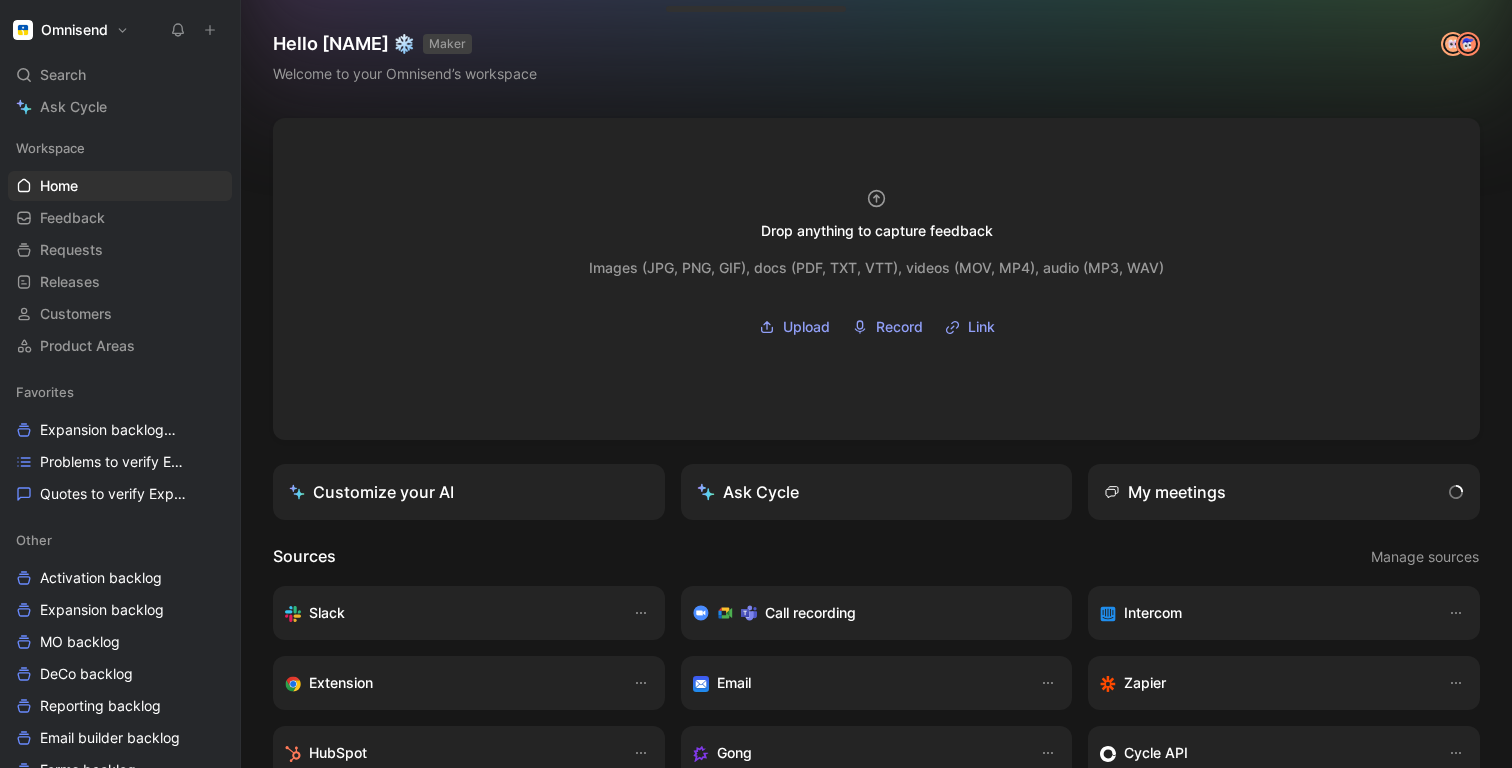 scroll, scrollTop: 0, scrollLeft: 0, axis: both 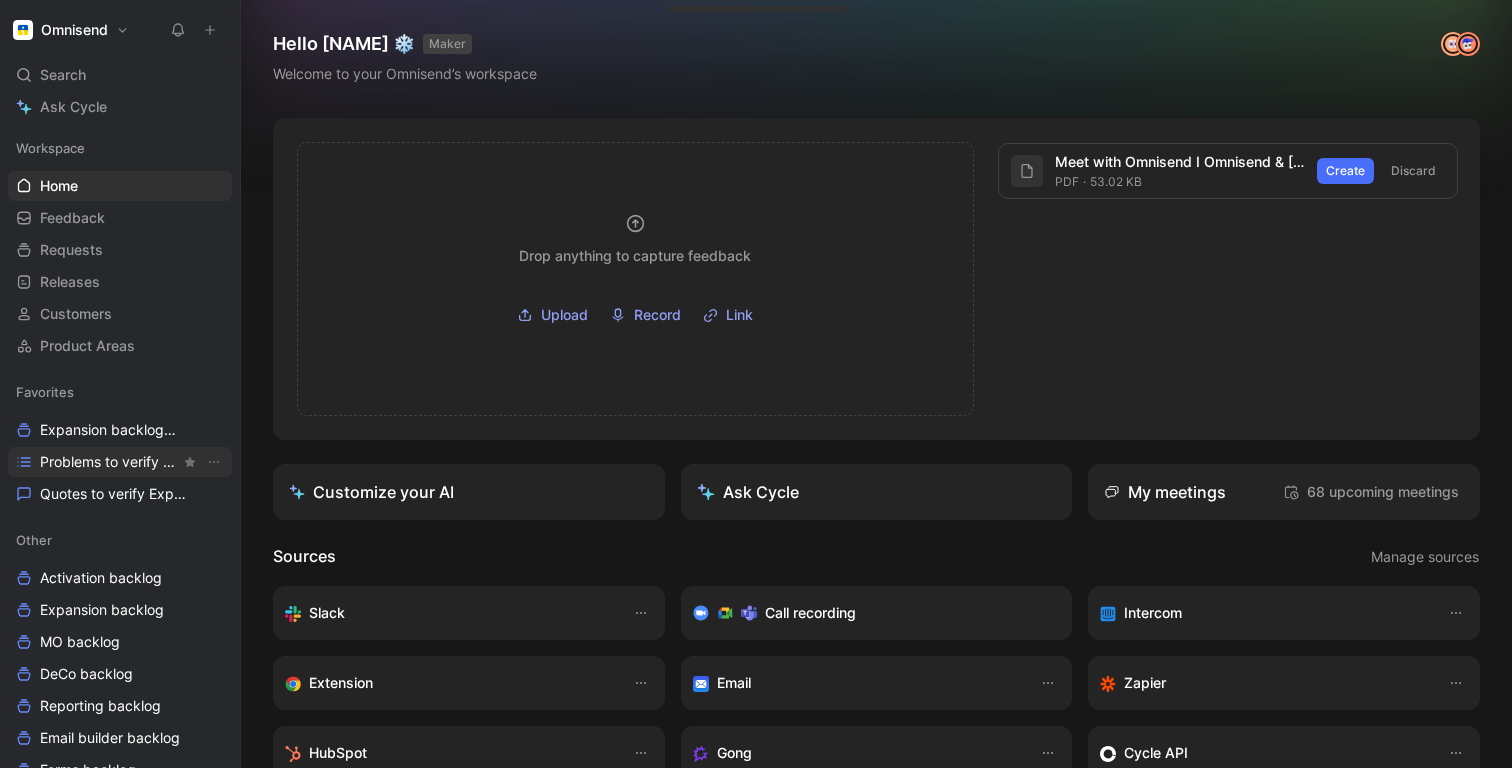 click on "Problems to verify Expansion" at bounding box center [110, 462] 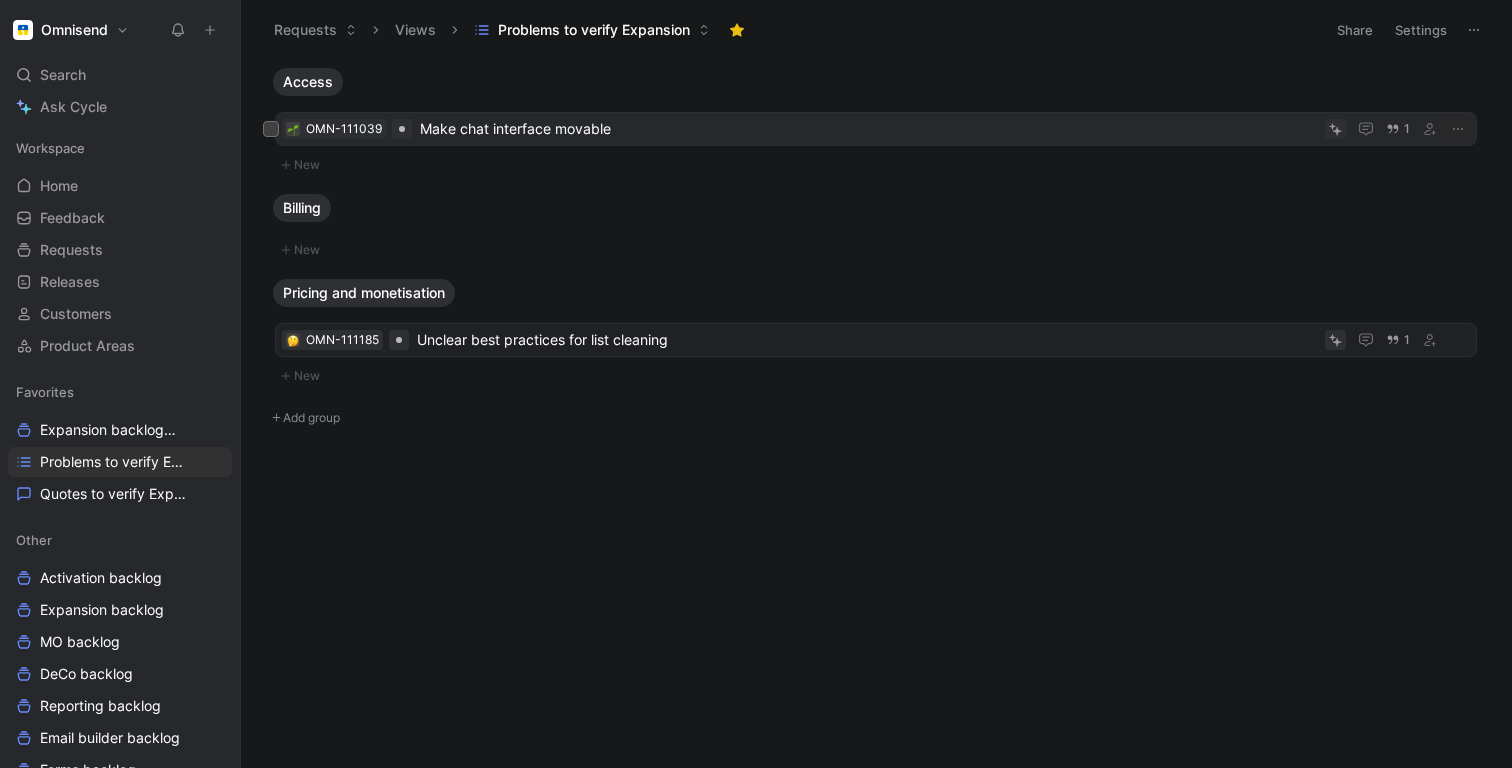 click on "Make chat interface movable" at bounding box center (868, 129) 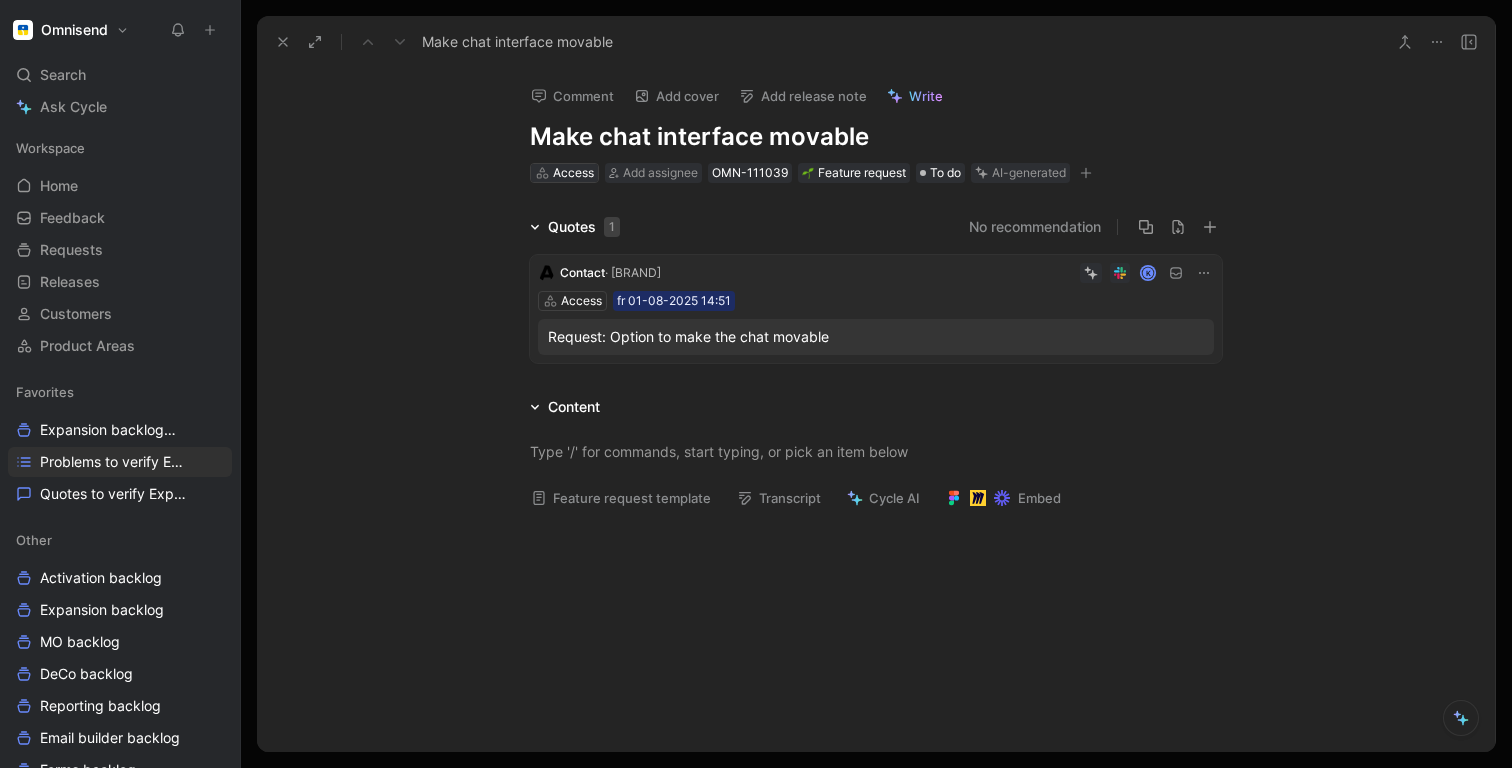 click on "Access" at bounding box center [573, 173] 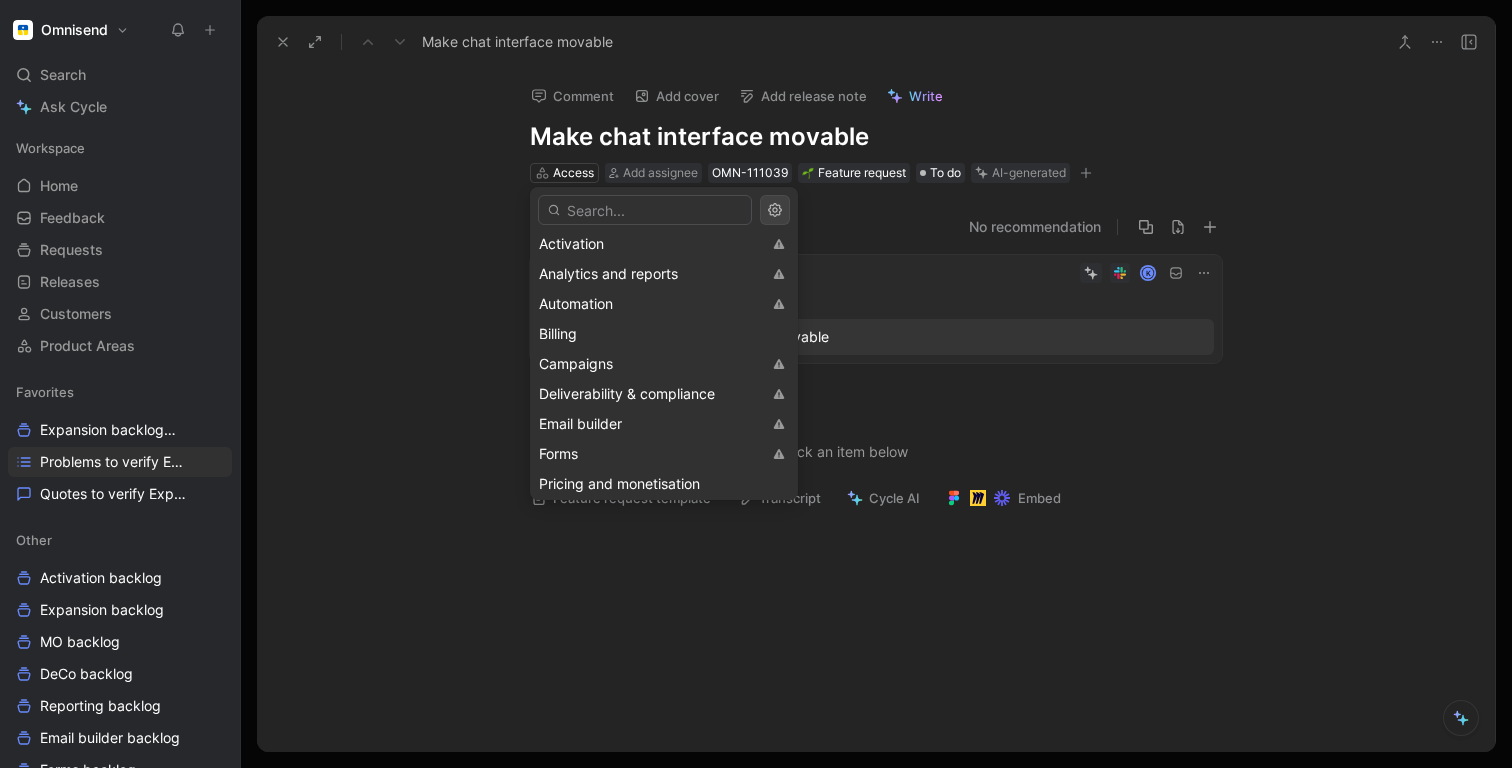 scroll, scrollTop: 0, scrollLeft: 0, axis: both 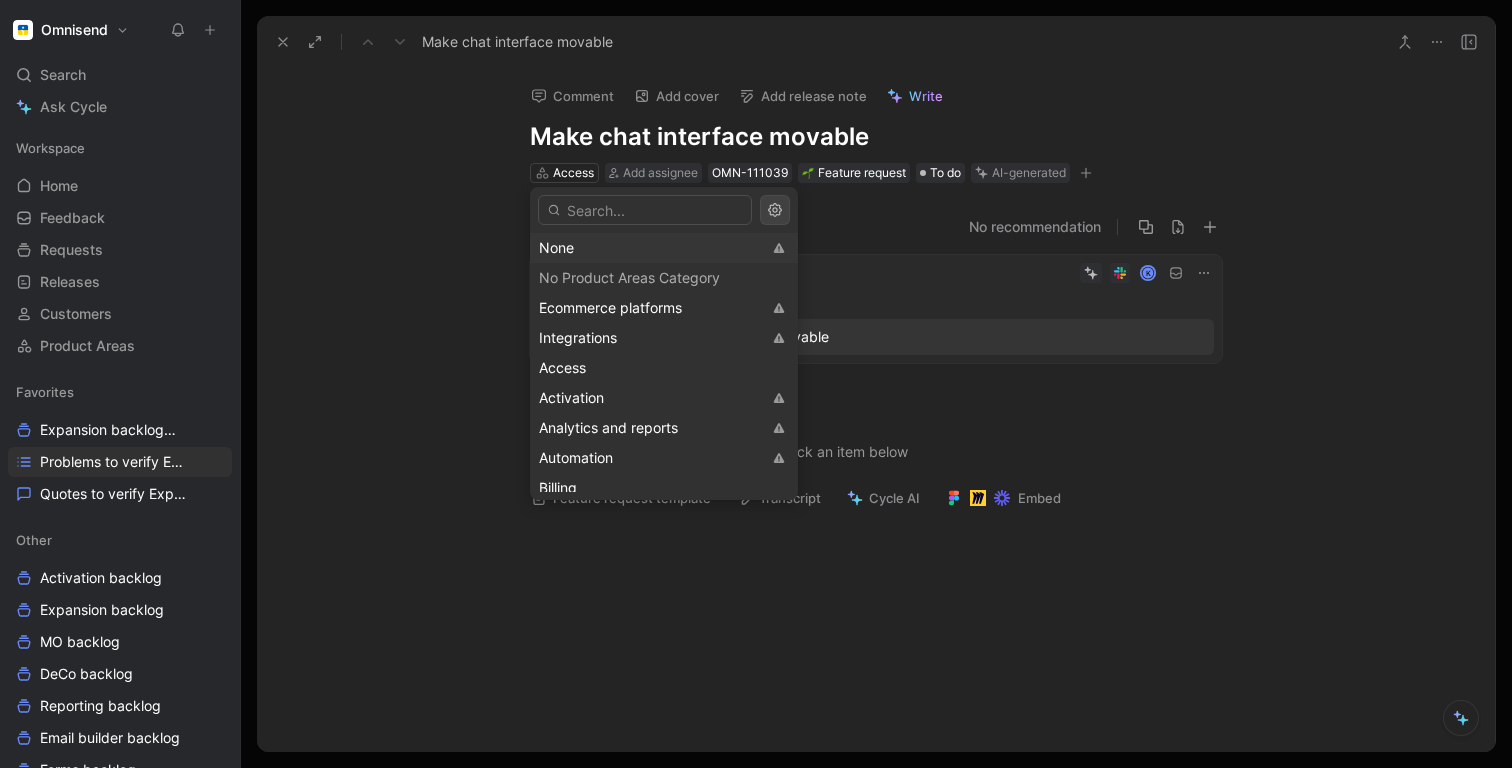 click on "None" at bounding box center [650, 248] 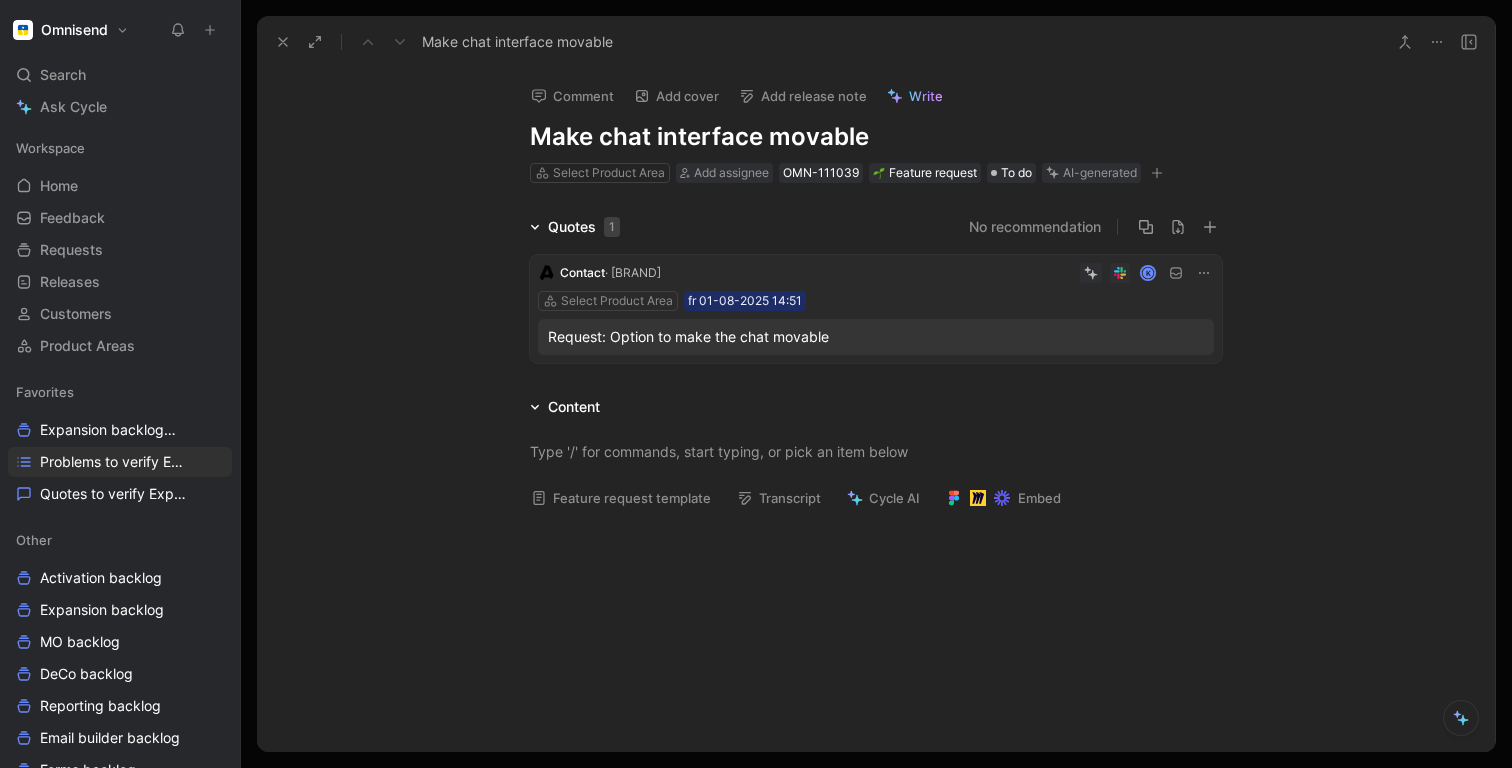 click on "Quotes [NUMBER] No recommendation Contact · Gleamin K Select Product Area [DATE] [TIME] Request: Option to make the chat movable" at bounding box center (876, 293) 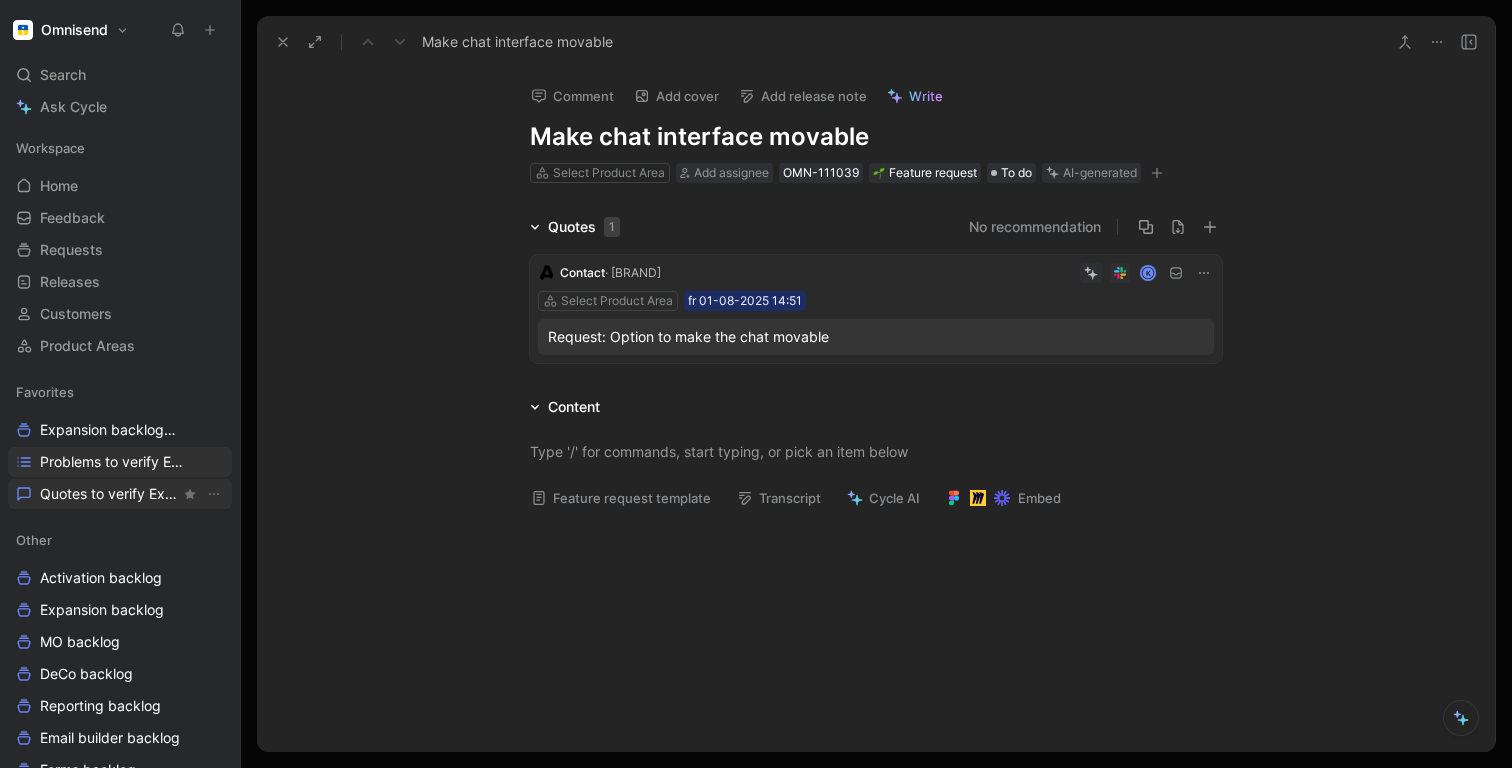 click on "Quotes to verify Expansion" at bounding box center [110, 494] 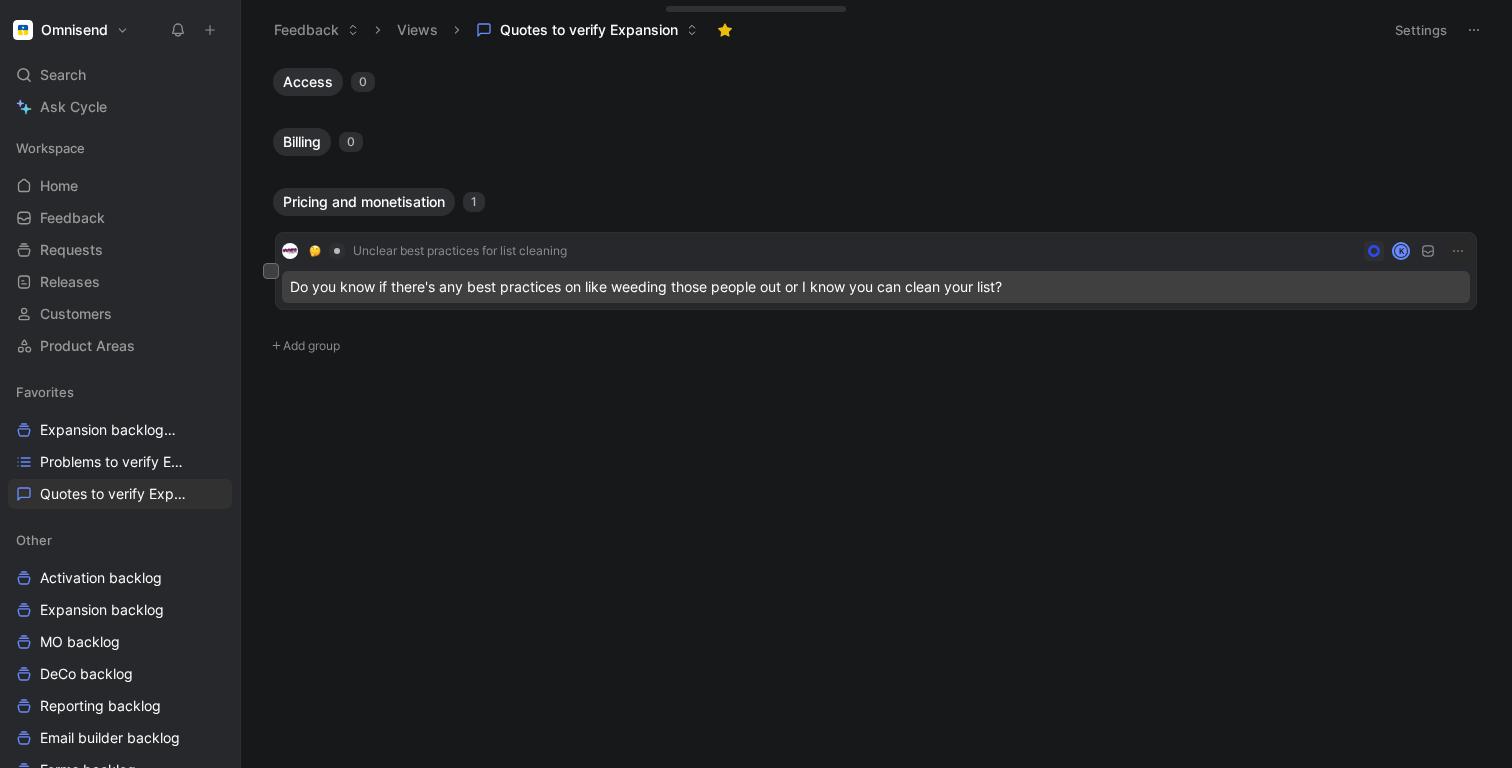 click on "Do you know if there's any best practices on like weeding those people out or I know you can clean your list?" at bounding box center [876, 287] 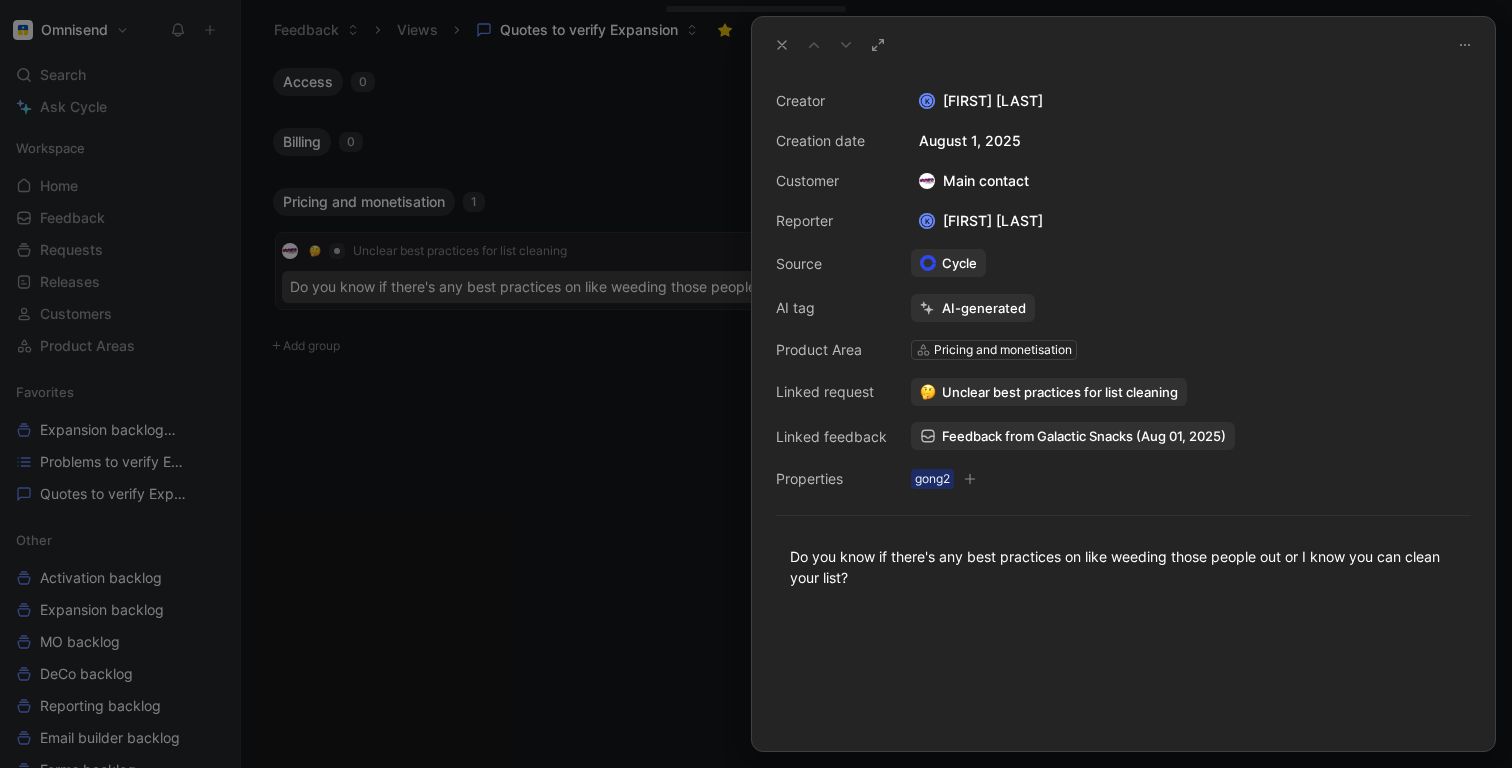 click at bounding box center [756, 384] 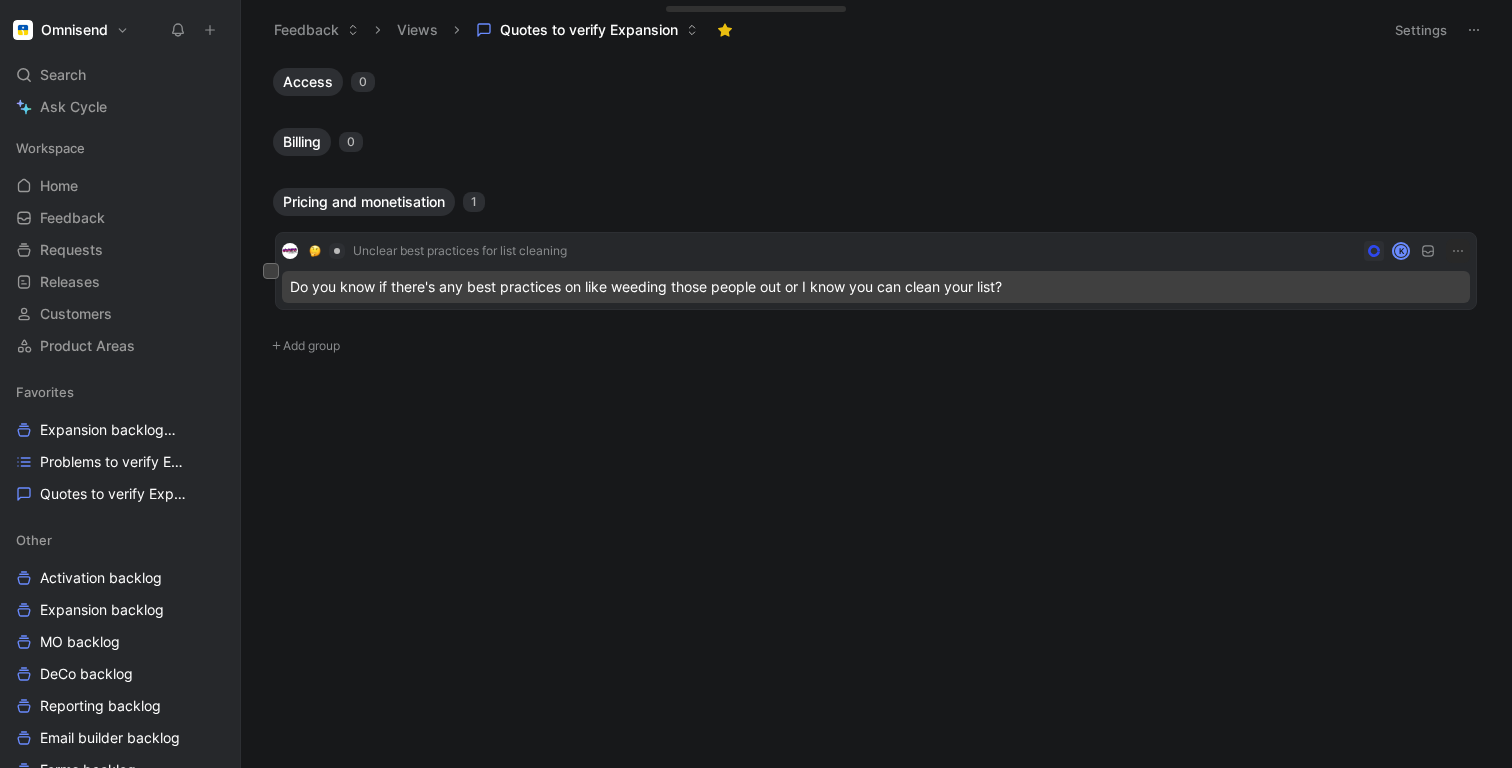 click on "Do you know if there's any best practices on like weeding those people out or I know you can clean your list?" at bounding box center [876, 287] 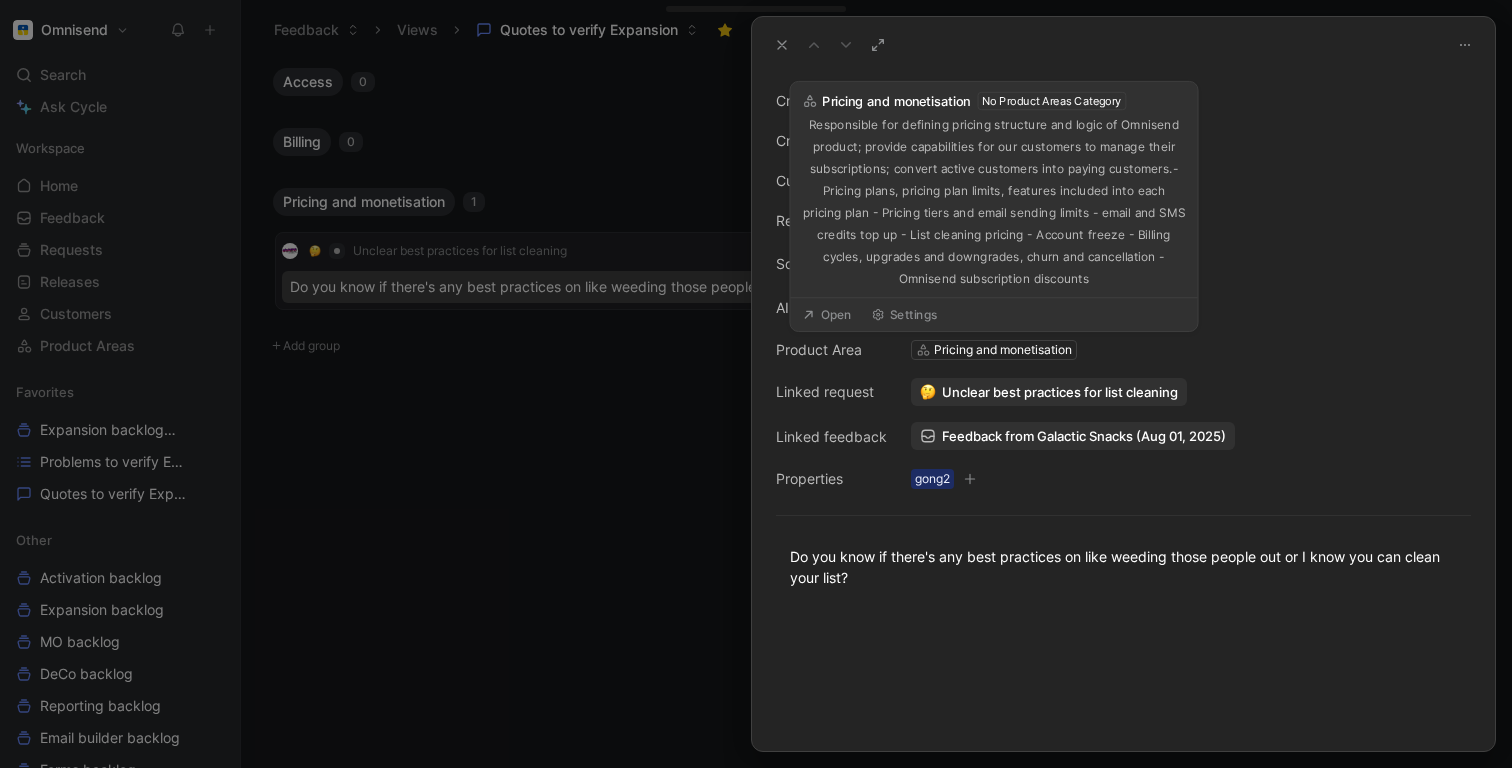 click at bounding box center [756, 384] 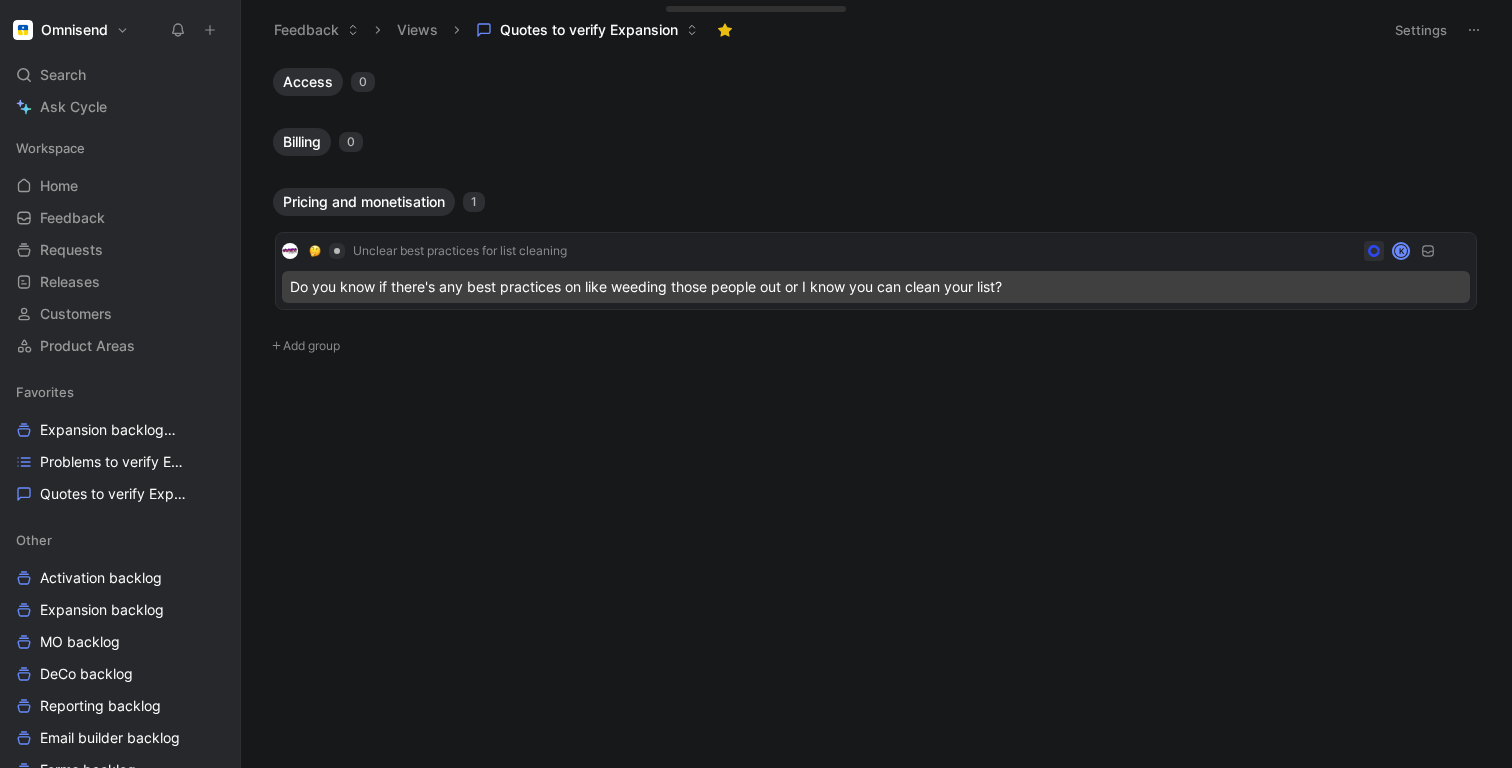 click on "Access 0 Billing 0 Pricing and monetisation 1 Unclear best practices for list cleaning K Do you know if there's any best practices on like weeding those people out or I know you can clean your list? Add group" at bounding box center [874, 262] 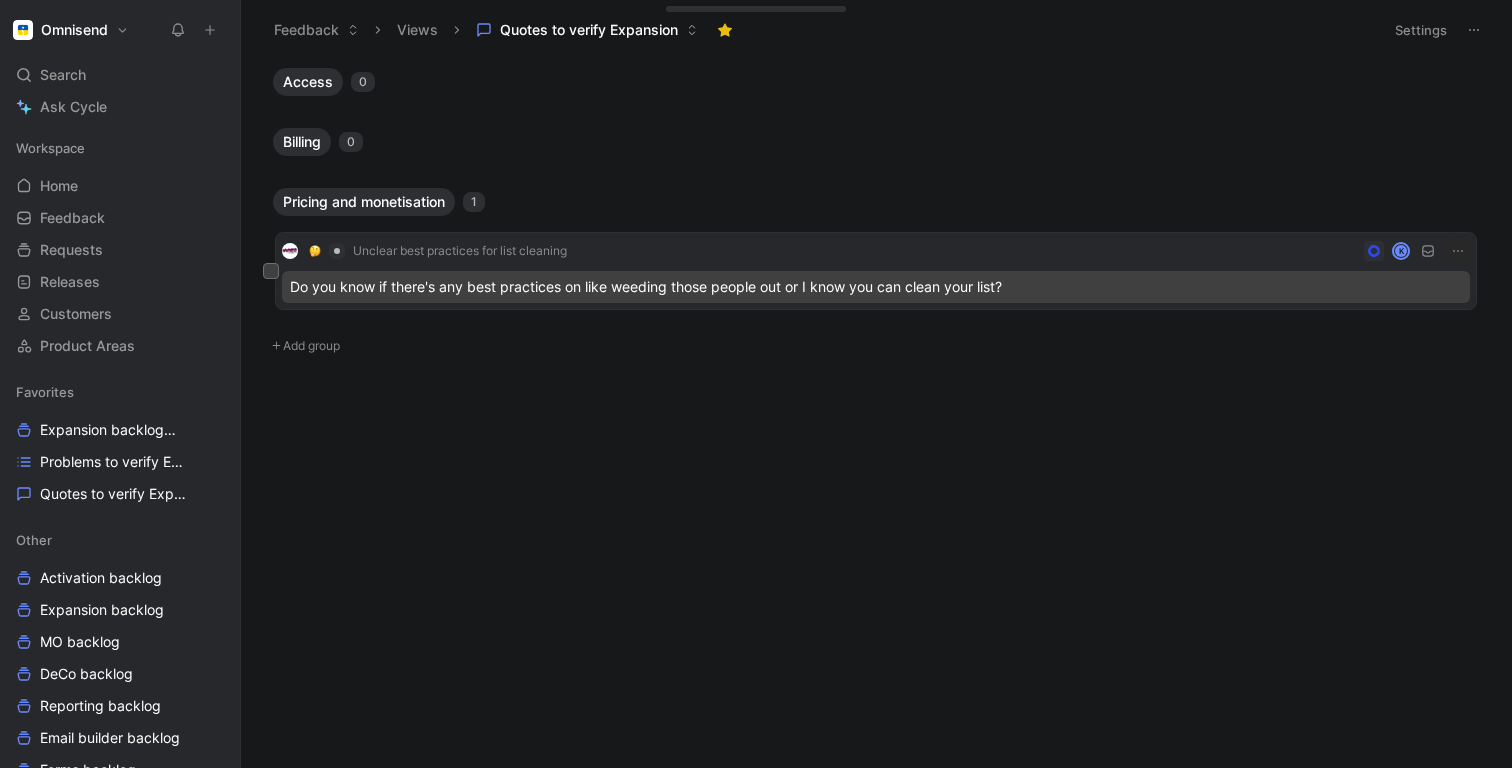 click on "Do you know if there's any best practices on like weeding those people out or I know you can clean your list?" at bounding box center [876, 287] 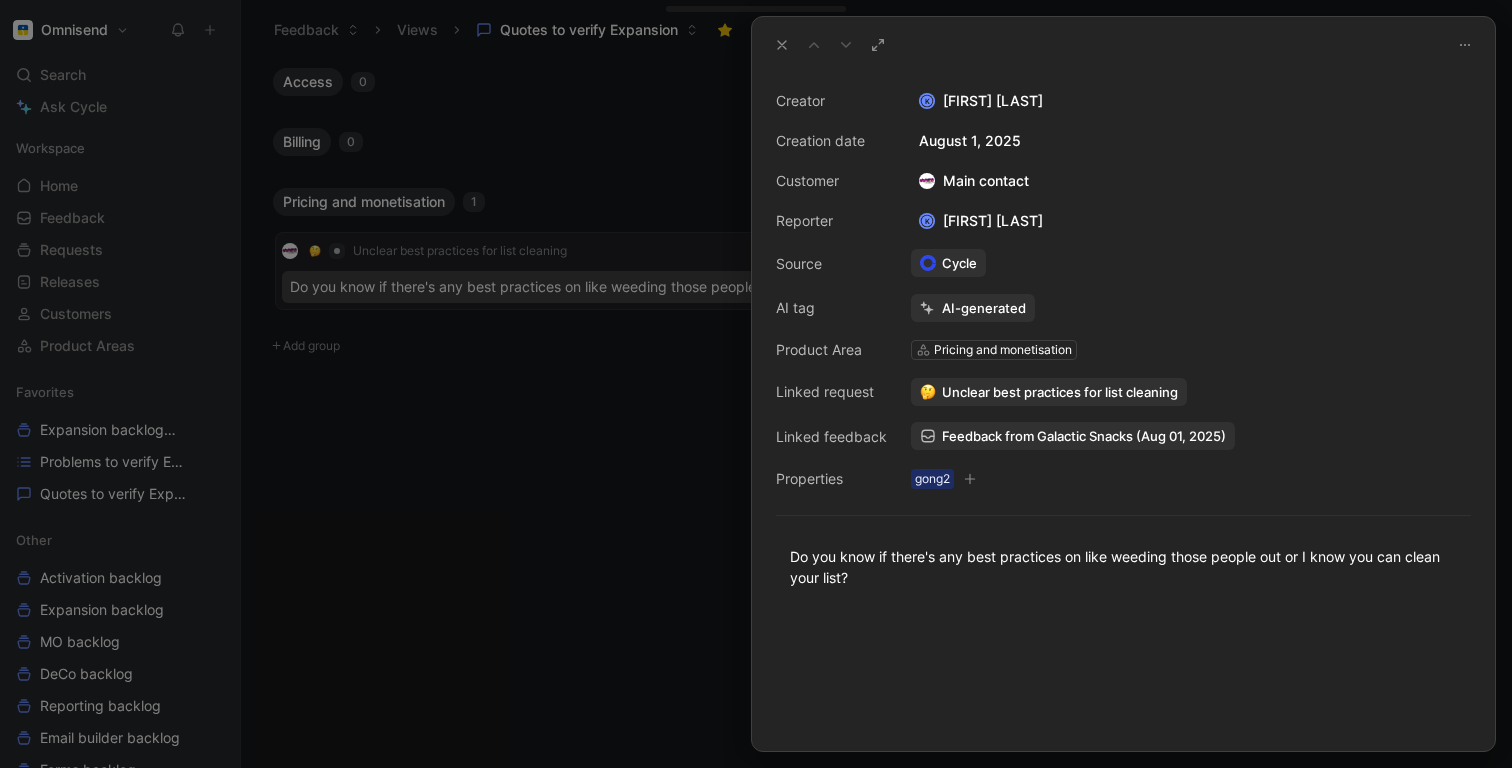 click on "Feedback from Galactic Snacks (Aug 01, 2025)" at bounding box center [1084, 436] 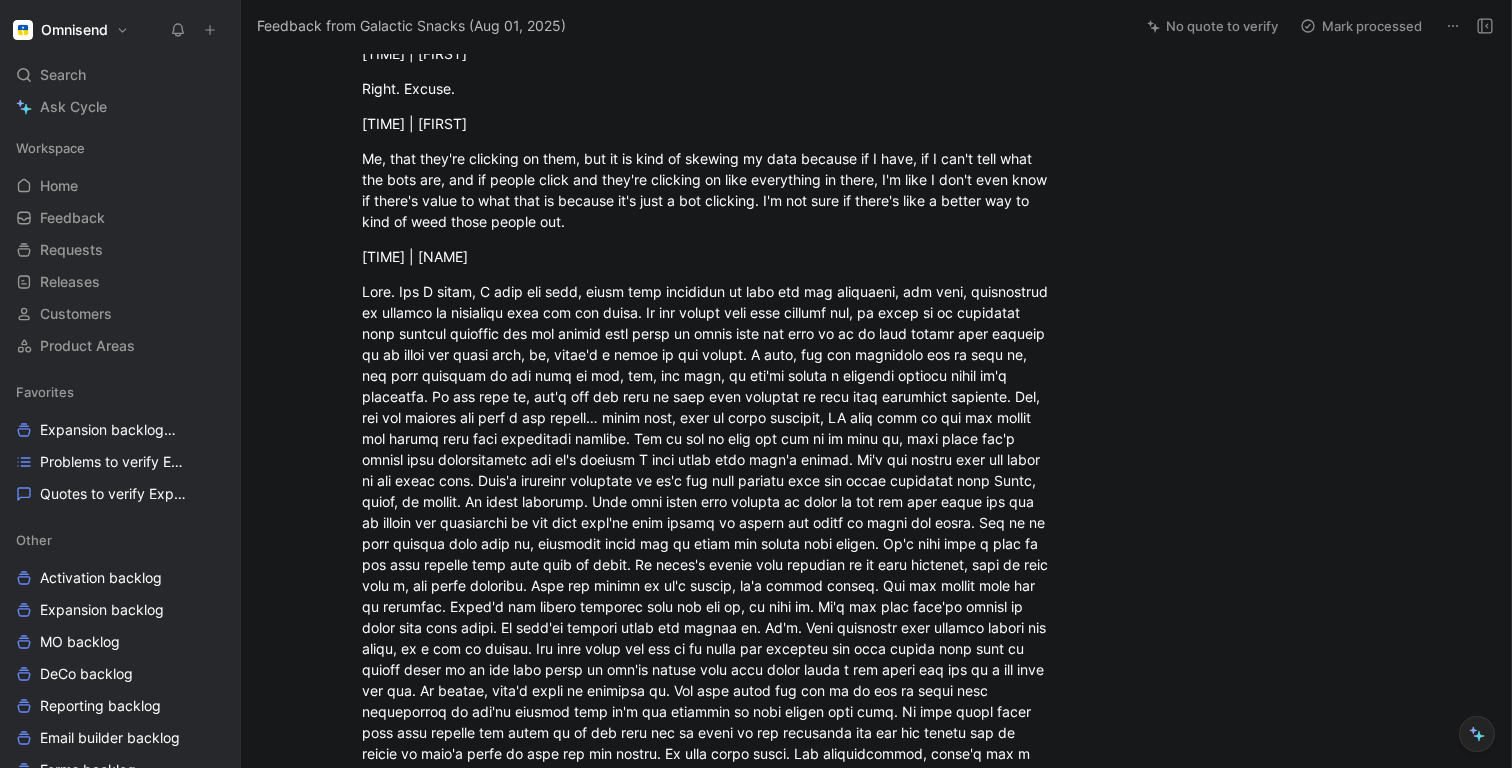 scroll, scrollTop: 15264, scrollLeft: 0, axis: vertical 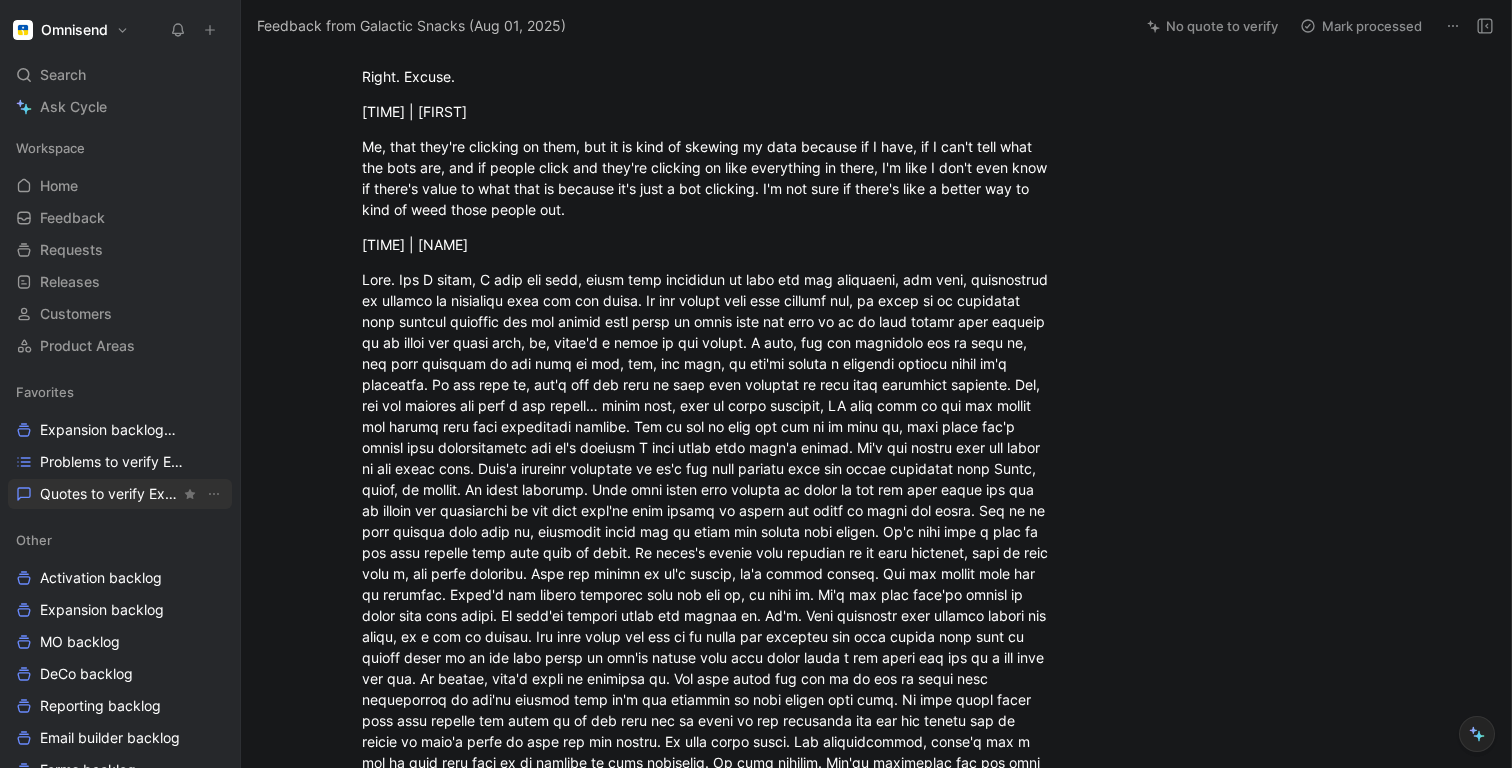 click on "Quotes to verify Expansion" at bounding box center [110, 494] 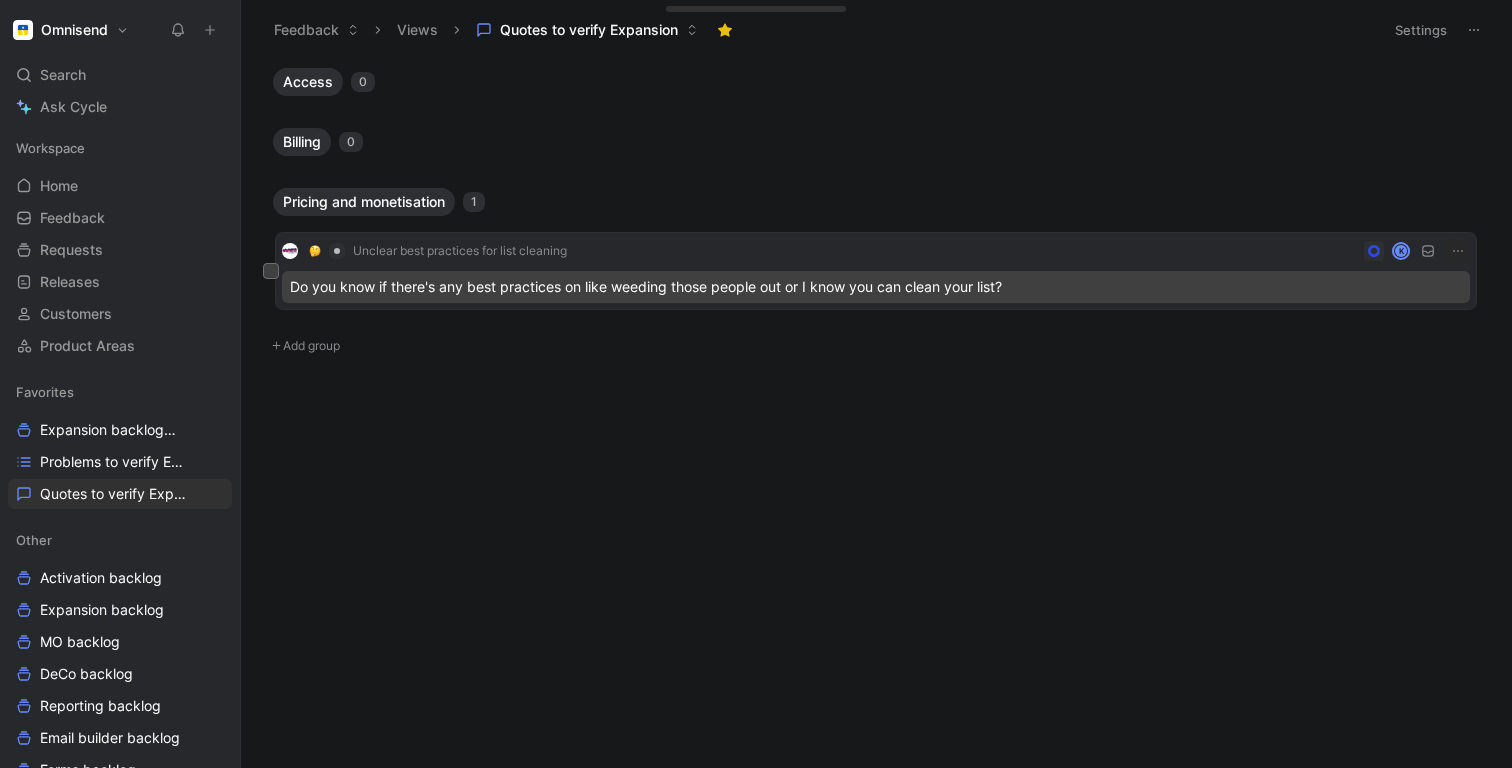 click on "Unclear best practices for list cleaning K" at bounding box center (876, 251) 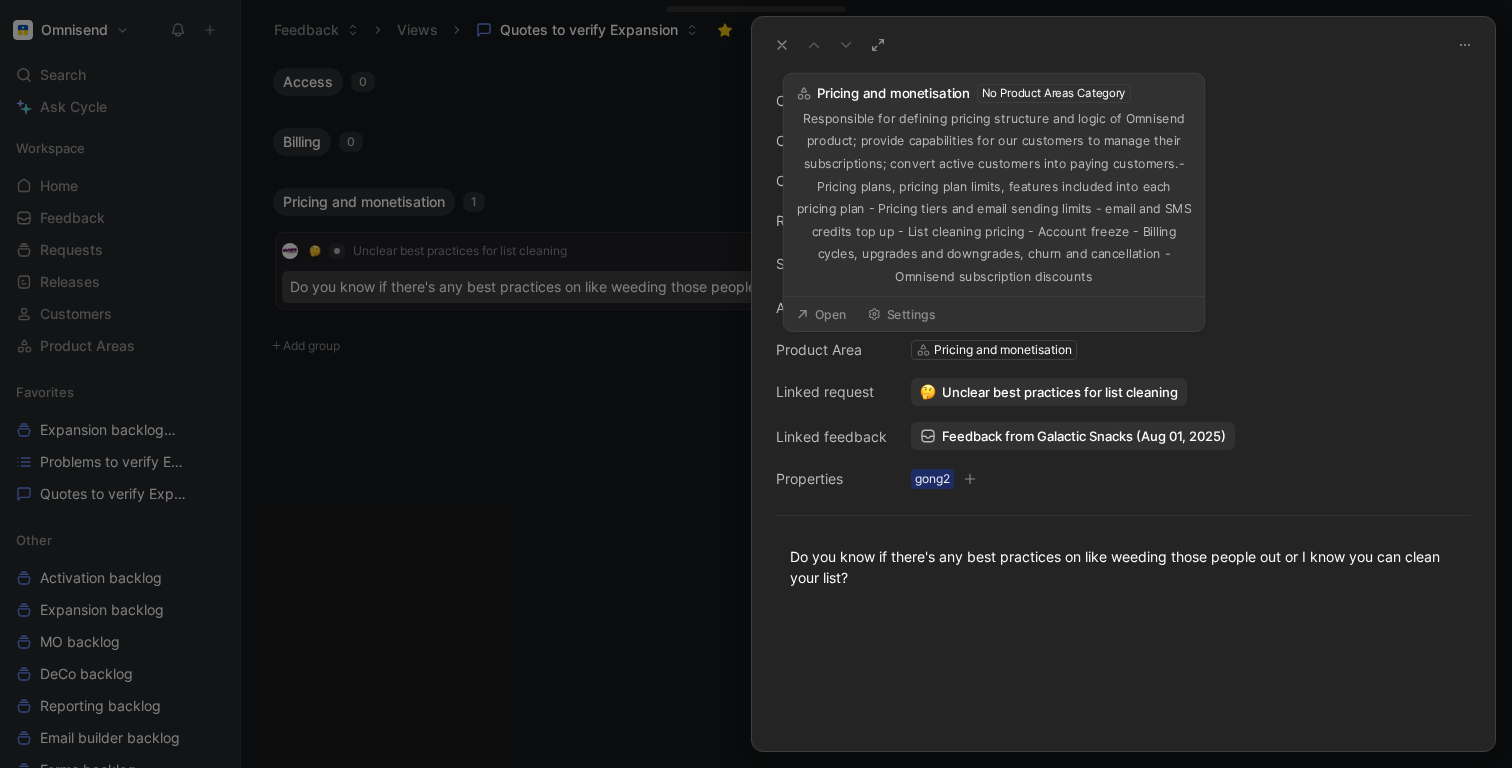 click on "Pricing and monetisation" at bounding box center [1003, 350] 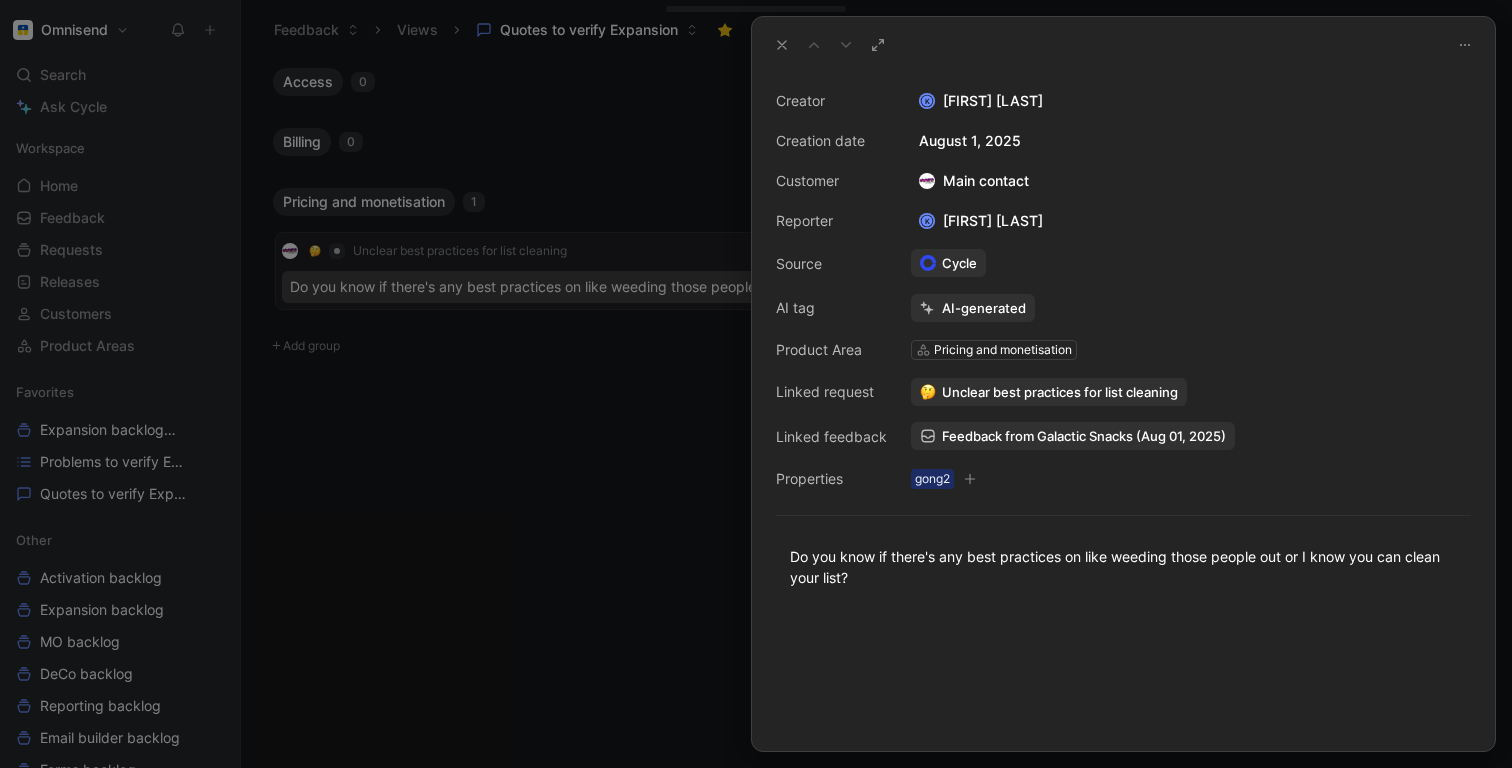 click 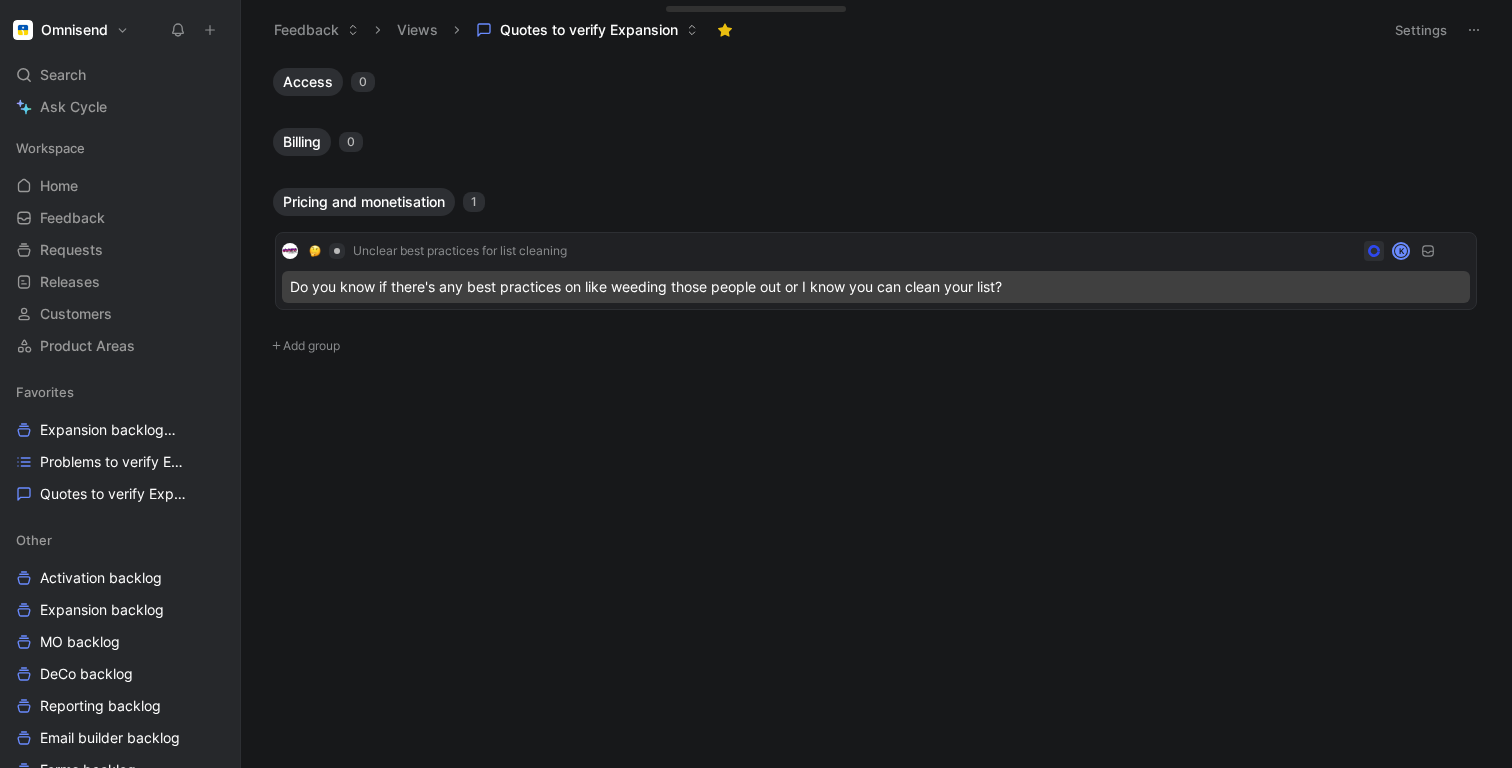 click on "Pricing and monetisation" at bounding box center (364, 202) 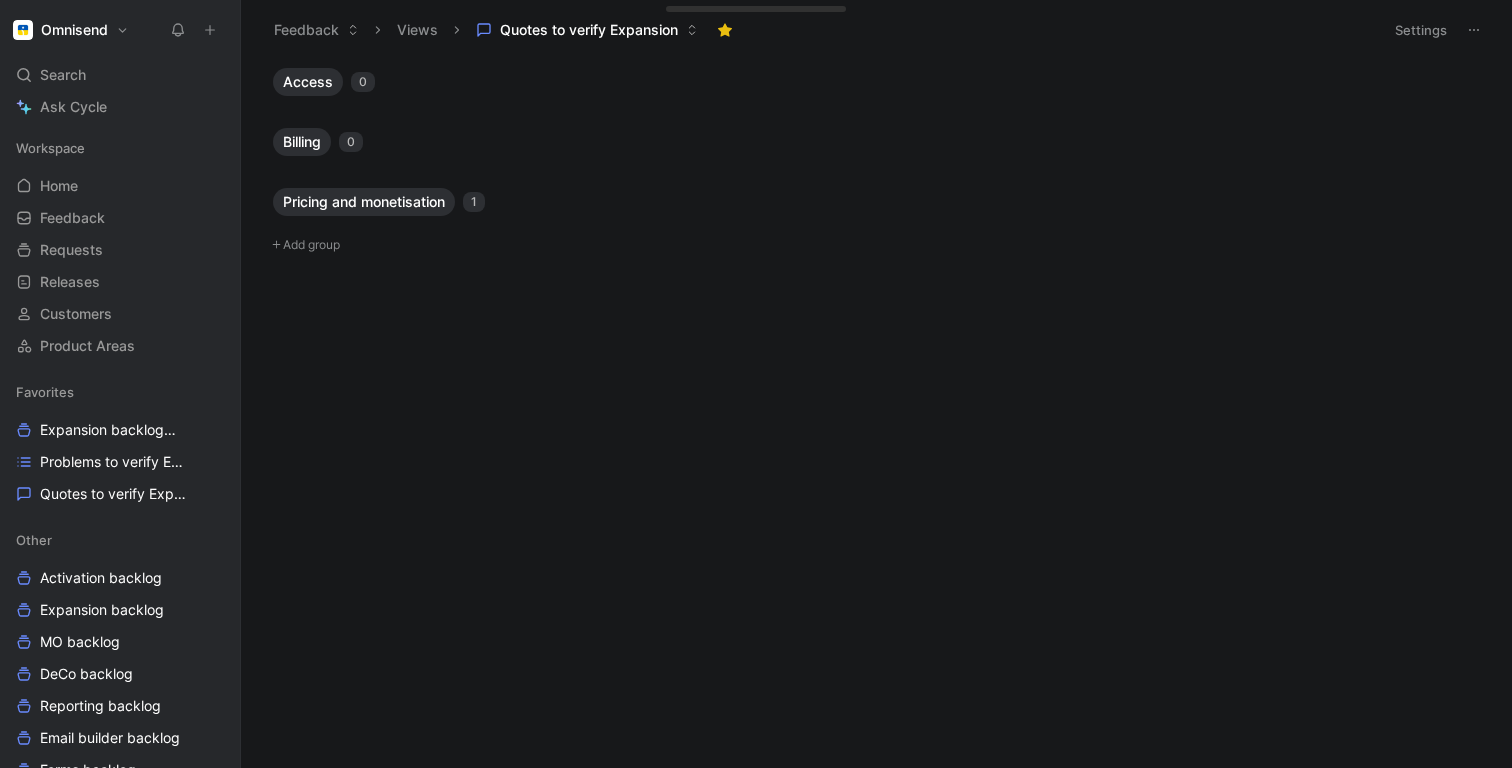click on "Pricing and monetisation" at bounding box center [364, 202] 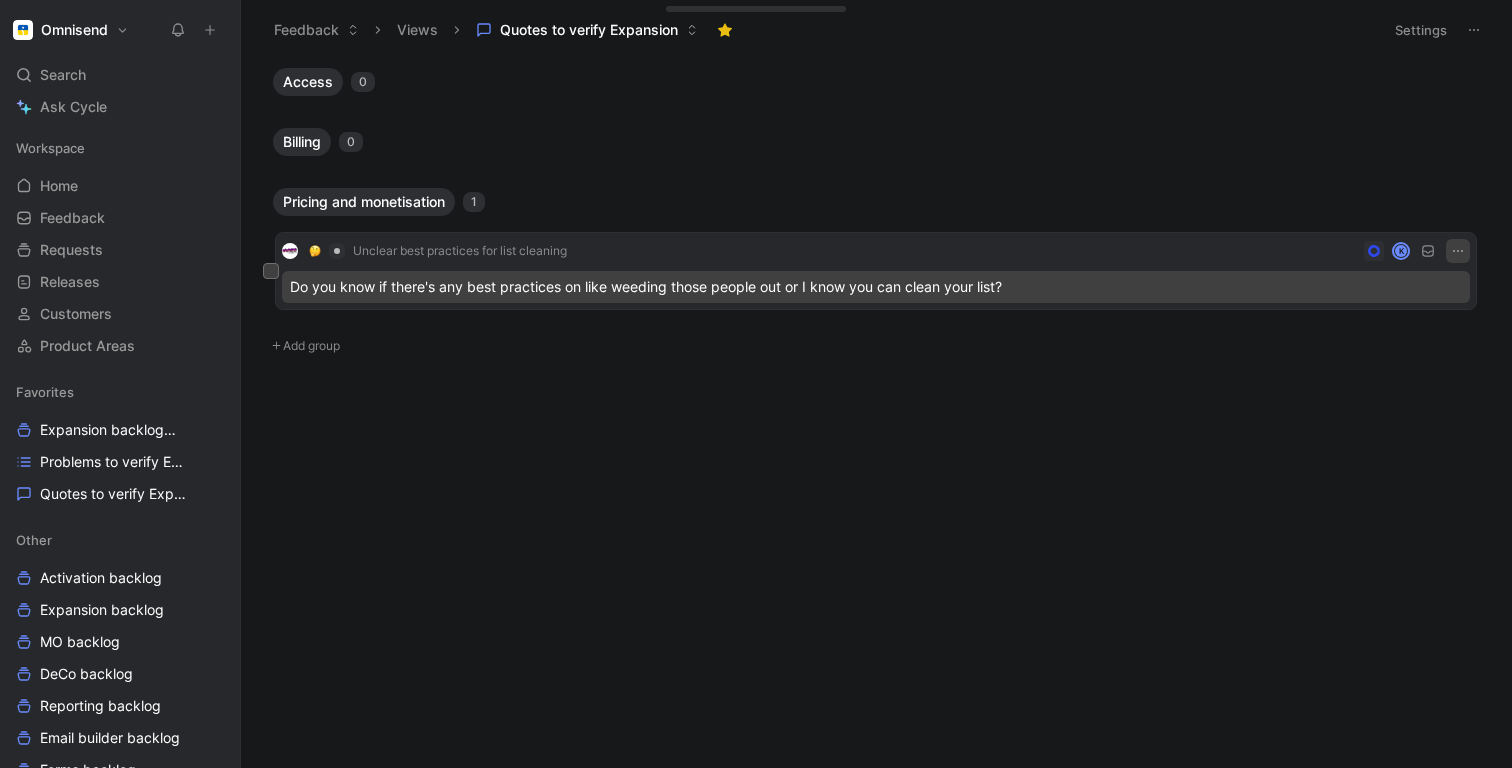 click 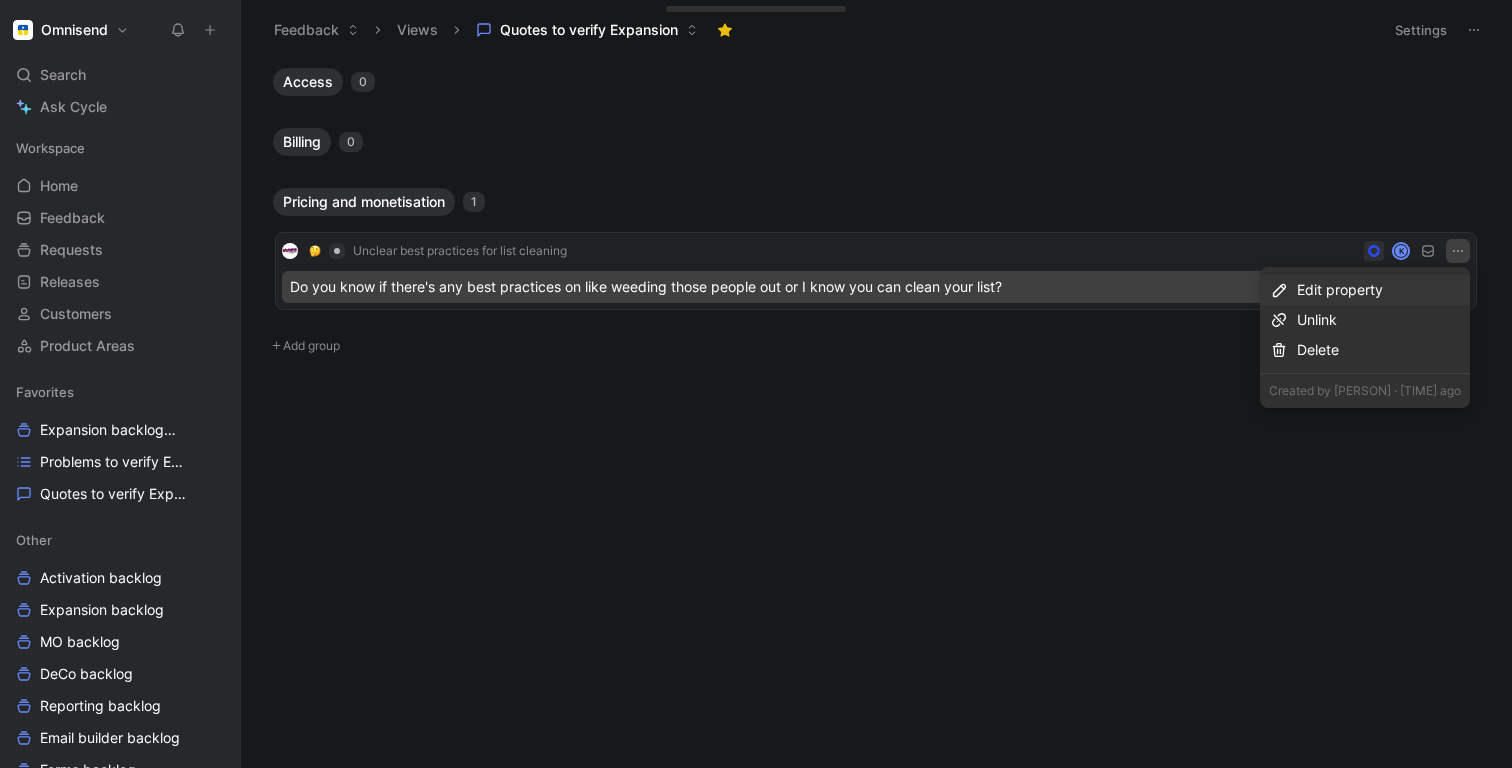 click on "Edit property" at bounding box center (1379, 290) 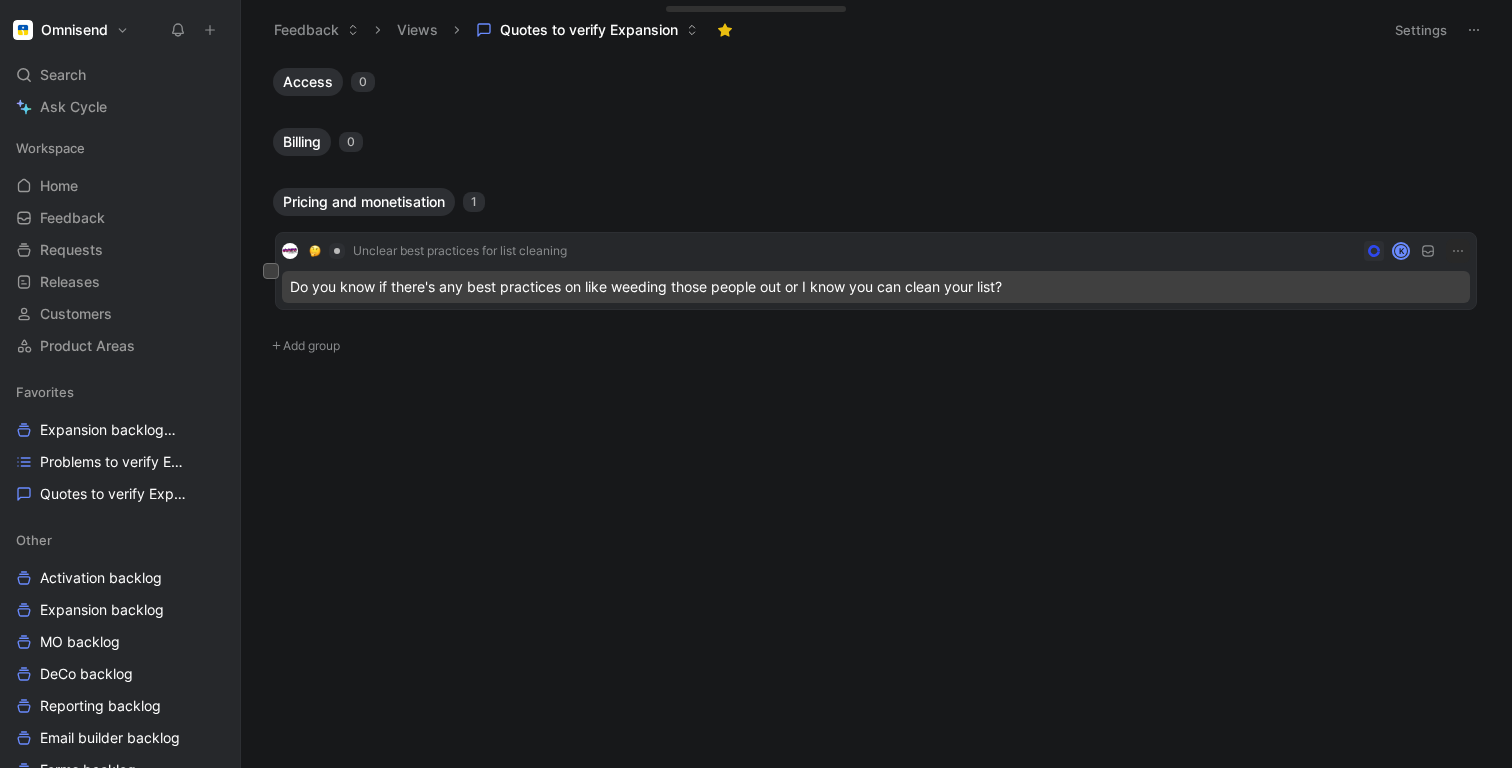 click on "Unclear best practices for list cleaning K" at bounding box center (876, 251) 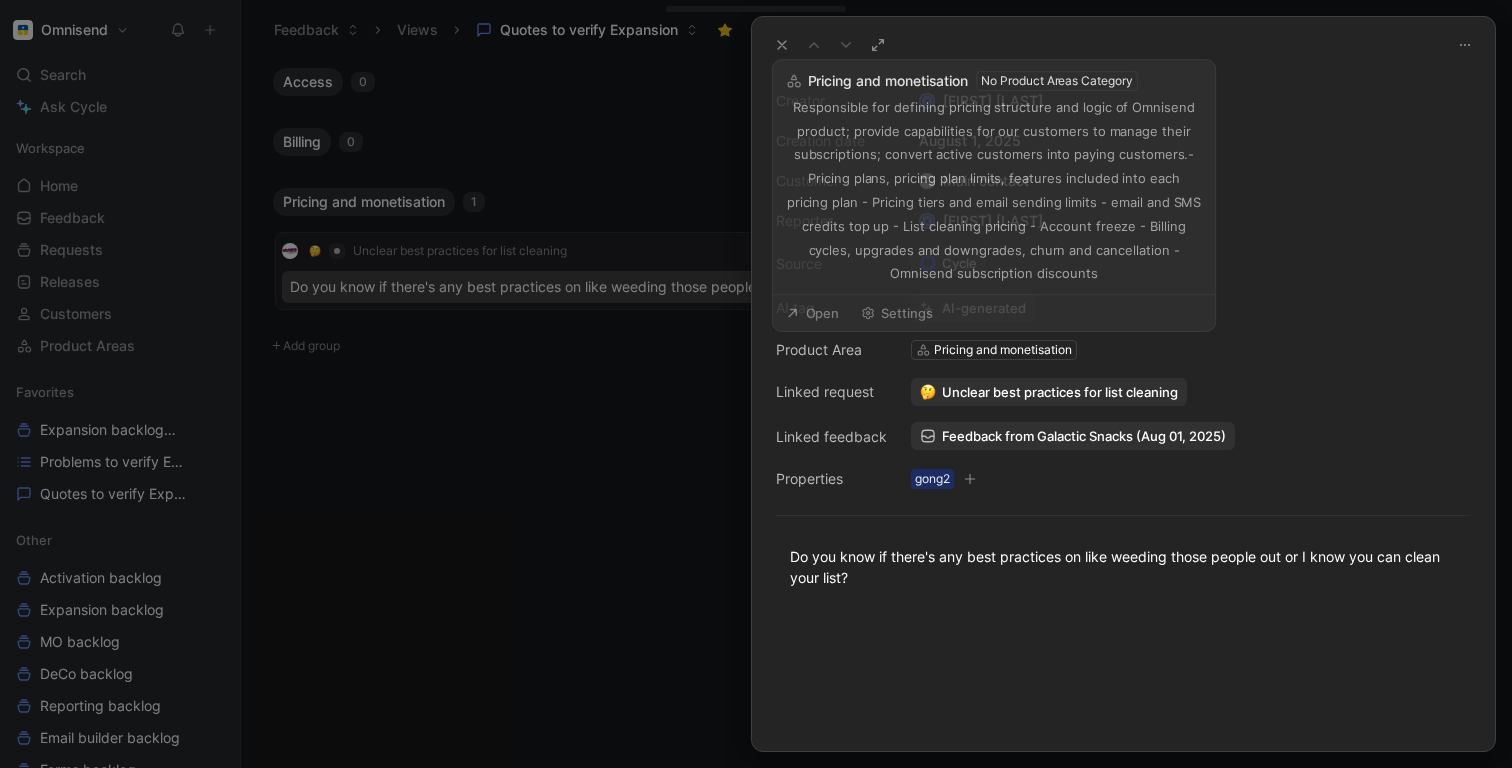 click 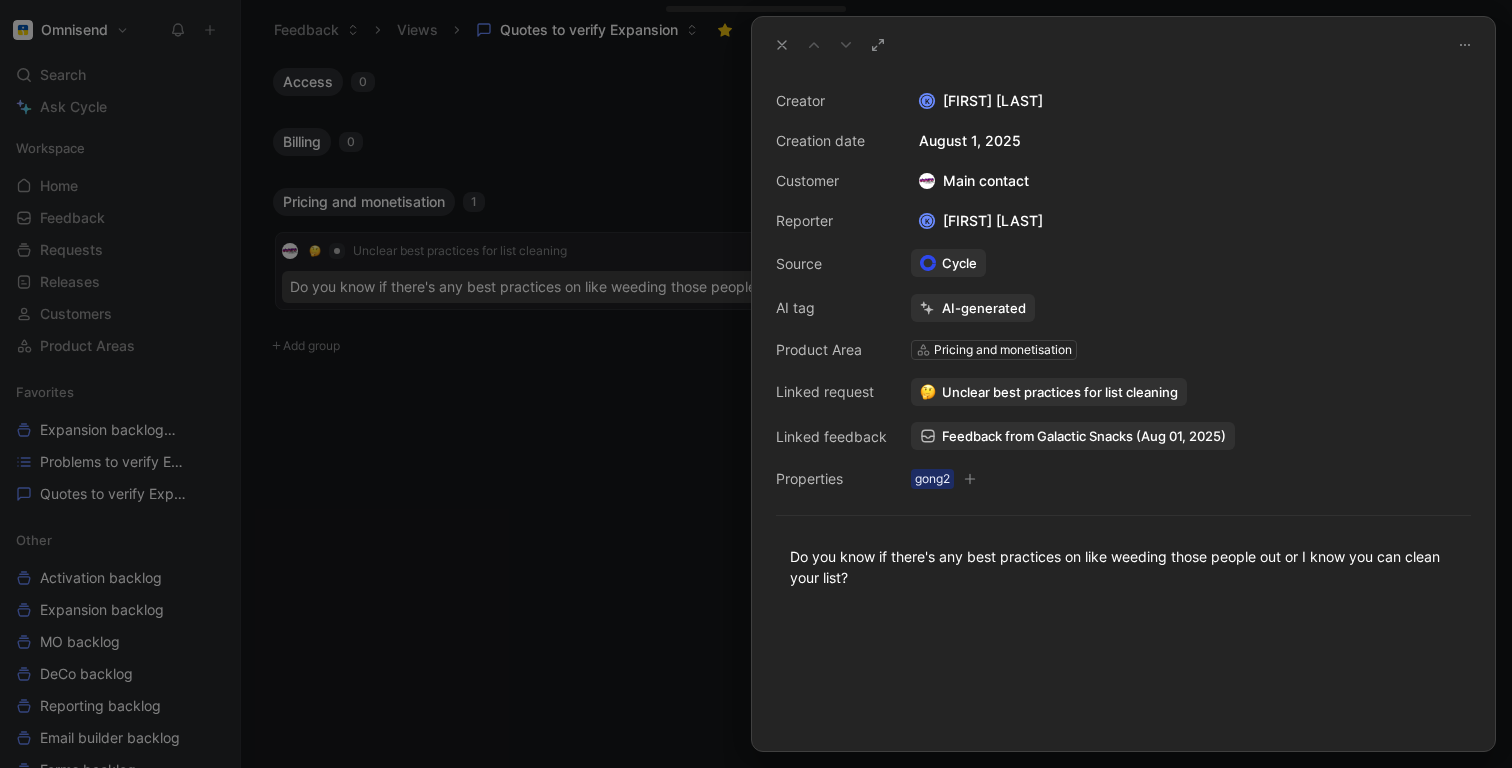 click on "Pricing and monetisation" at bounding box center [1003, 350] 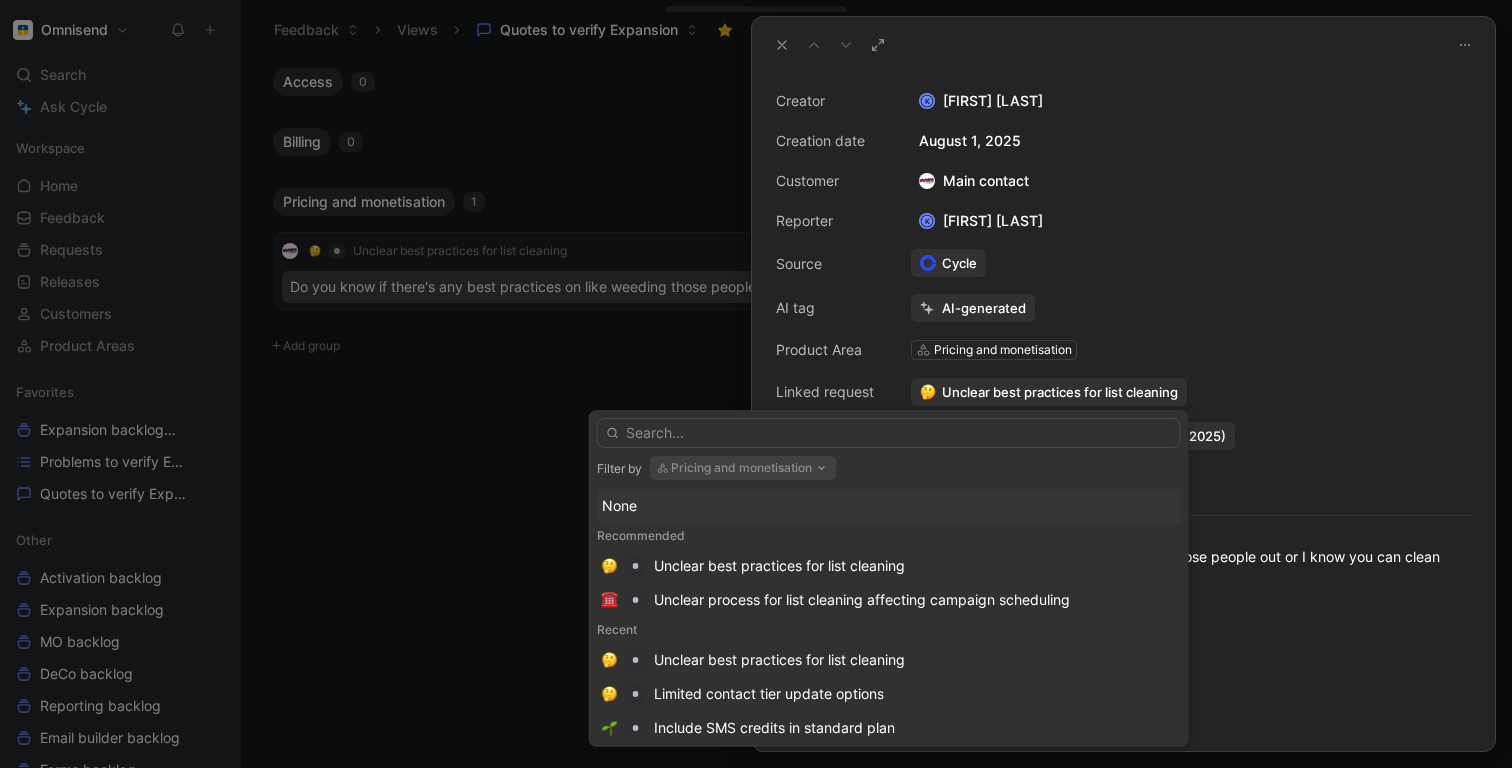 click on "Pricing and monetisation" at bounding box center (743, 468) 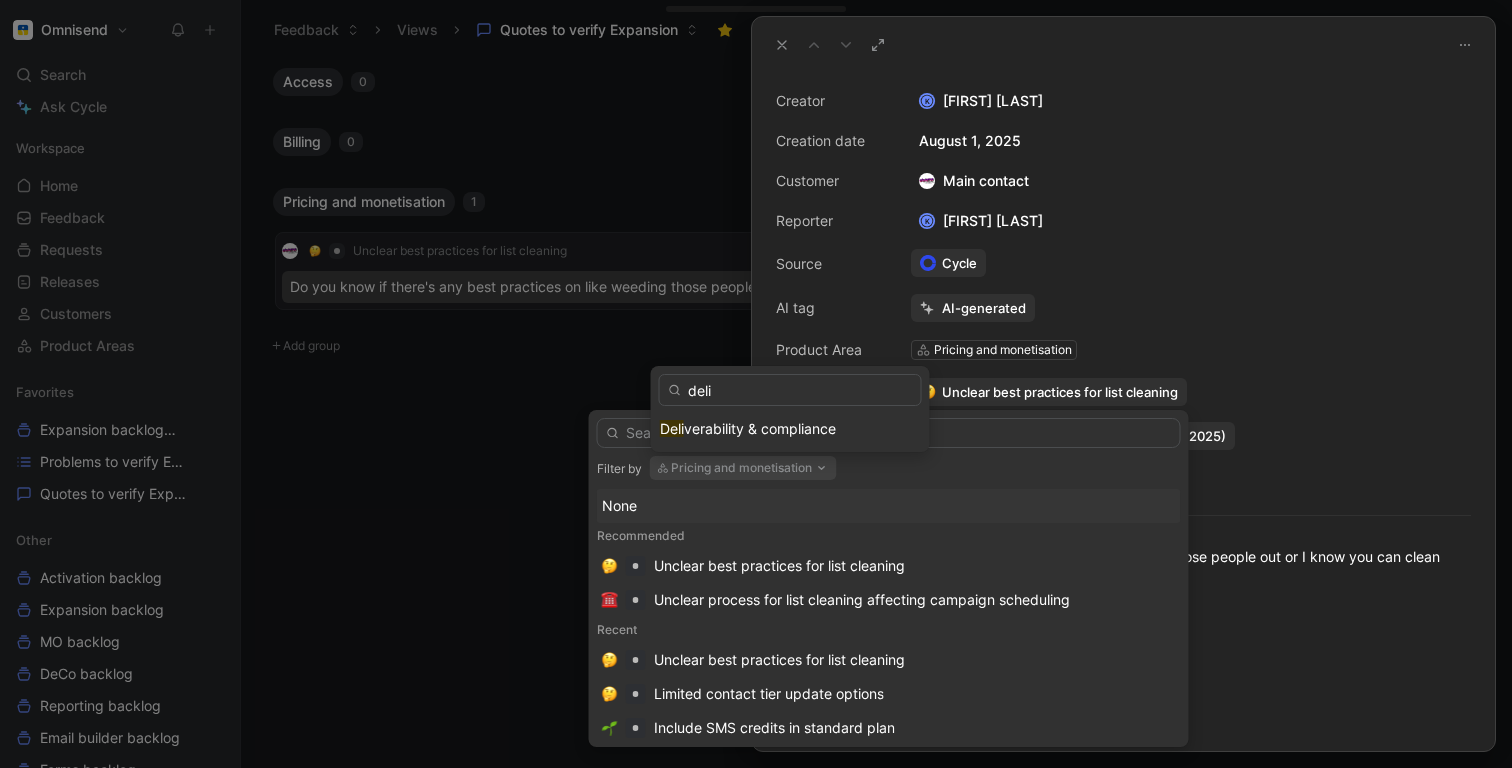 type on "deli" 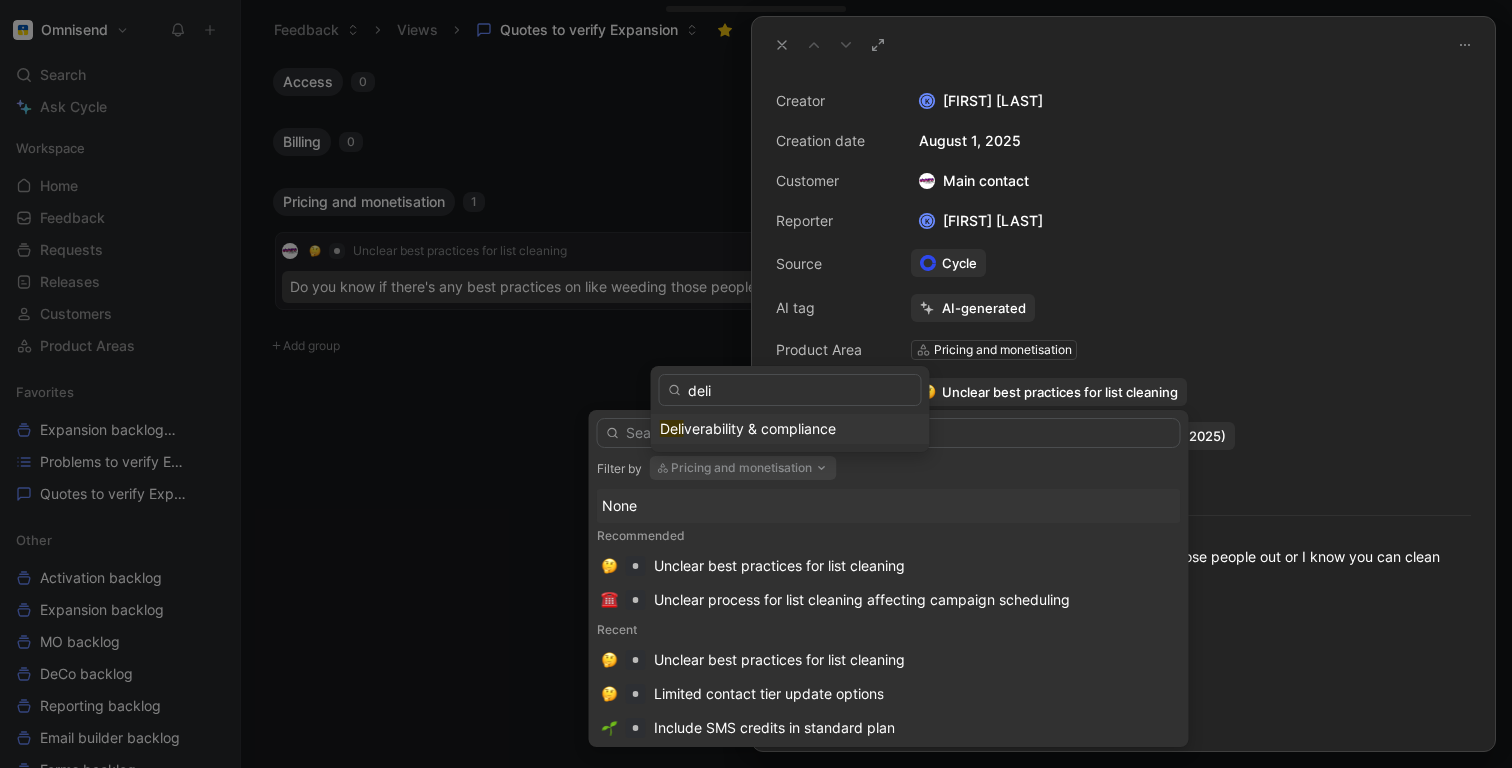 click on "verability & compliance" at bounding box center [760, 428] 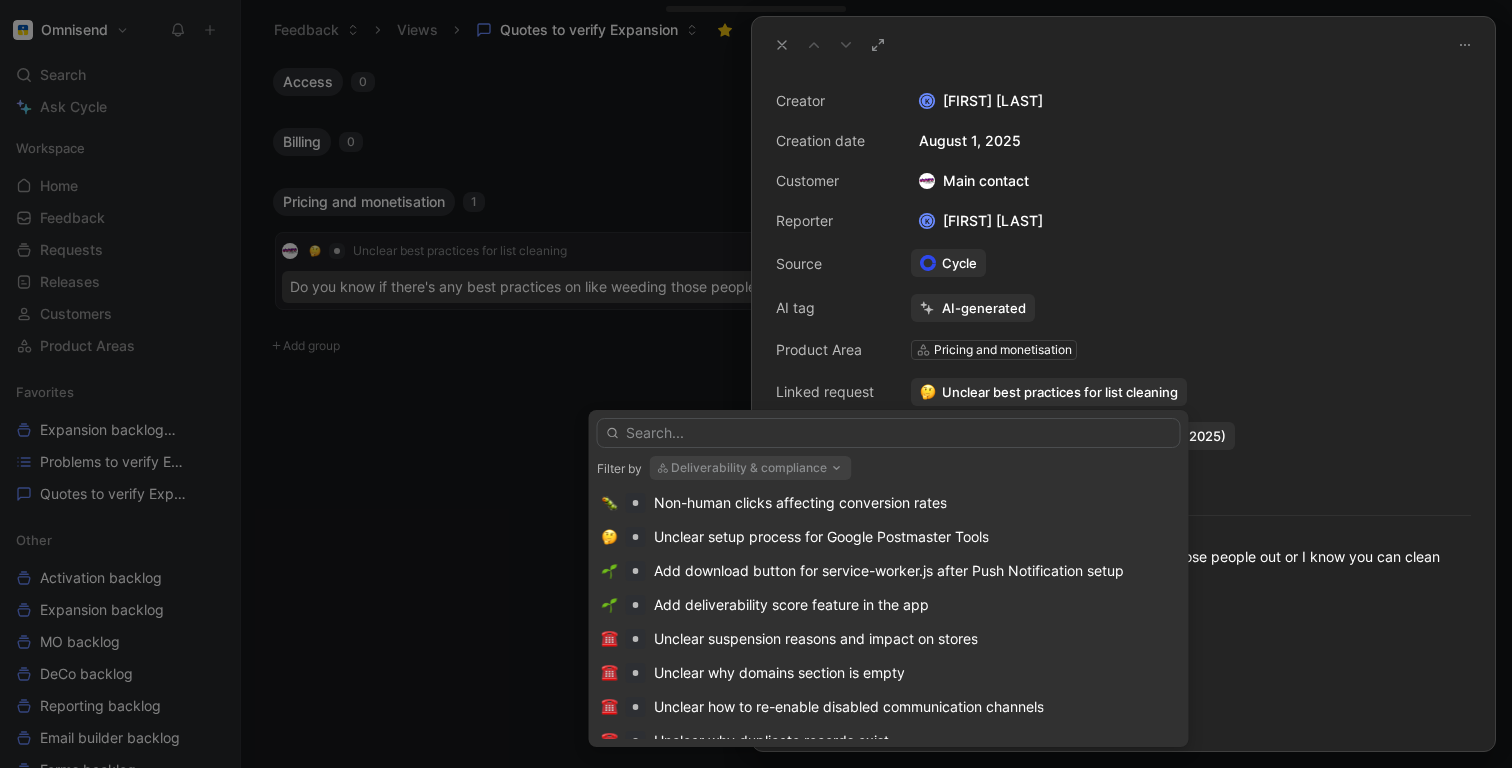 scroll, scrollTop: 331, scrollLeft: 0, axis: vertical 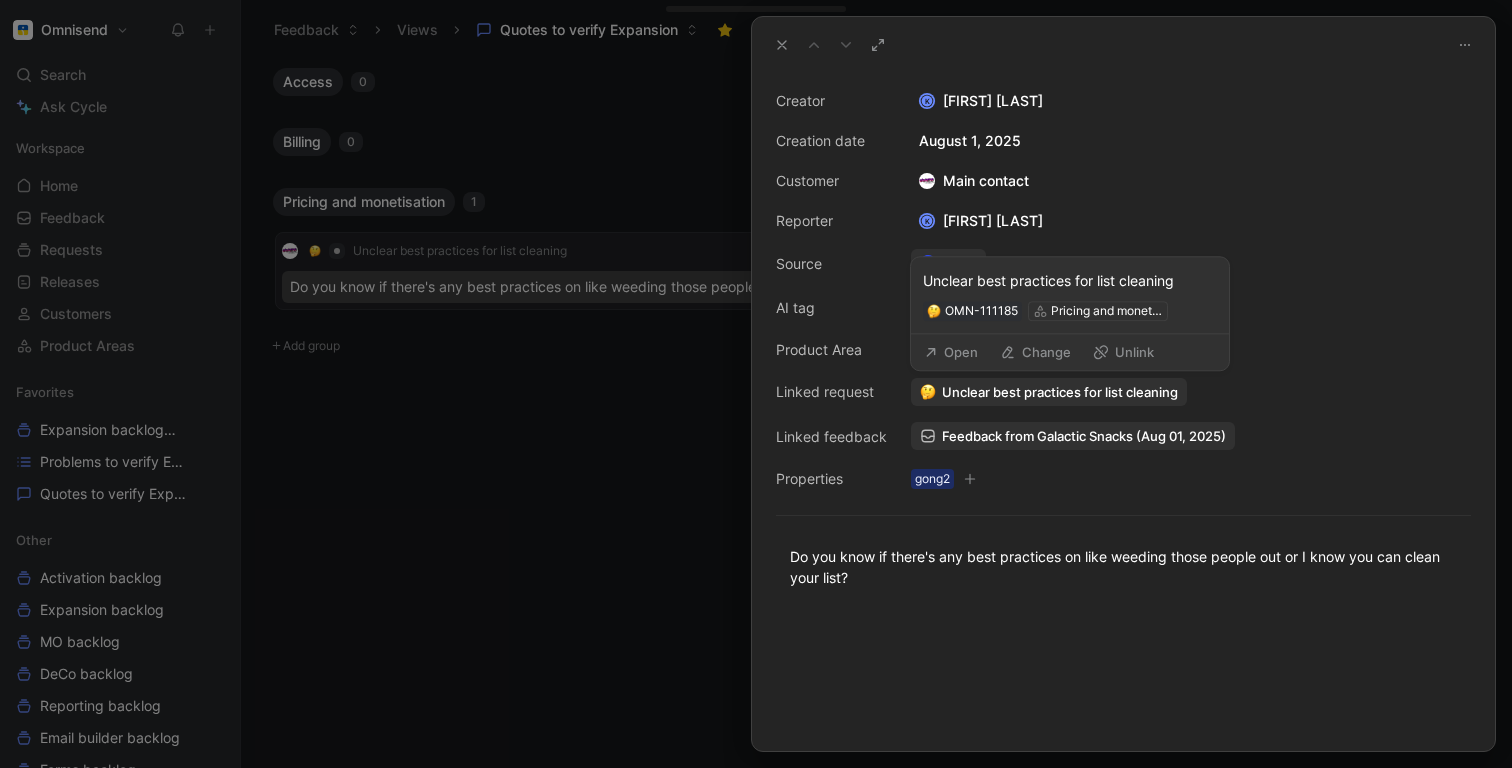 click on "Unclear best practices for list cleaning" at bounding box center [1060, 392] 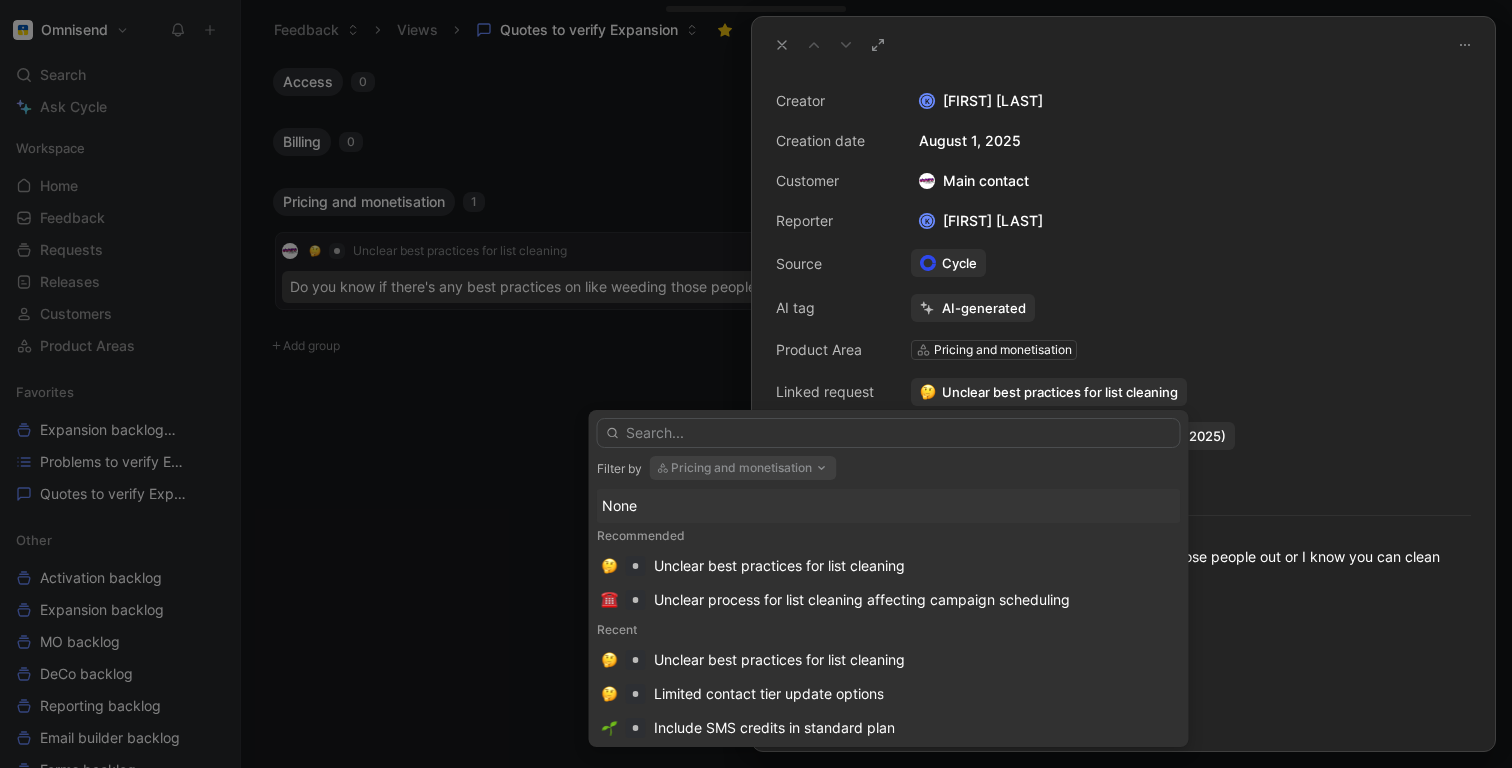 click on "Pricing and monetisation" at bounding box center (743, 468) 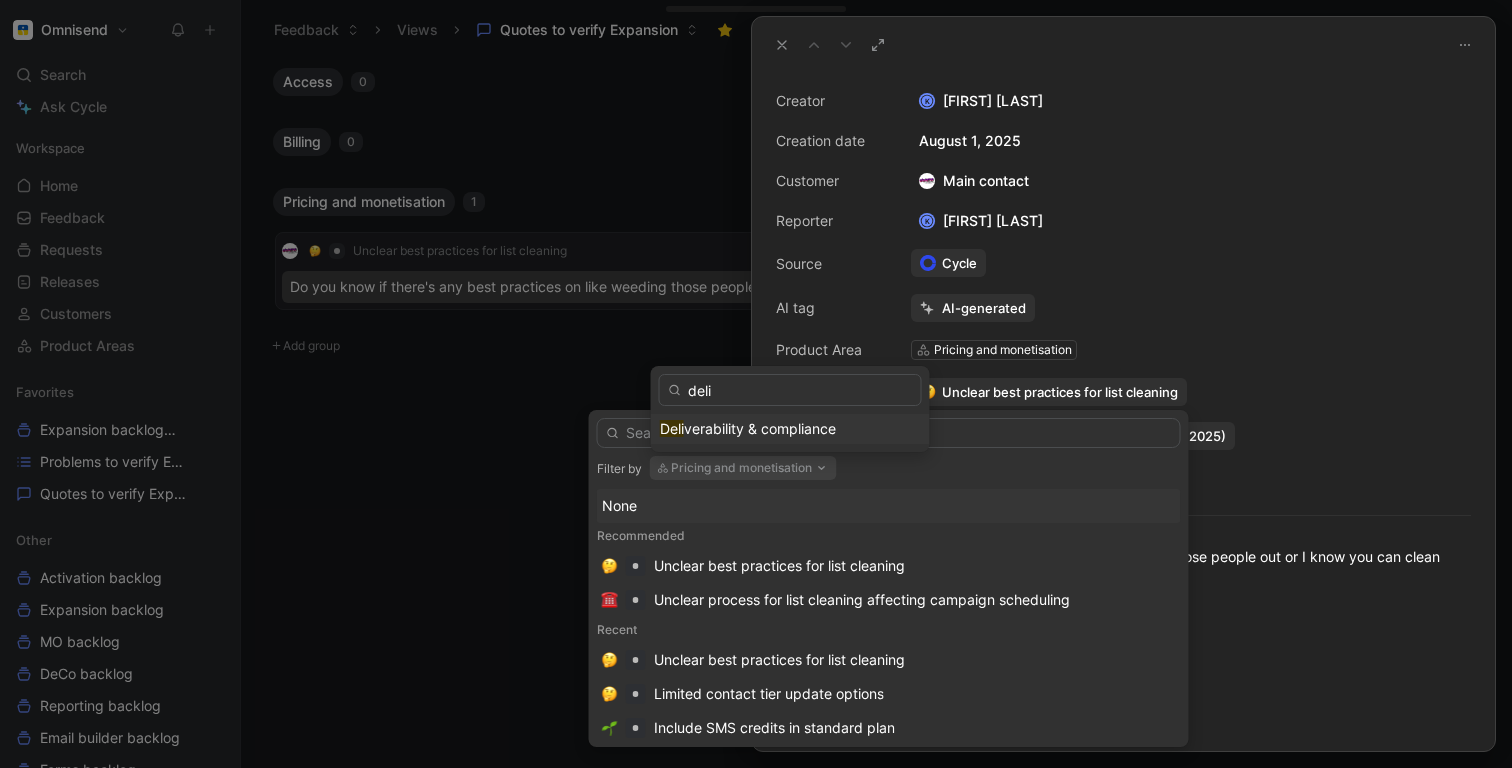 type on "deli" 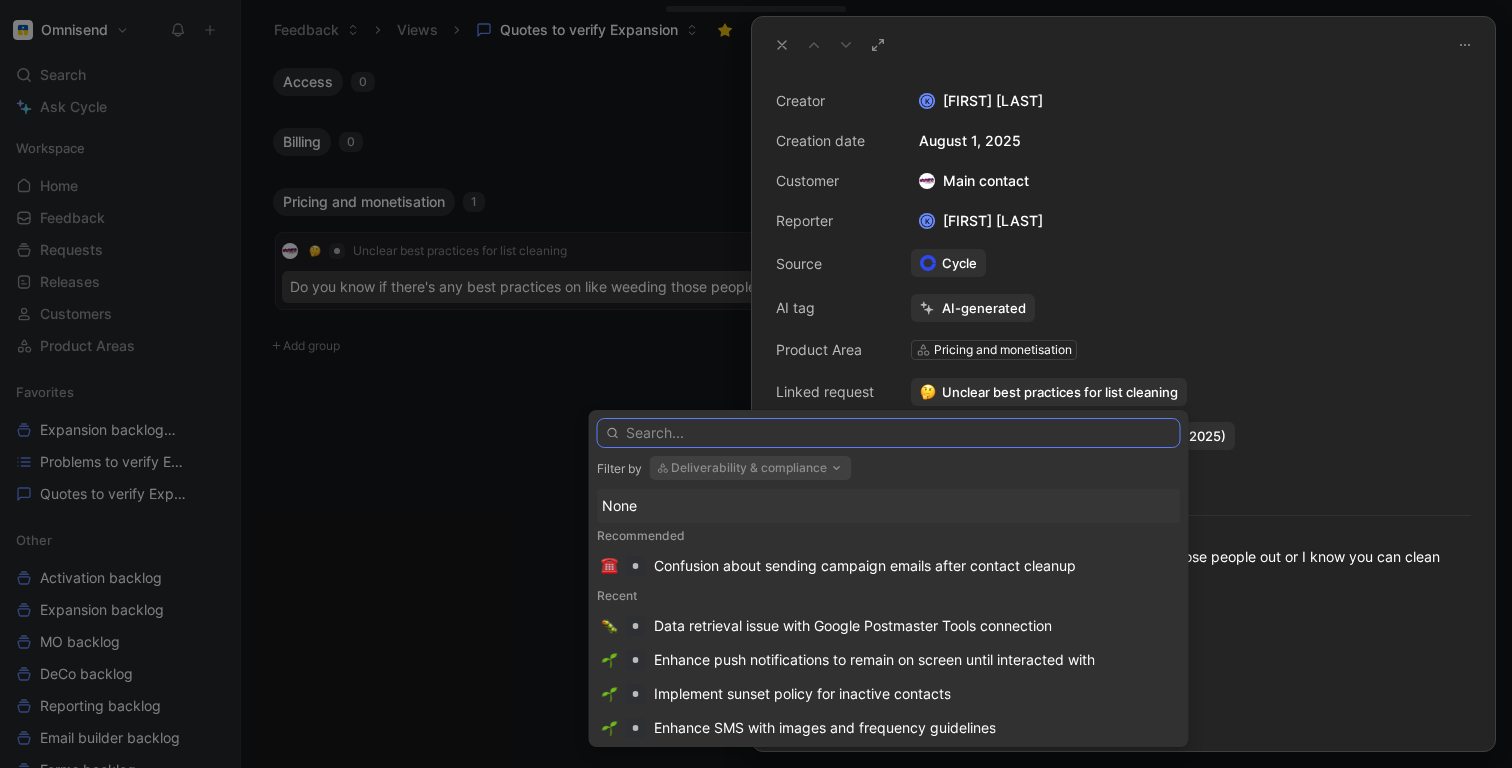 click at bounding box center [889, 433] 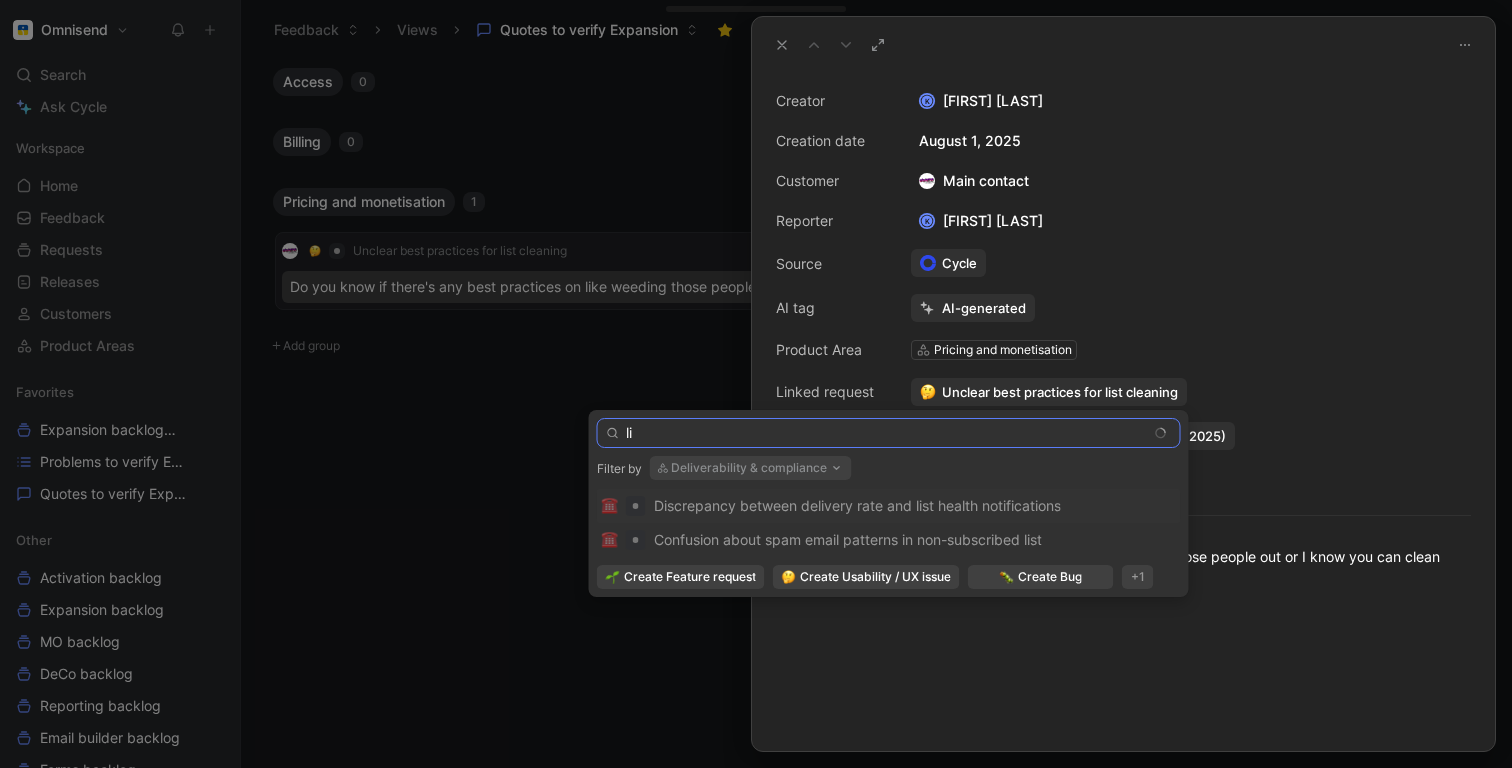 type on "l" 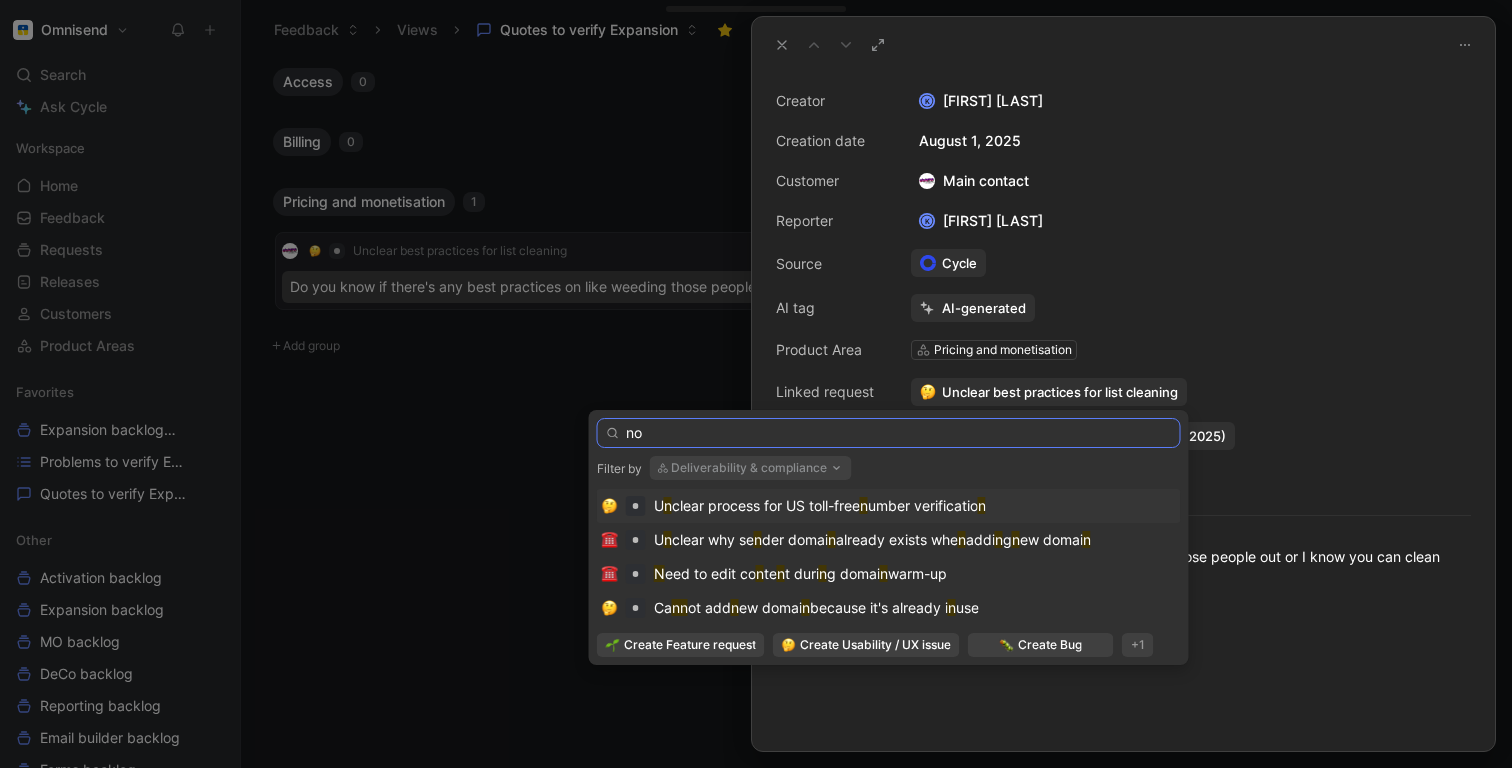 scroll, scrollTop: 0, scrollLeft: 0, axis: both 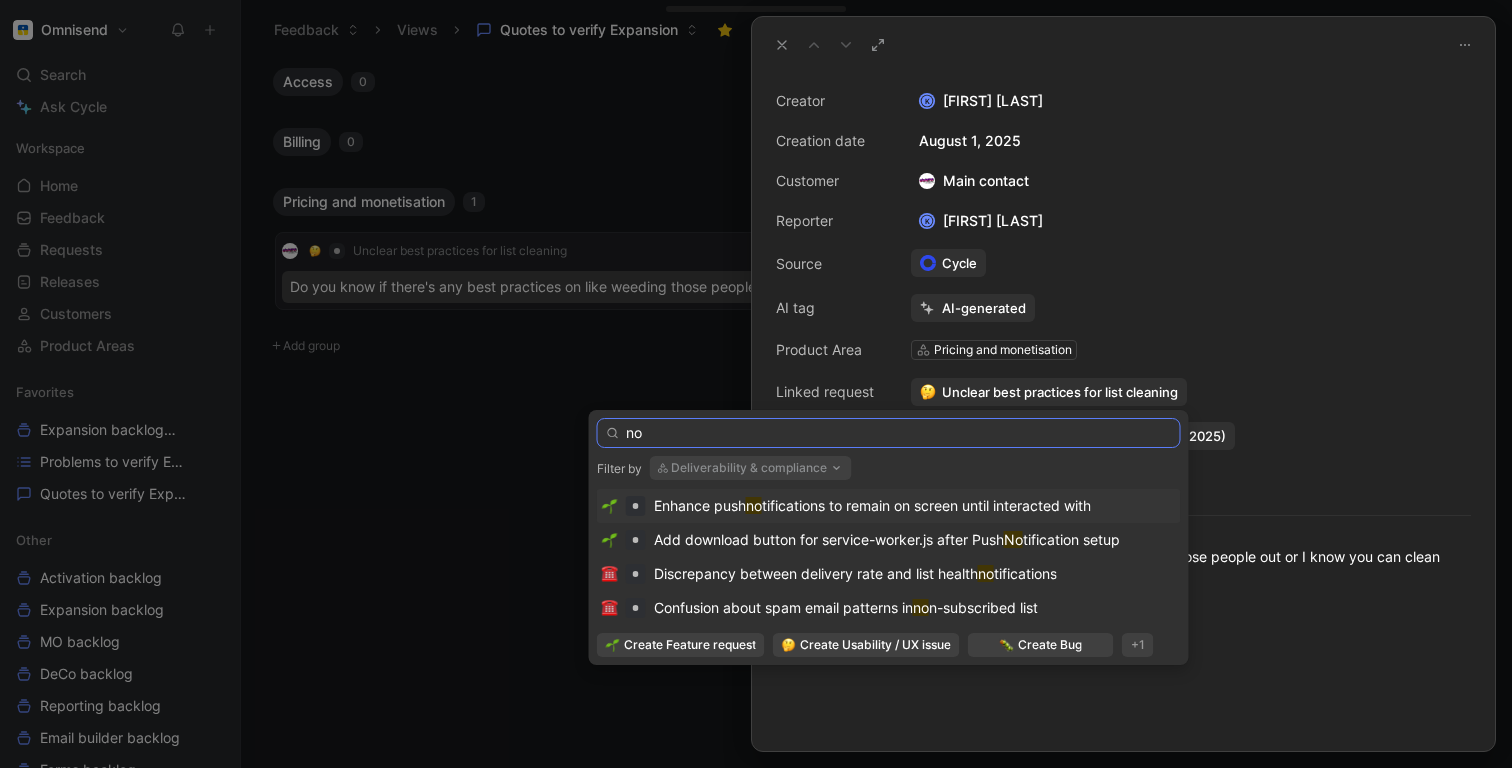 type on "n" 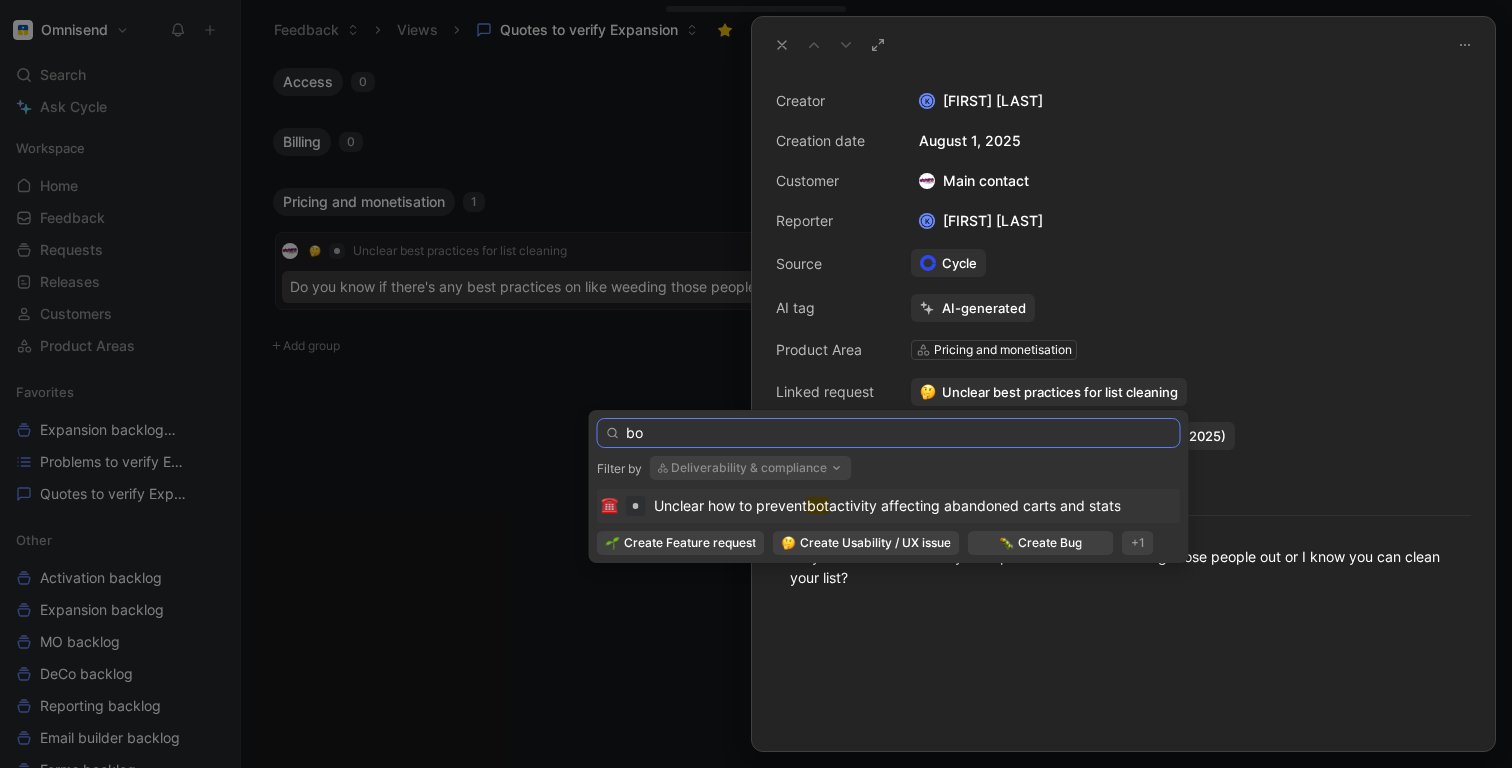 type on "b" 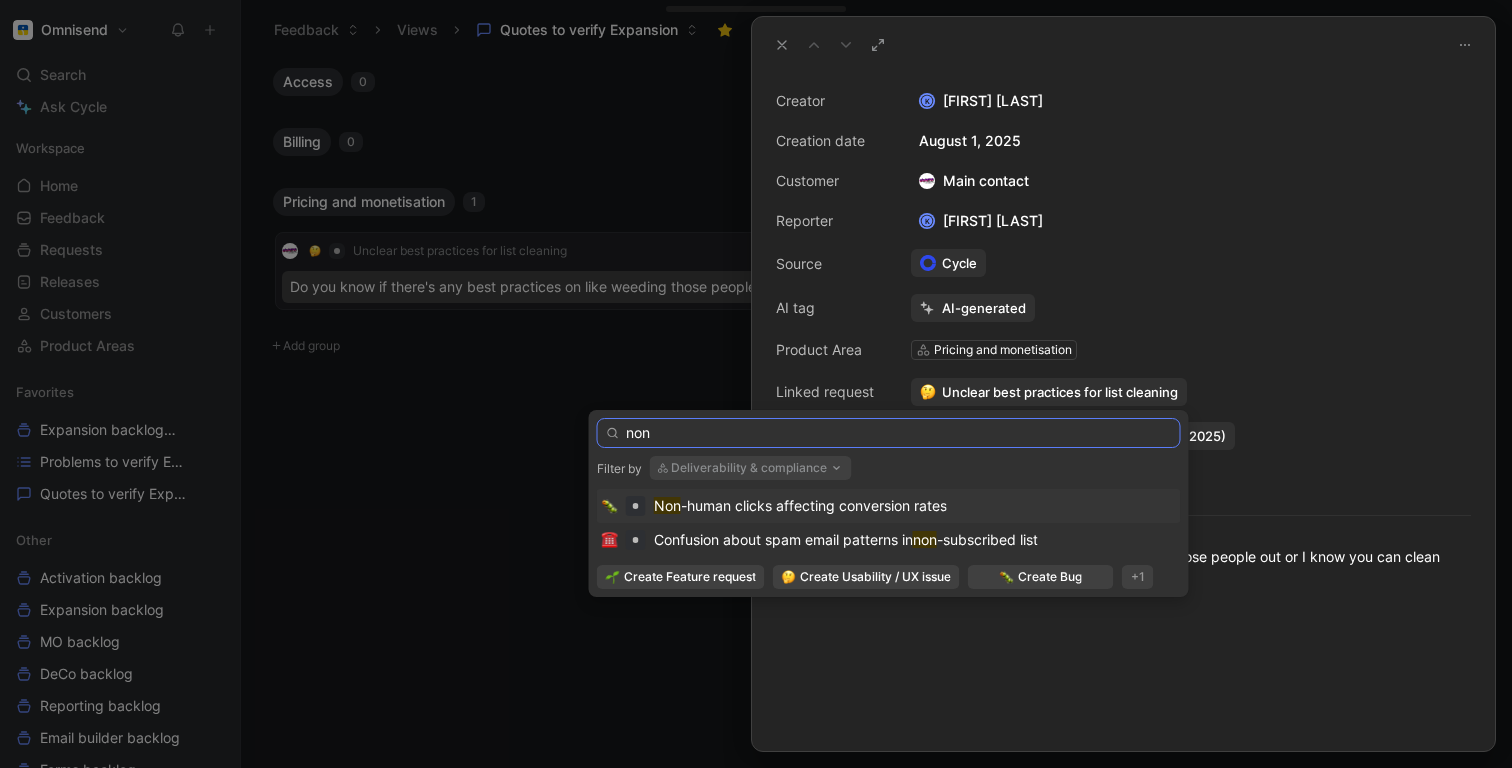 type on "non" 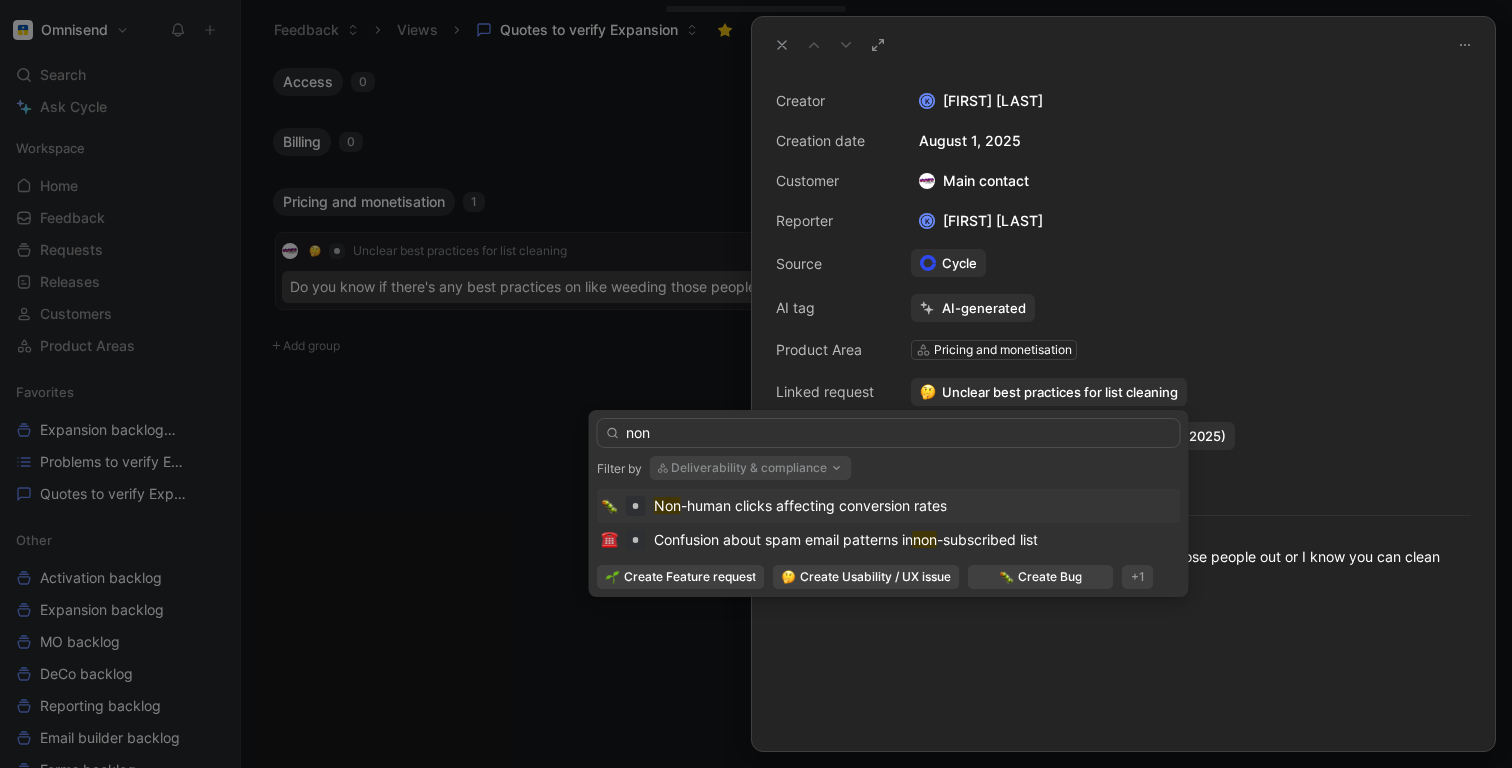 drag, startPoint x: 965, startPoint y: 504, endPoint x: 655, endPoint y: 512, distance: 310.1032 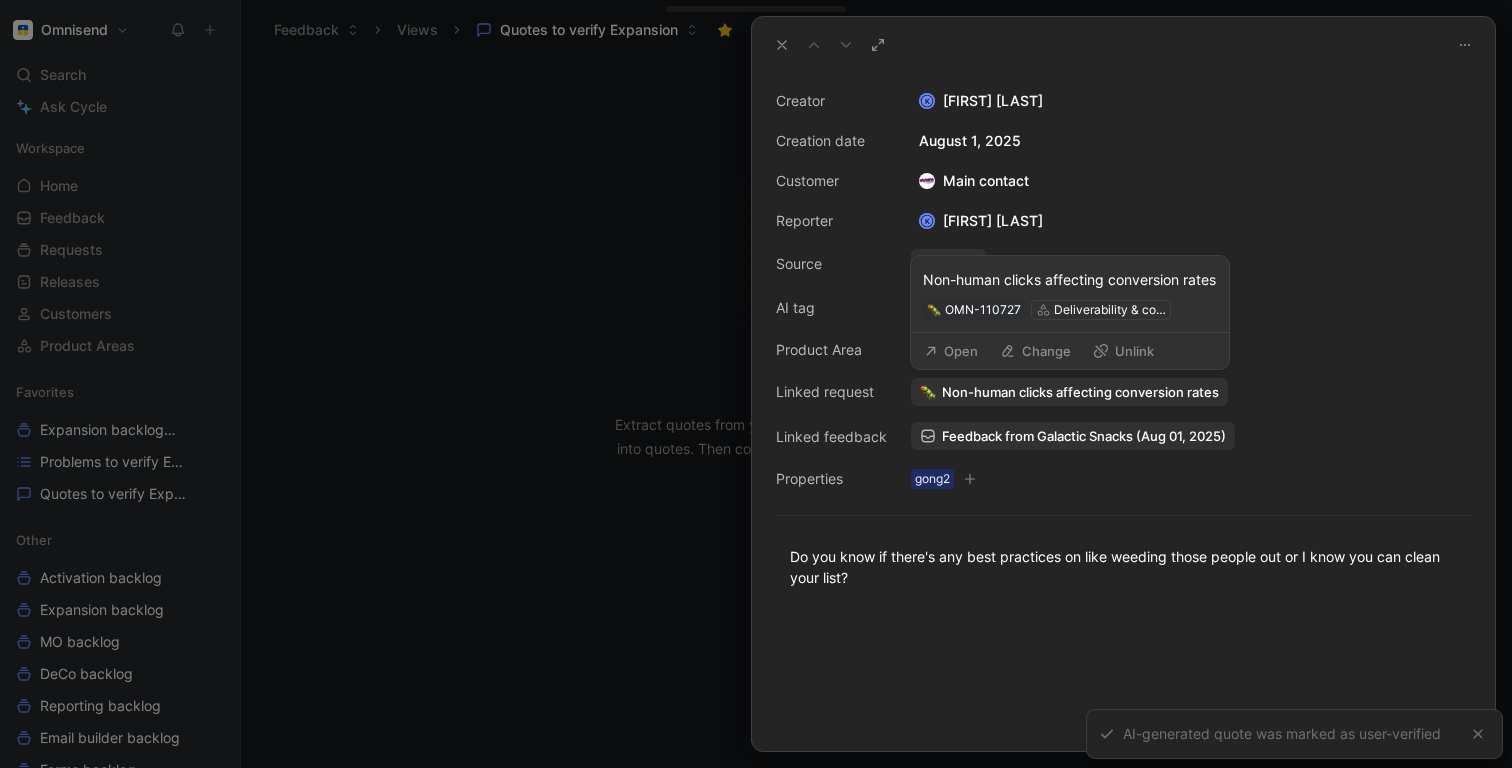 click on "Non-human clicks affecting conversion rates" at bounding box center [1080, 392] 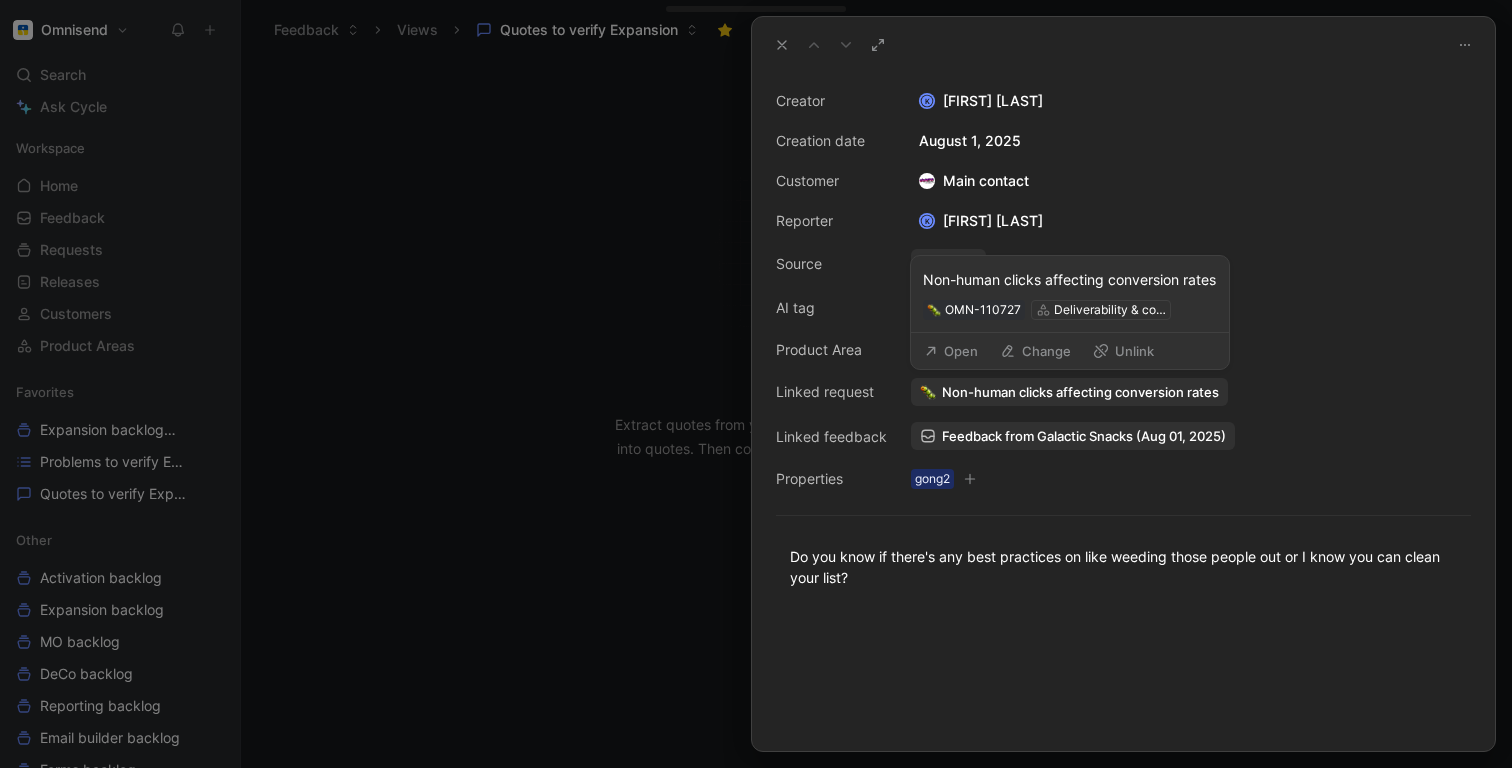 click at bounding box center [928, 392] 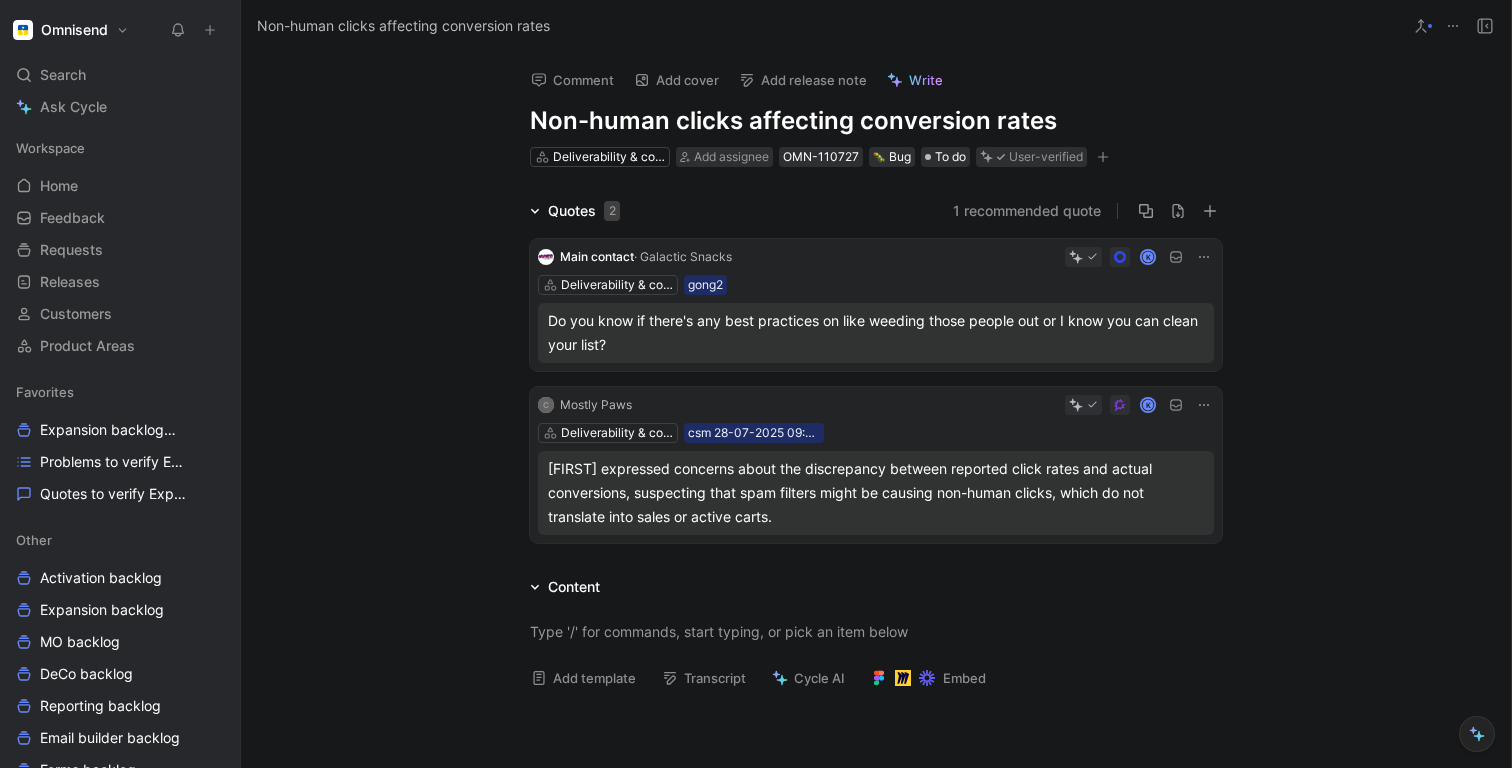 click on "Deliverability & compliance gong2" at bounding box center [876, 285] 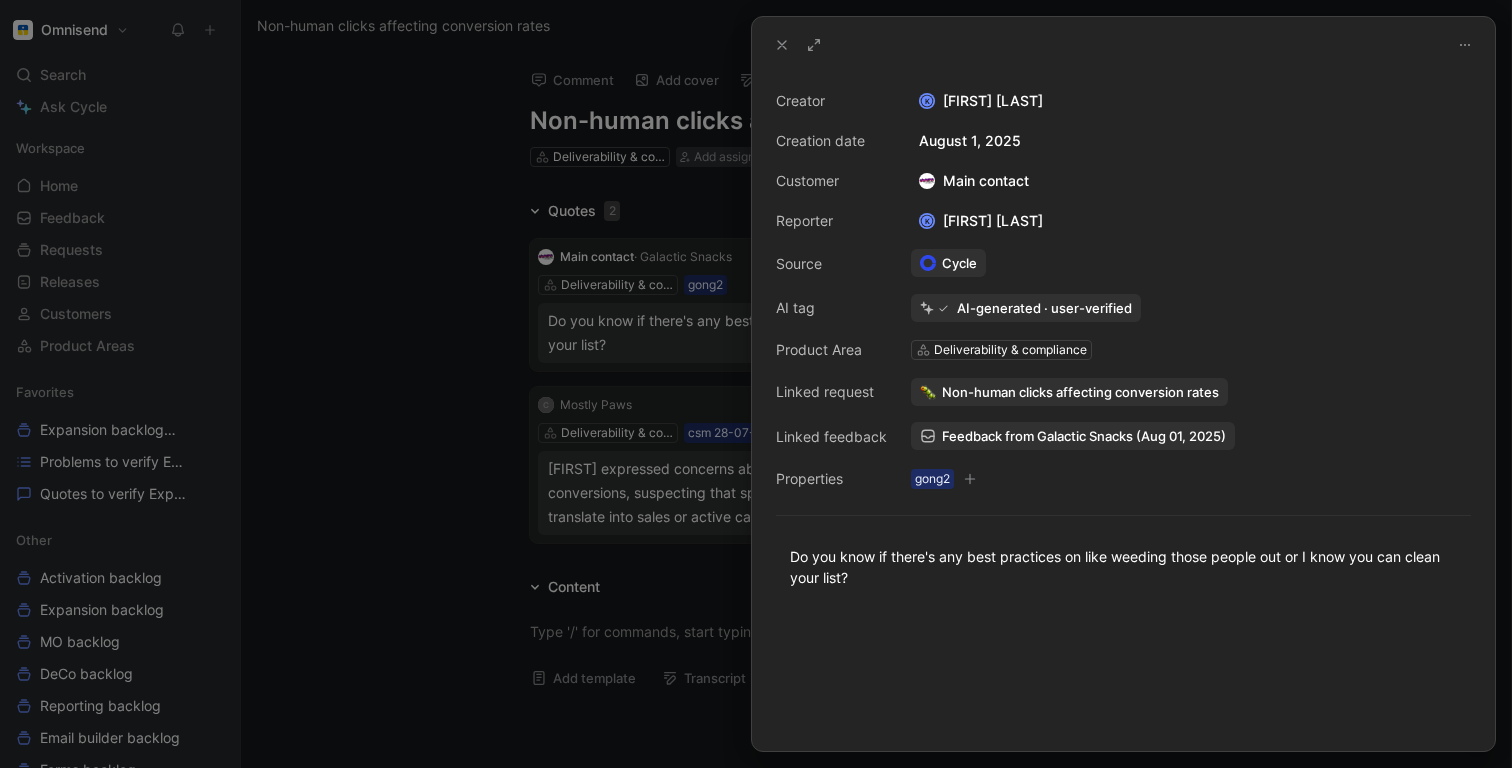 click at bounding box center (756, 384) 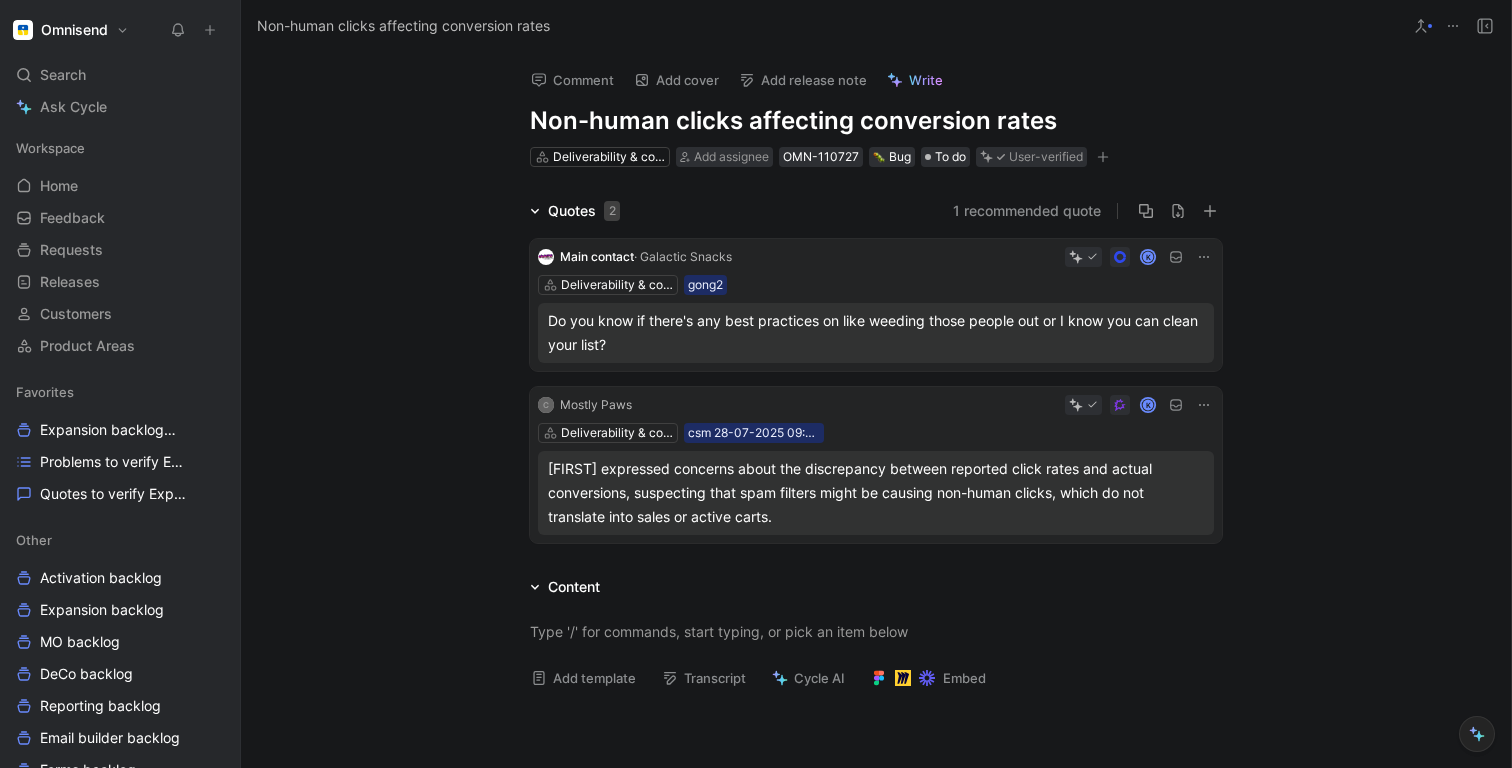 click on "Do you know if there's any best practices on like weeding those people out or I know you can clean your list?" at bounding box center (876, 333) 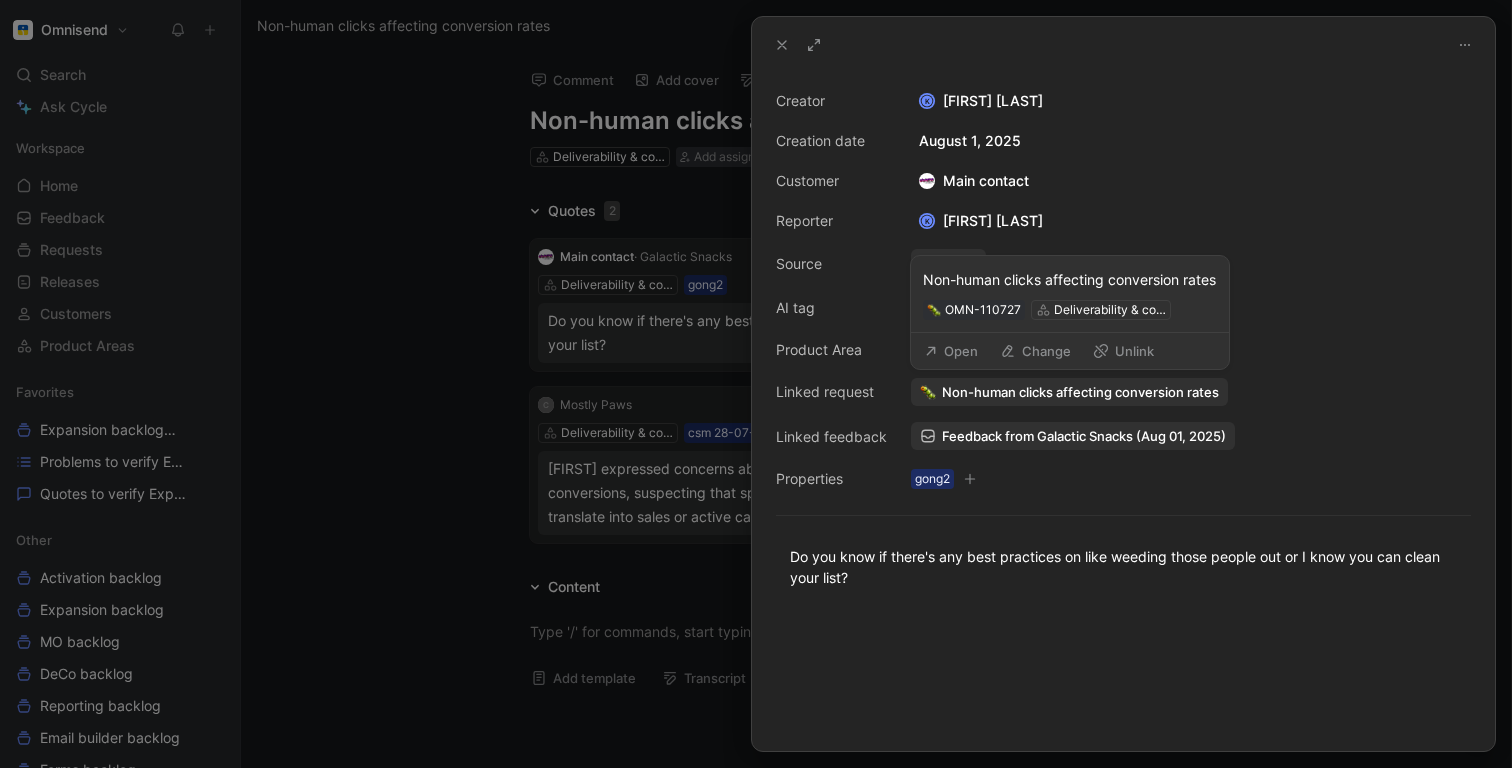 click on "Unlink" at bounding box center (1123, 351) 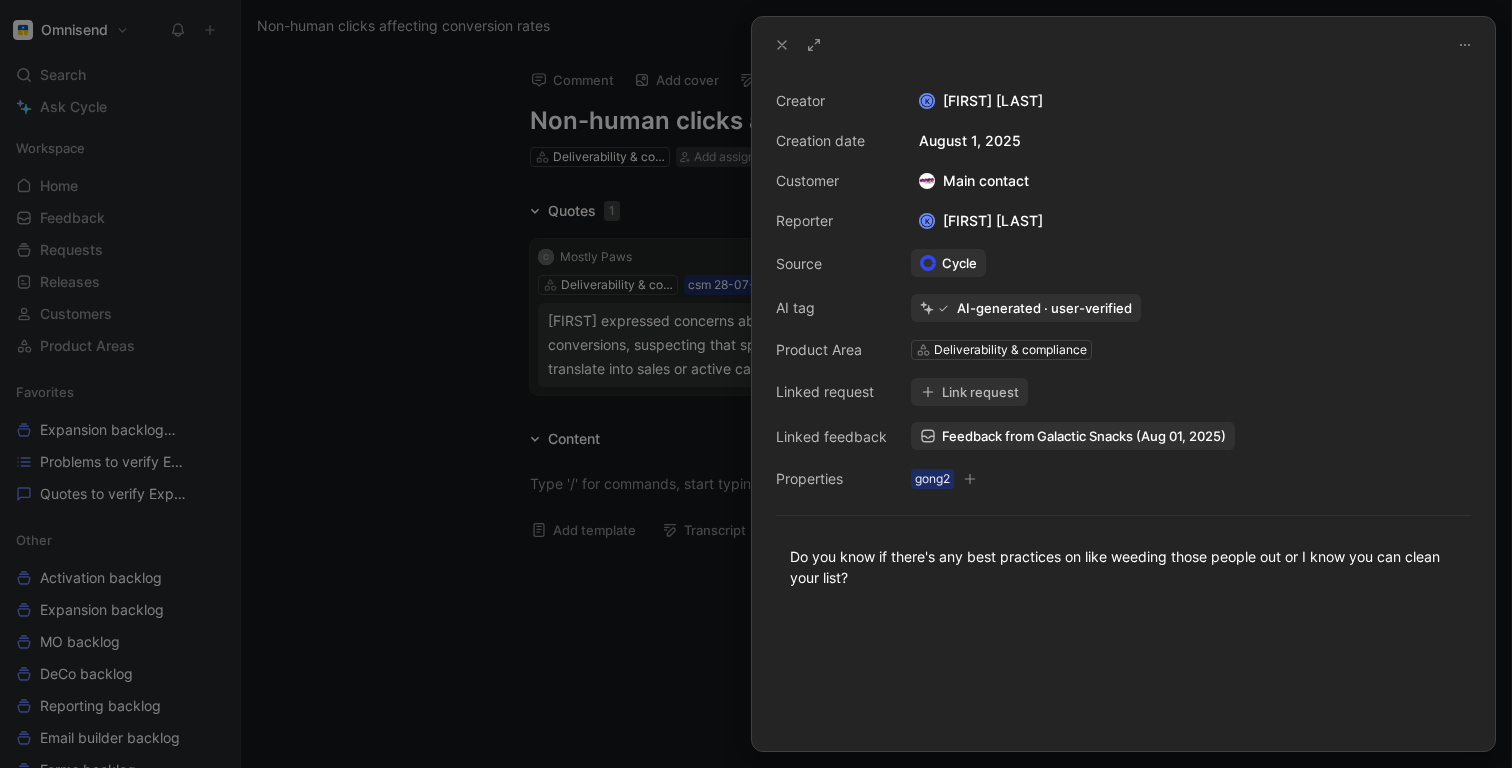 click at bounding box center [756, 384] 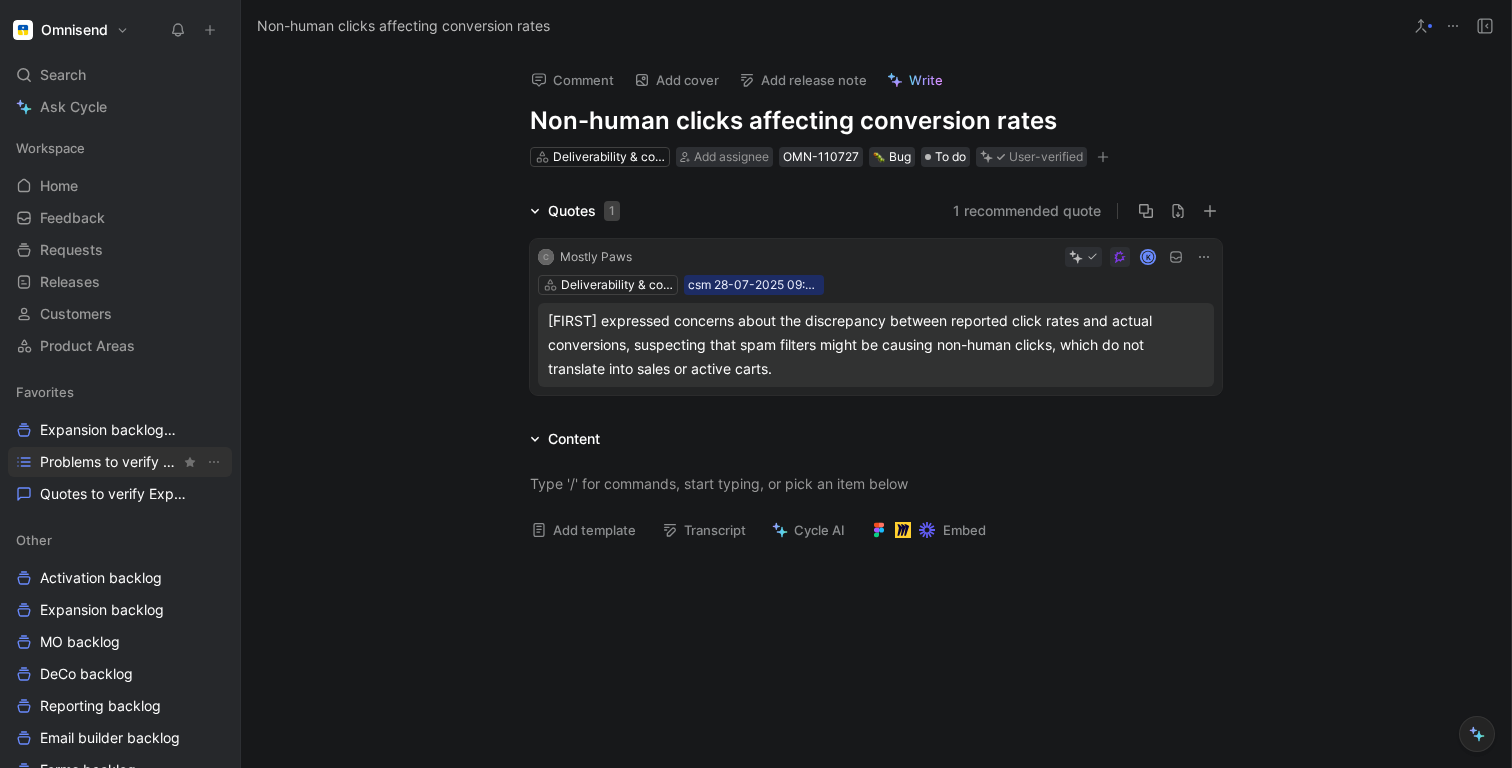 click on "Problems to verify Expansion" at bounding box center [110, 462] 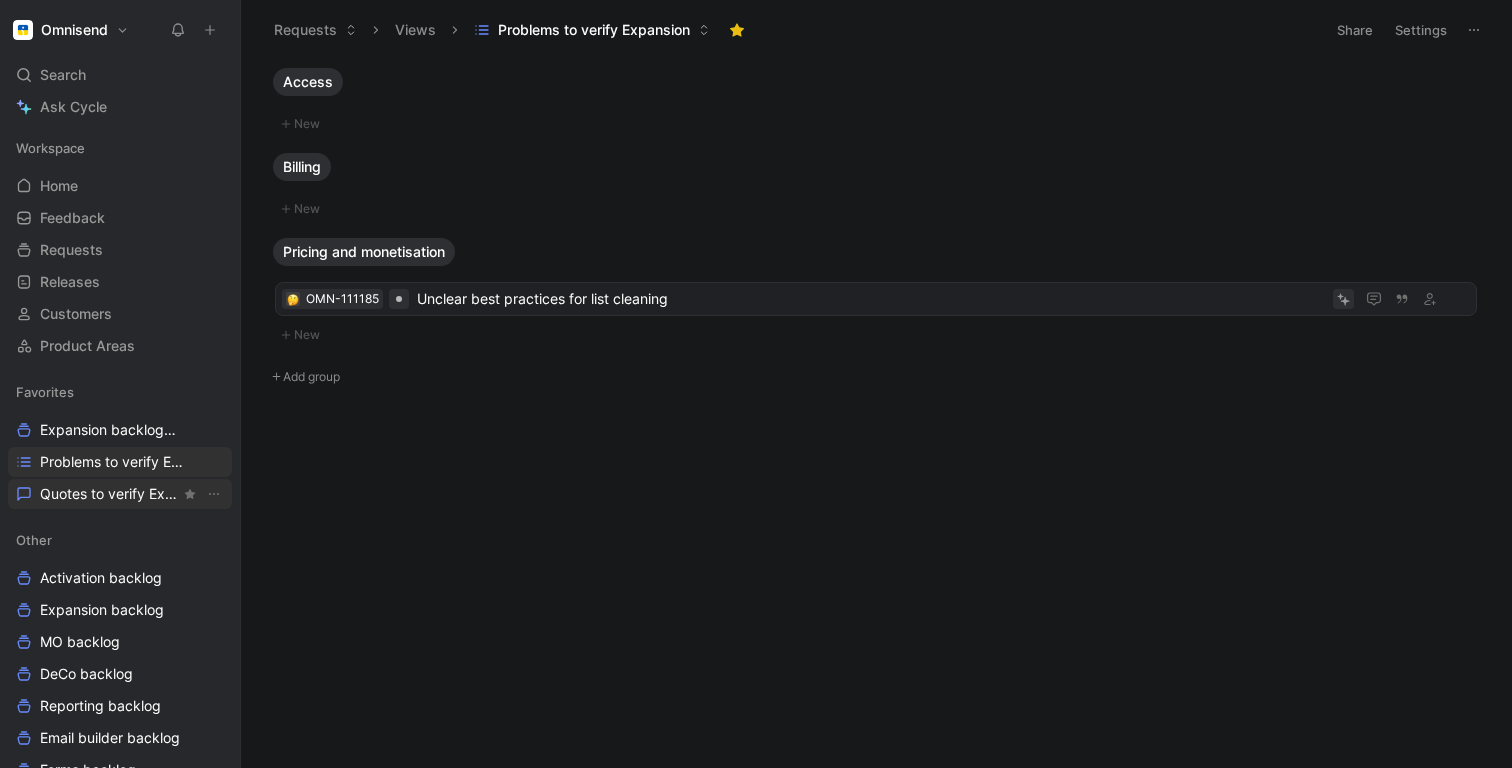 click on "Quotes to verify Expansion" at bounding box center [110, 494] 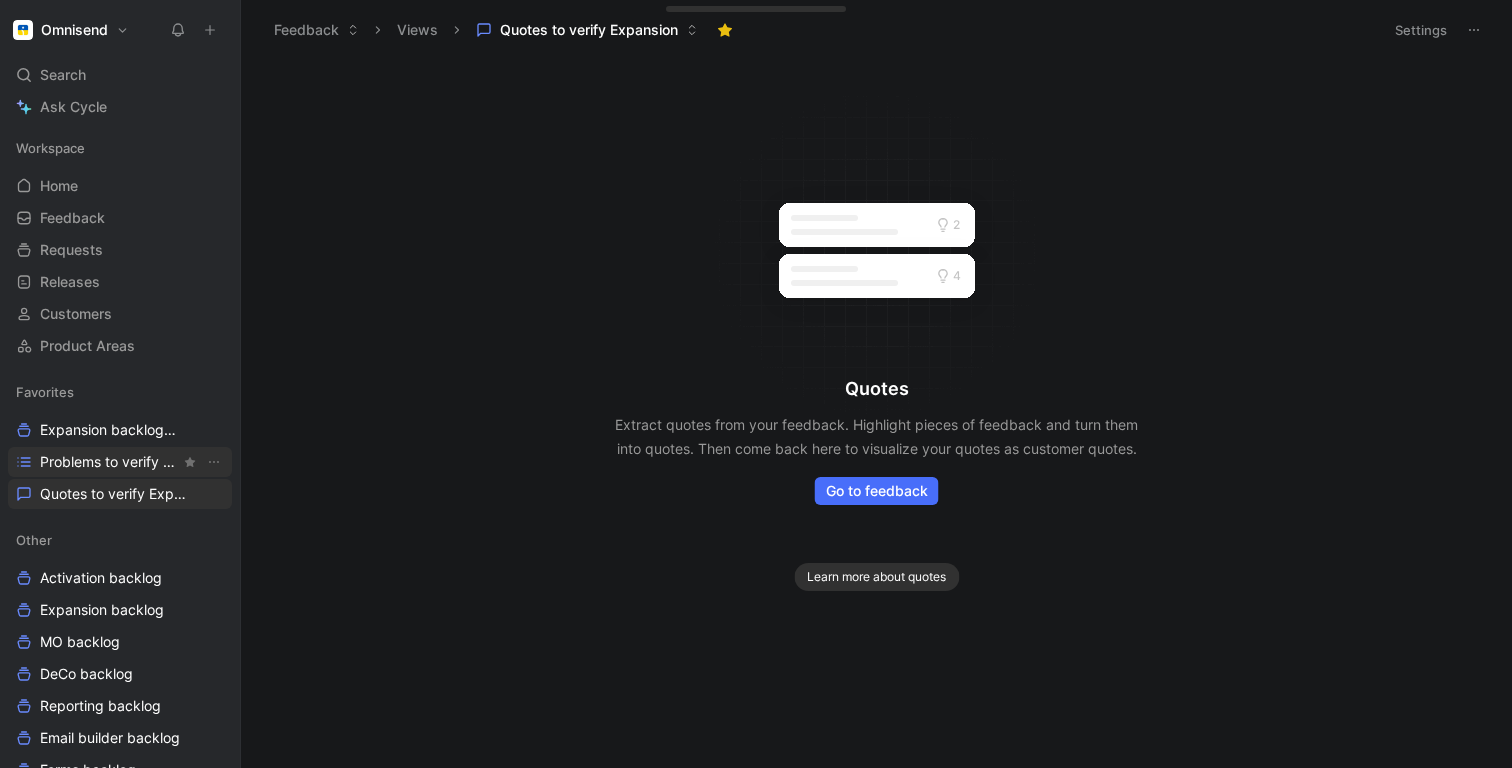click on "Problems to verify Expansion" at bounding box center (110, 462) 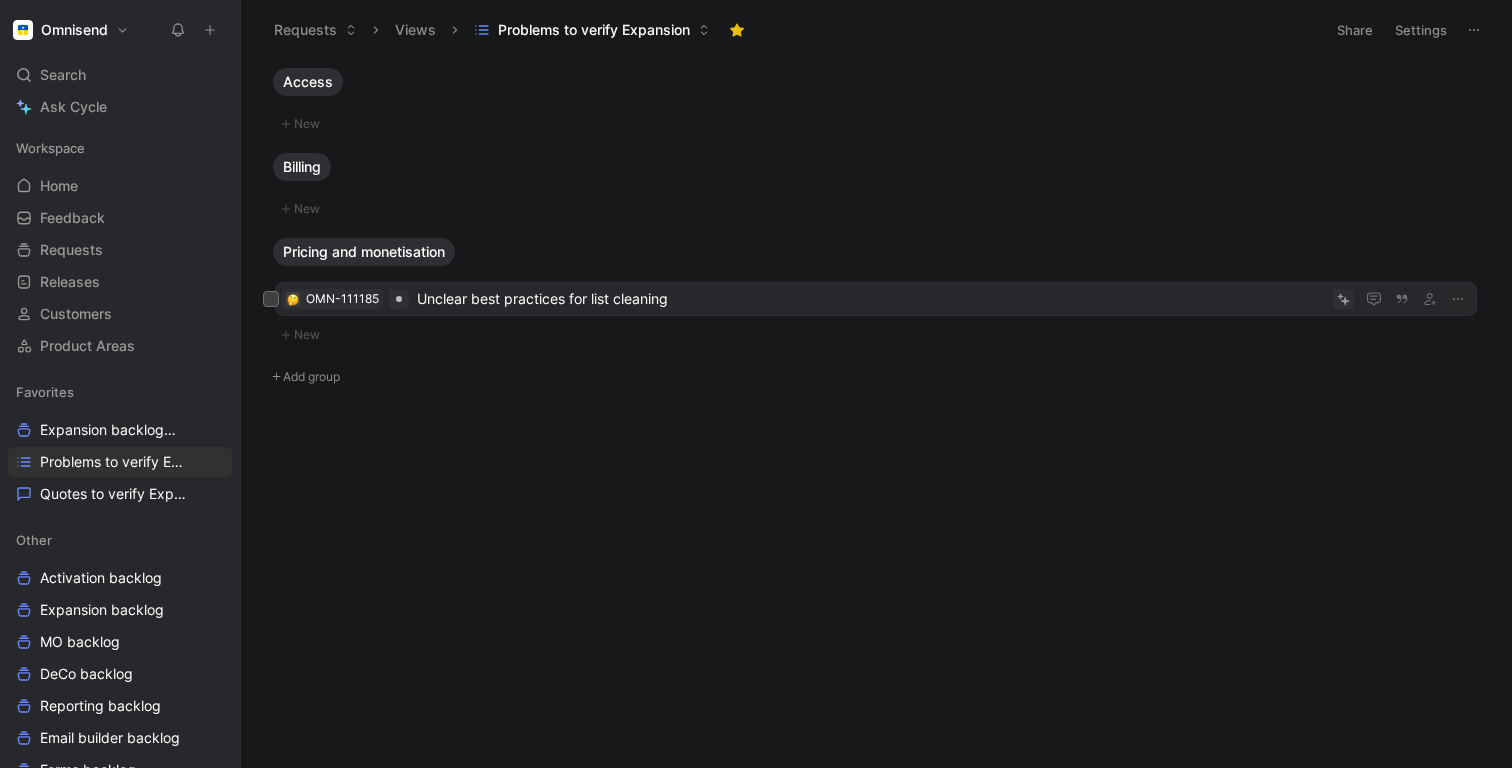 click on "Unclear best practices for list cleaning" at bounding box center (871, 299) 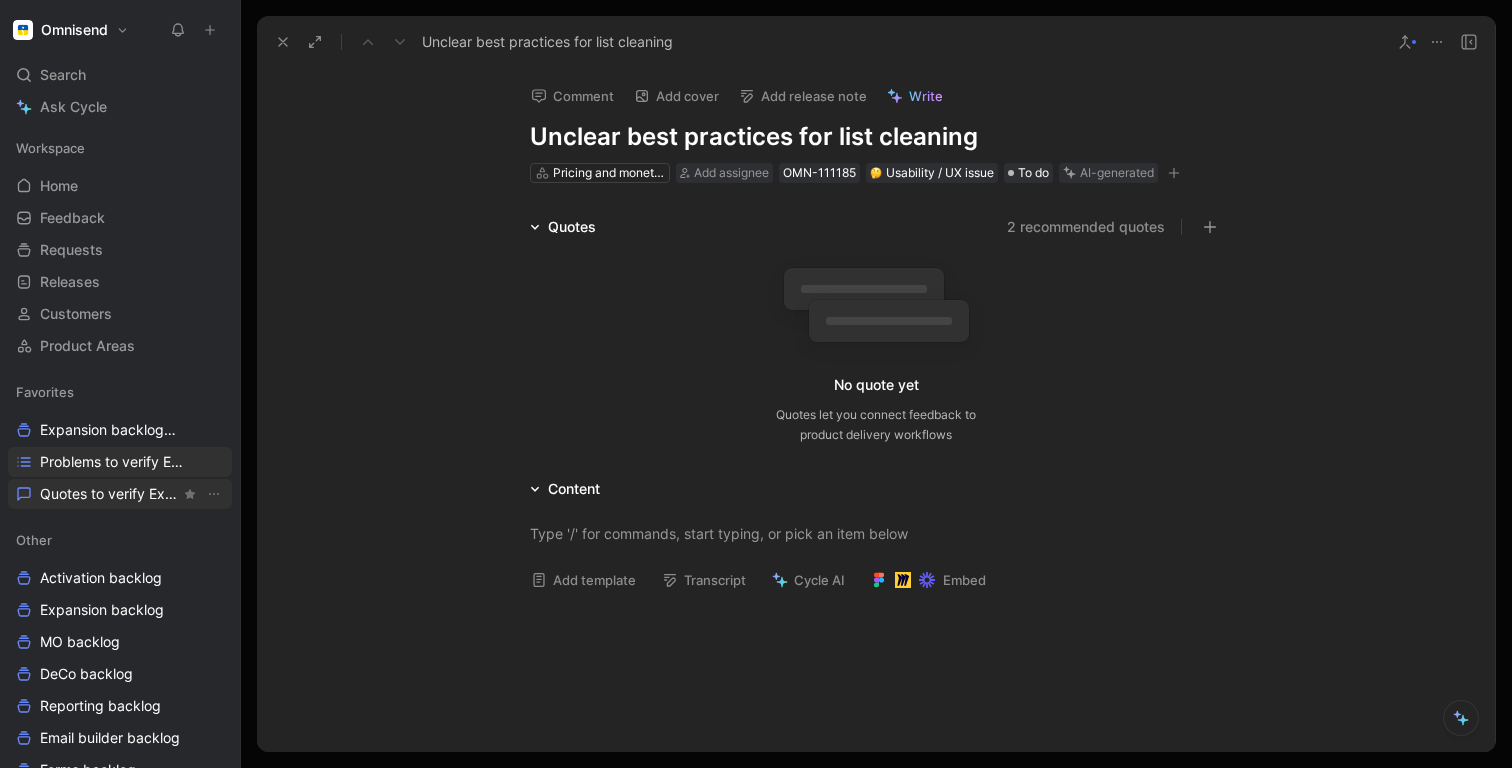 click on "Quotes to verify Expansion" at bounding box center (110, 494) 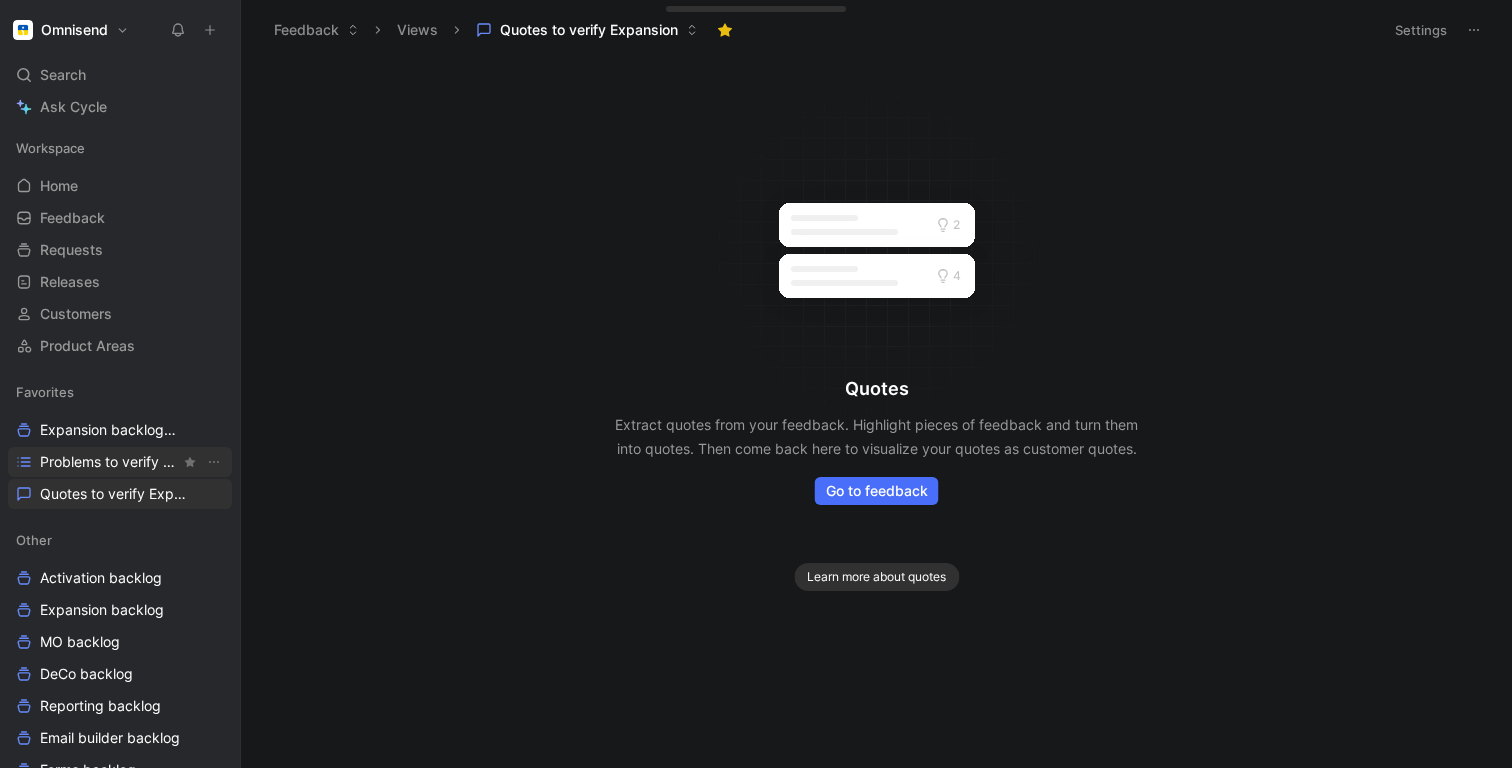 click on "Problems to verify Expansion" at bounding box center [110, 462] 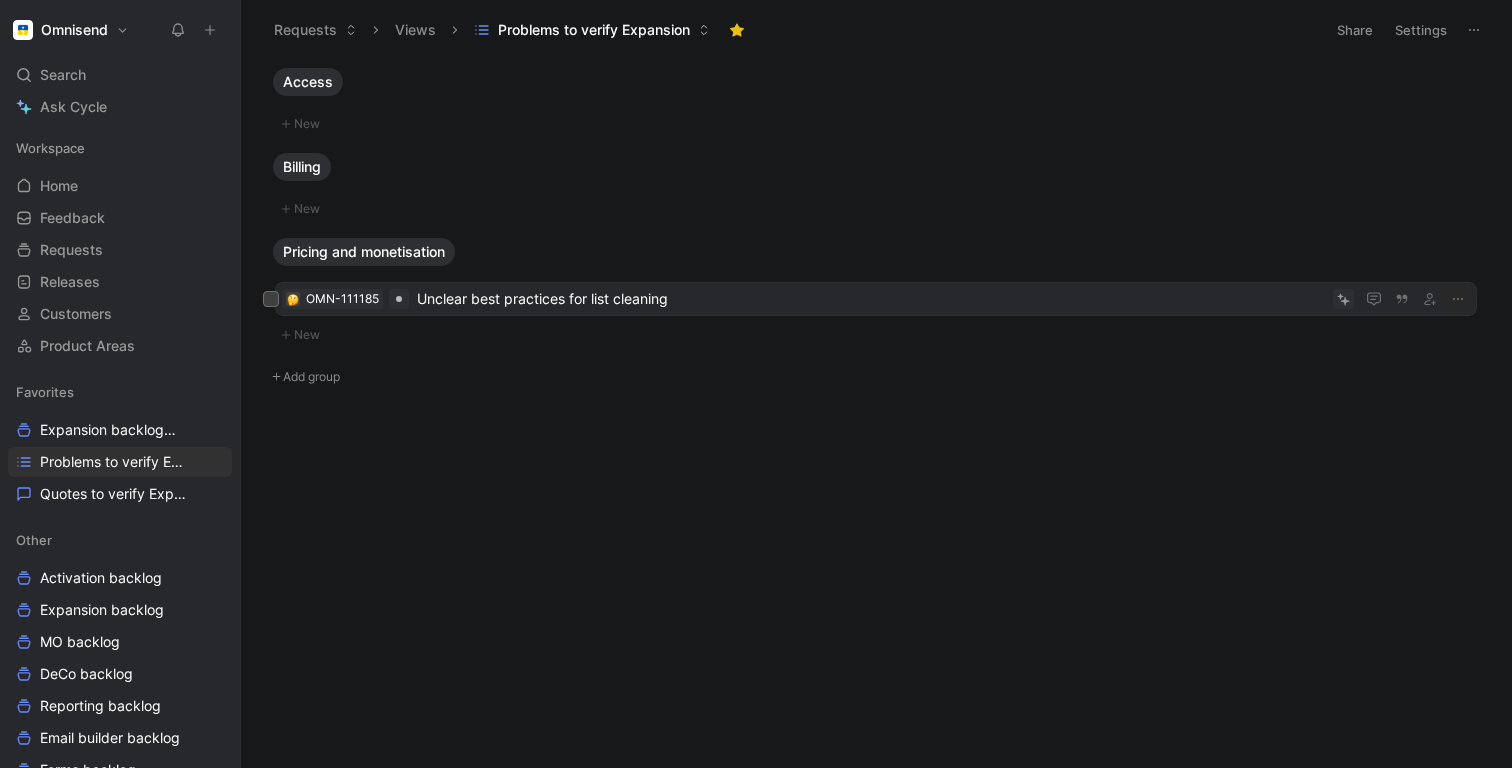 click 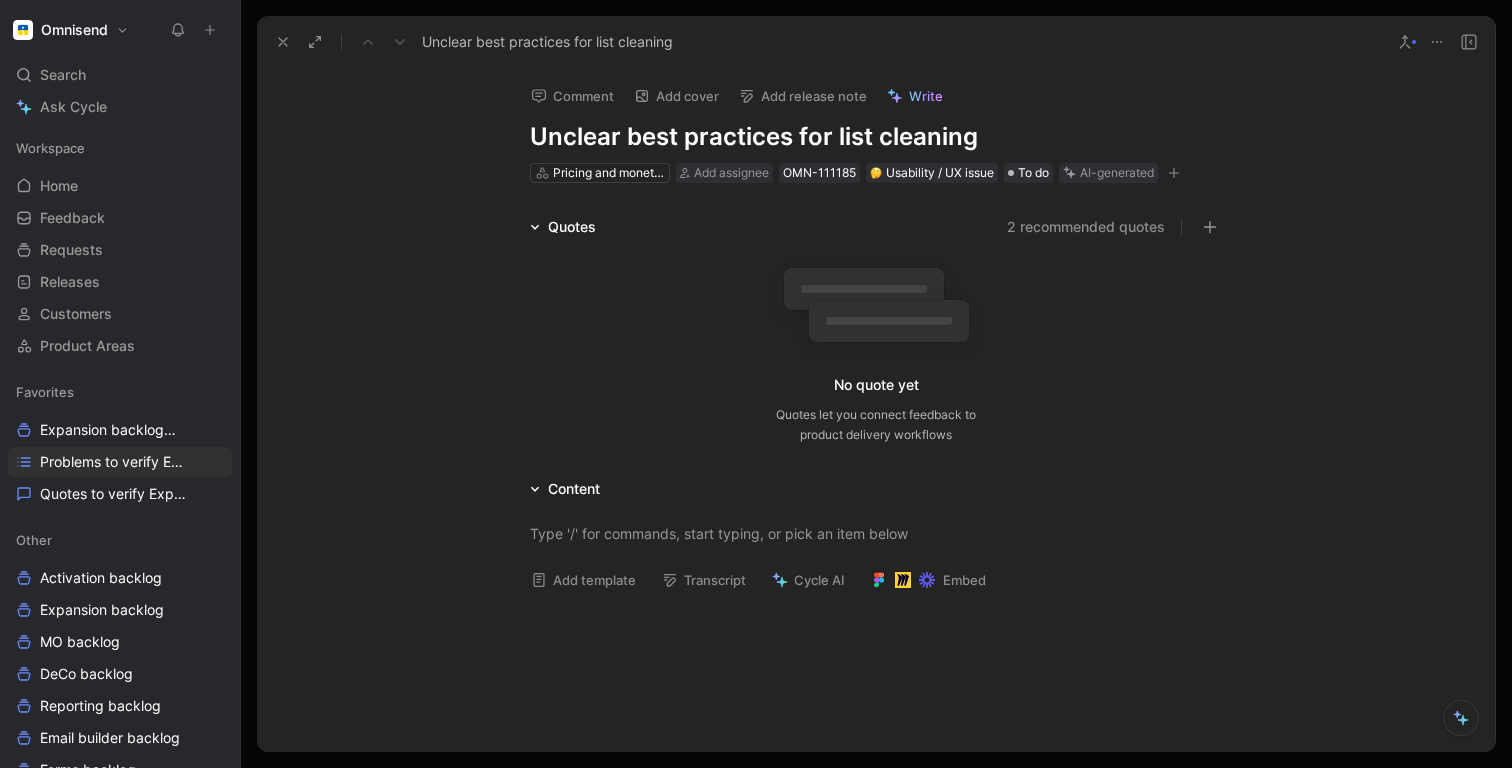 click 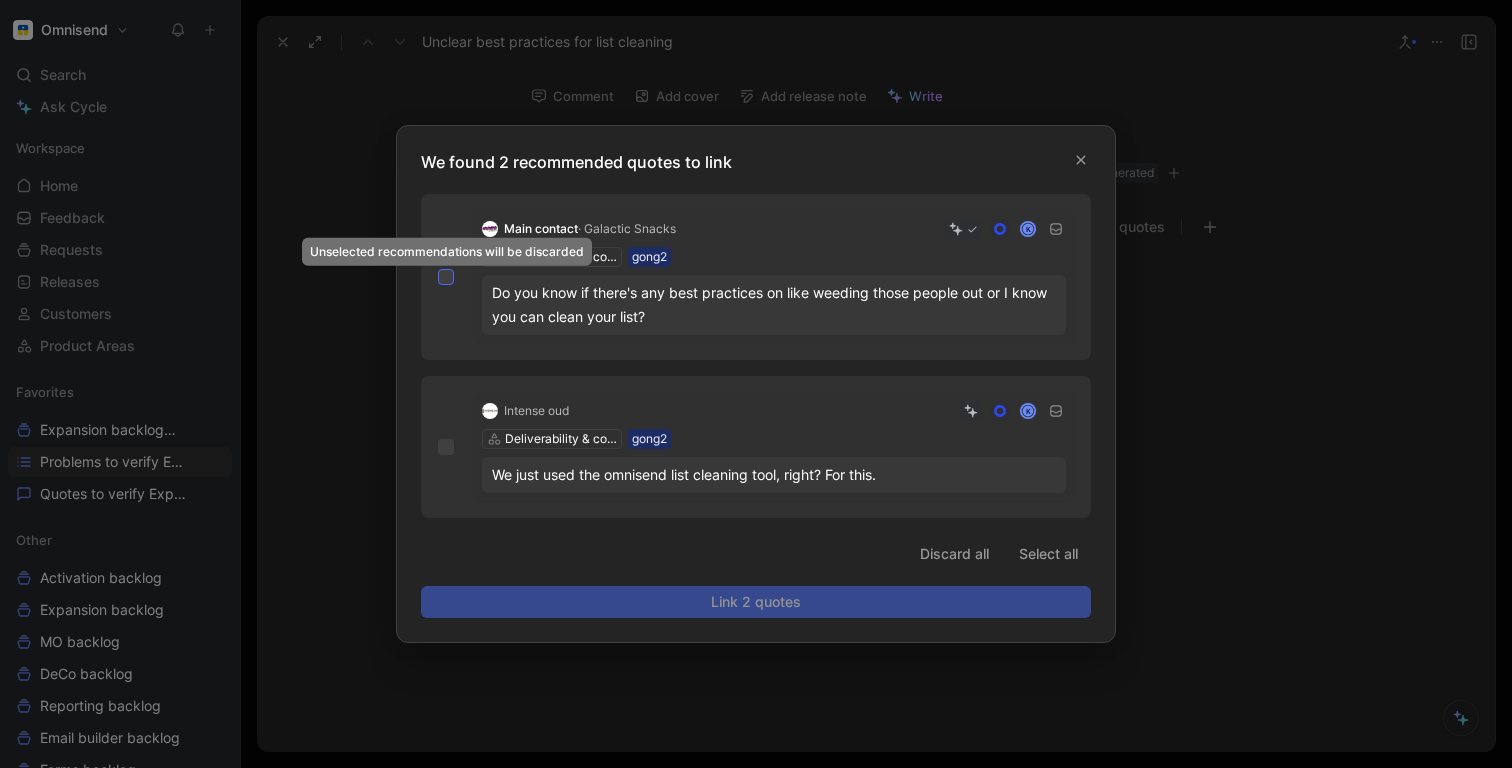 click 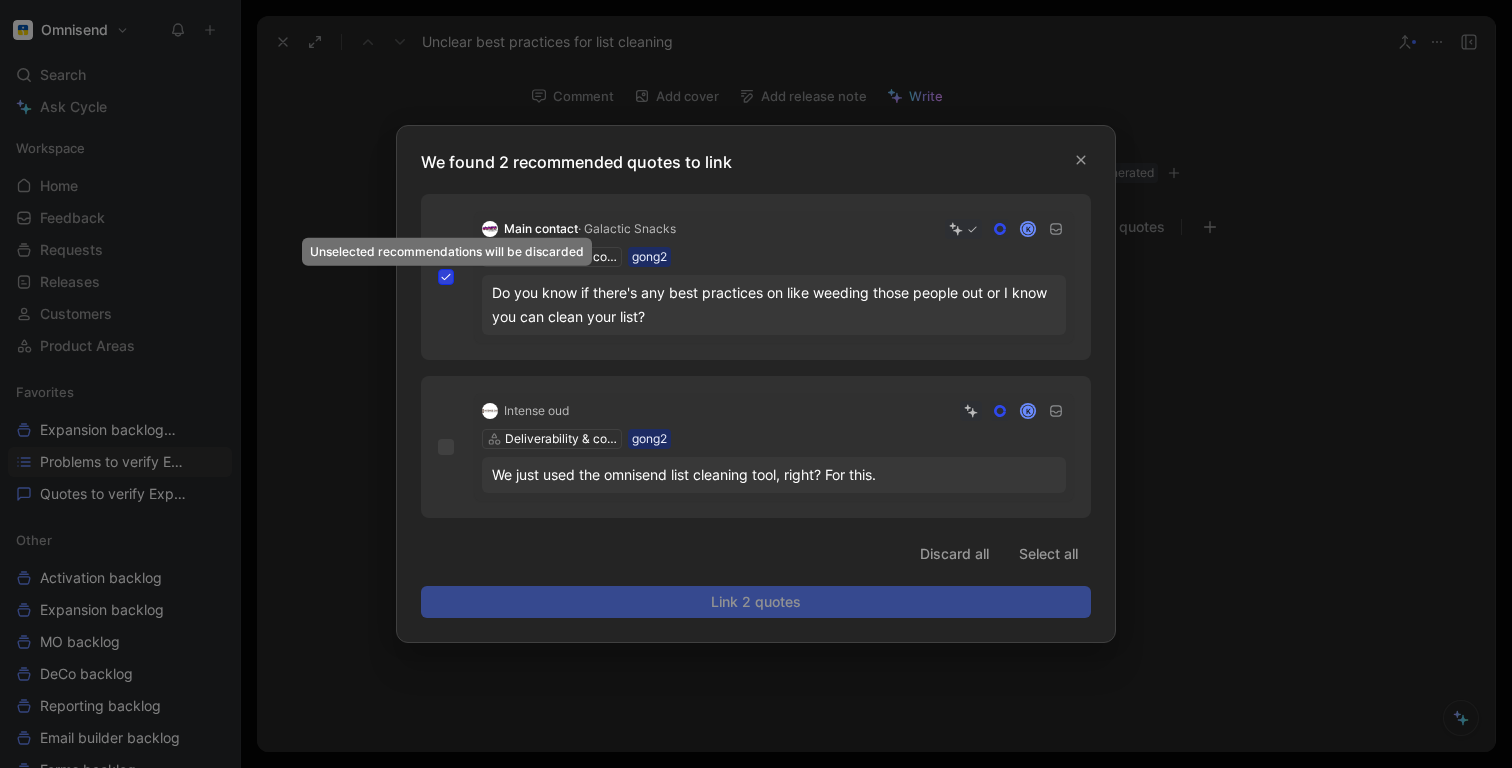 click at bounding box center (438, 269) 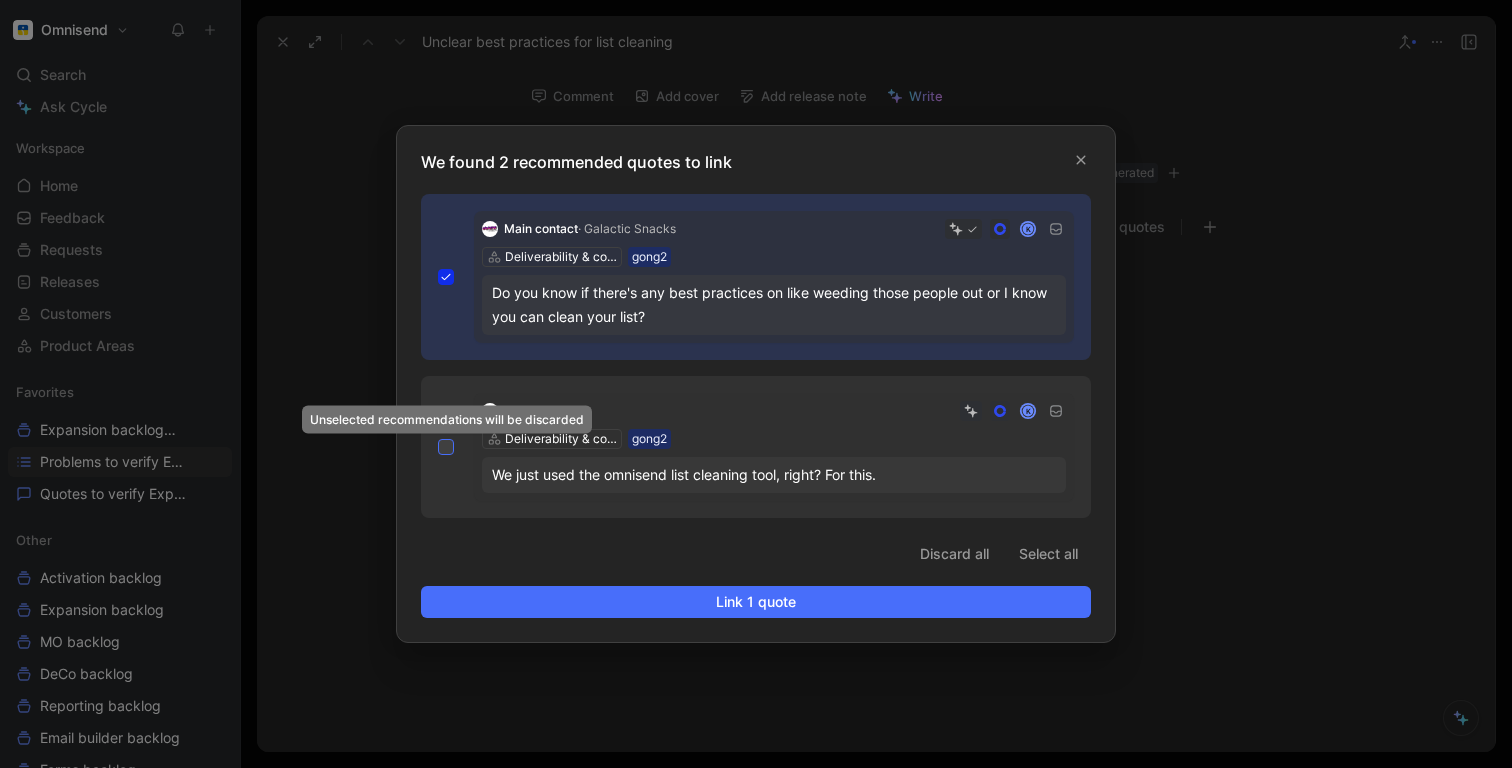 click 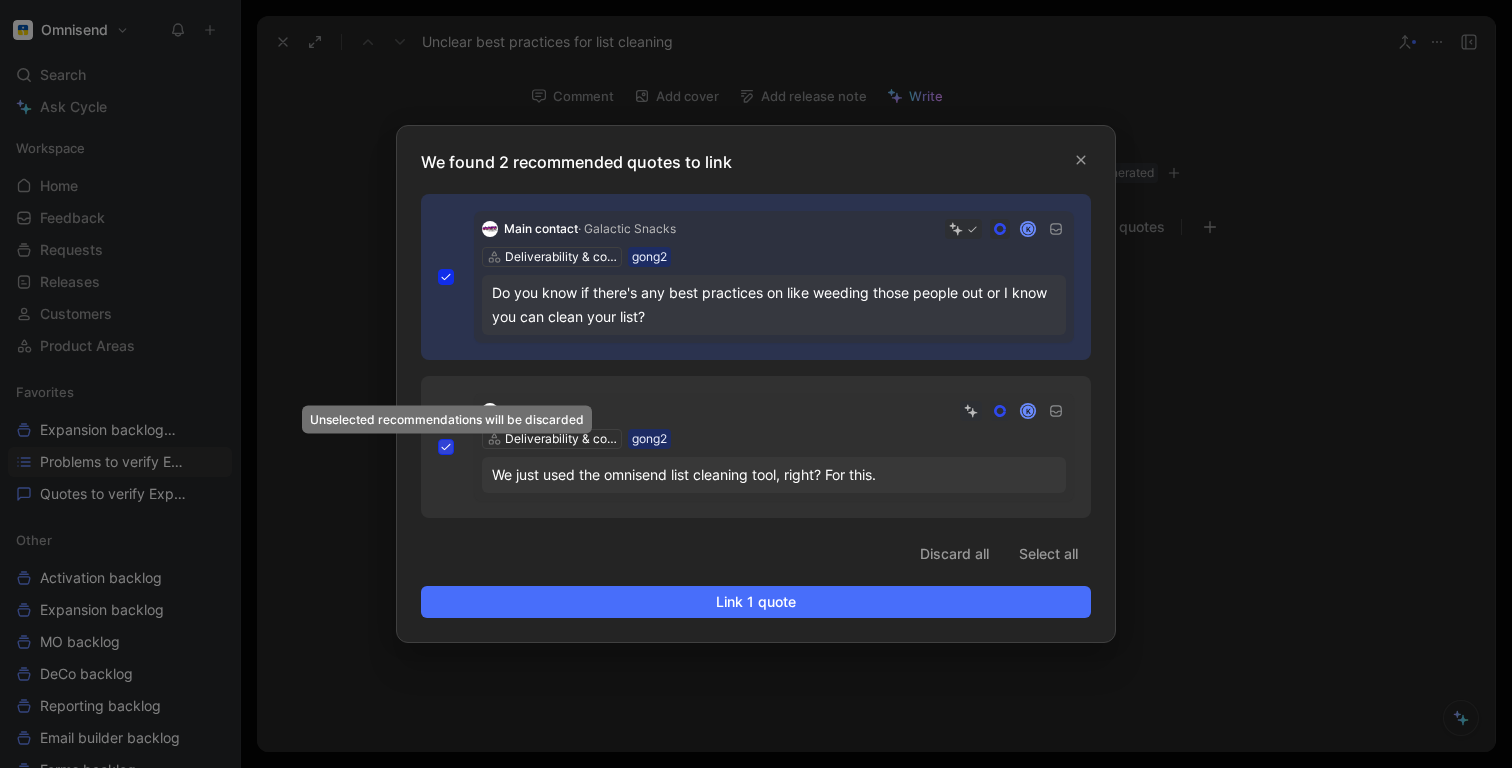 click at bounding box center [438, 439] 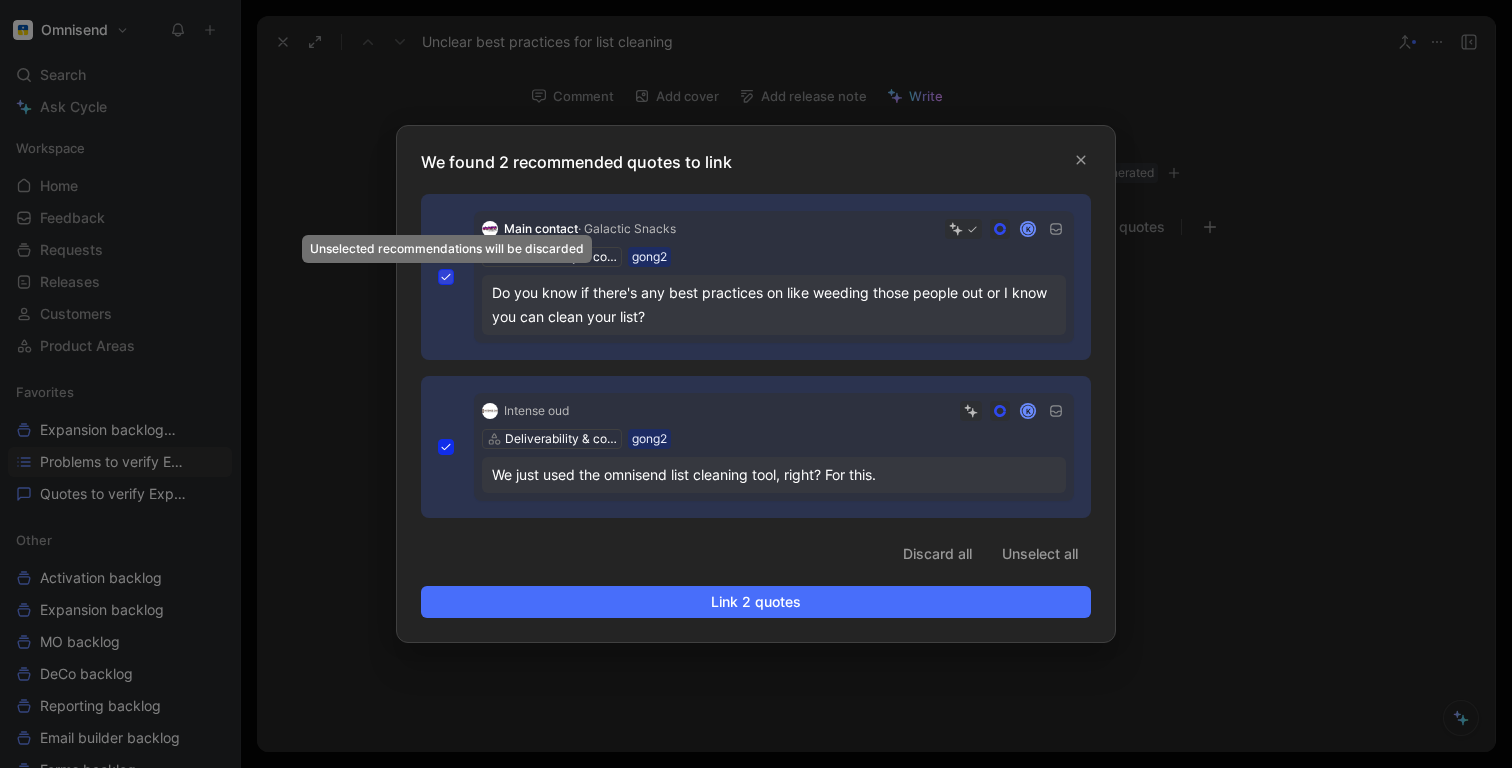 click 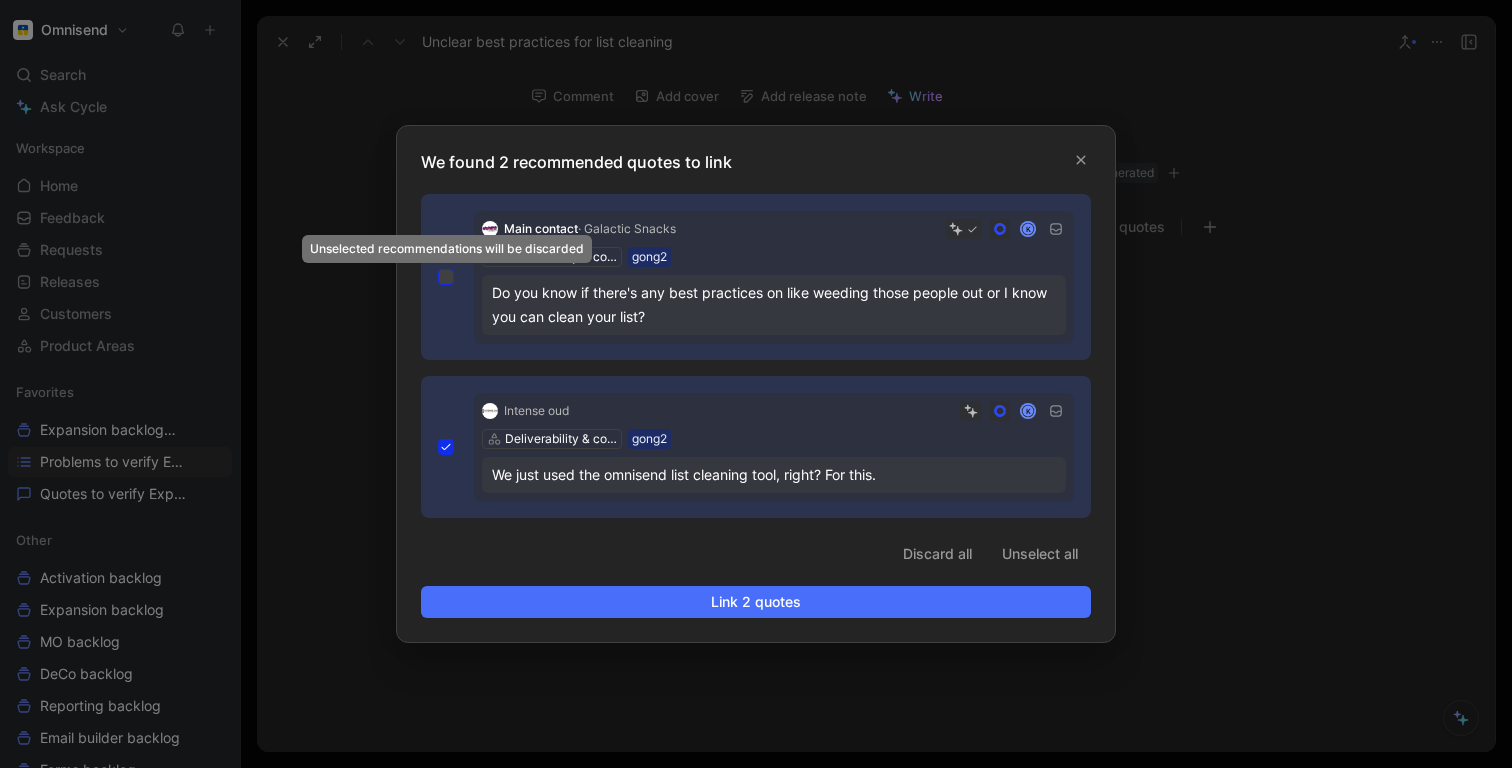 click at bounding box center (438, 269) 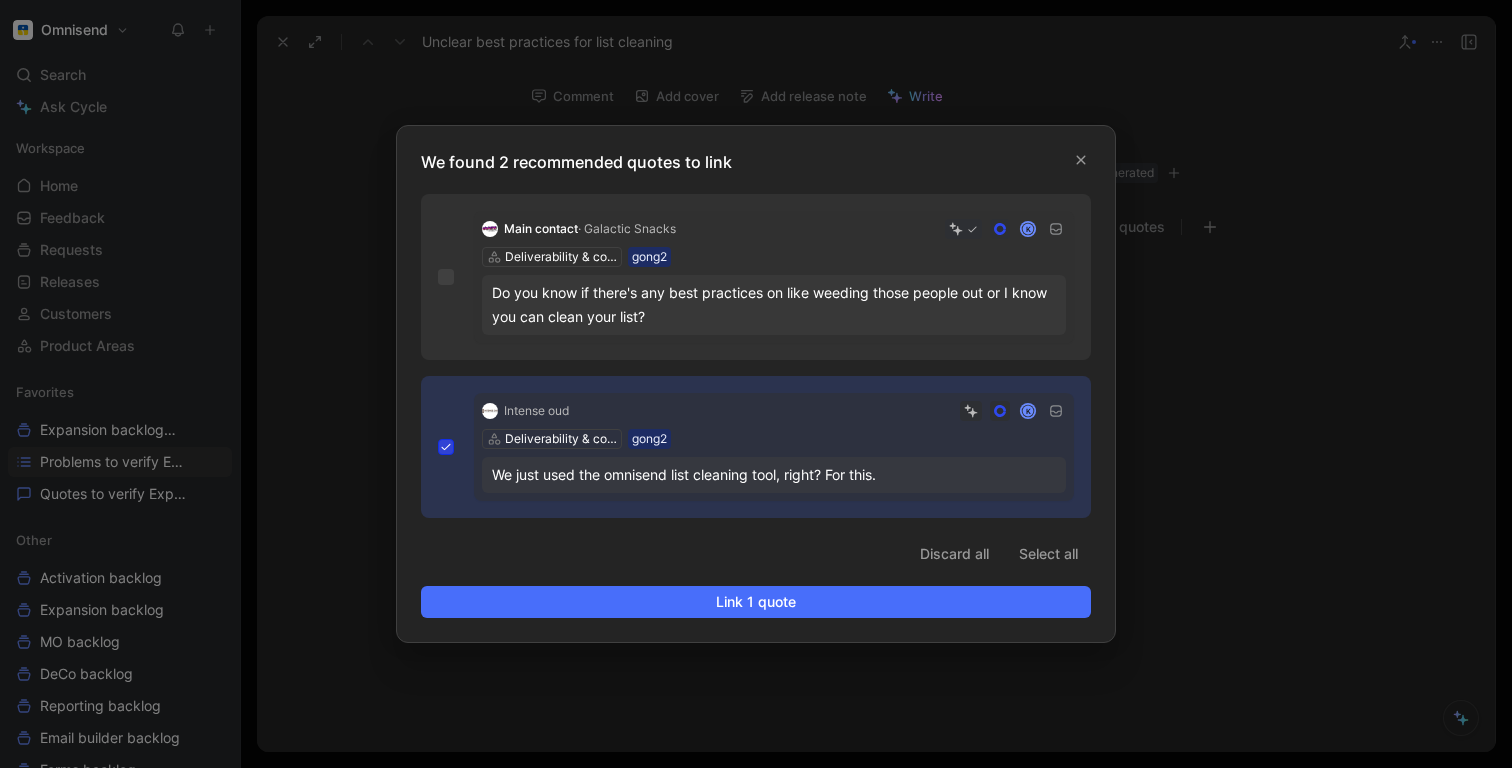 click 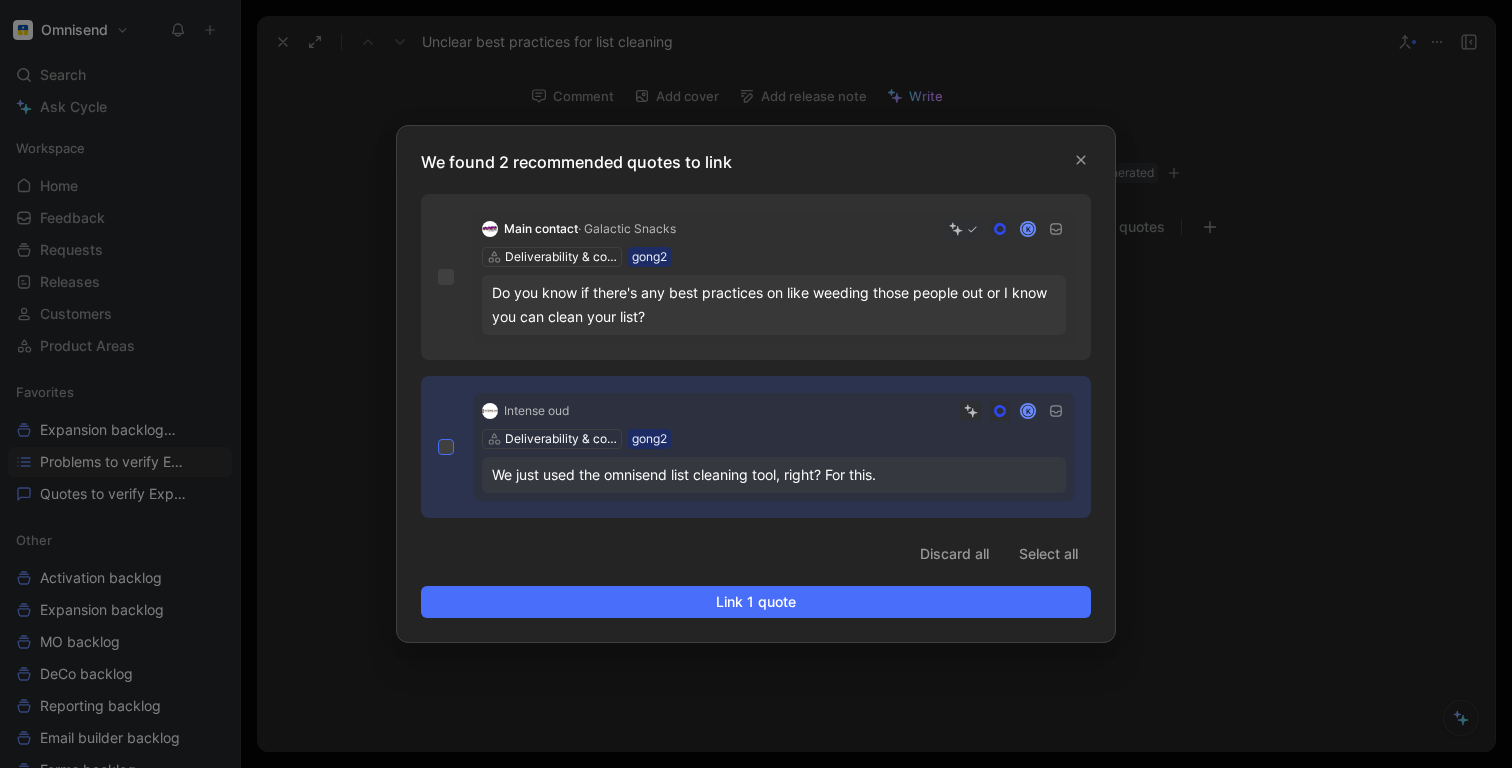 click at bounding box center (438, 439) 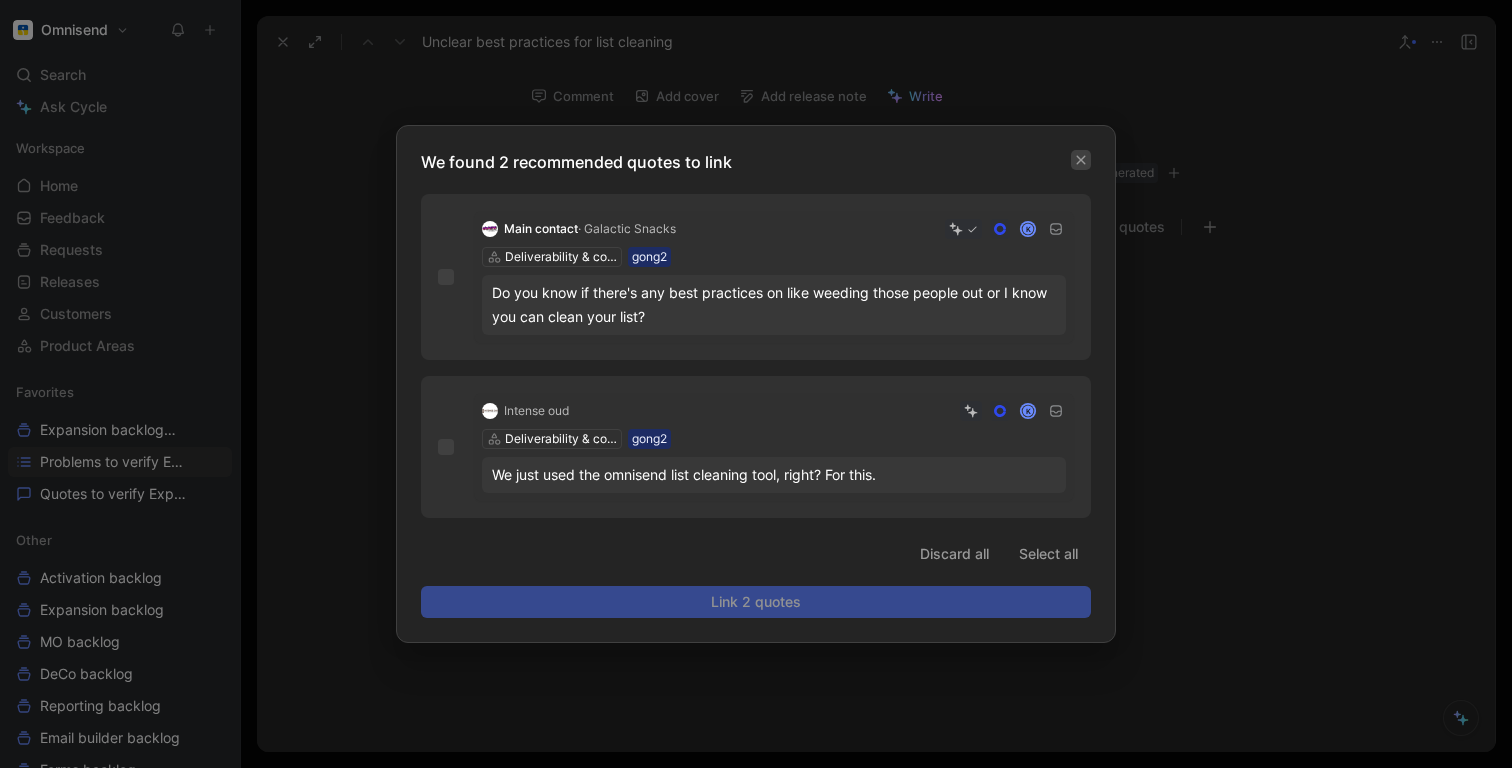 click 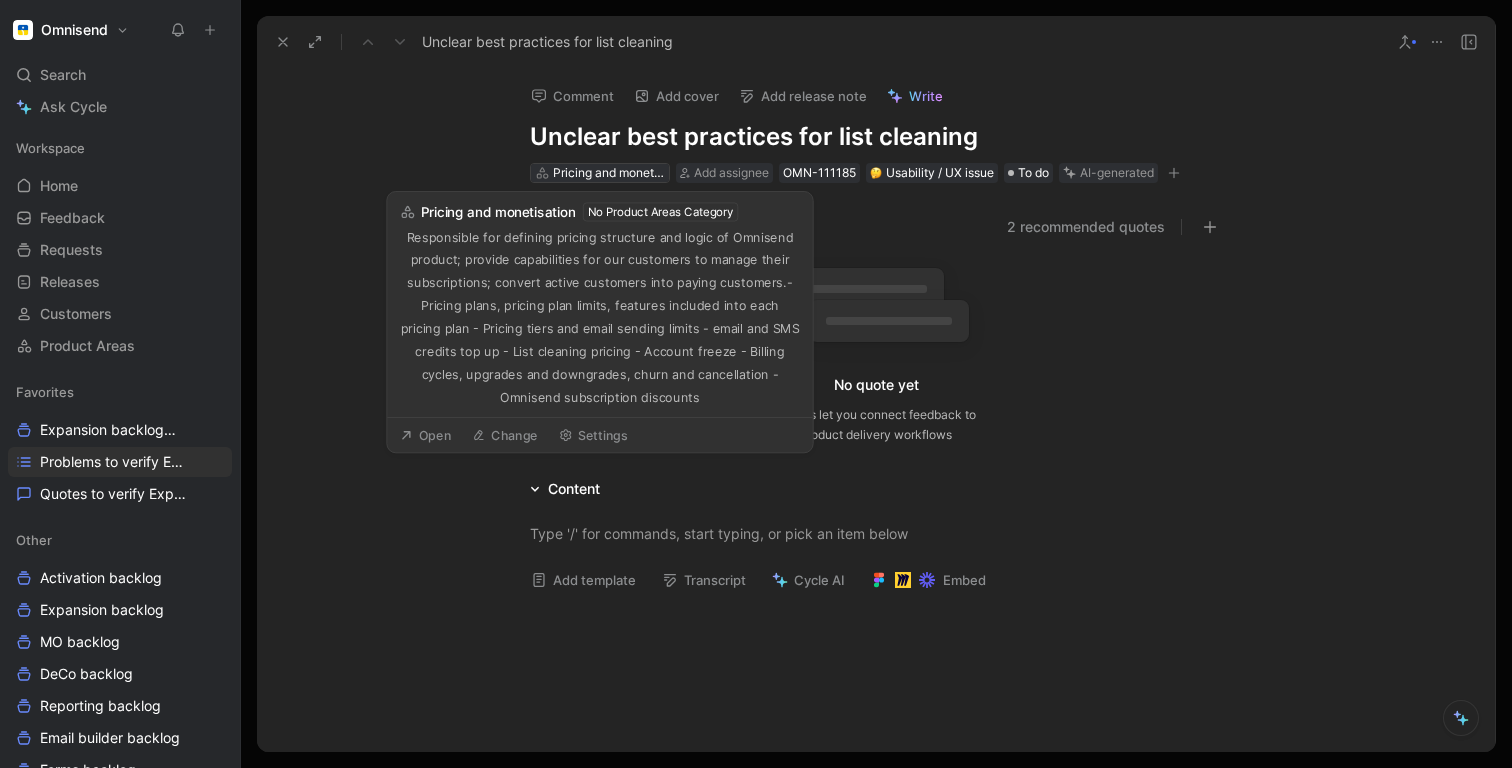 click on "Pricing and monetisation" at bounding box center [609, 173] 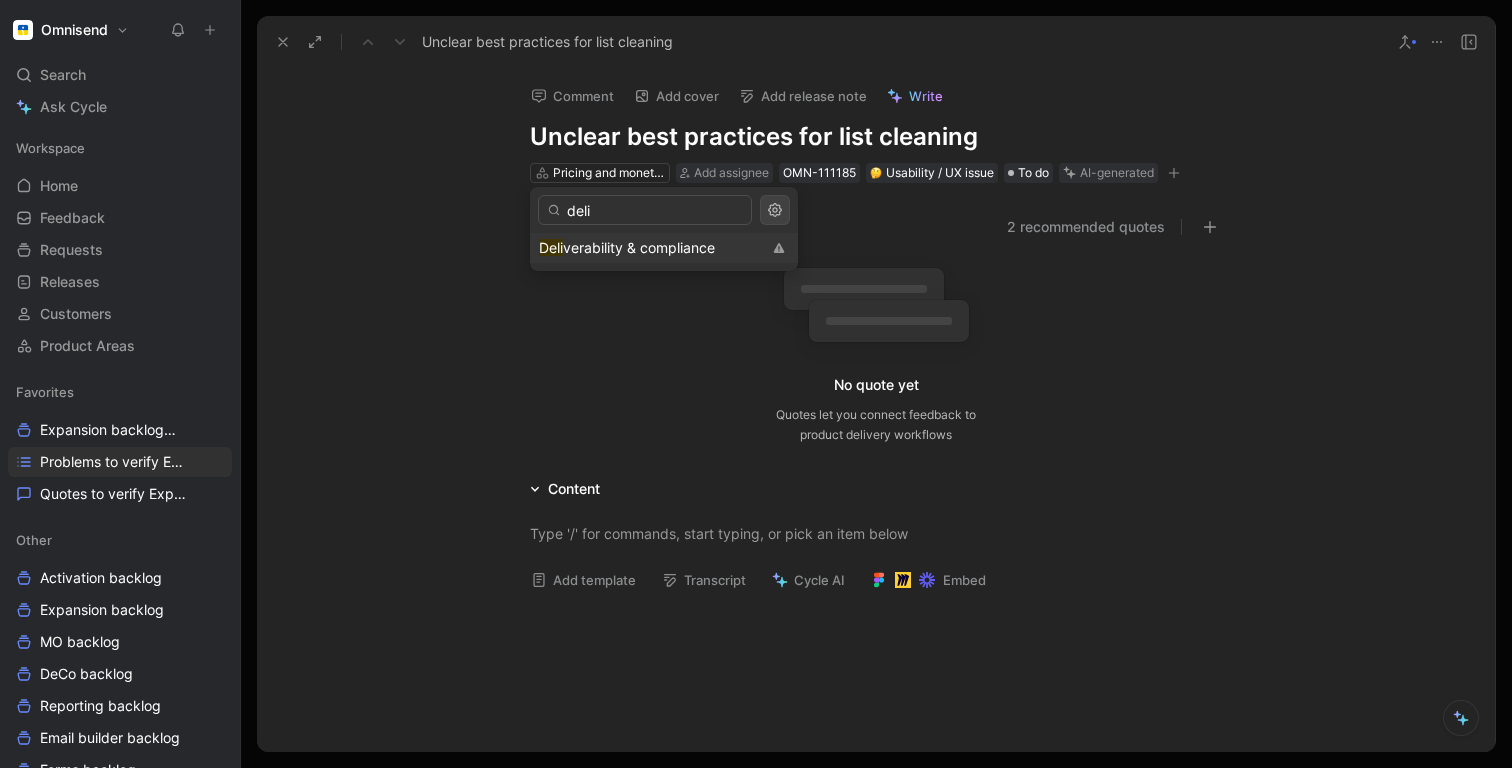 type on "deli" 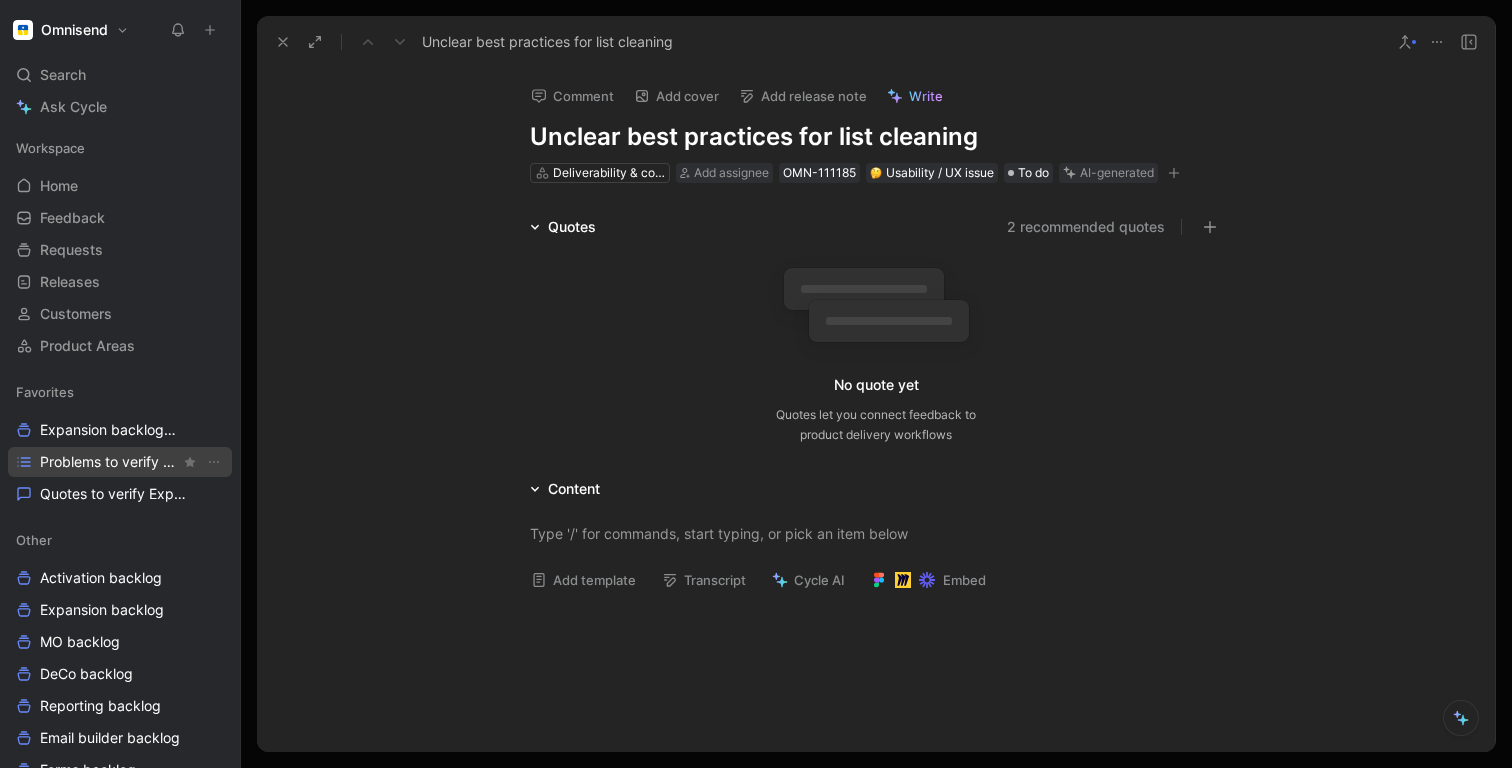 click on "Problems to verify Expansion" at bounding box center (110, 462) 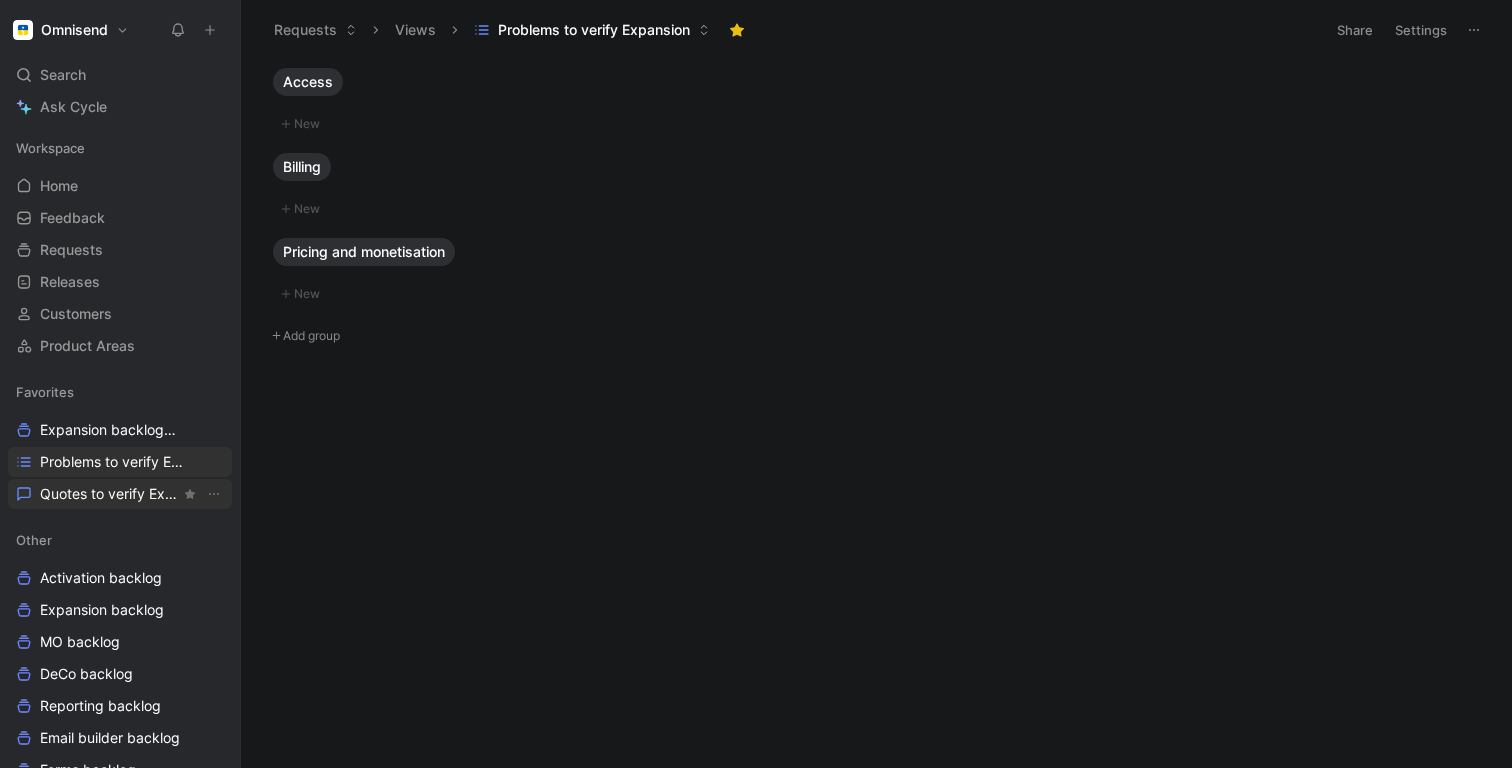 click on "Quotes to verify Expansion" at bounding box center [110, 494] 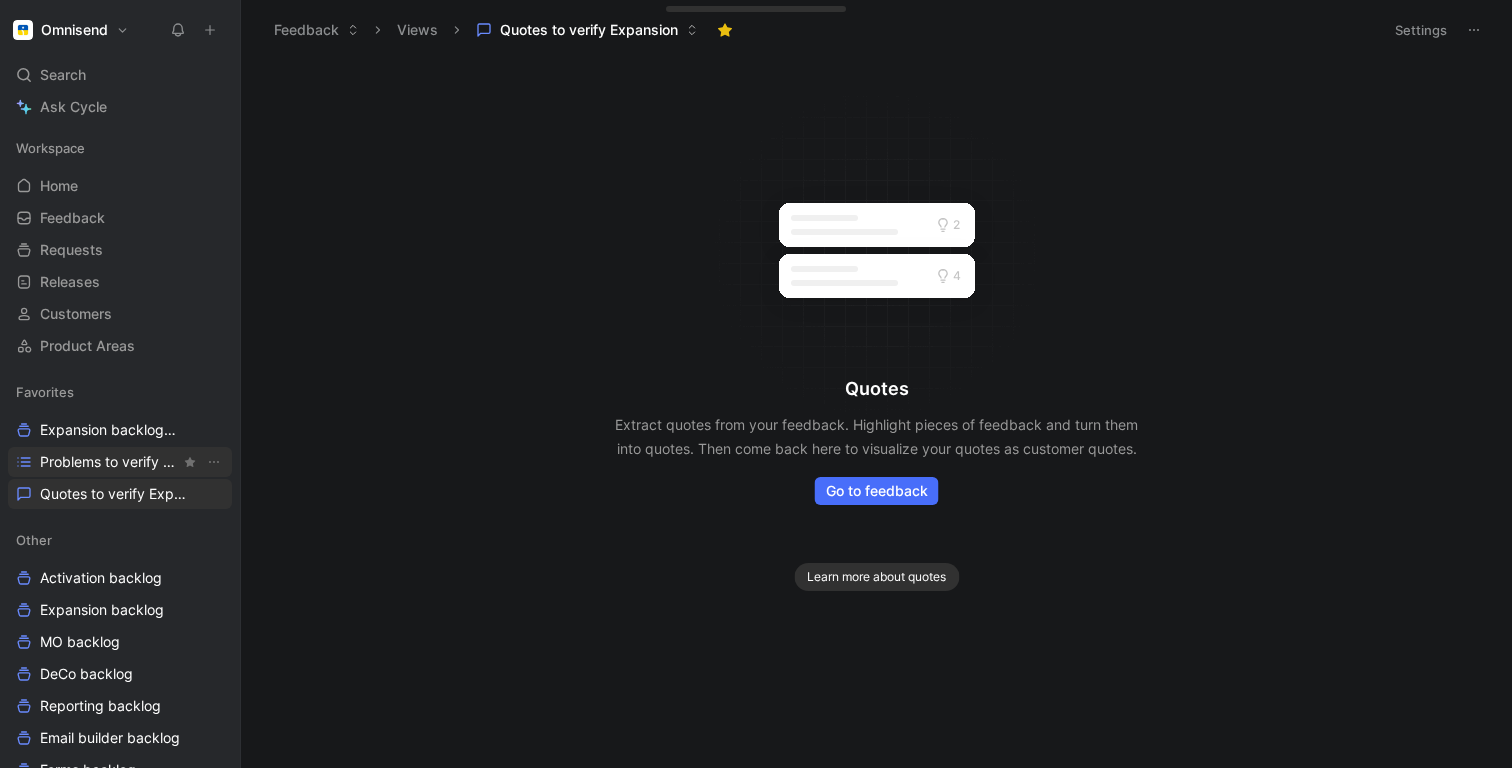 click on "Problems to verify Expansion" at bounding box center [110, 462] 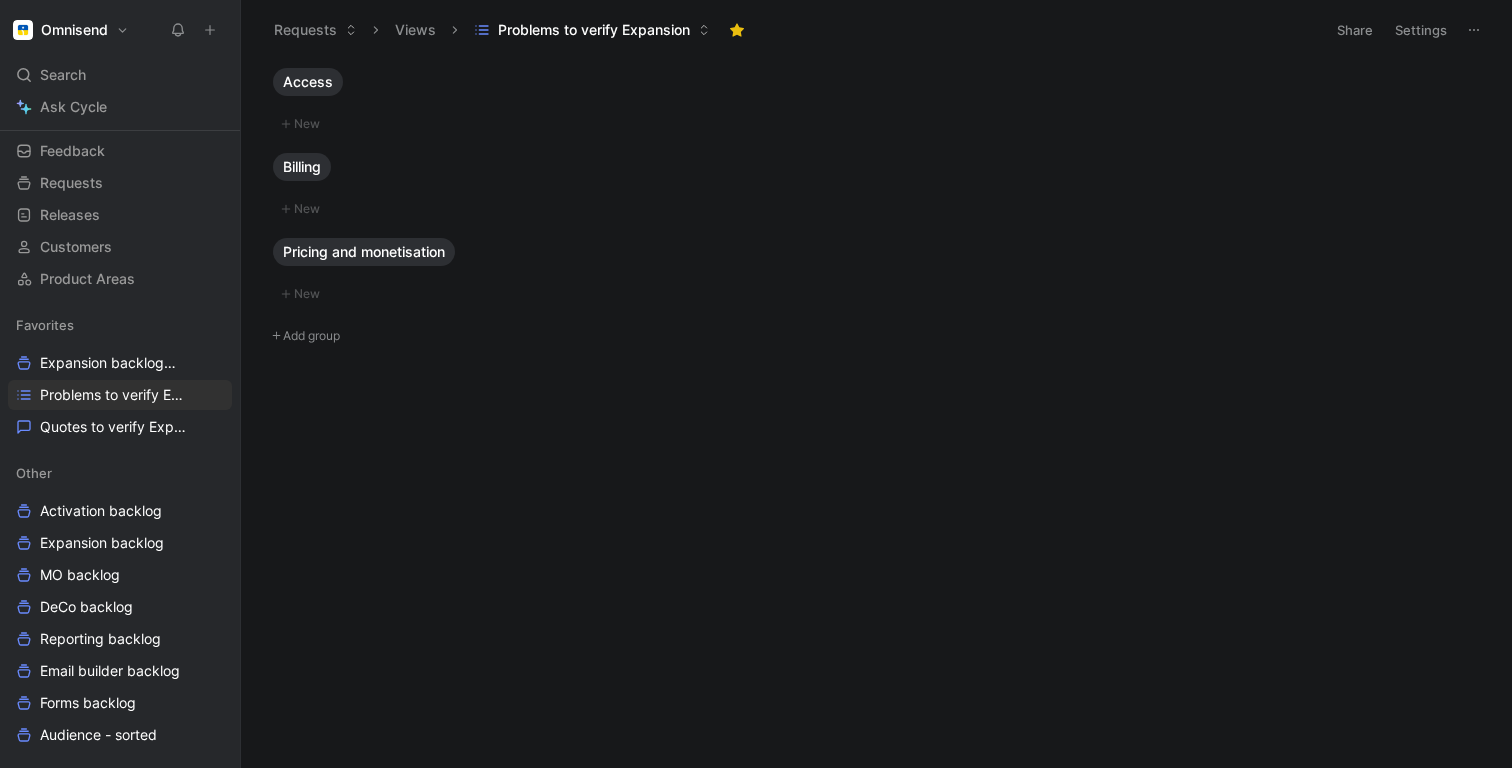 scroll, scrollTop: 87, scrollLeft: 0, axis: vertical 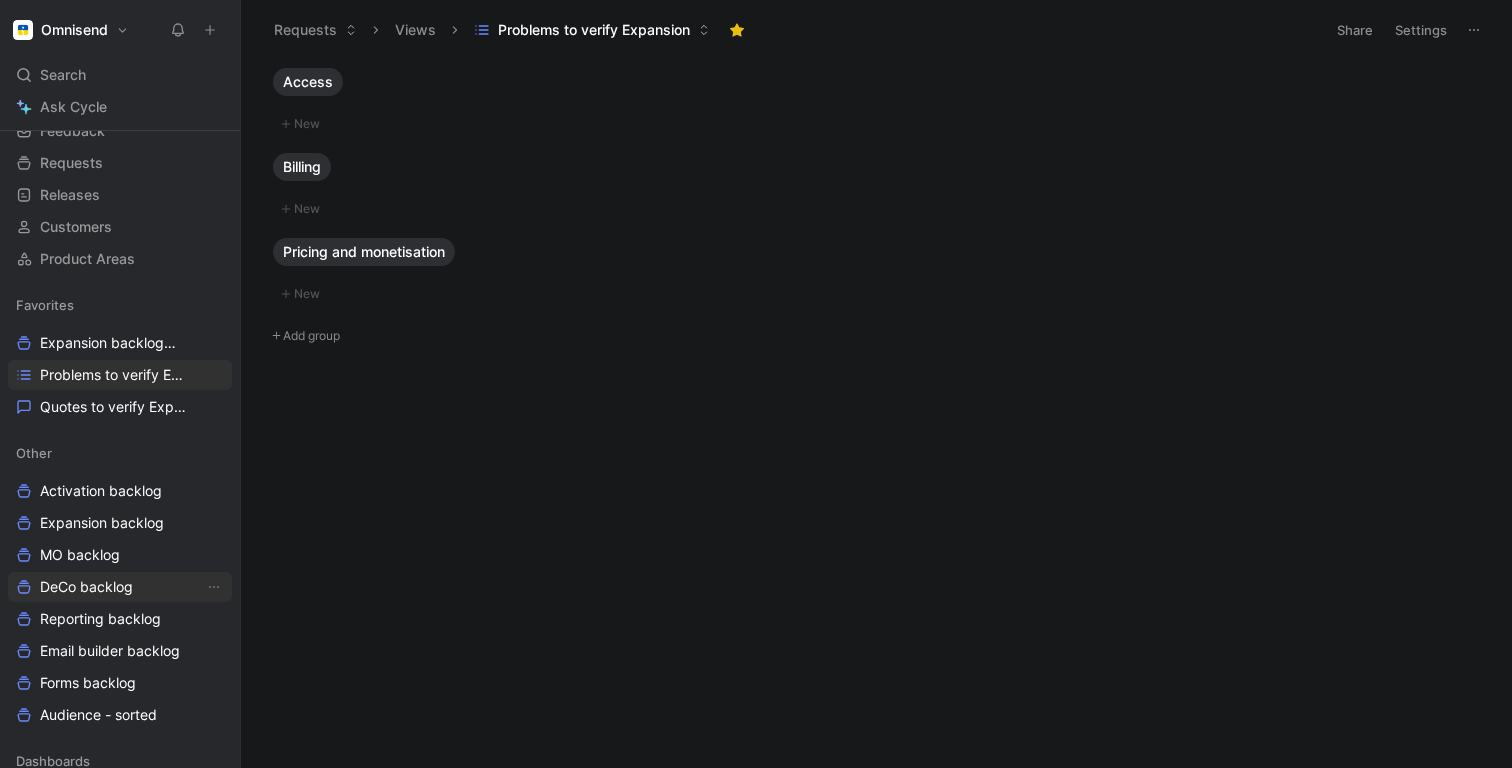 click on "DeCo backlog" at bounding box center [86, 587] 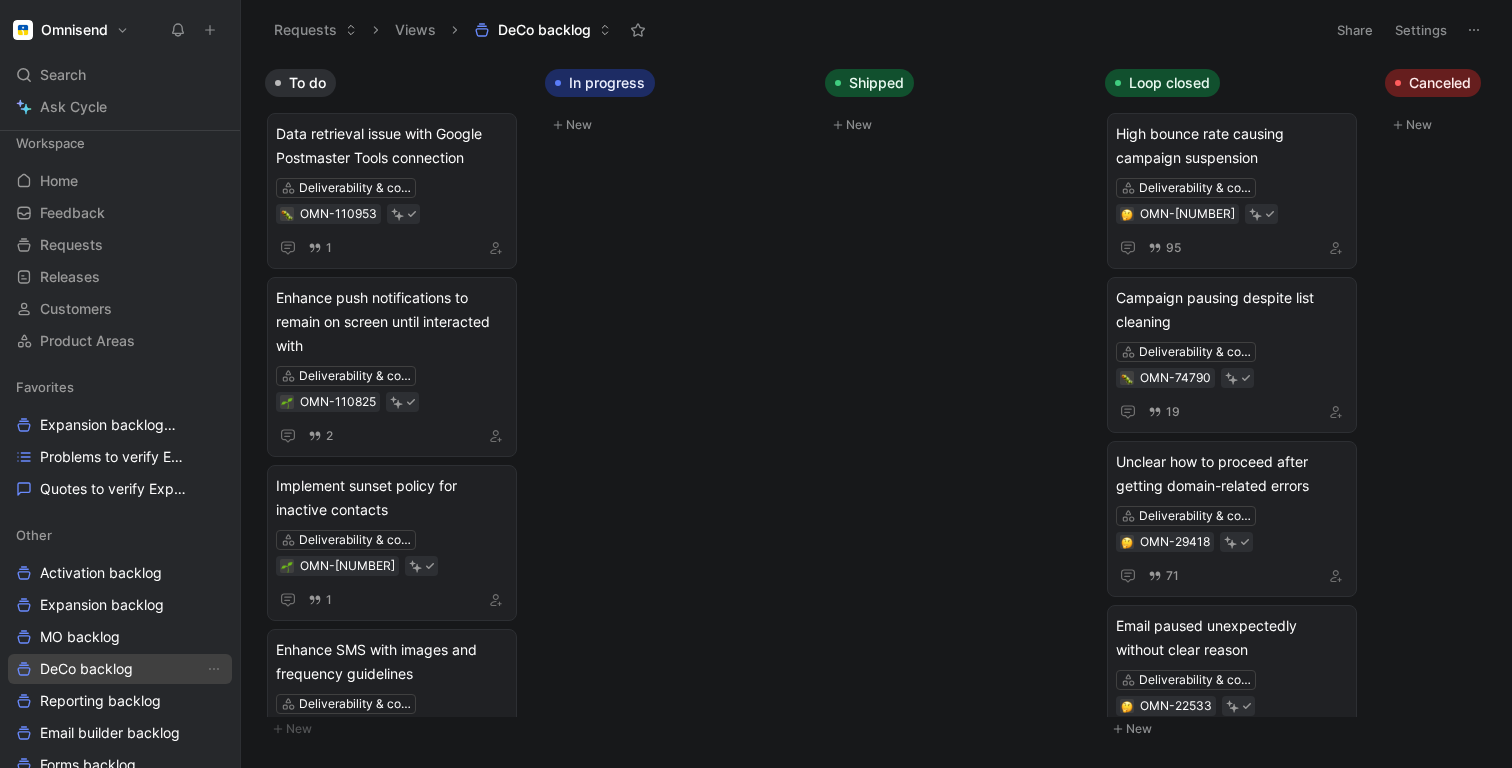scroll, scrollTop: 0, scrollLeft: 0, axis: both 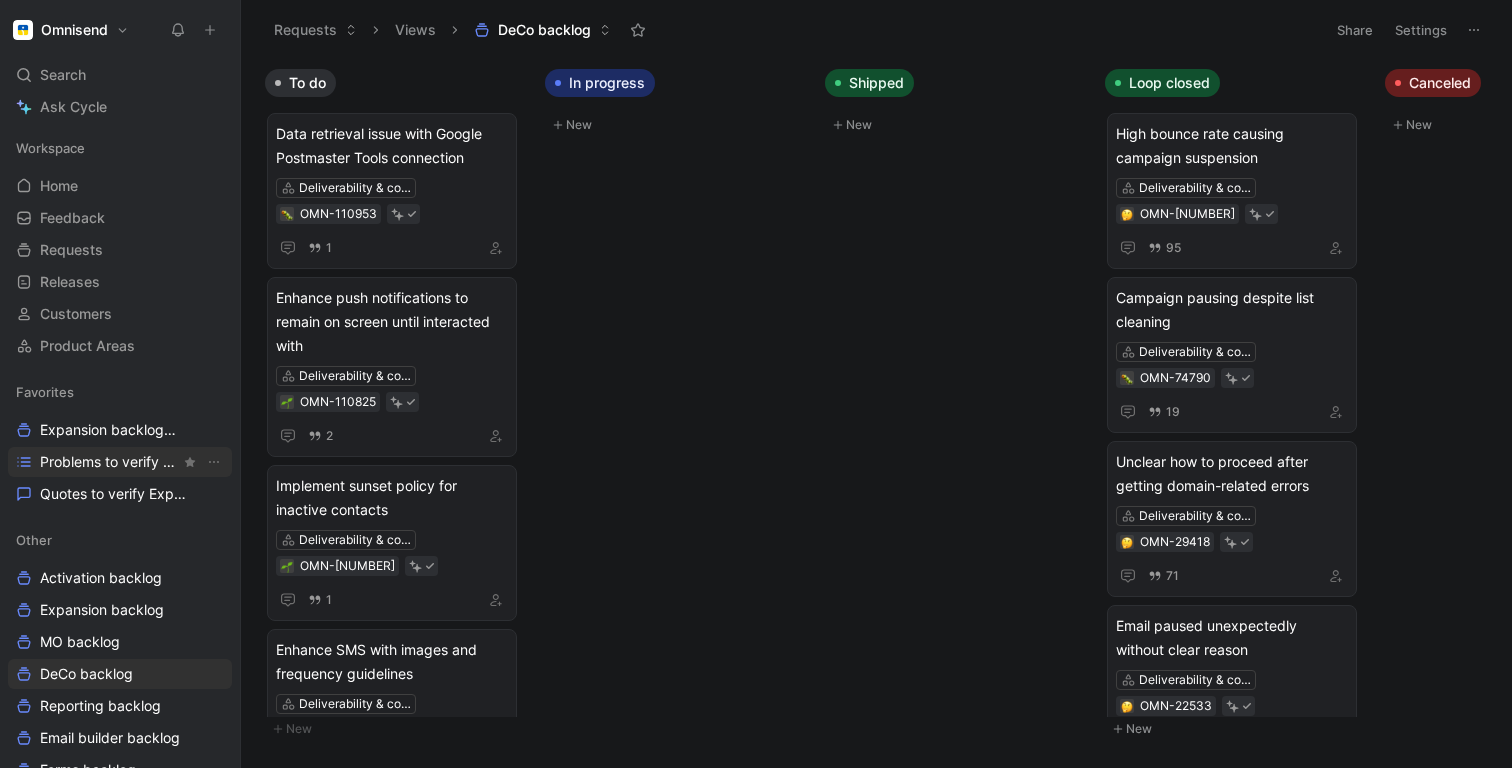 click on "Problems to verify Expansion" at bounding box center [110, 462] 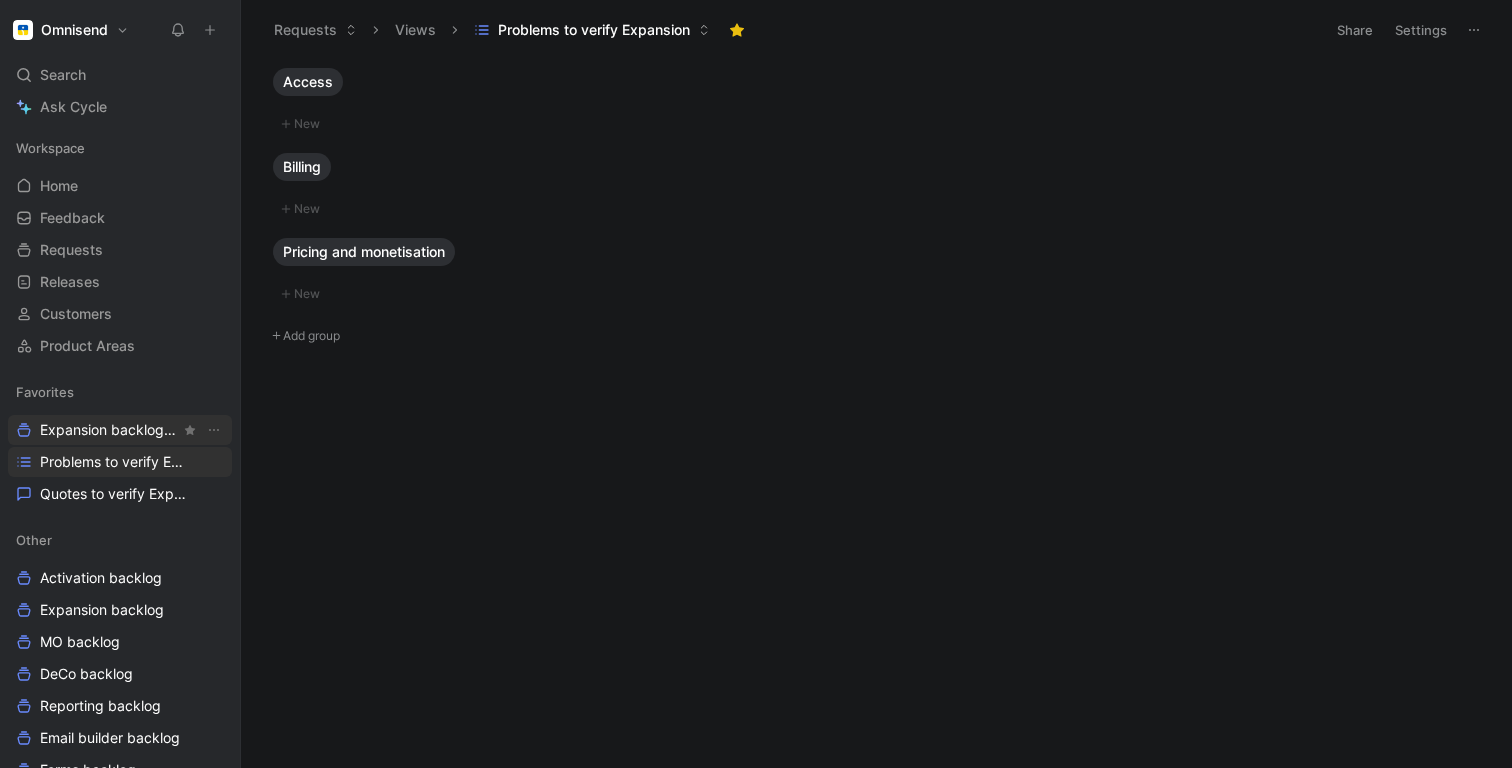 click on "Expansion backlog Other" at bounding box center [110, 430] 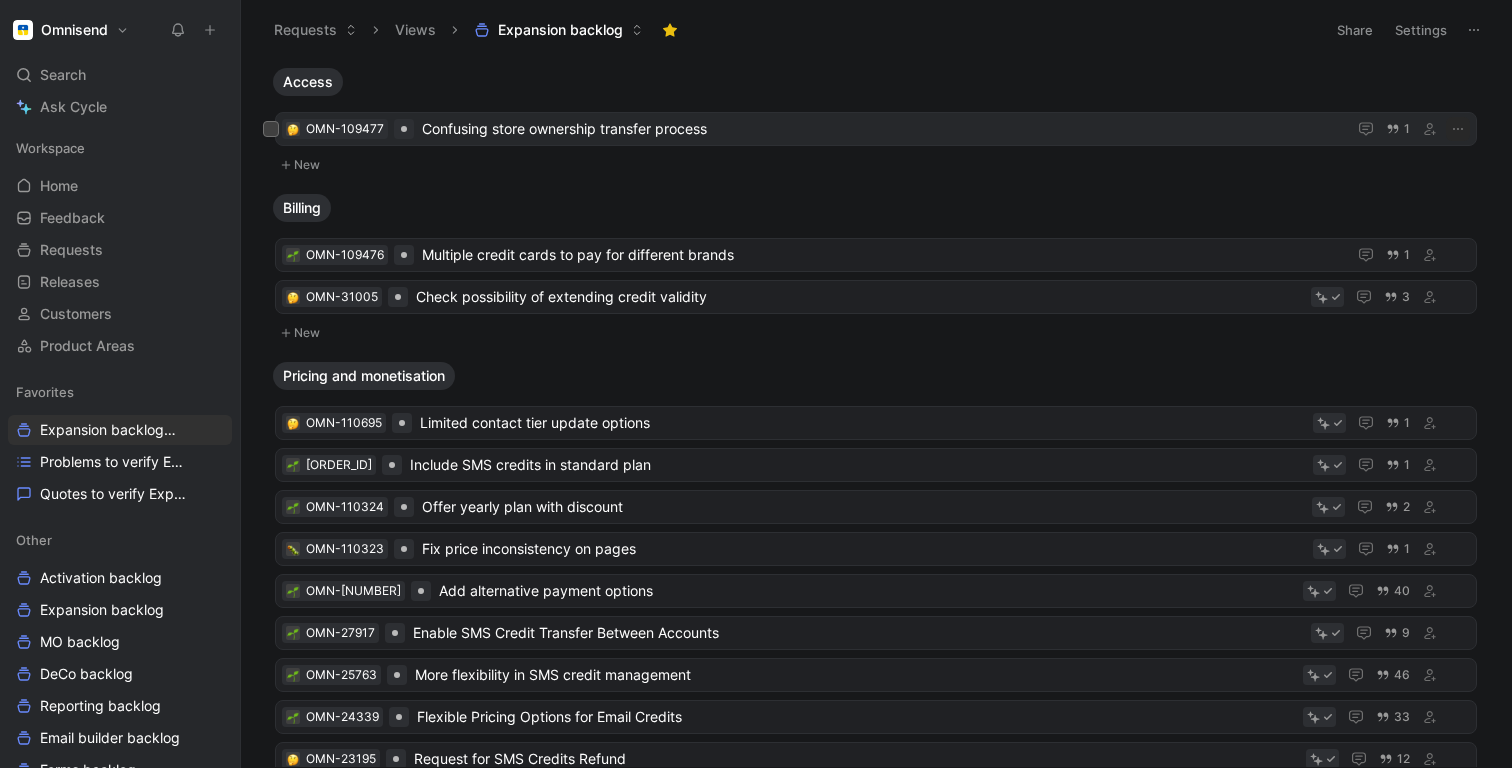 click on "Confusing store ownership transfer process" at bounding box center (880, 129) 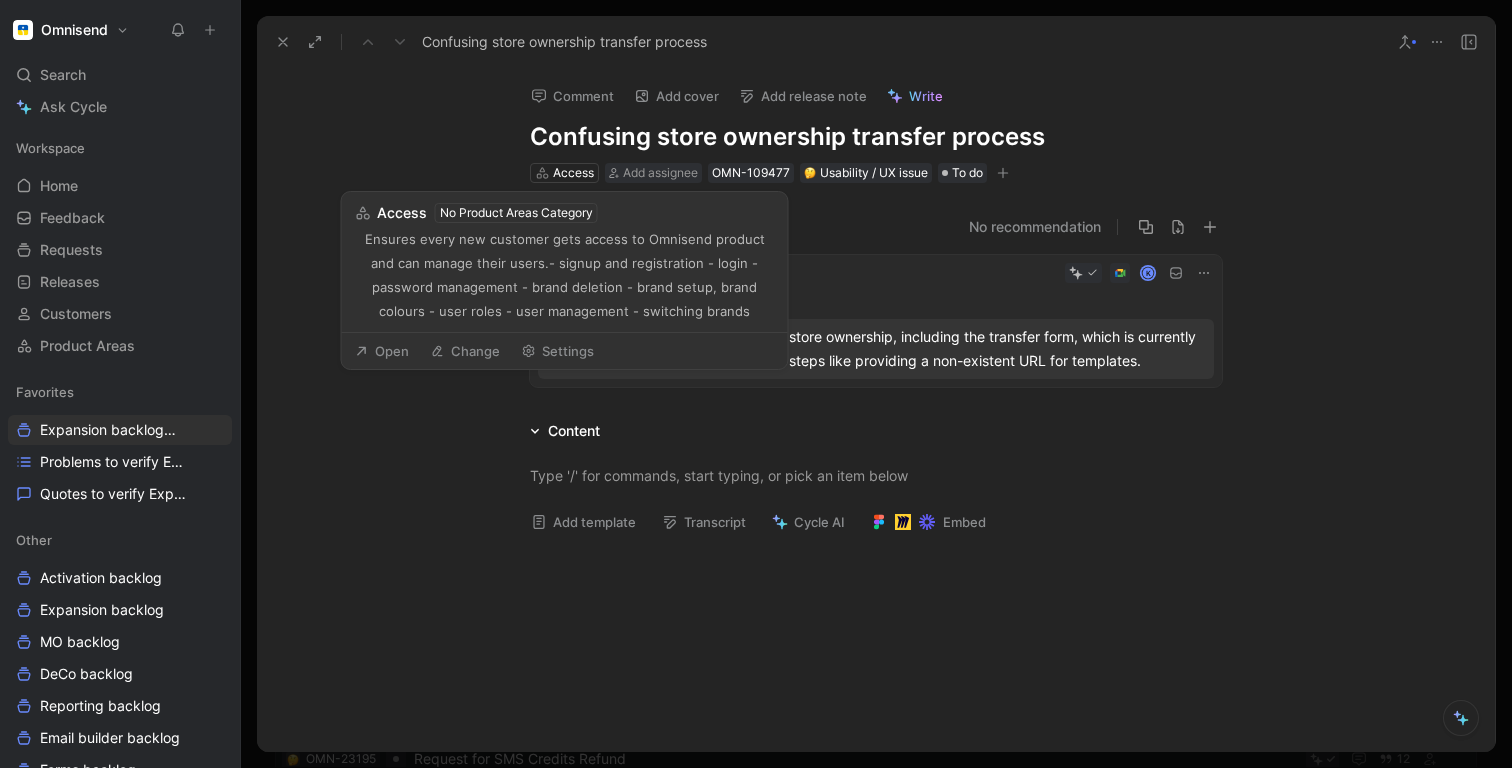 click at bounding box center [876, 475] 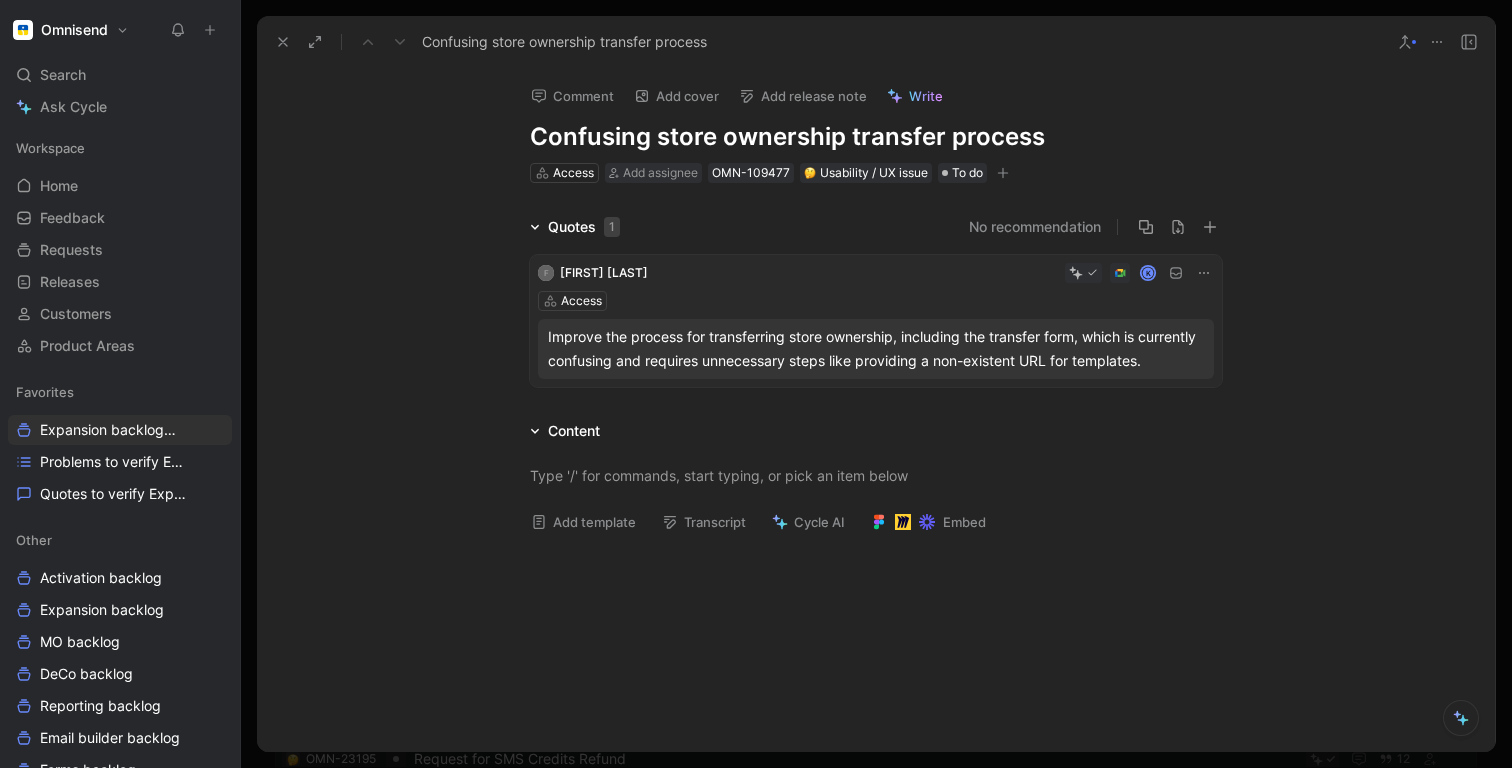 click 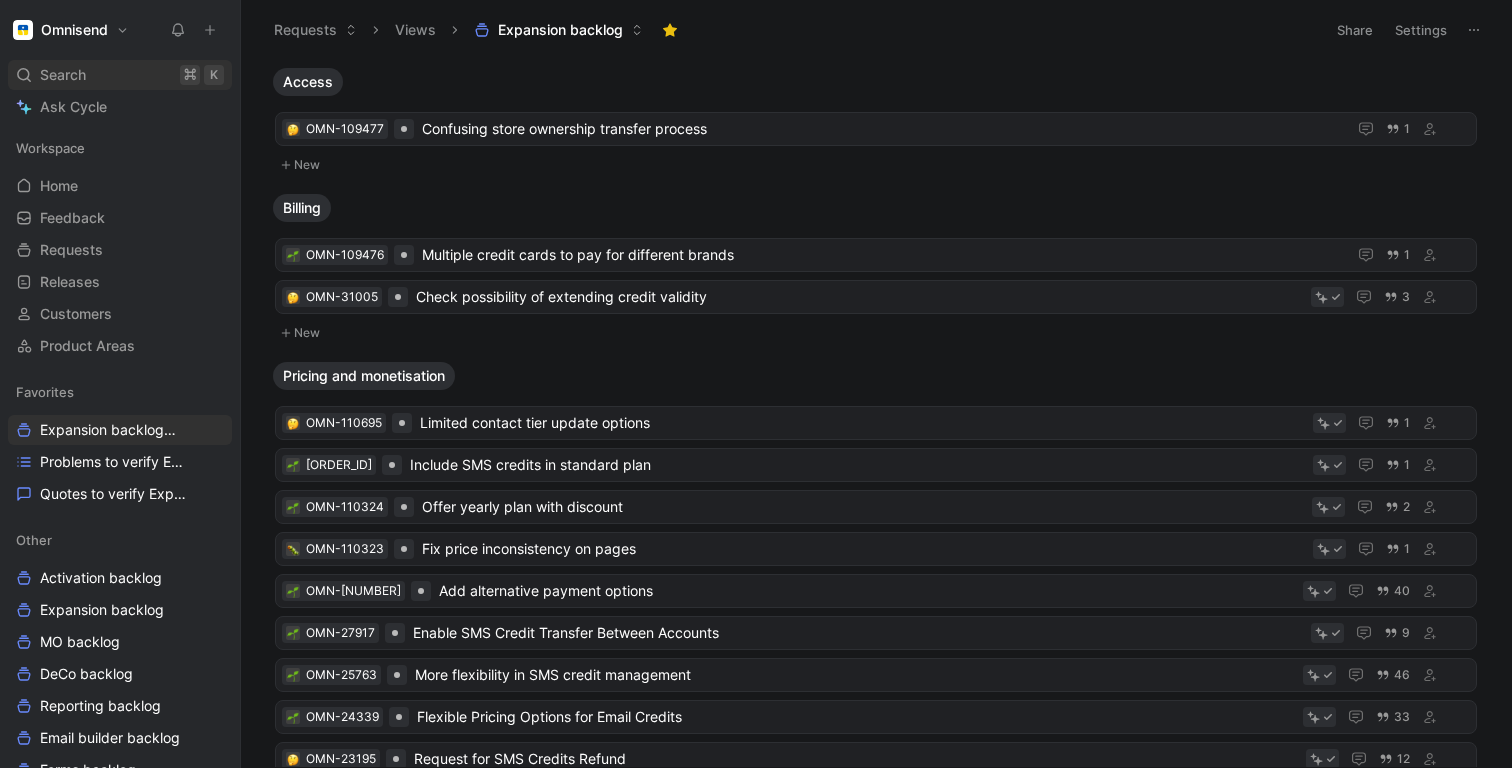 click on "Search" at bounding box center [63, 75] 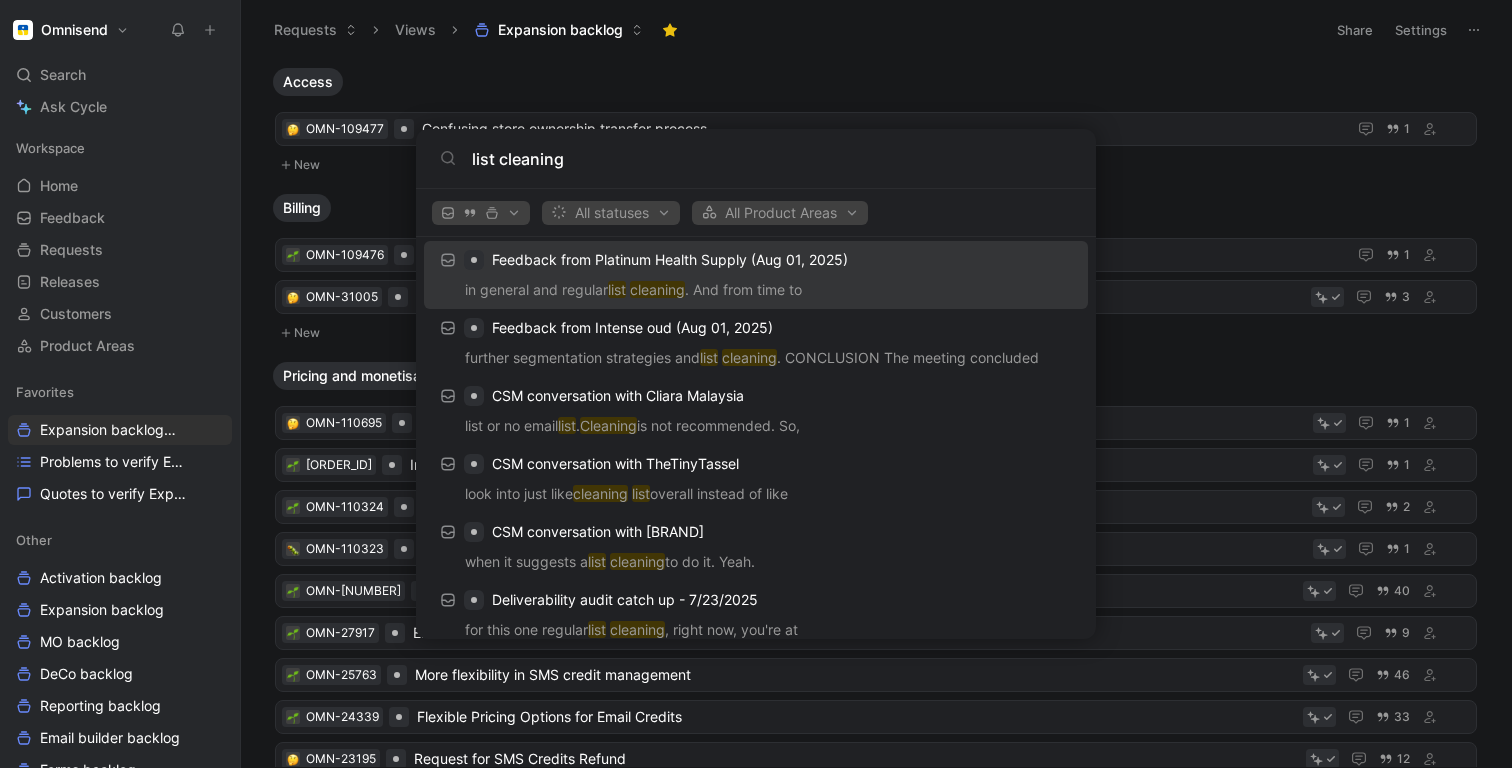 scroll, scrollTop: 0, scrollLeft: 0, axis: both 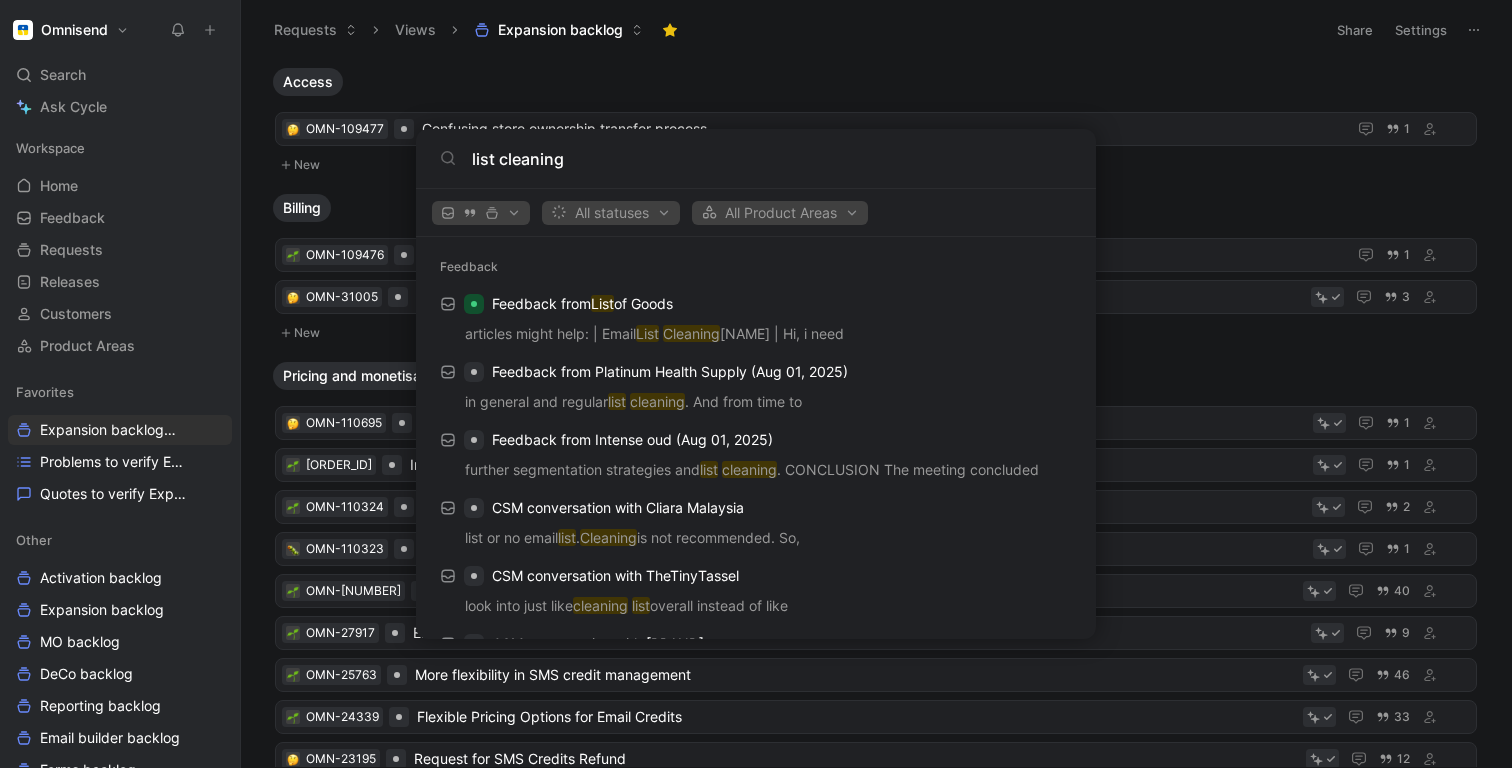 type on "list cleaning" 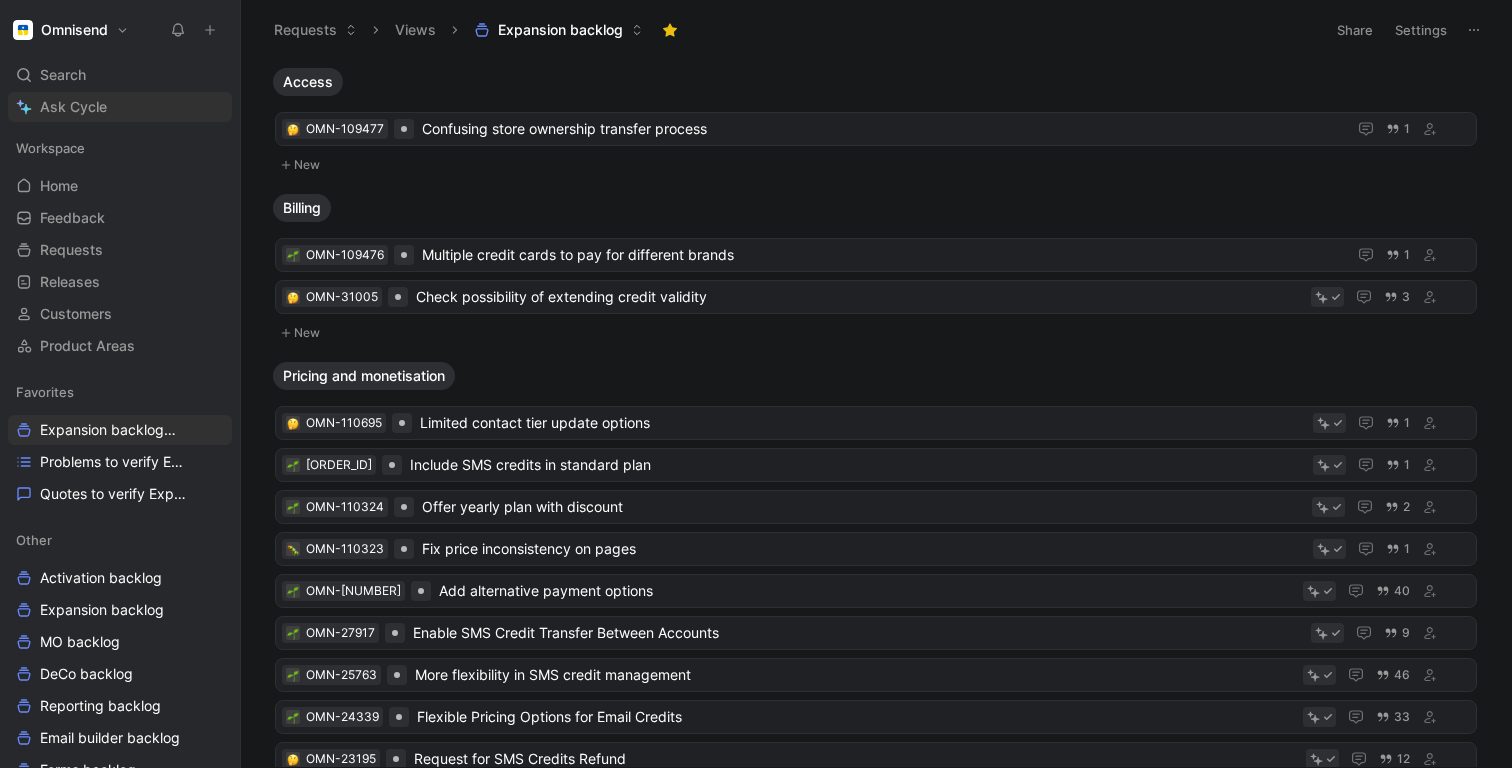click on "Ask Cycle" at bounding box center (73, 107) 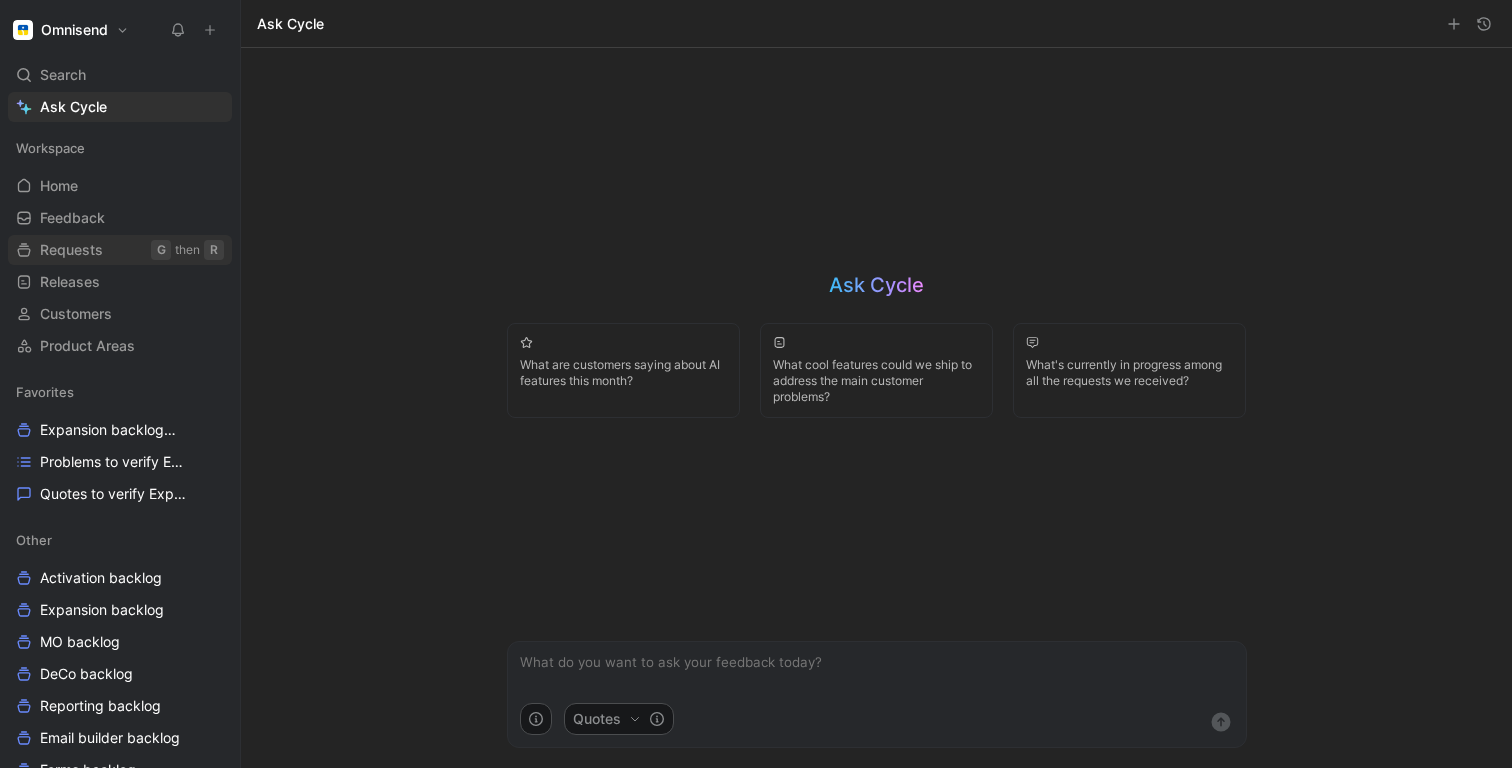 click on "Requests G then R" at bounding box center (120, 250) 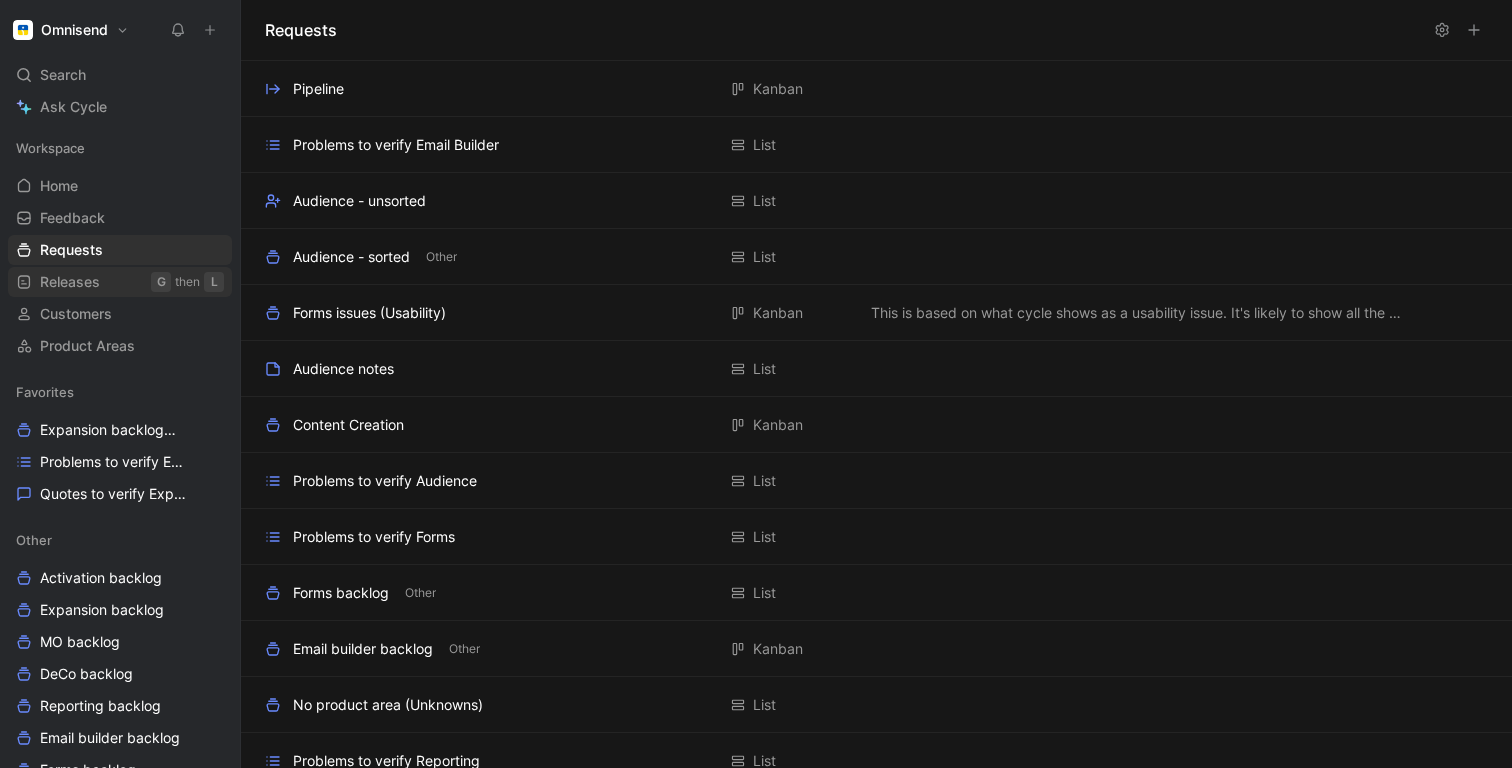 click on "Releases" at bounding box center [70, 282] 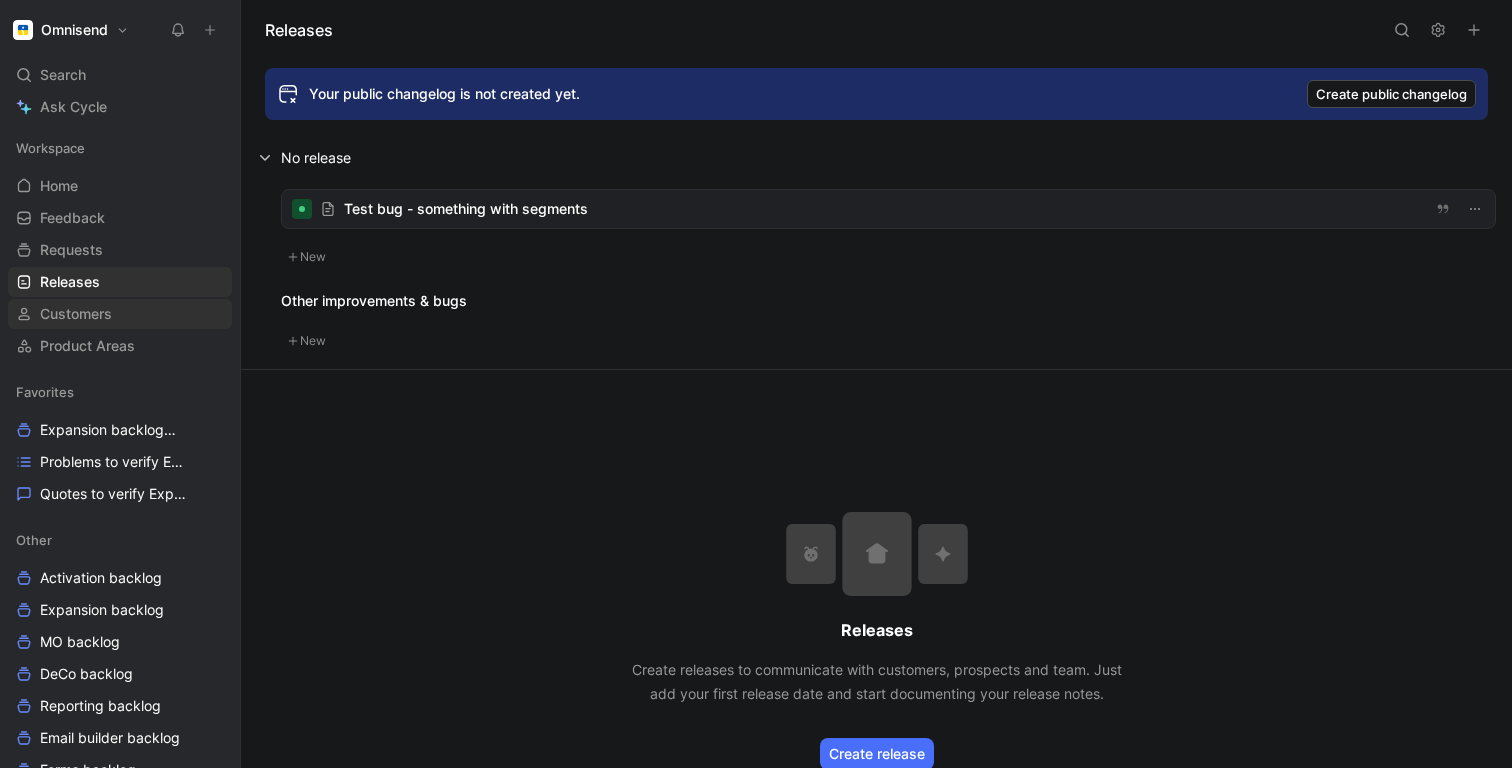 click on "Customers" at bounding box center [76, 314] 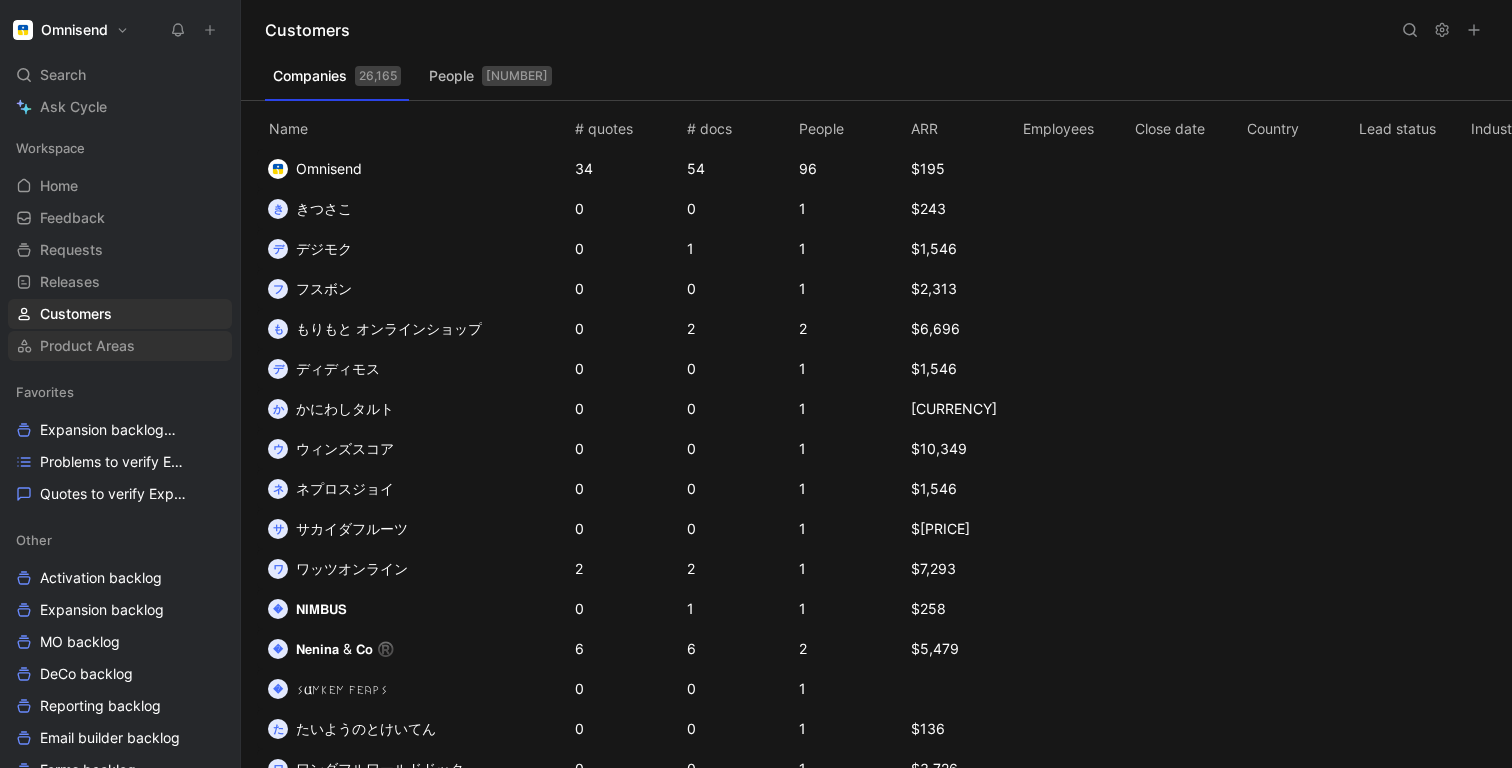 click on "Product Areas" at bounding box center (87, 346) 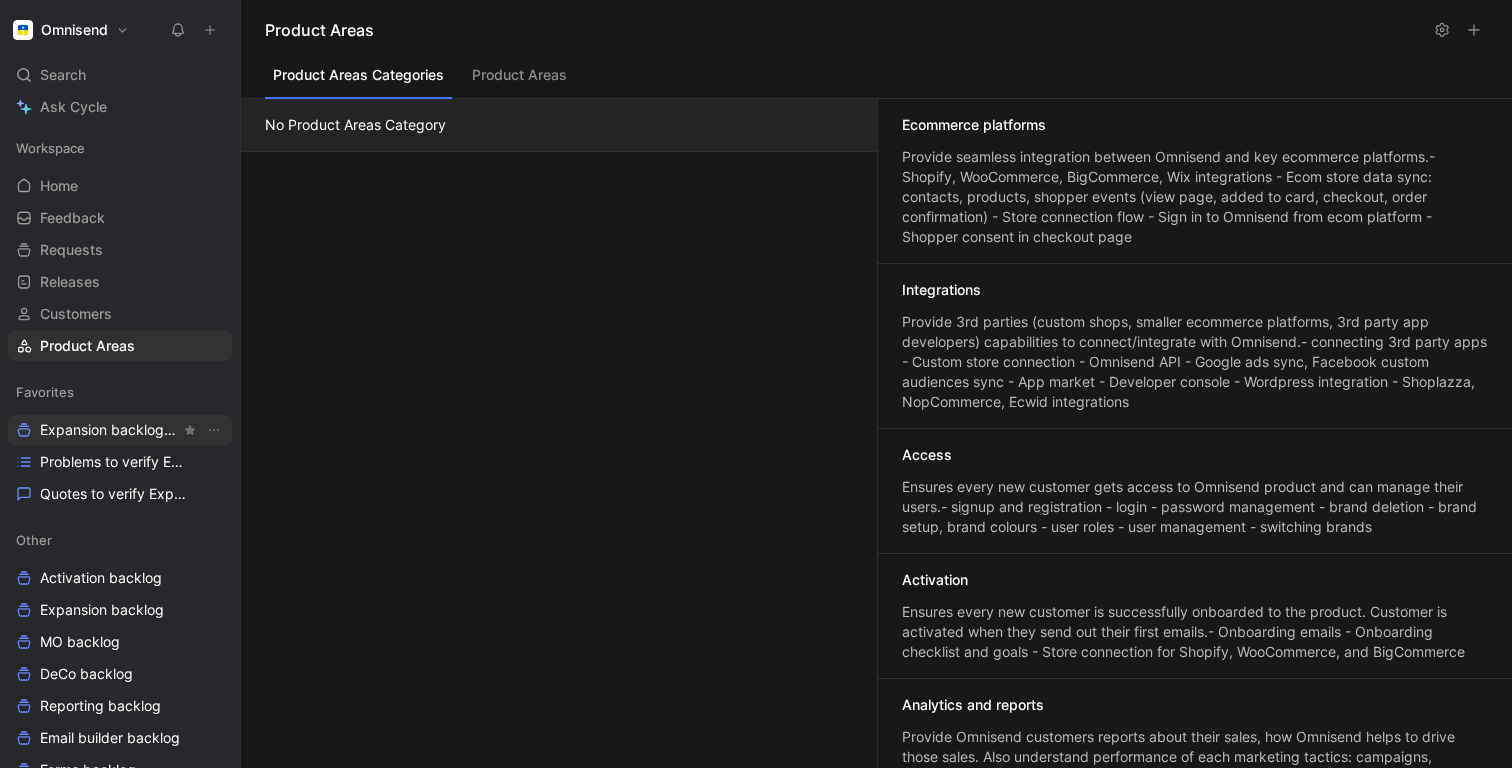 click on "Expansion backlog Other" at bounding box center (110, 430) 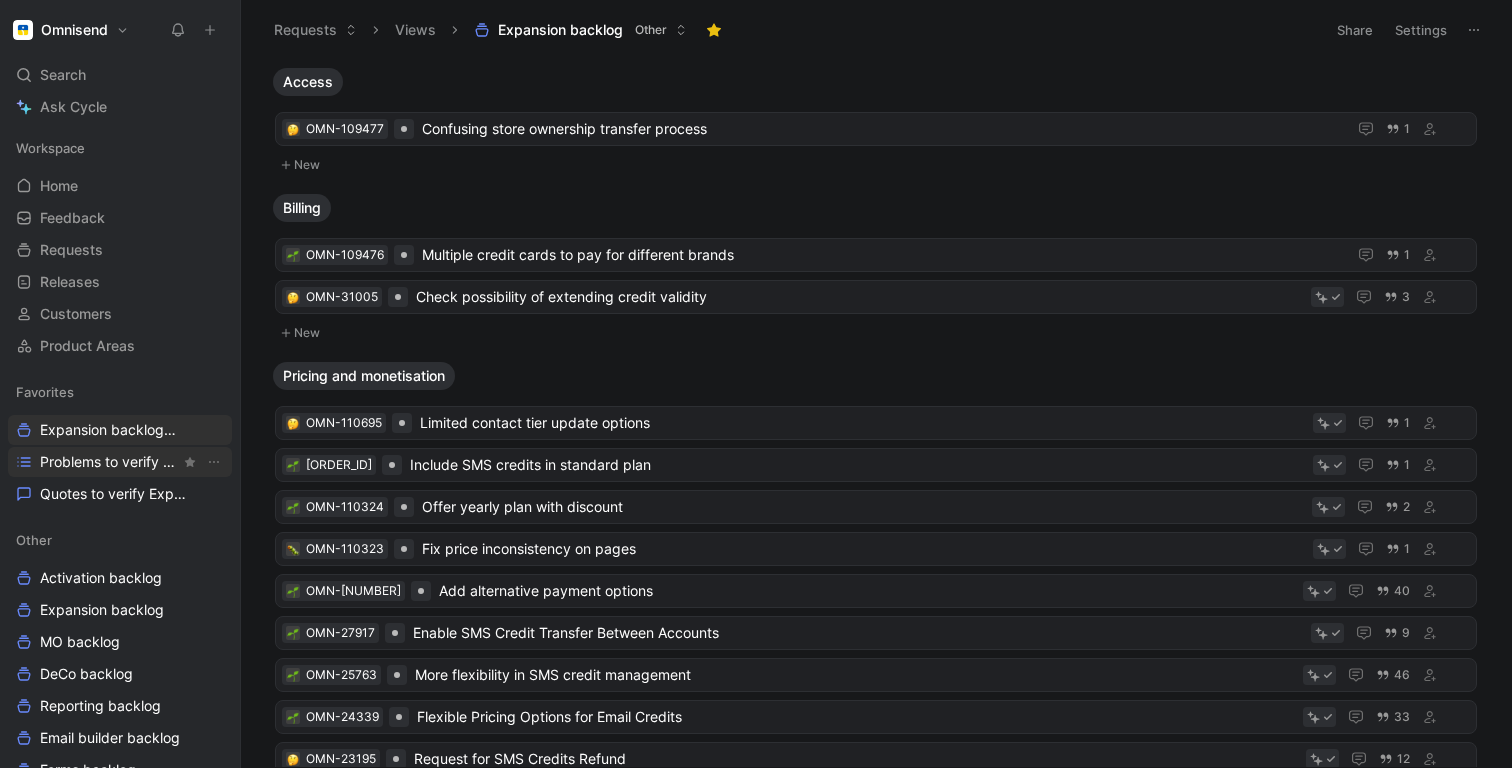 click on "Problems to verify Expansion" at bounding box center (120, 462) 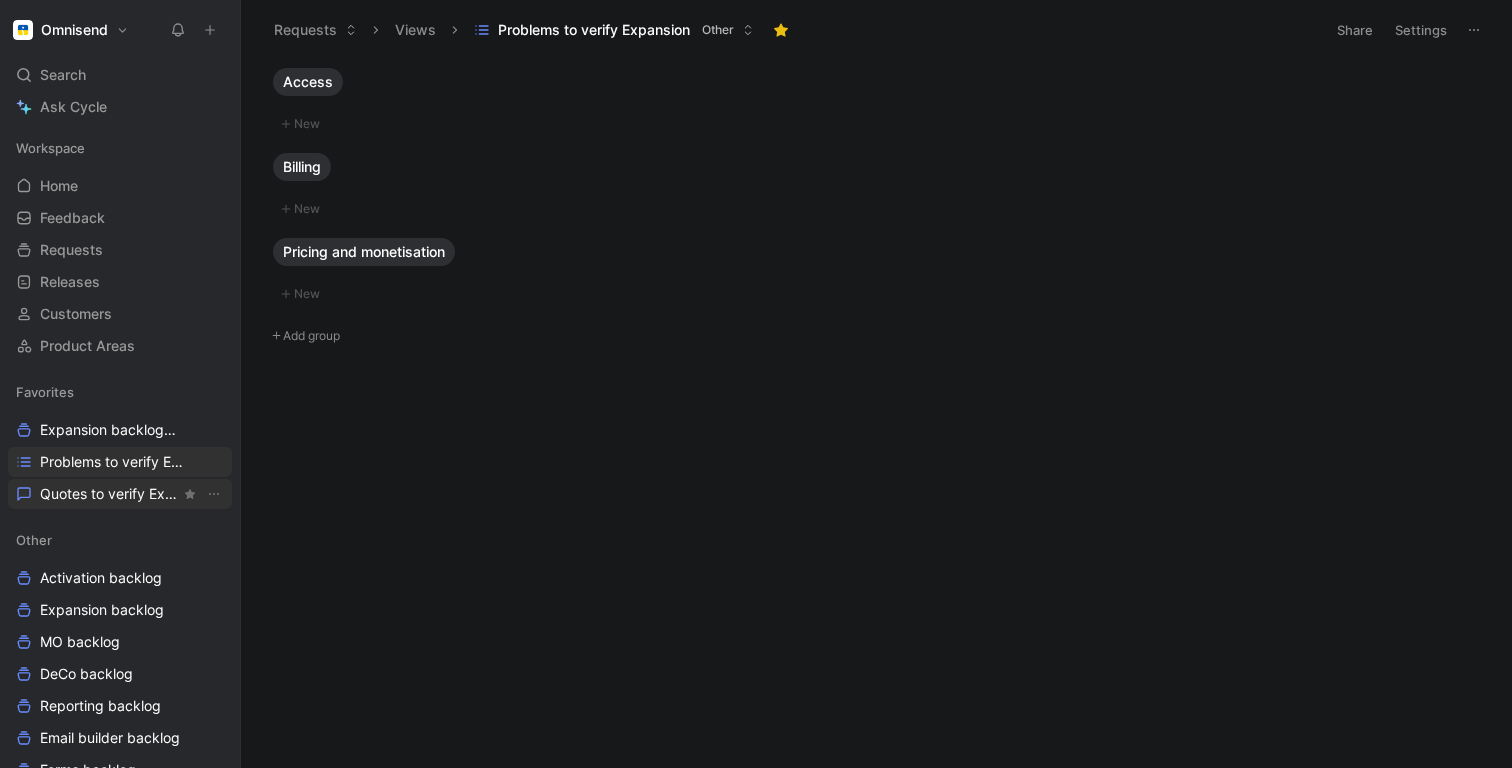 click on "Quotes to verify Expansion" at bounding box center (110, 494) 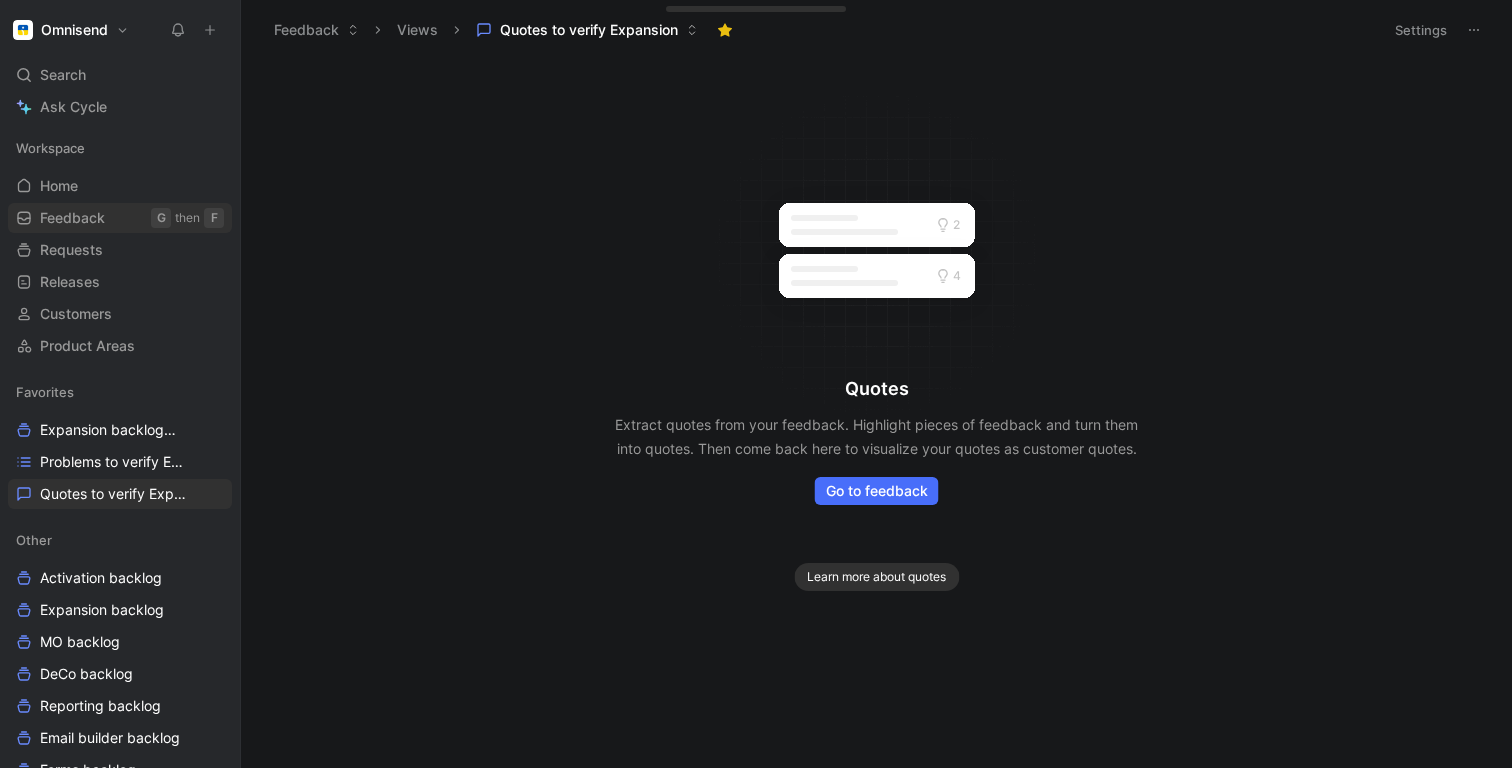 click on "Feedback" at bounding box center [72, 218] 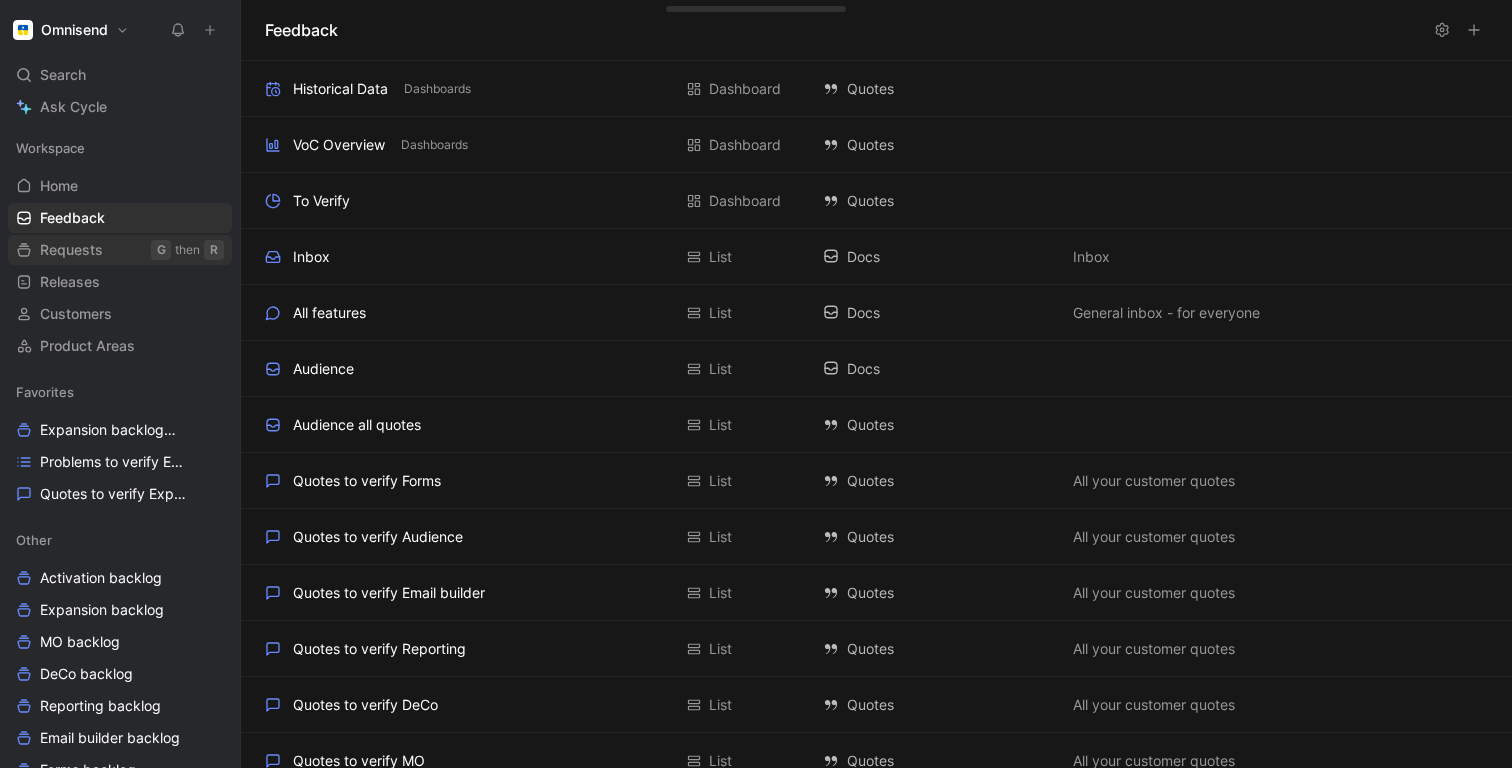 click on "Requests" at bounding box center (71, 250) 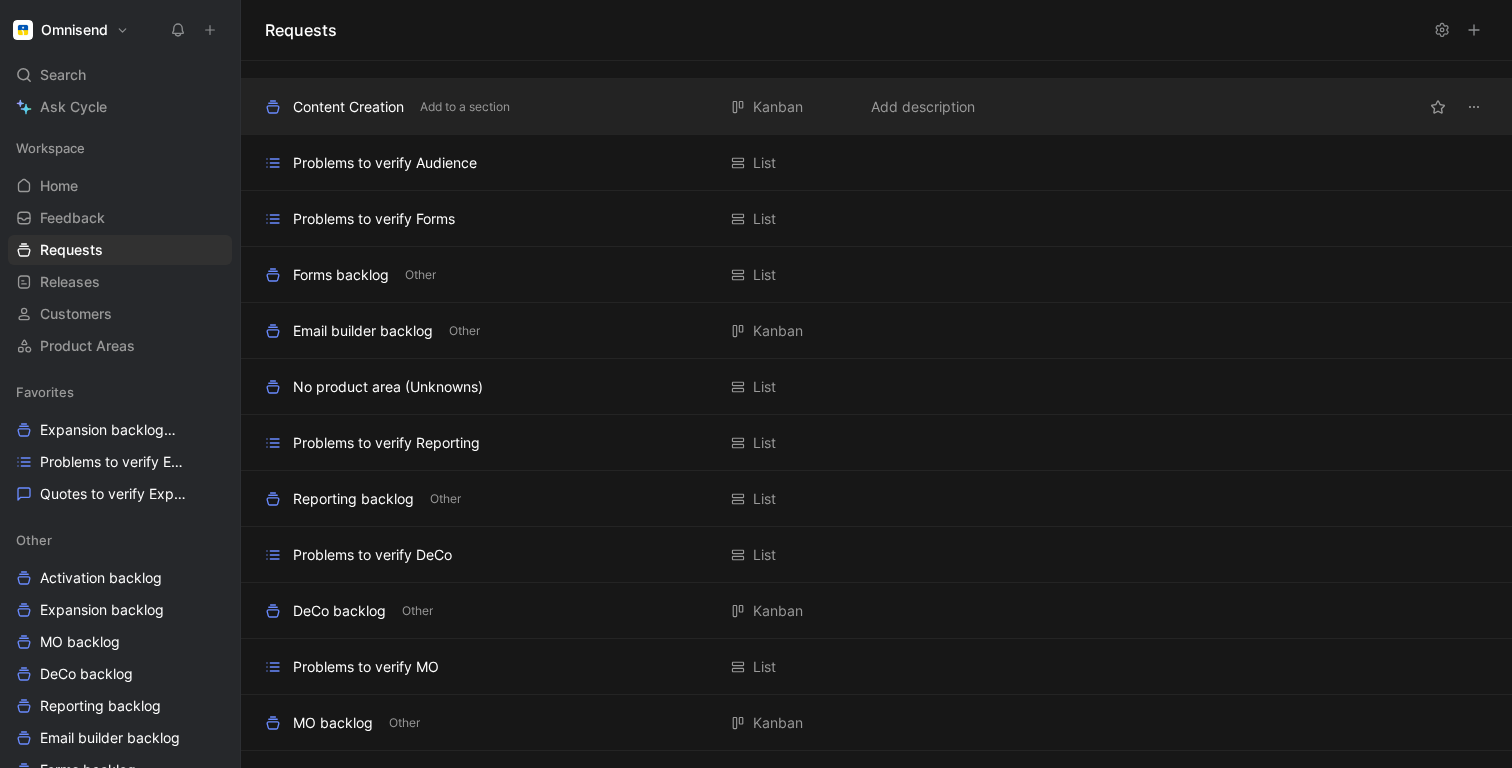 scroll, scrollTop: 330, scrollLeft: 0, axis: vertical 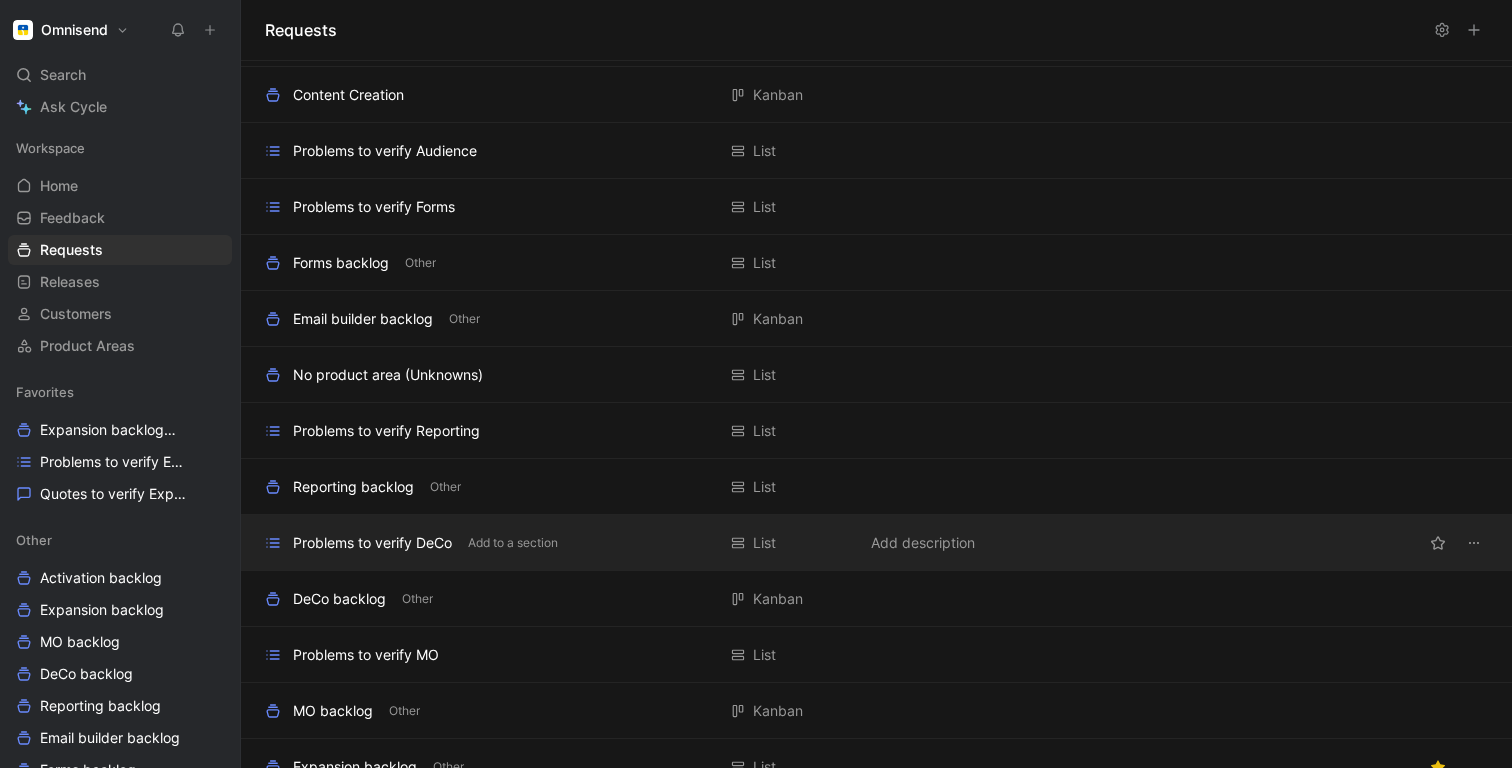 click on "Problems to verify DeCo" at bounding box center (372, 543) 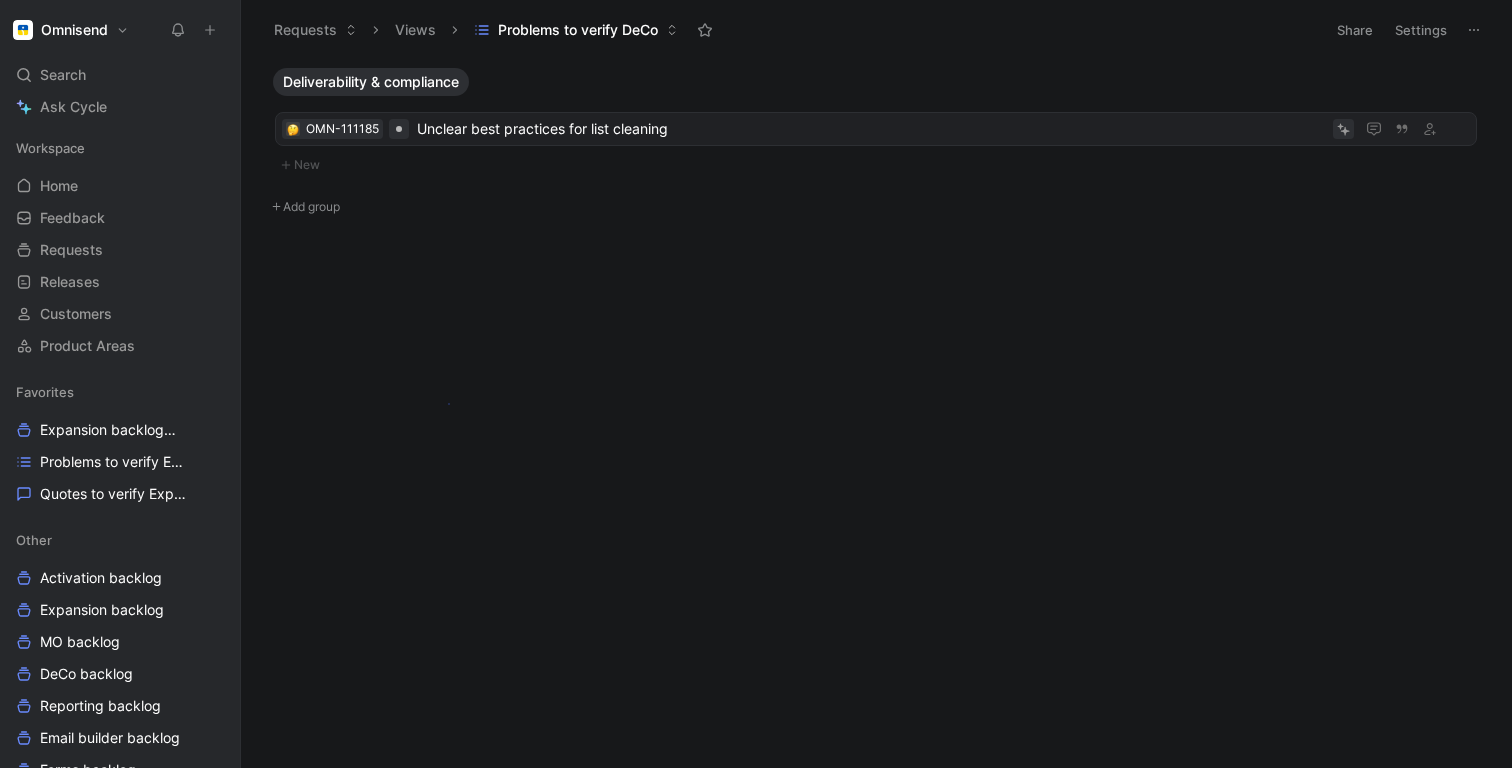 click on "Omnisend Search ⌘ K Ask Cycle Workspace Home G then H Feedback G then F Requests G then R Releases G then L Customers Product Areas Favorites Expansion backlog Other Problems to verify Expansion Quotes to verify Expansion Other Activation backlog Expansion backlog MO backlog DeCo backlog Reporting backlog Email builder backlog Forms backlog Audience - sorted Dashboards VoC Overview Historical Data Sanity
To pick up a draggable item, press the space bar.
While dragging, use the arrow keys to move the item.
Press space again to drop the item in its new position, or press escape to cancel.
Introducing Changelog Enable now Help center Invite member Requests Views Problems to verify DeCo Share Settings Deliverability & compliance OMN-[NUMBER] Unclear best practices for list cleaning New Add group" at bounding box center [756, 384] 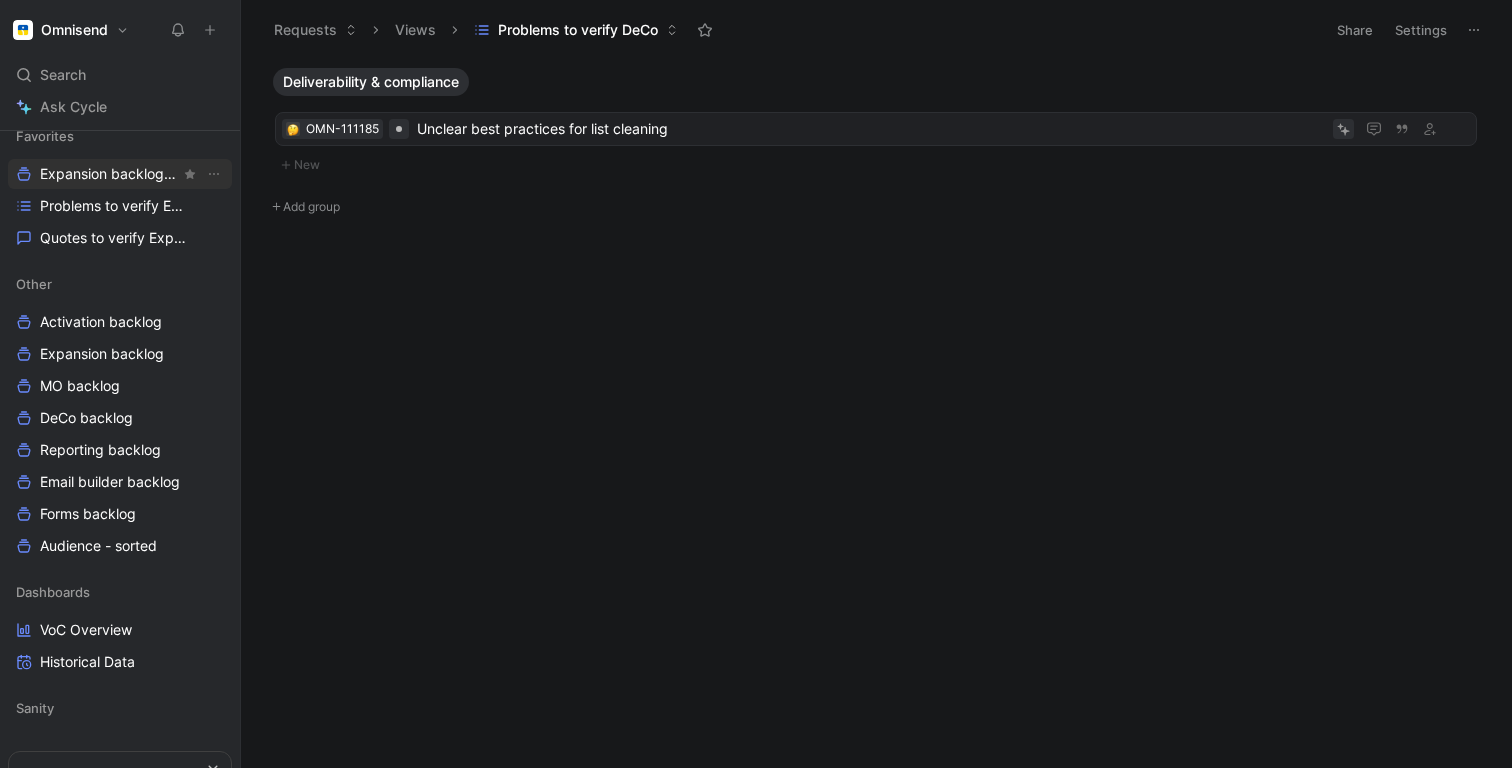 scroll, scrollTop: 276, scrollLeft: 0, axis: vertical 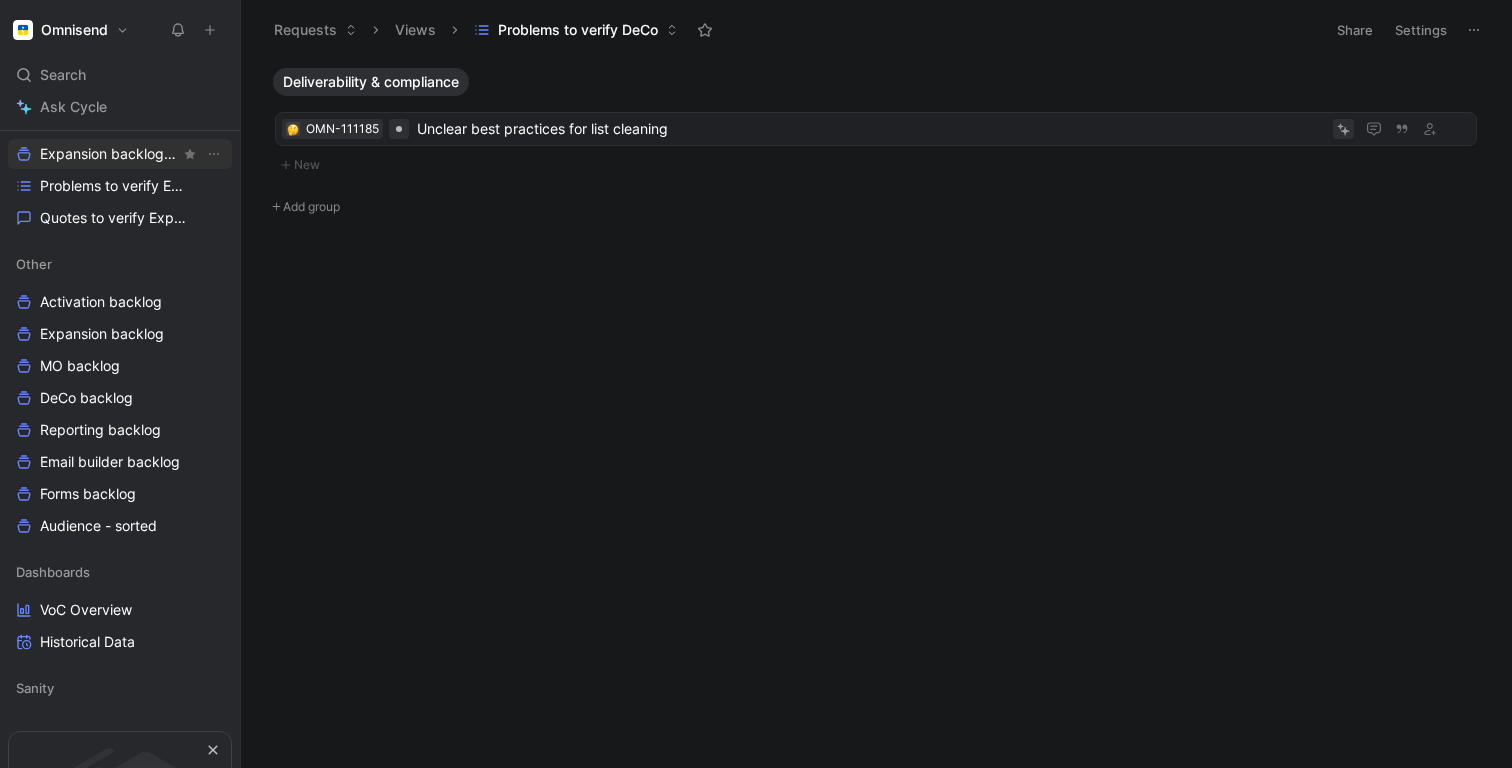 click on "Expansion backlog Other" at bounding box center [110, 154] 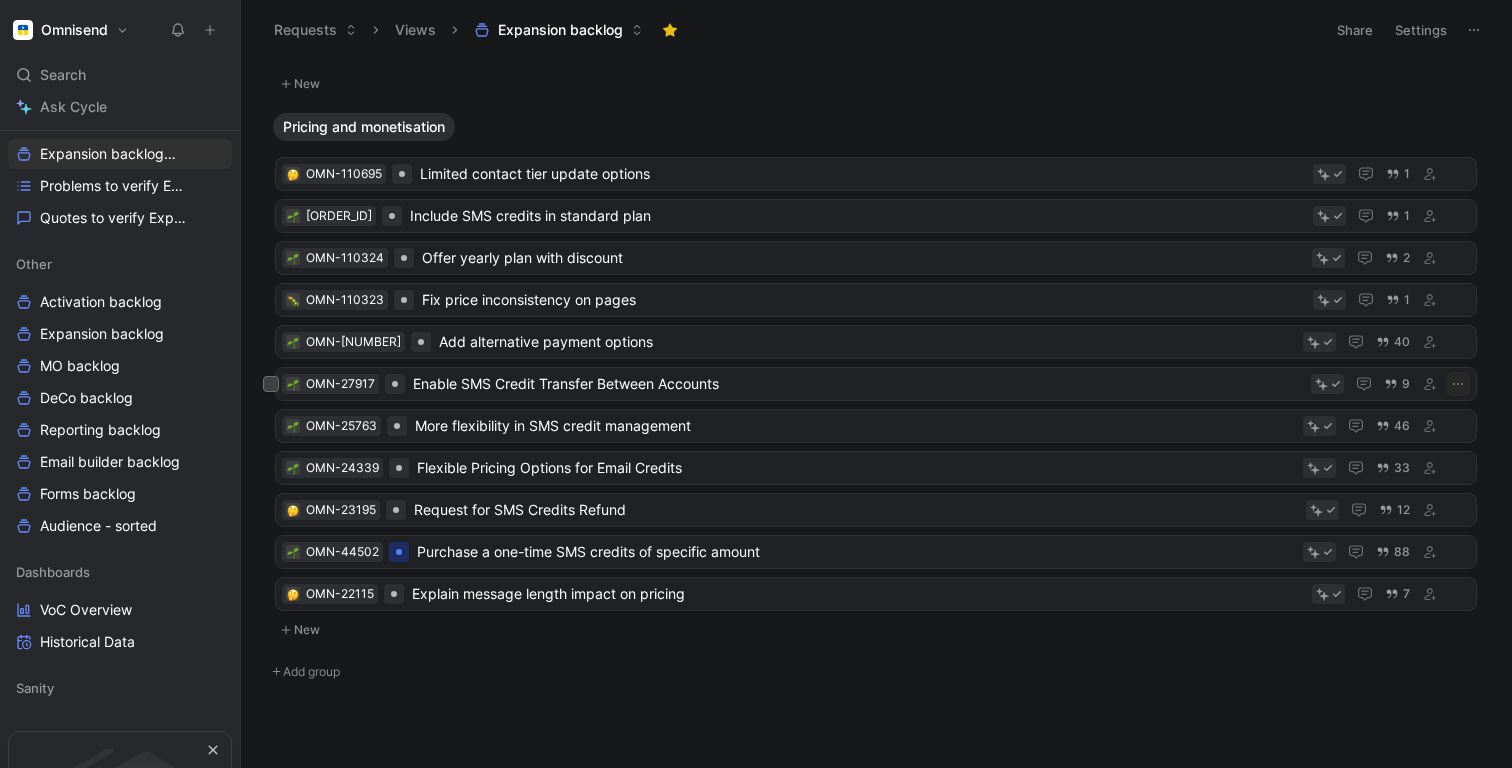 scroll, scrollTop: 265, scrollLeft: 0, axis: vertical 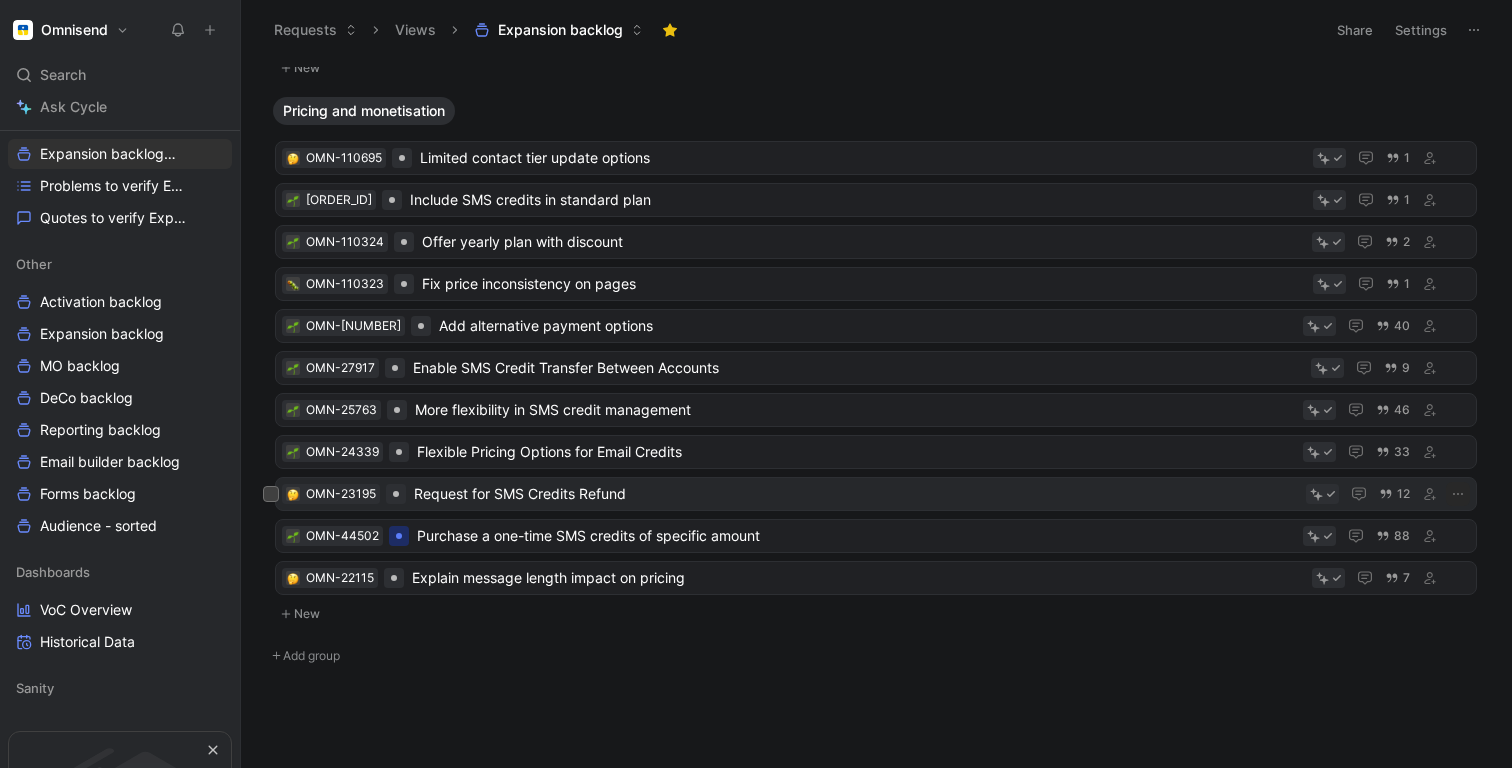 click on "Request for SMS Credits Refund" at bounding box center [856, 494] 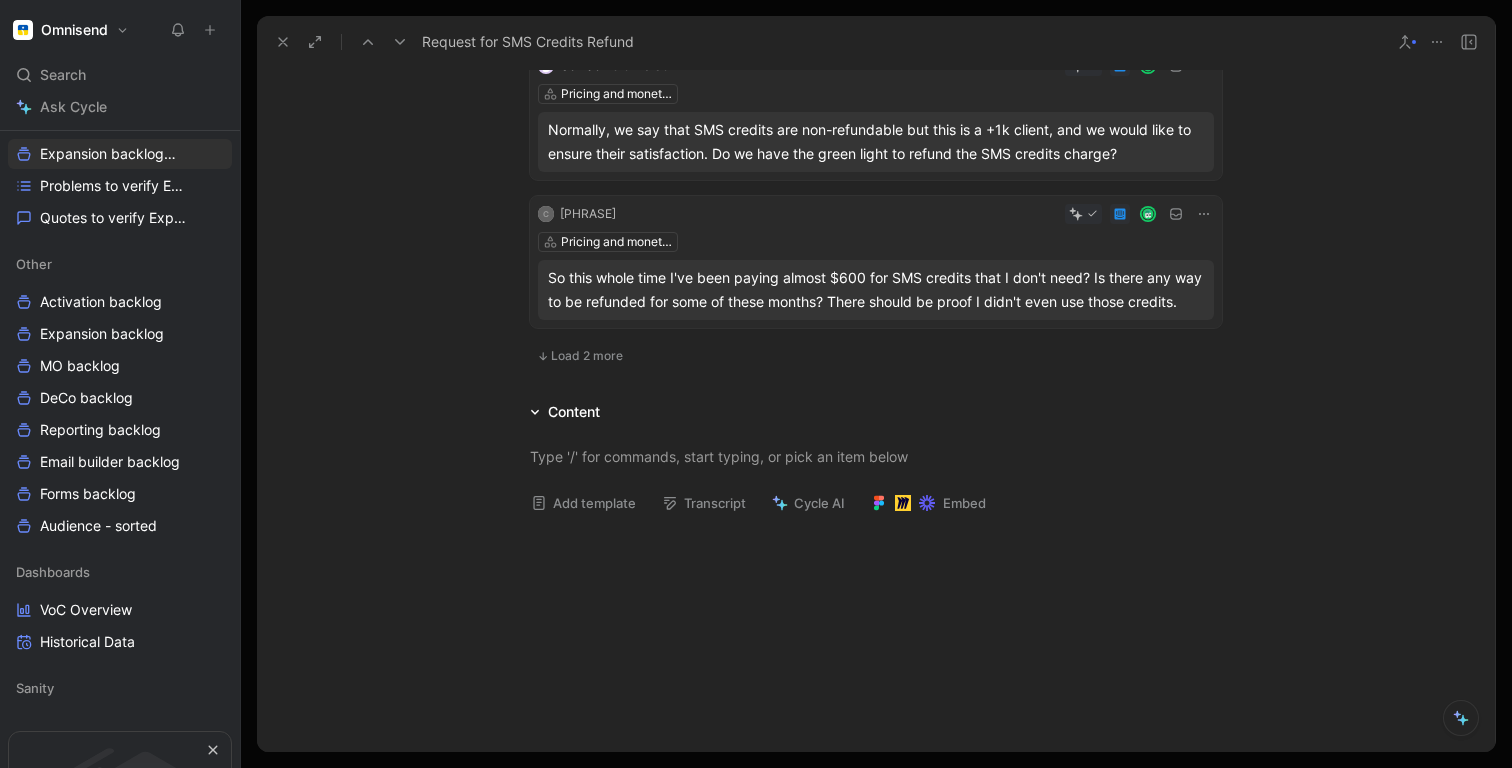 scroll, scrollTop: 1368, scrollLeft: 0, axis: vertical 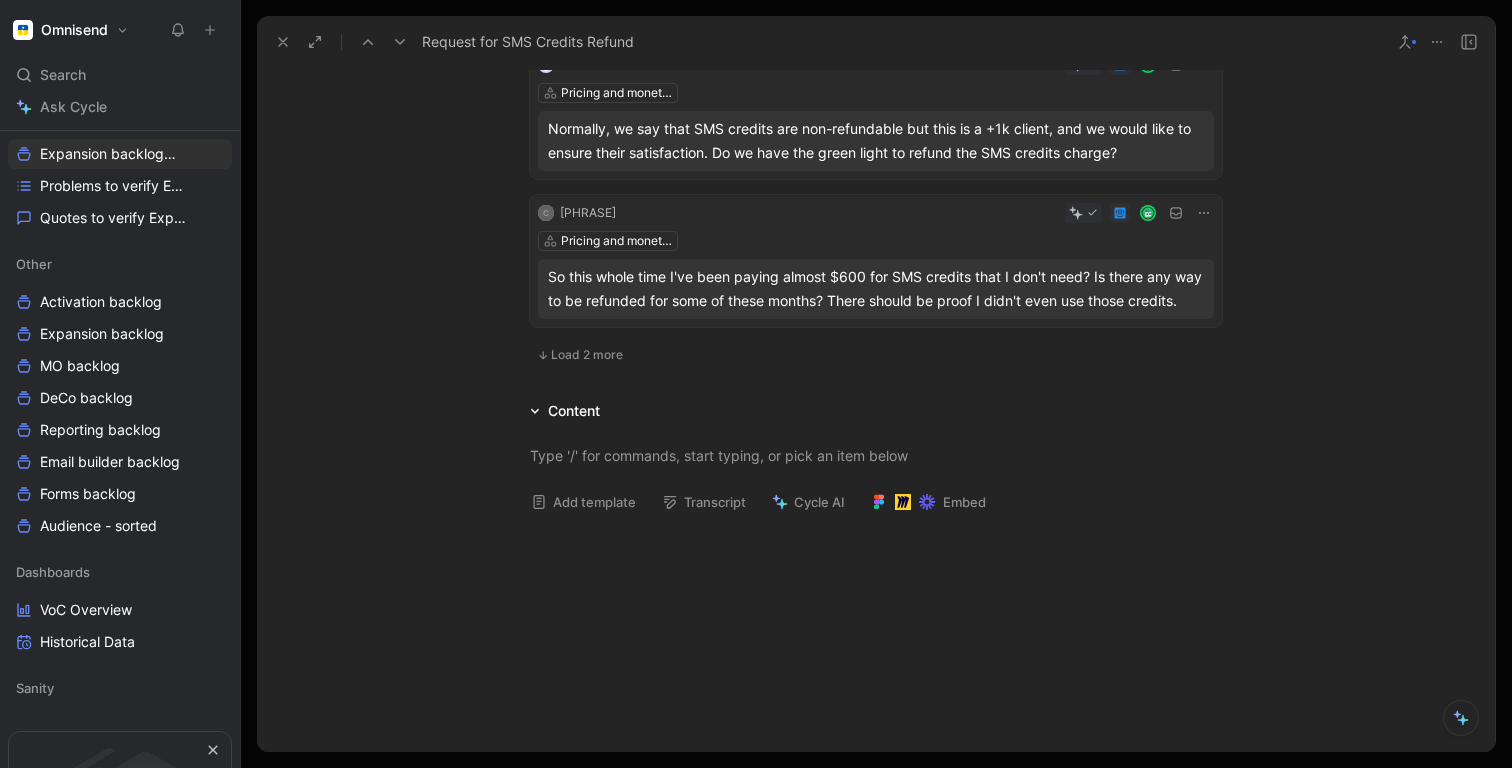 click on "Load 2 more" at bounding box center (587, 355) 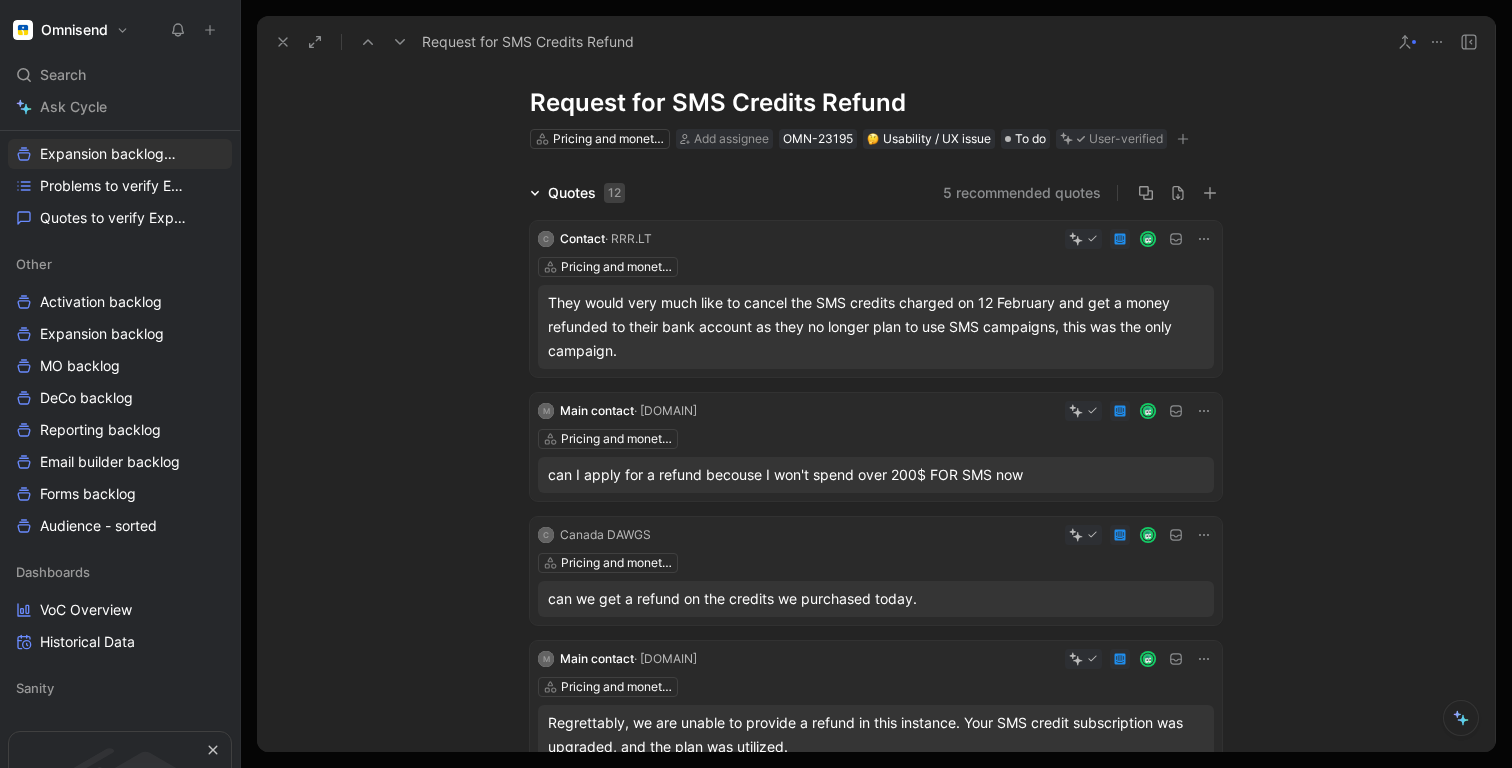 scroll, scrollTop: 0, scrollLeft: 0, axis: both 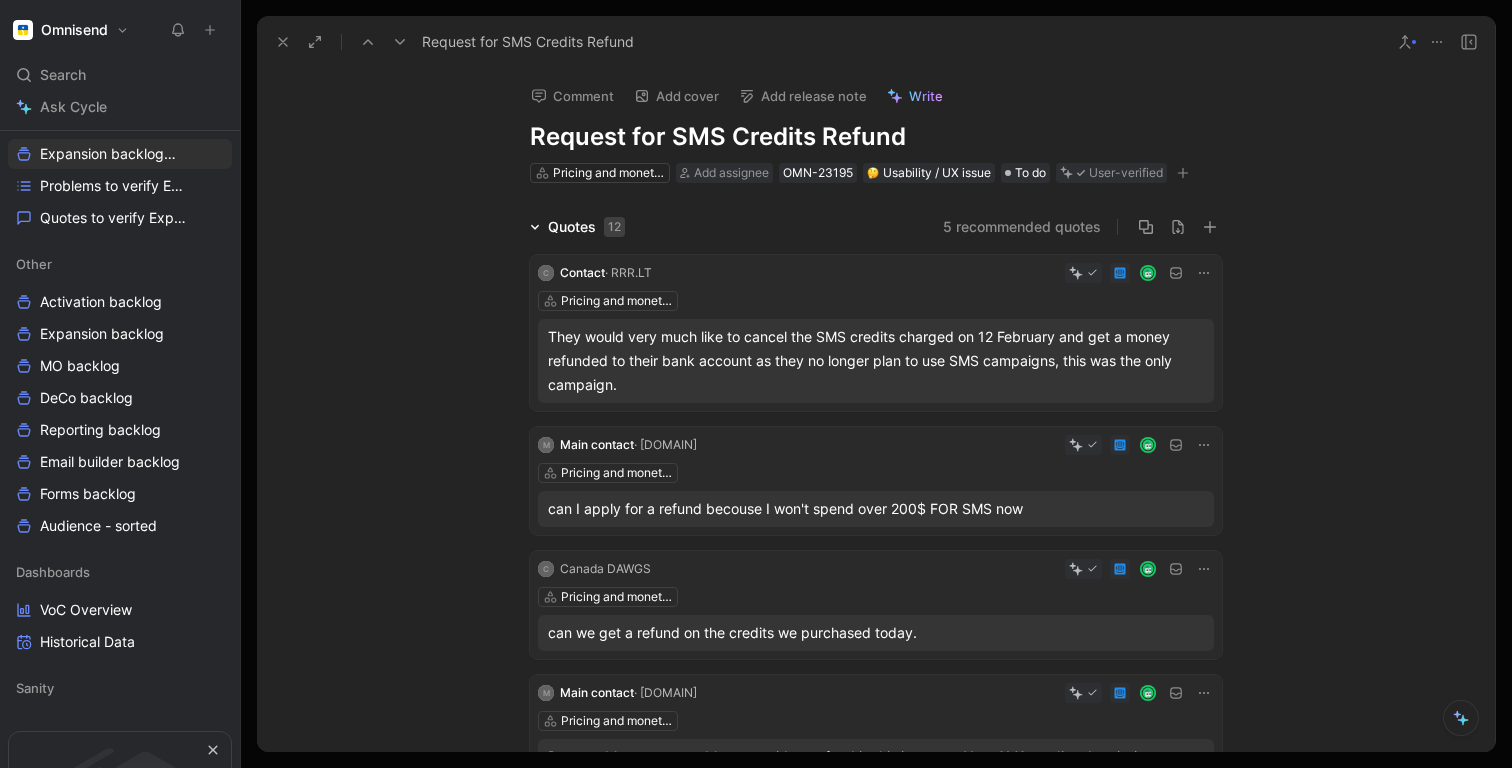 click 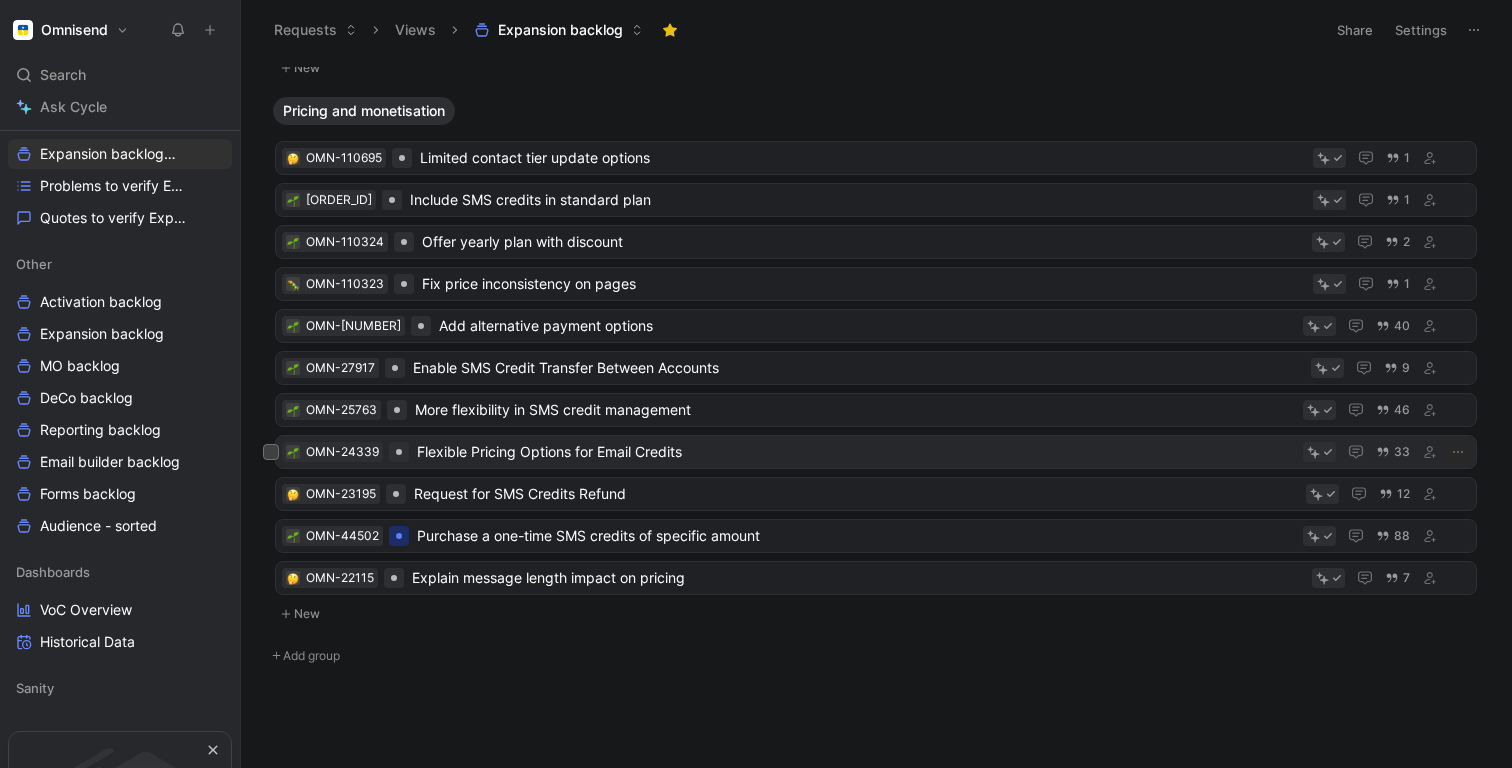 click on "Flexible Pricing Options for Email Credits" at bounding box center (856, 452) 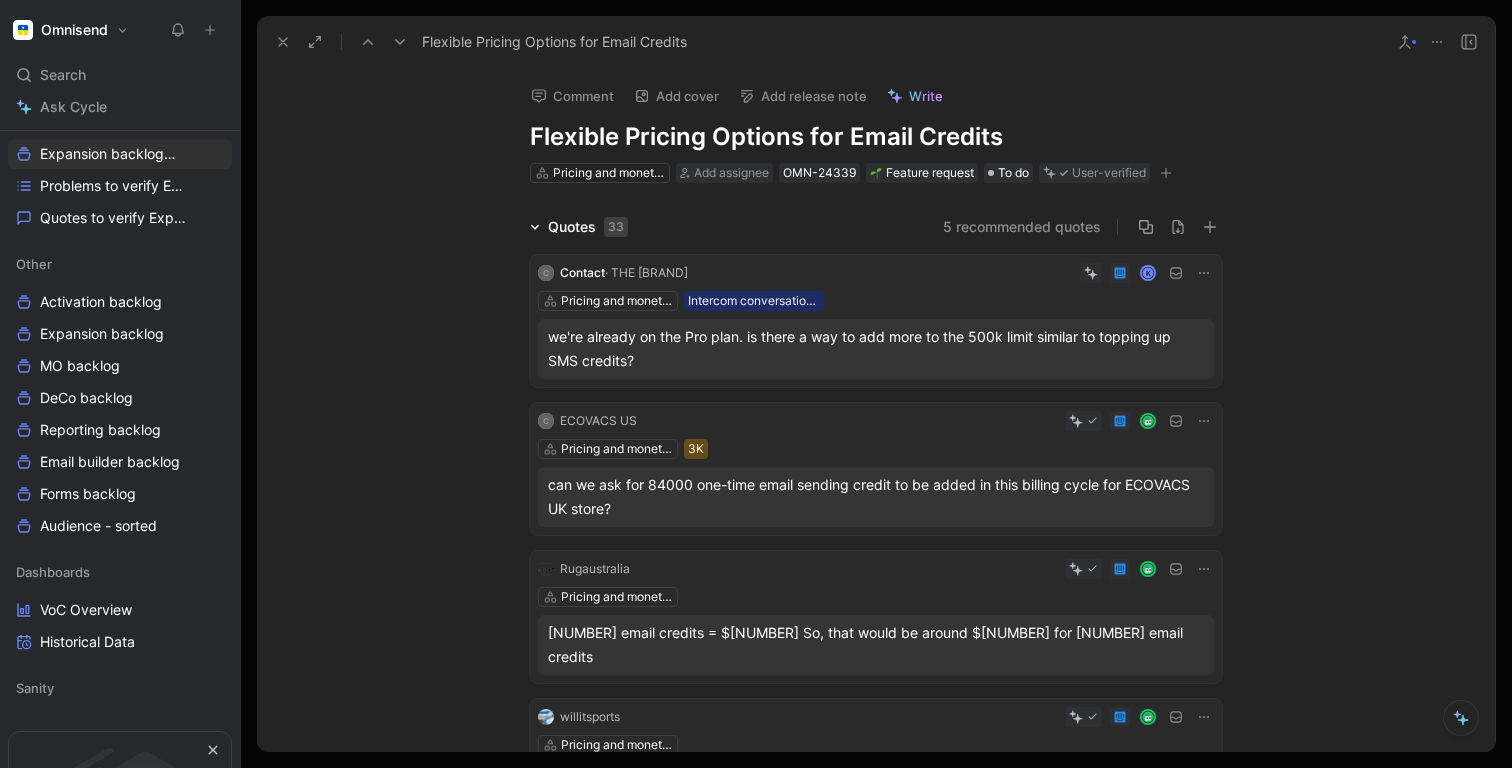 click 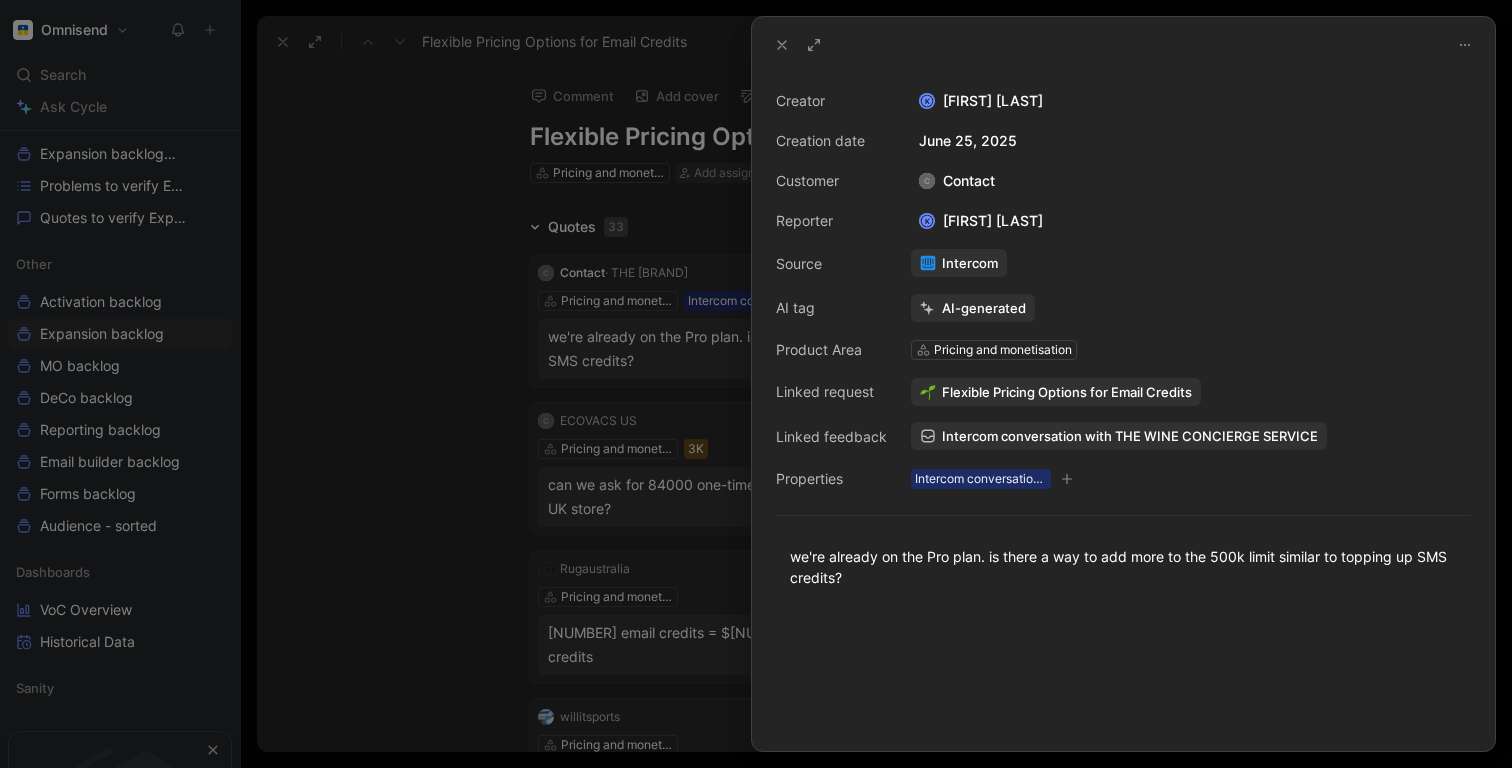 click at bounding box center (756, 384) 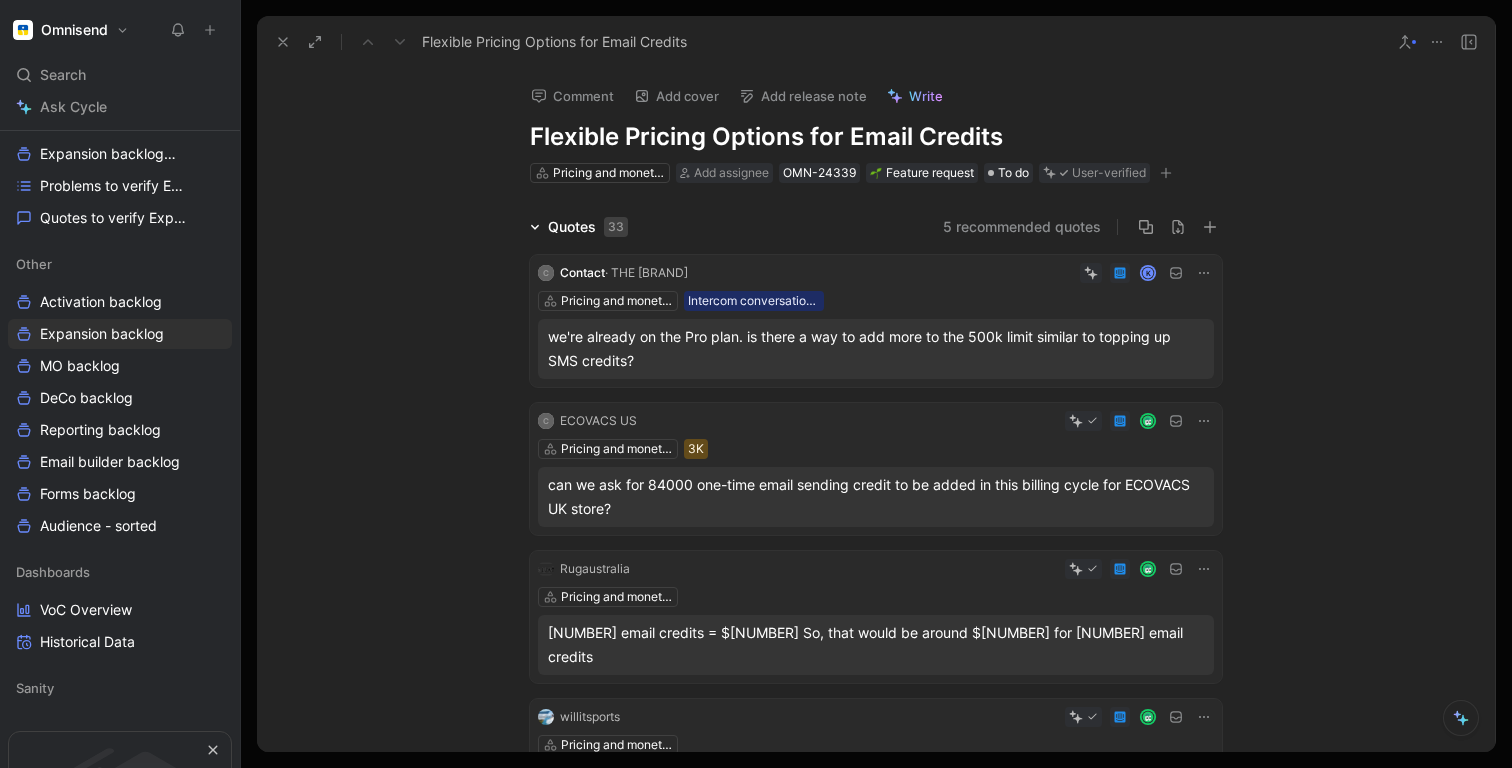 click on "C Contact  · [ORGANIZATION] K Pricing and monetisation Intercom conversation list between 25_06_16-06_24 paying brands 250625 - Conversation data 1 25-06-2025 10:00 we're already on the Pro plan. is there a way to add more to the 500k limit similar to topping up SMS credits?" at bounding box center [876, 321] 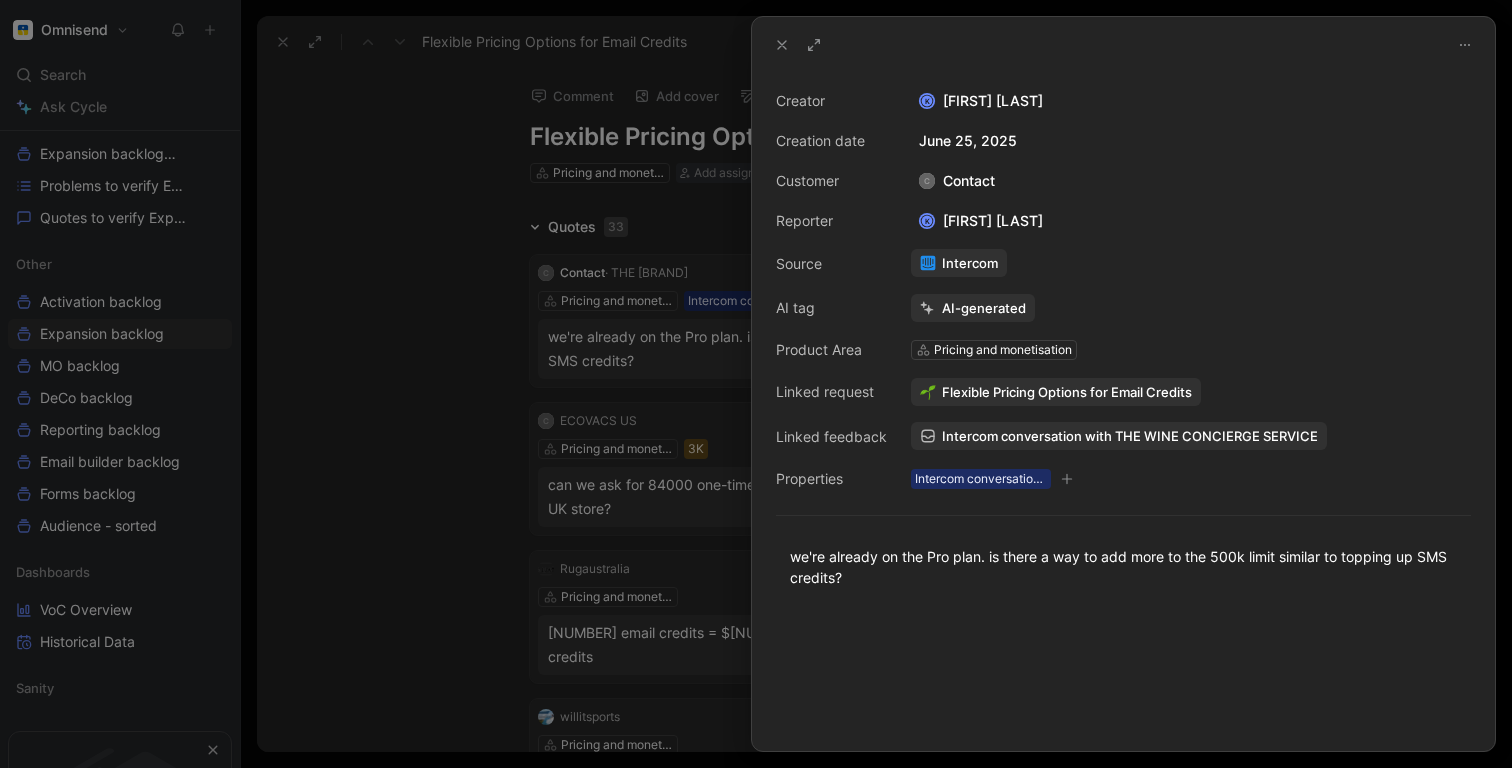 click at bounding box center [756, 384] 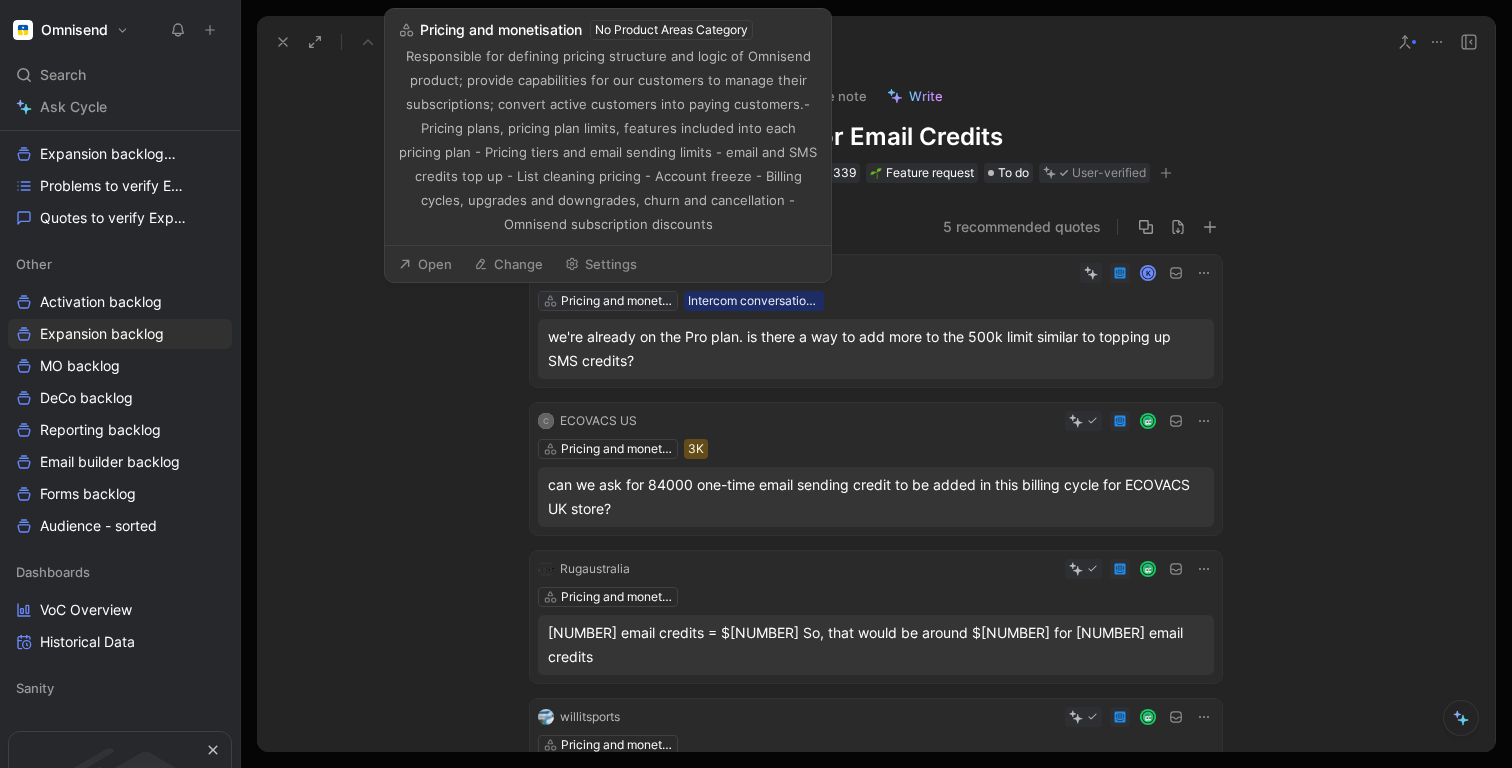 click on "Pricing and monetisation" at bounding box center (617, 301) 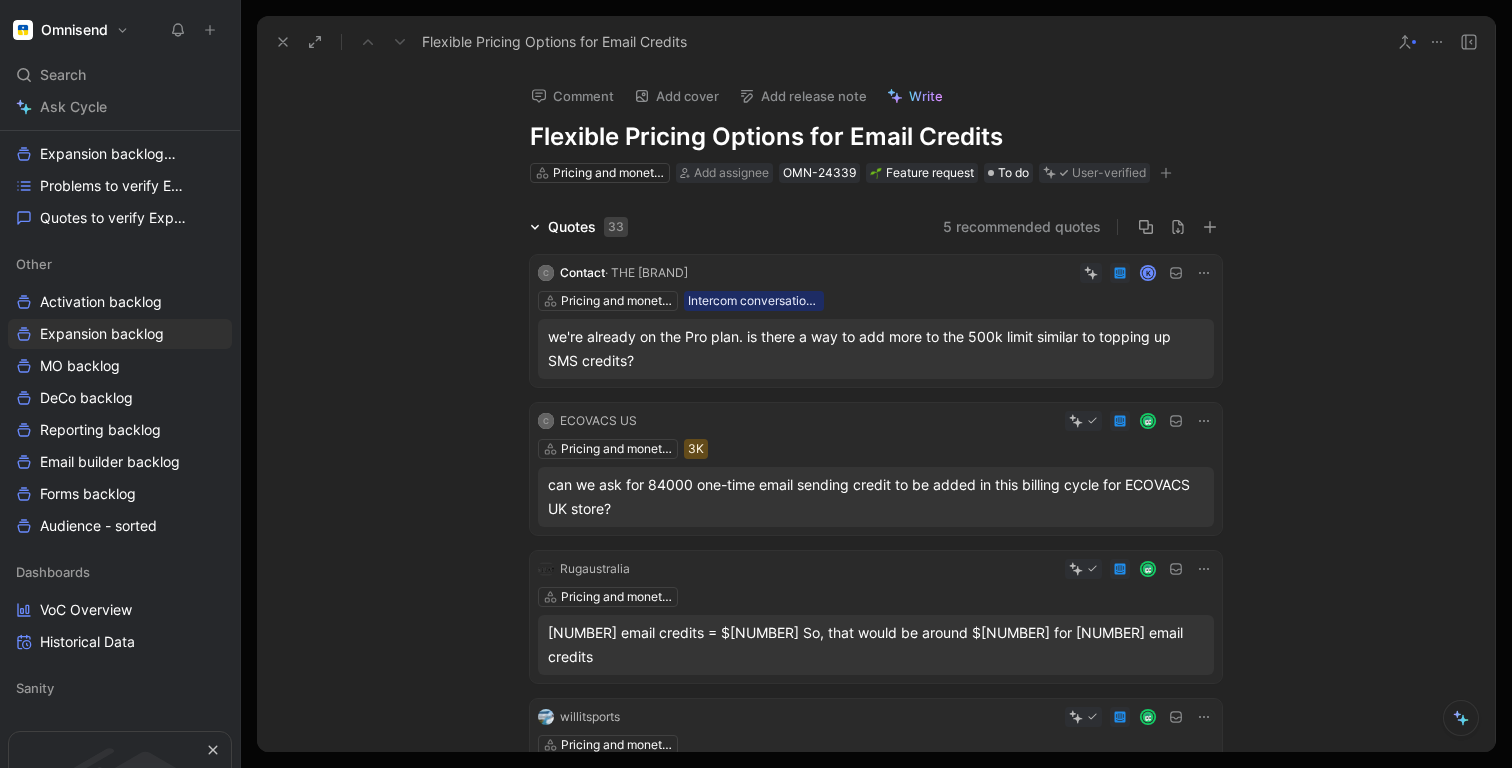 click on "C Contact  · [ORGANIZATION] K Pricing and monetisation Intercom conversation list between 25_06_16-06_24 paying brands 250625 - Conversation data 1 25-06-2025 10:00 we're already on the Pro plan. is there a way to add more to the 500k limit similar to topping up SMS credits?" at bounding box center [876, 321] 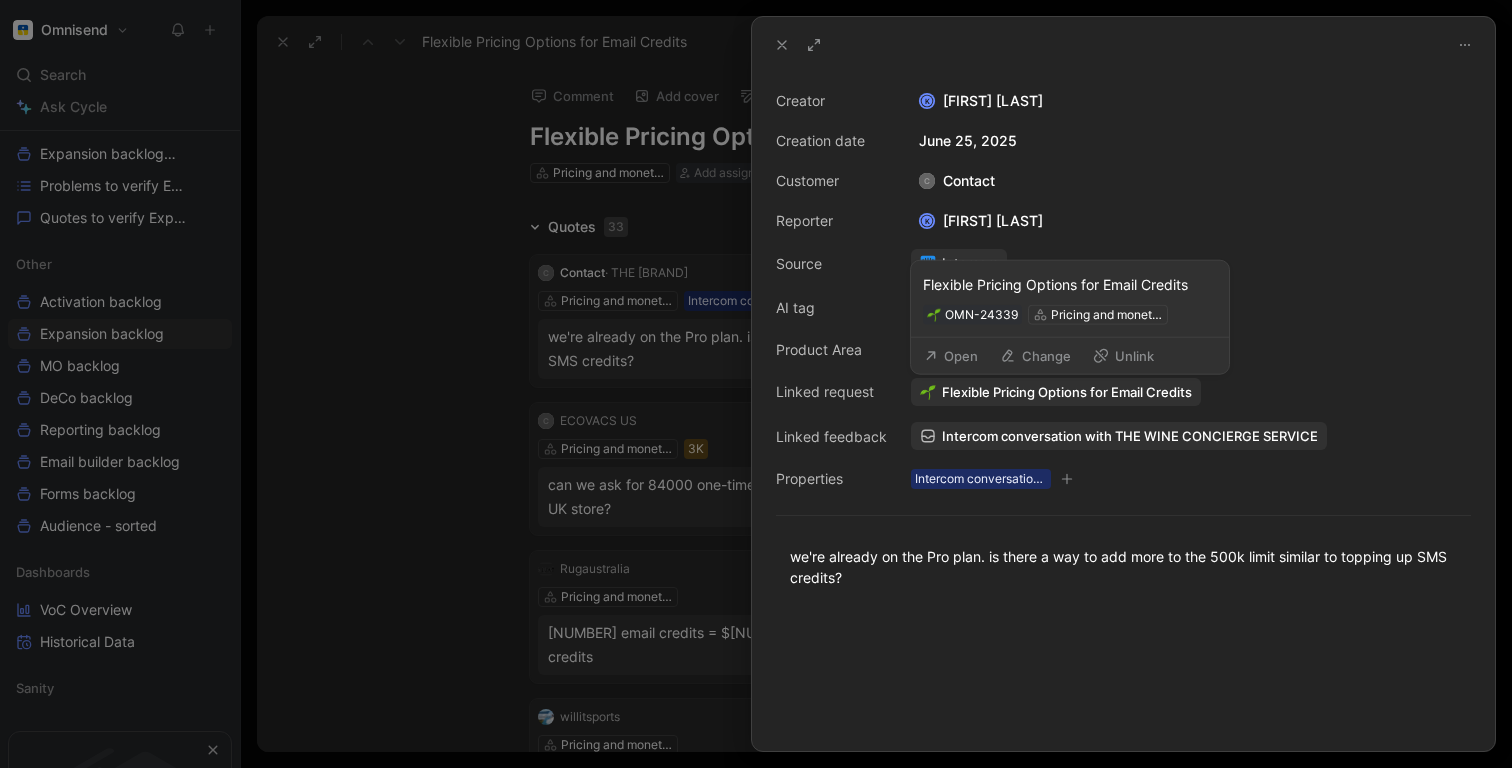 click on "Flexible Pricing Options for Email Credits" at bounding box center (1067, 392) 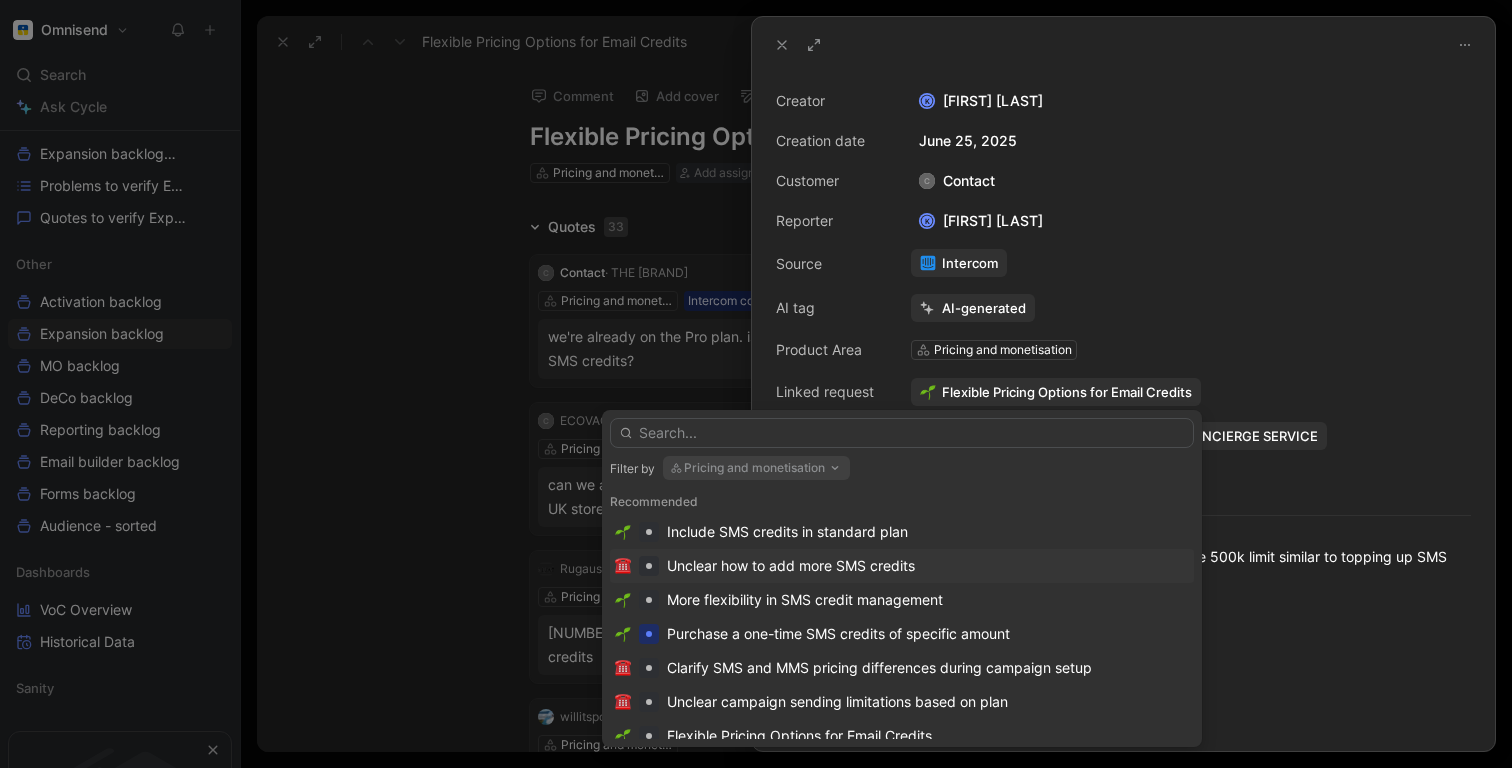 scroll, scrollTop: 36, scrollLeft: 0, axis: vertical 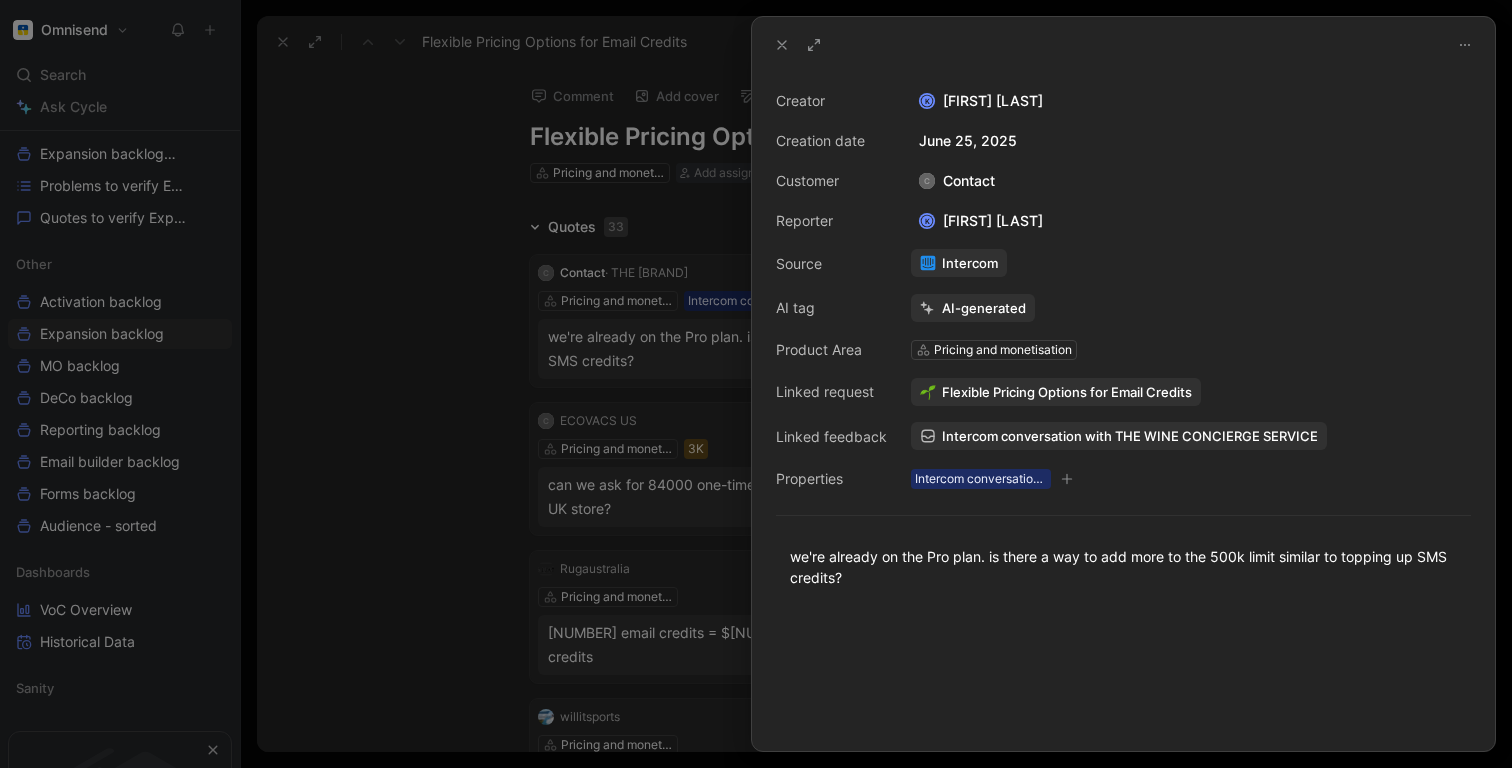 click at bounding box center (756, 384) 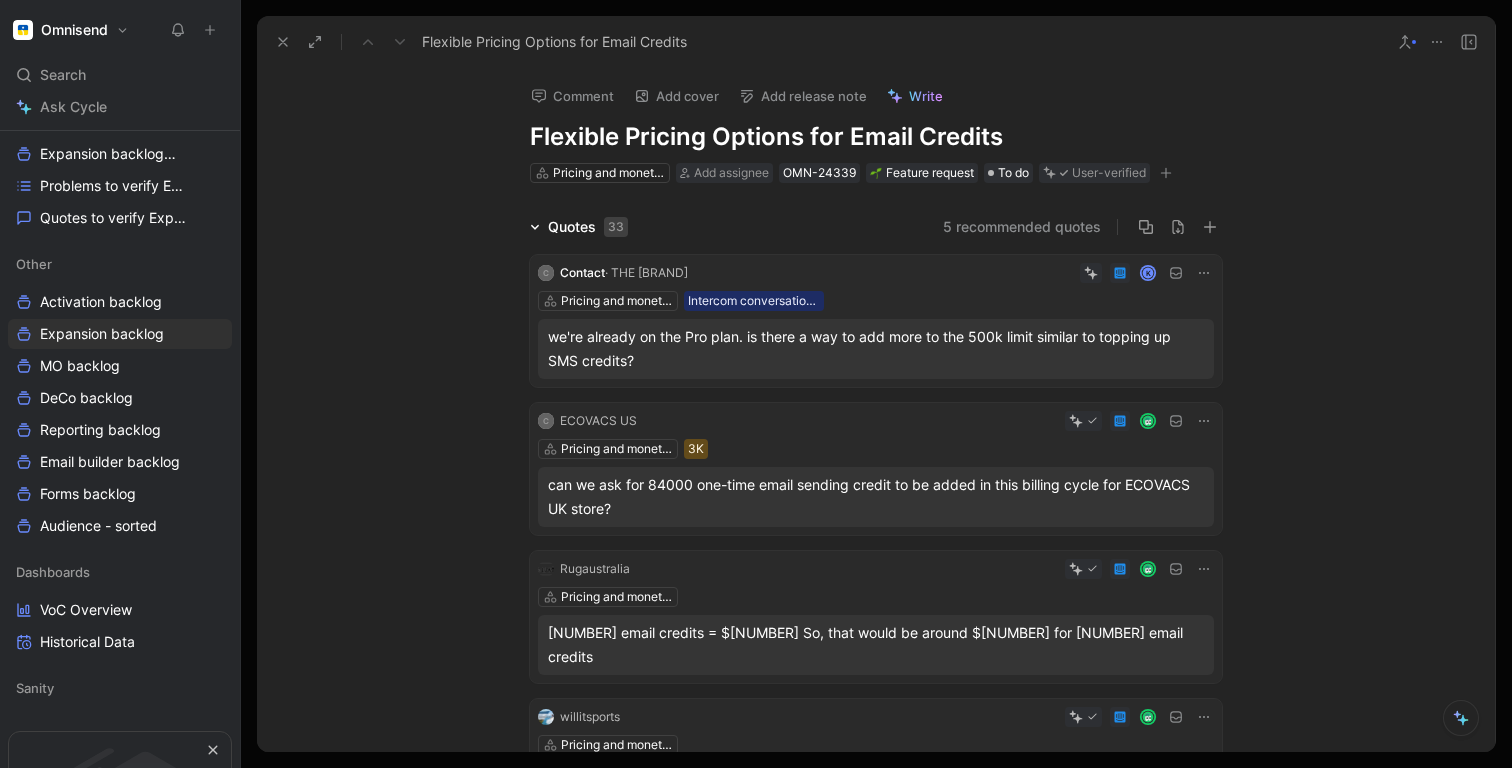 click 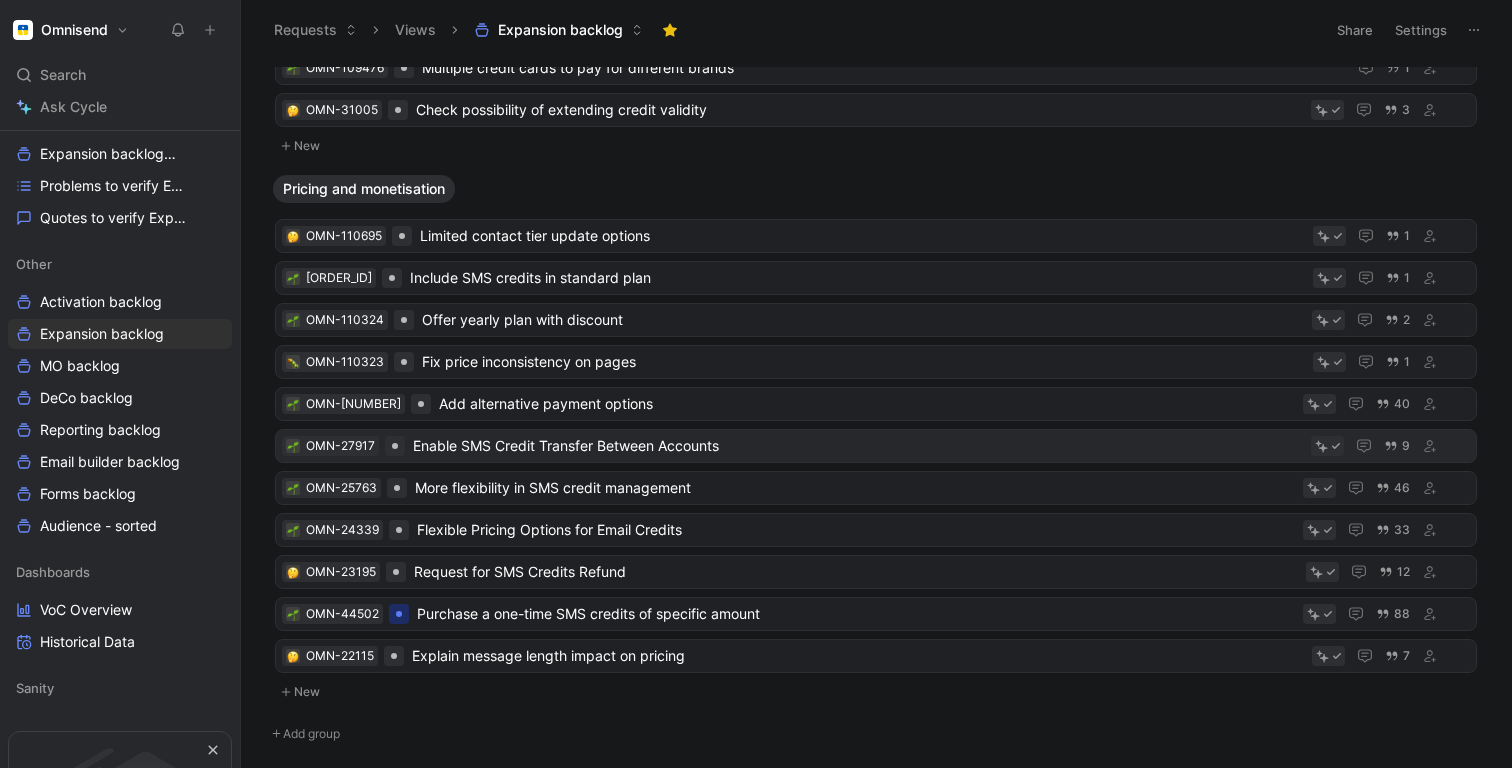 scroll, scrollTop: 210, scrollLeft: 0, axis: vertical 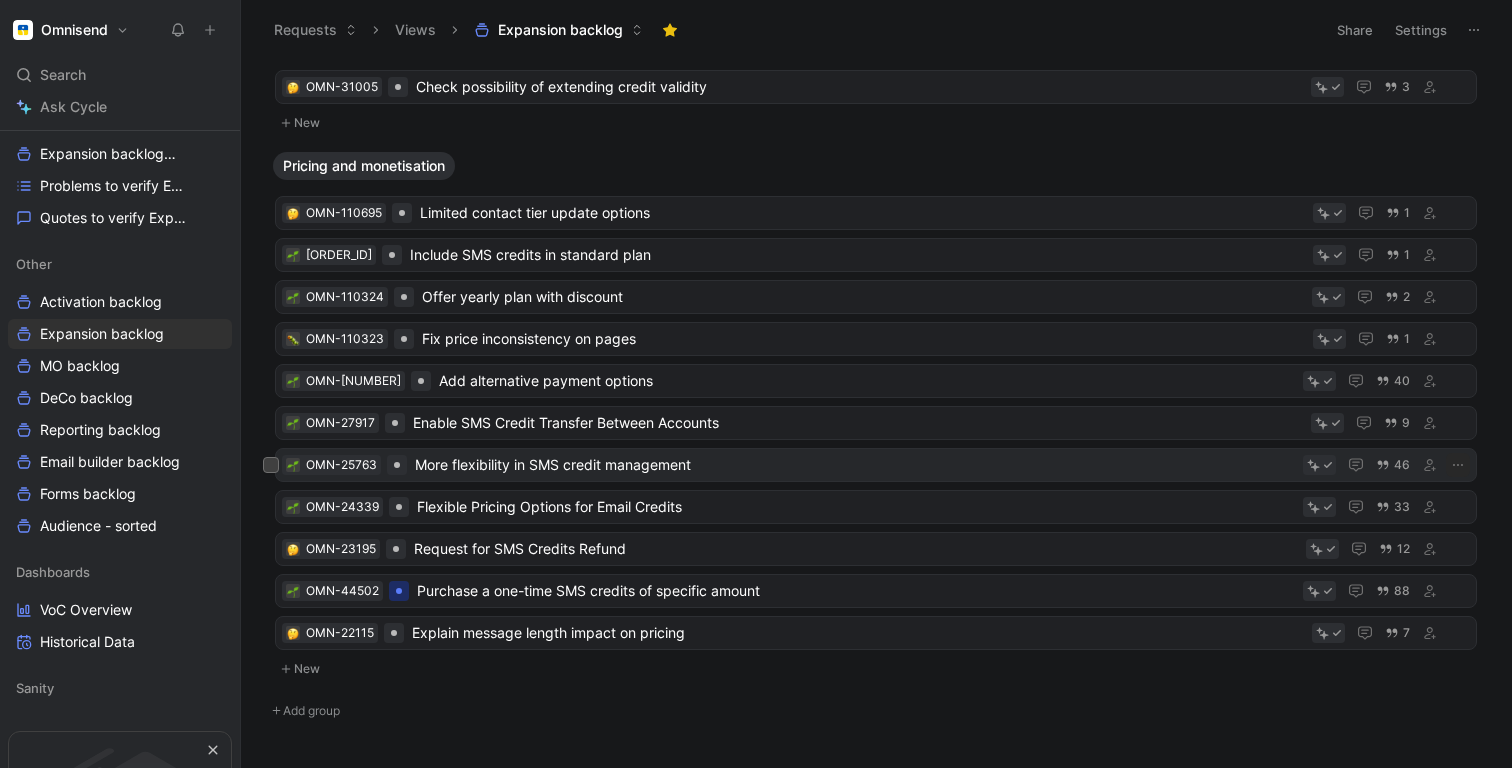 click on "More flexibility in SMS credit management" at bounding box center [855, 465] 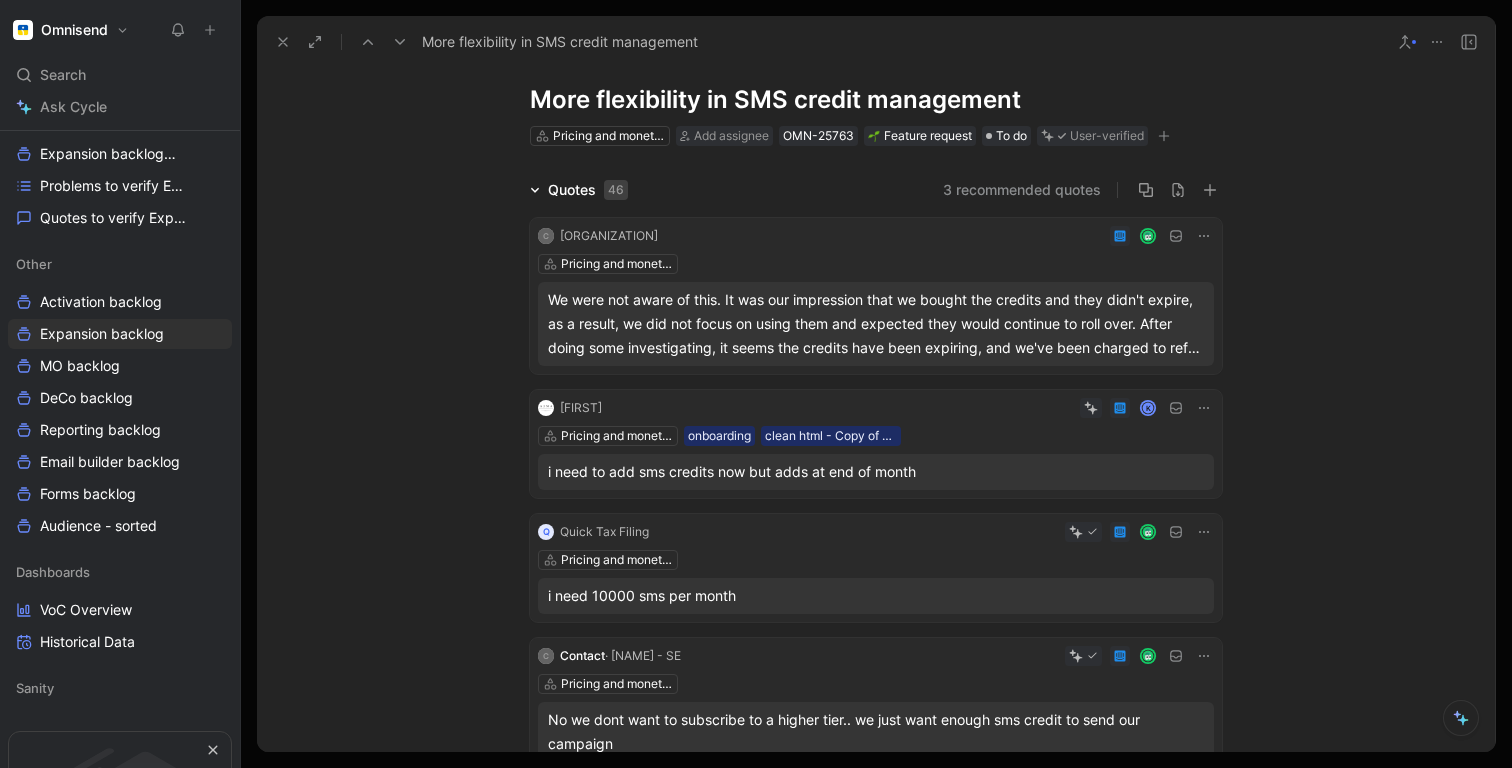 scroll, scrollTop: 47, scrollLeft: 0, axis: vertical 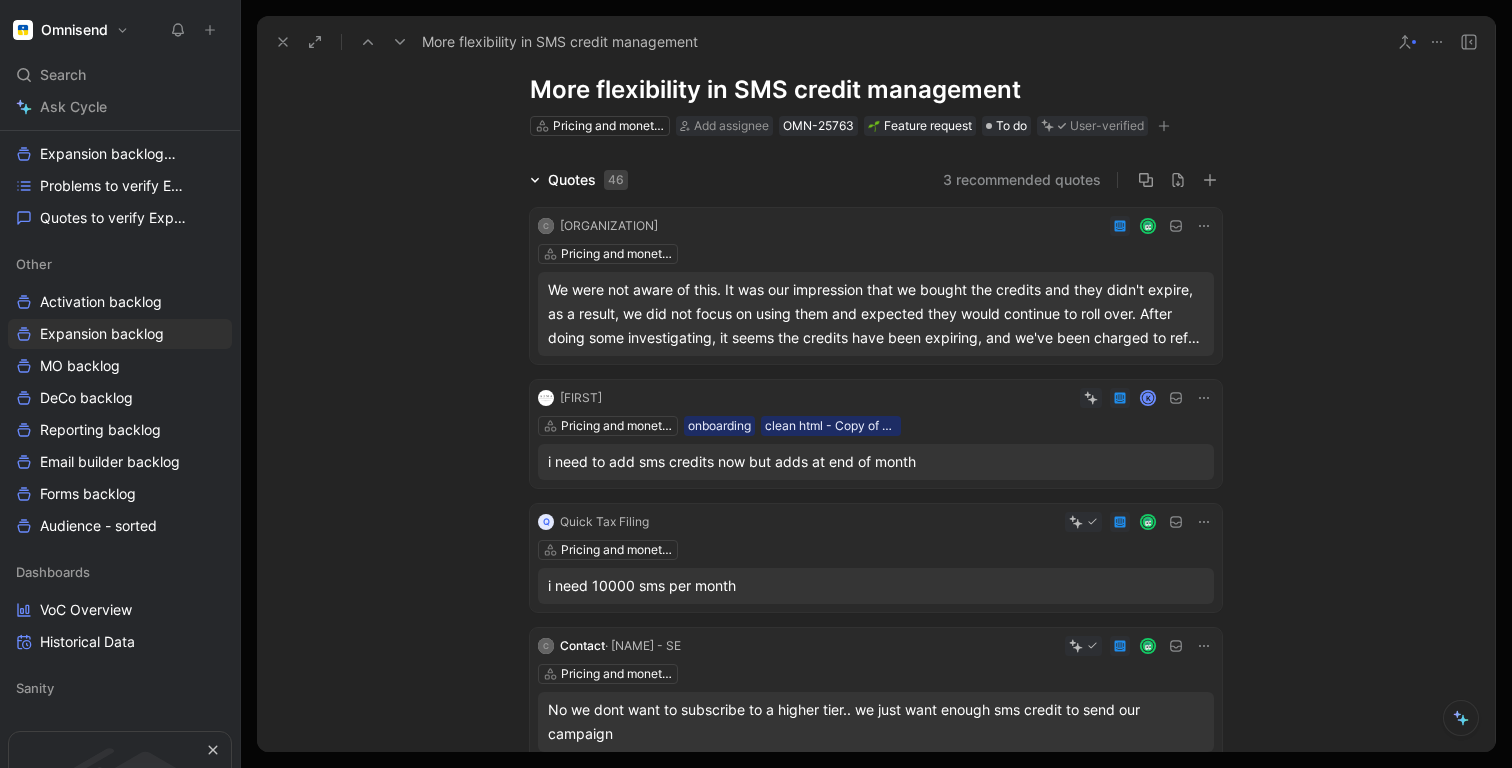 click 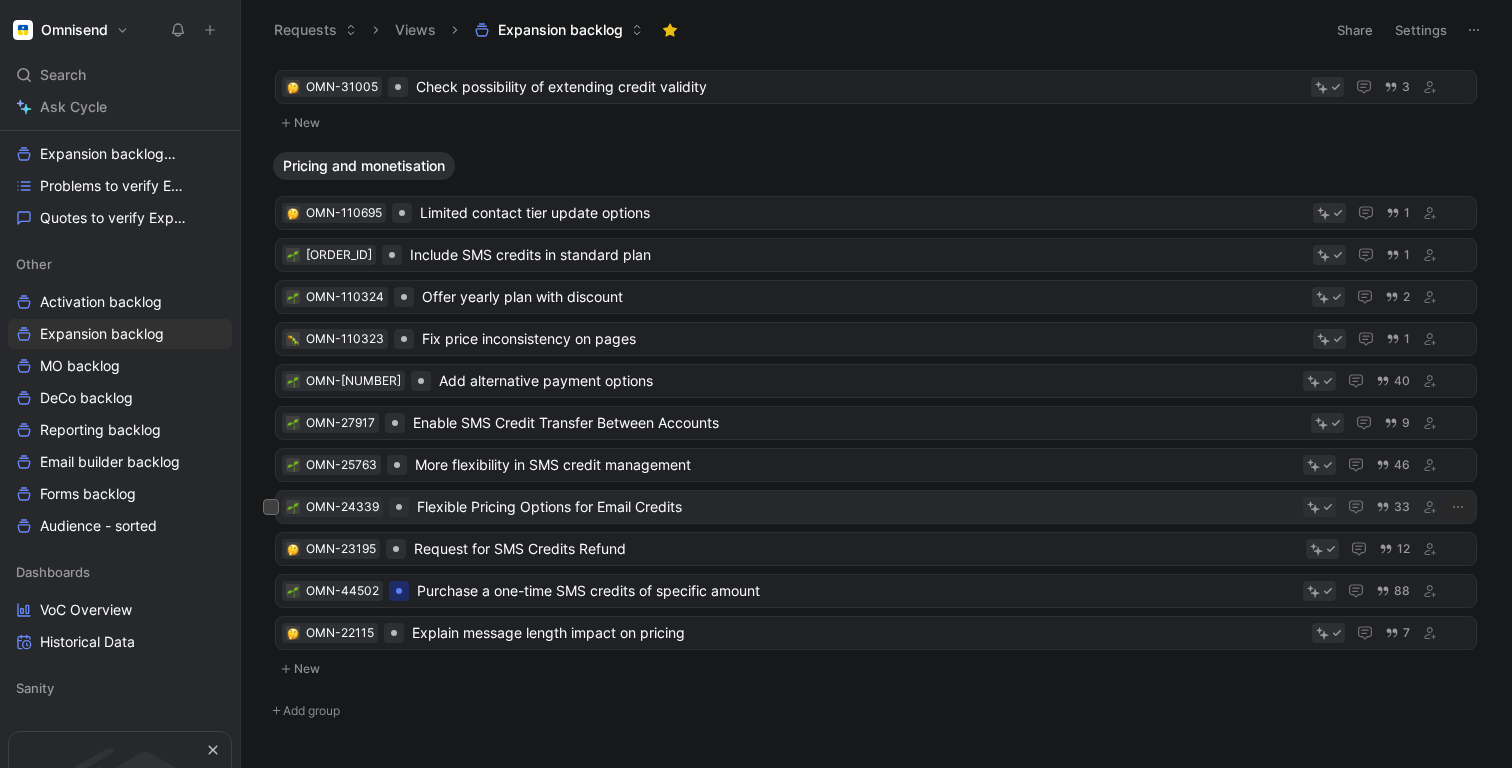 click on "Flexible Pricing Options for Email Credits" at bounding box center [856, 507] 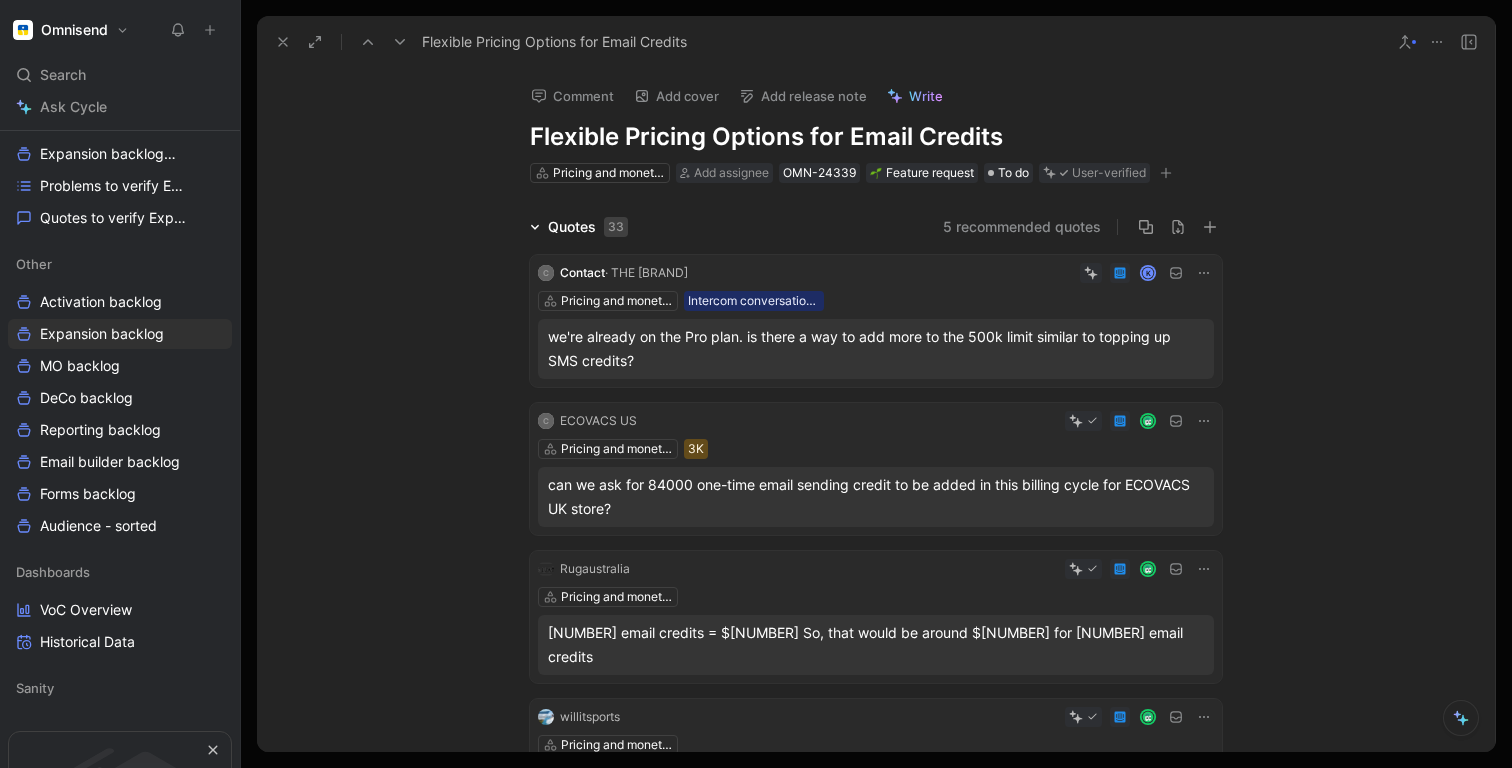 click on "we're already on the Pro plan. is there a way to add more to the 500k limit similar to topping up SMS credits?" at bounding box center (876, 349) 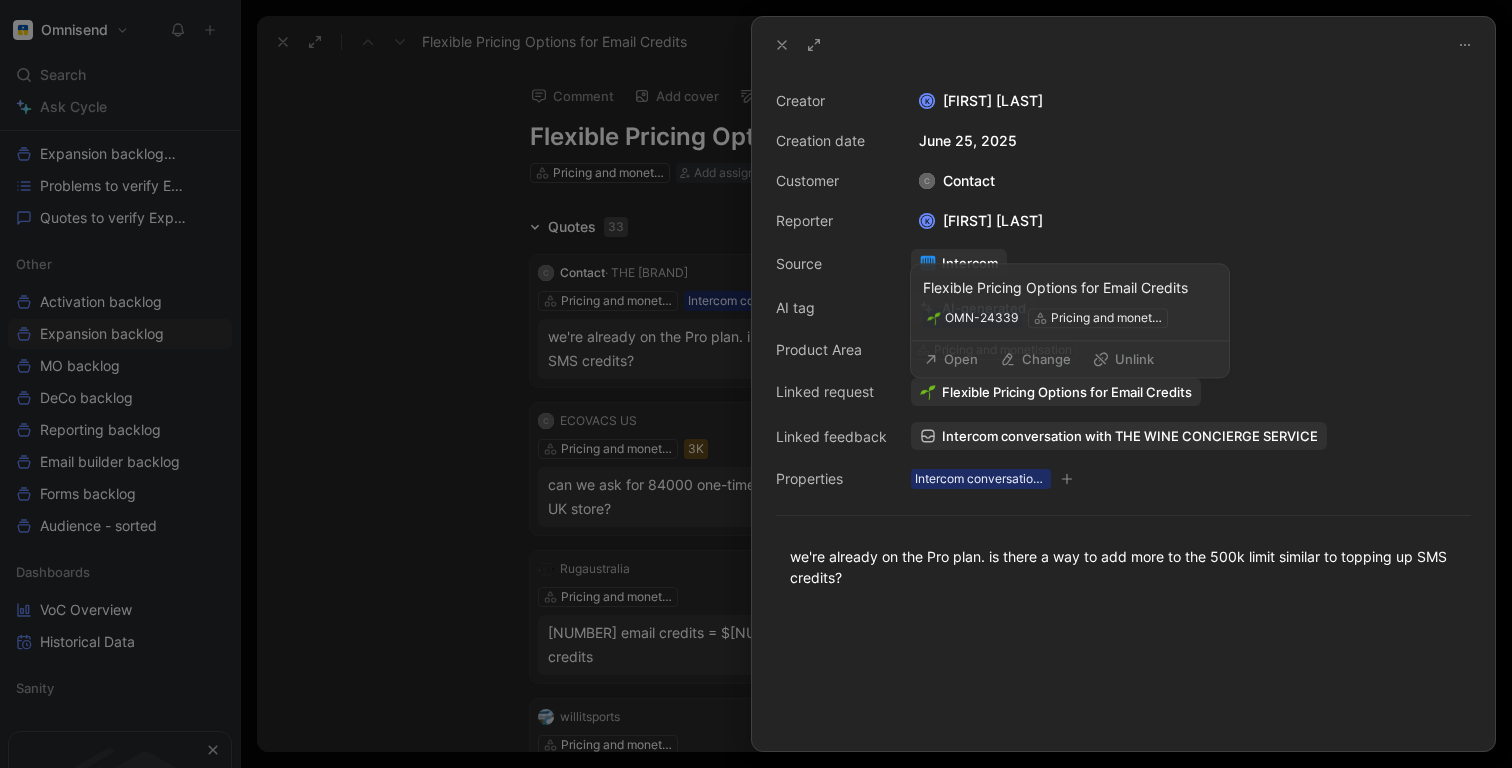 click on "Flexible Pricing Options for Email Credits" at bounding box center [1067, 392] 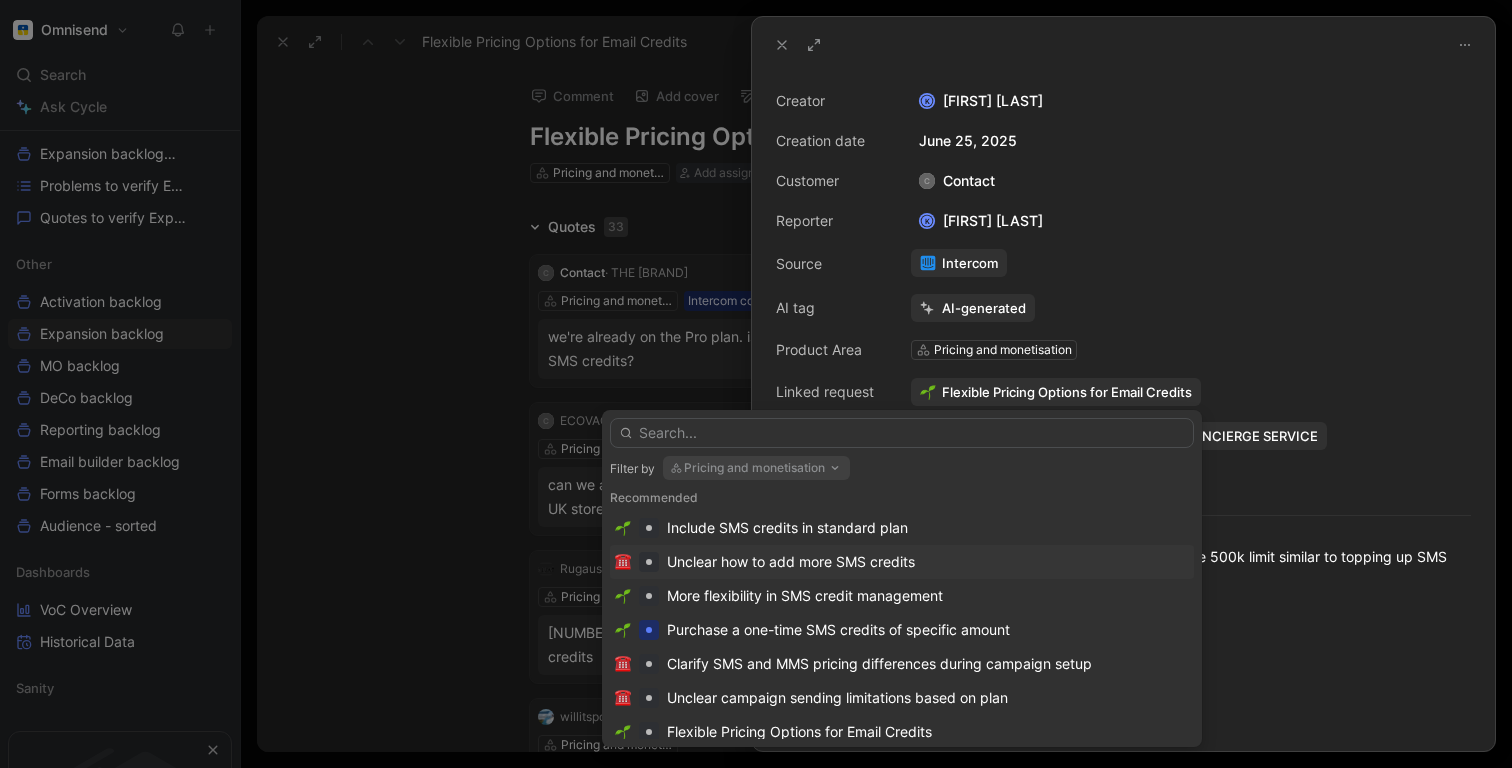 scroll, scrollTop: 30, scrollLeft: 0, axis: vertical 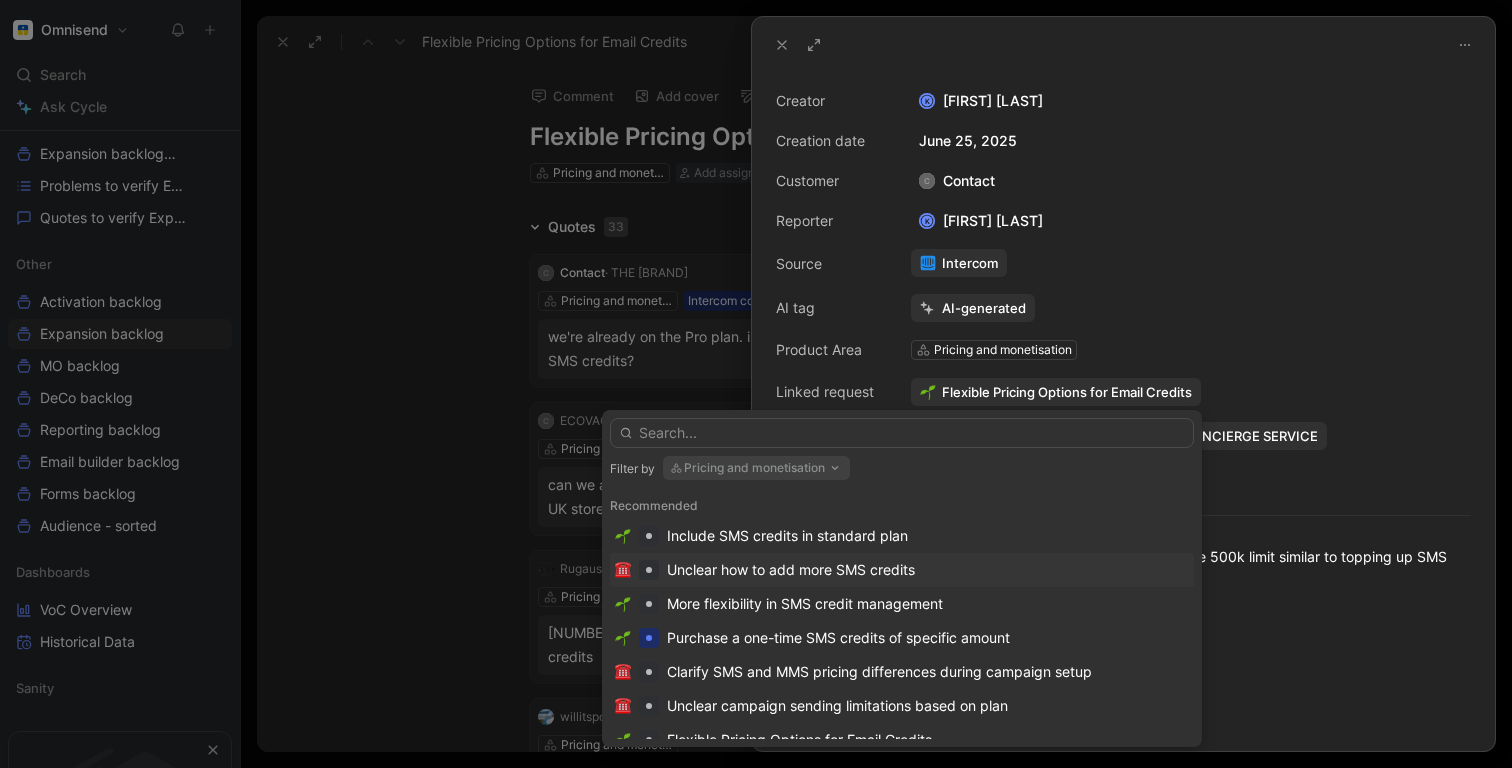 click on "Unclear how to add more SMS credits" at bounding box center [791, 570] 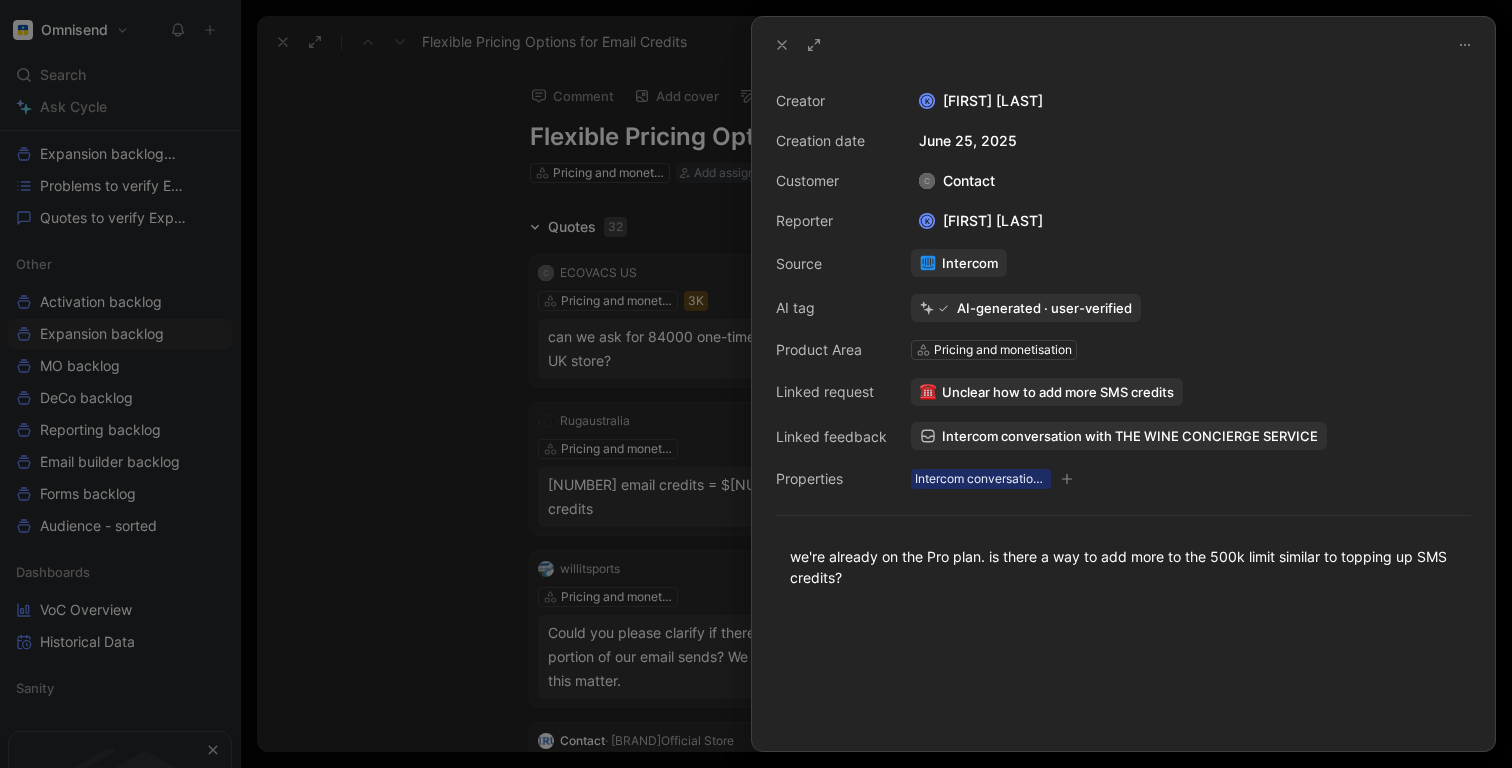 click at bounding box center [756, 384] 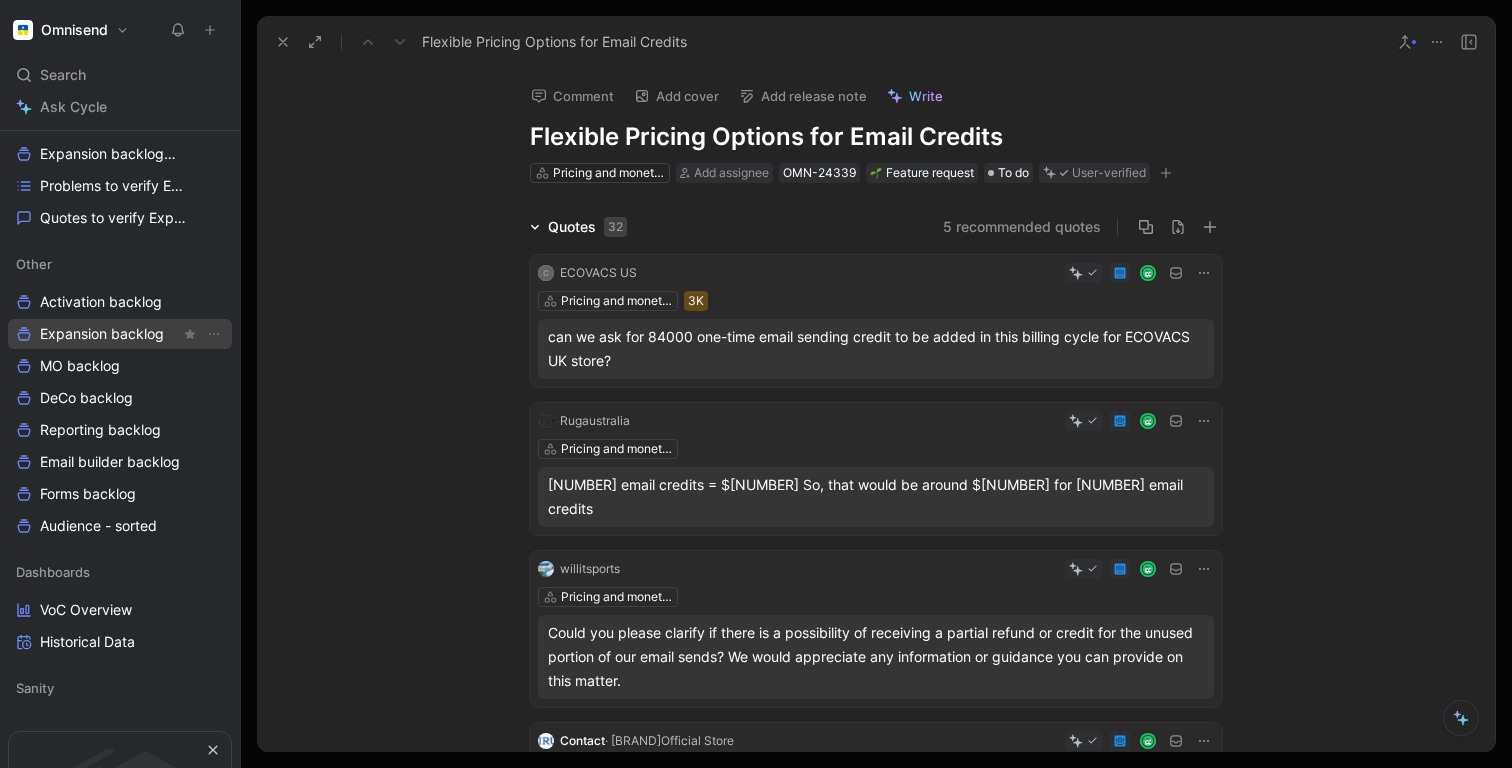 click on "Expansion backlog" at bounding box center [102, 334] 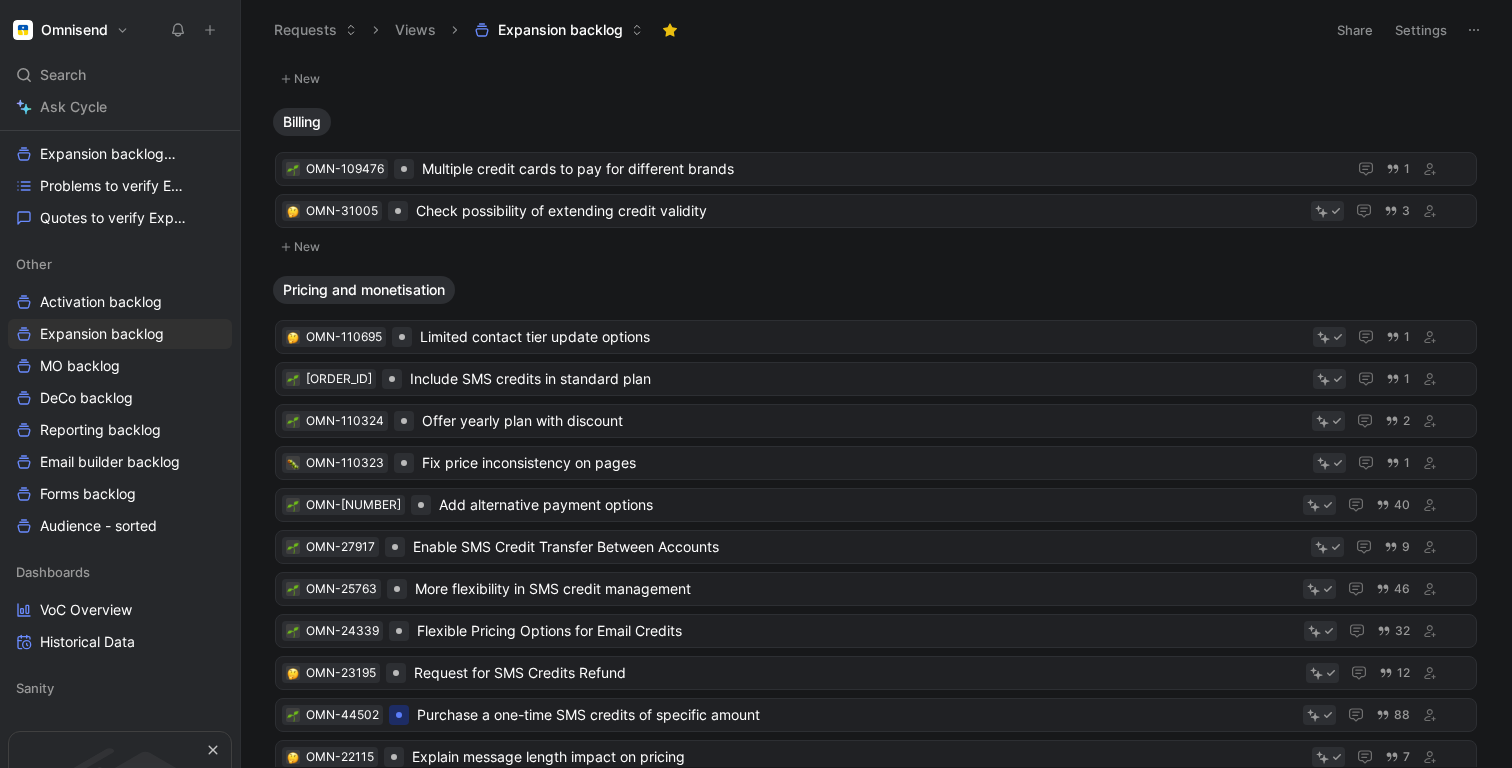 scroll, scrollTop: 0, scrollLeft: 0, axis: both 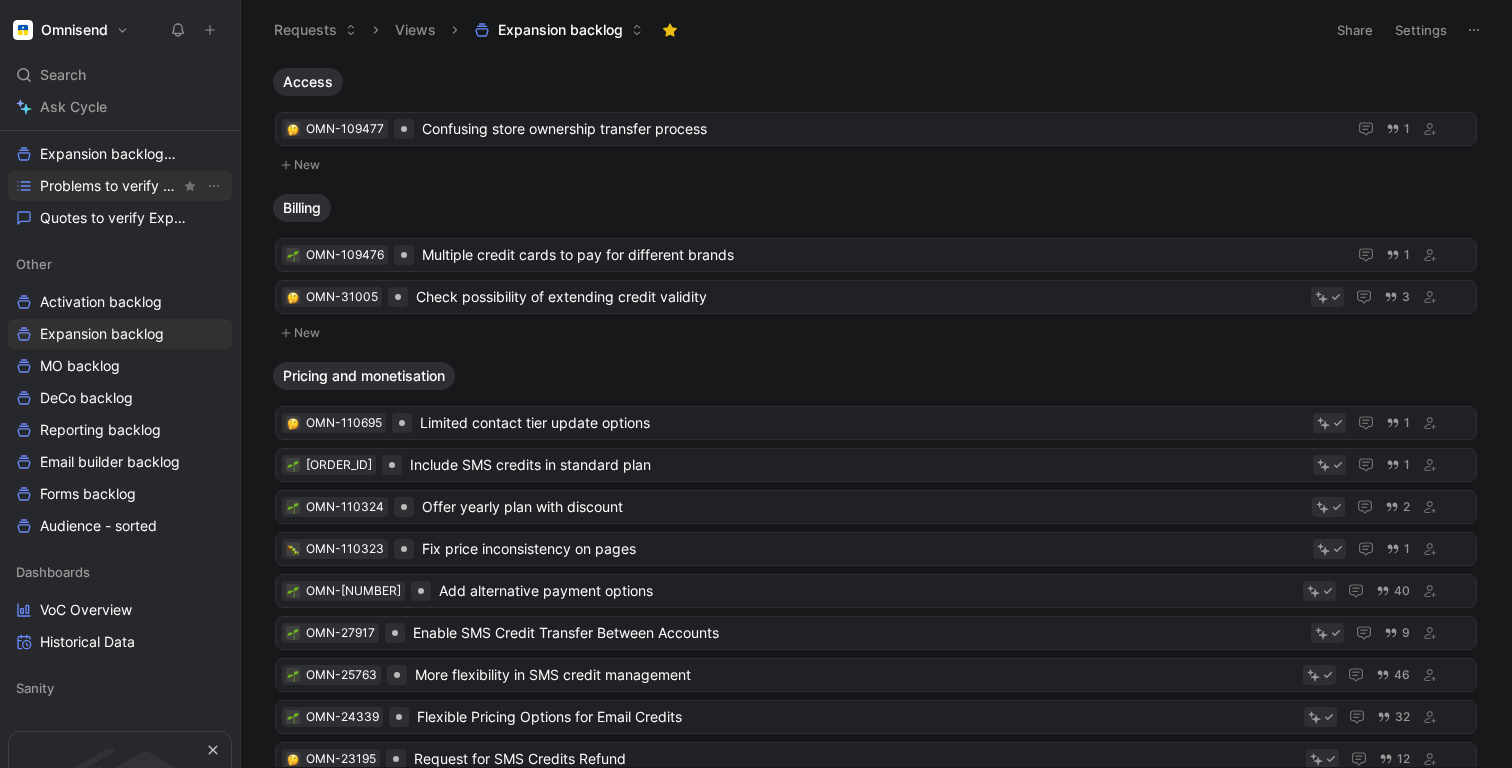 click on "Problems to verify Expansion" at bounding box center (110, 186) 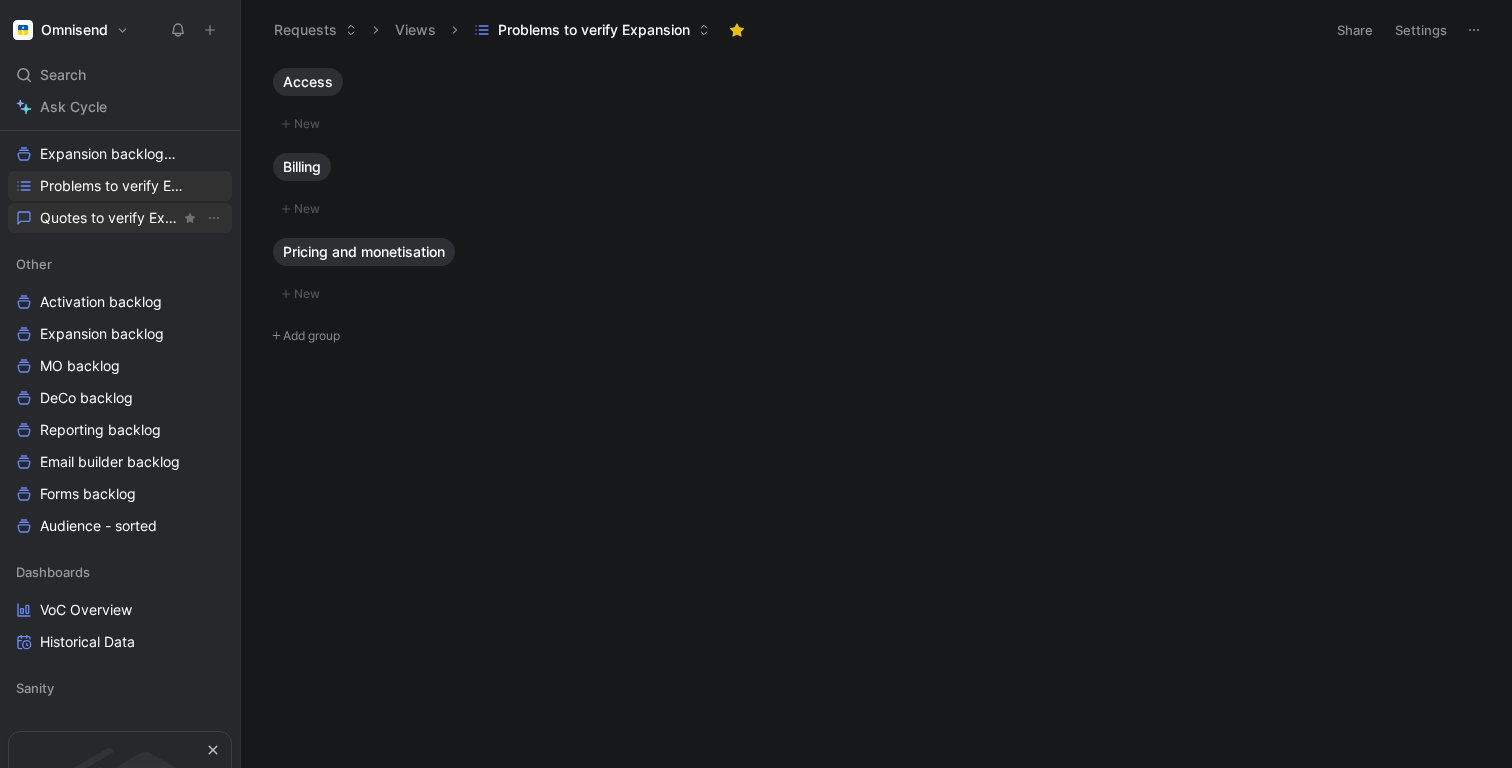 click on "Quotes to verify Expansion" at bounding box center (110, 218) 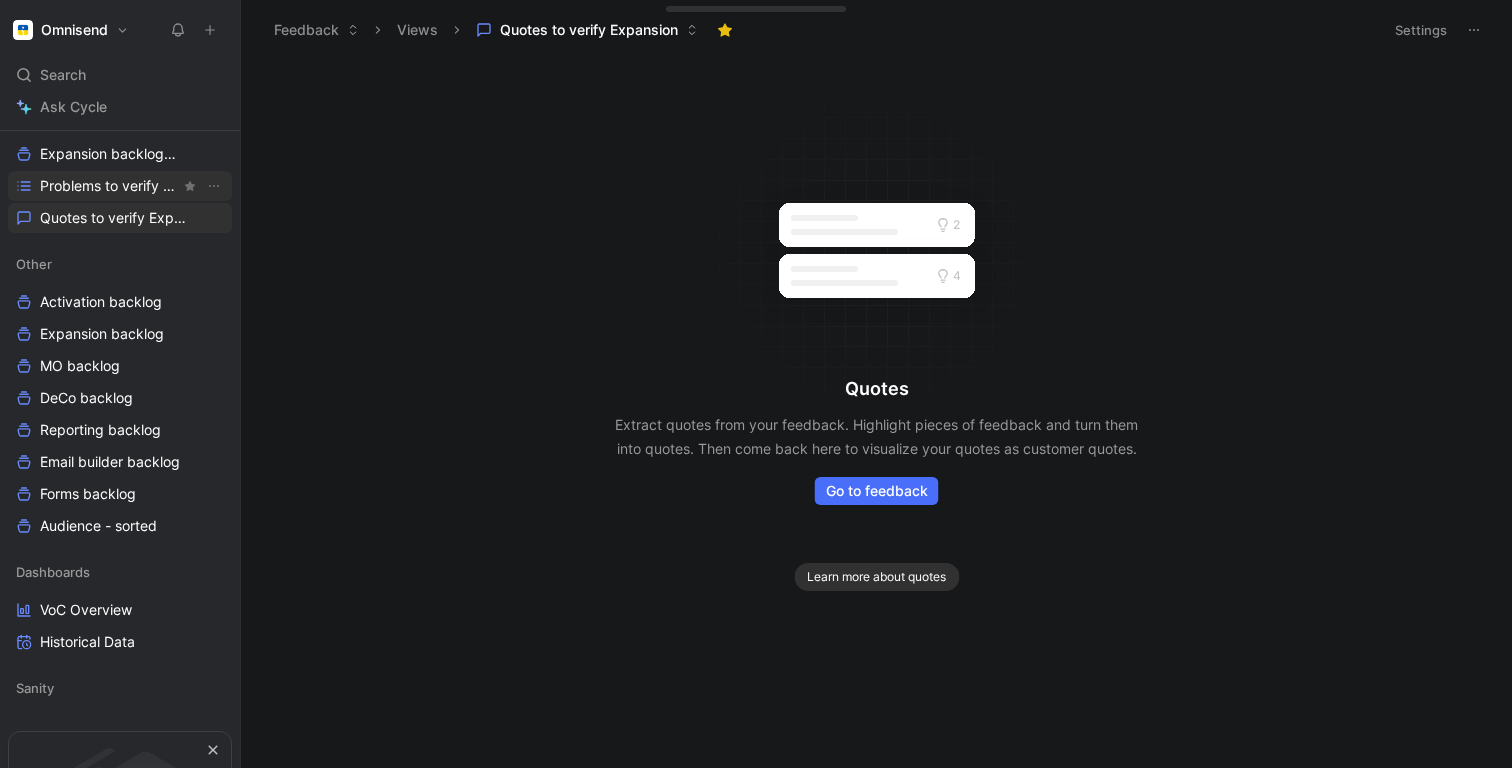 click on "Problems to verify Expansion" at bounding box center (110, 186) 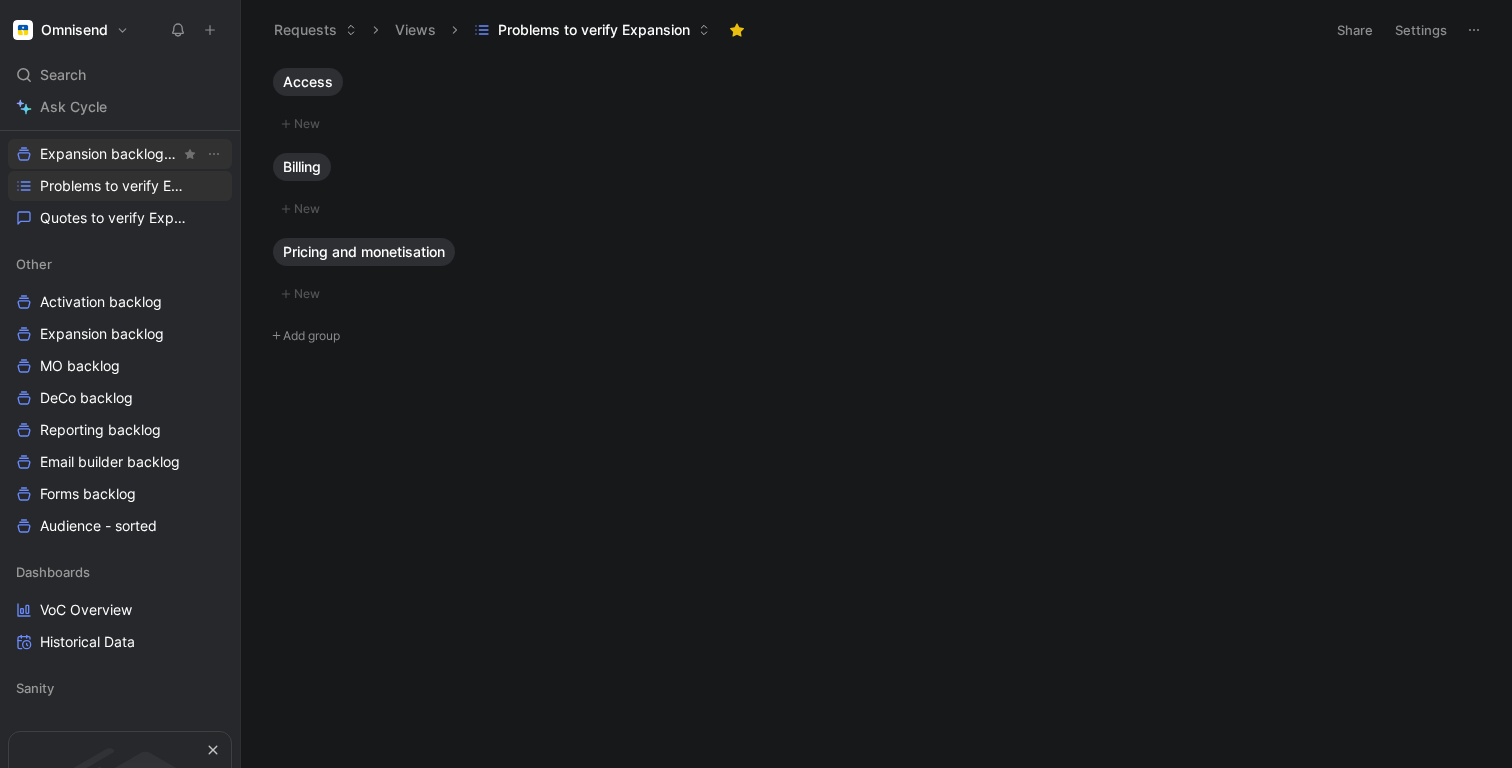 click on "Expansion backlog Other" at bounding box center (110, 154) 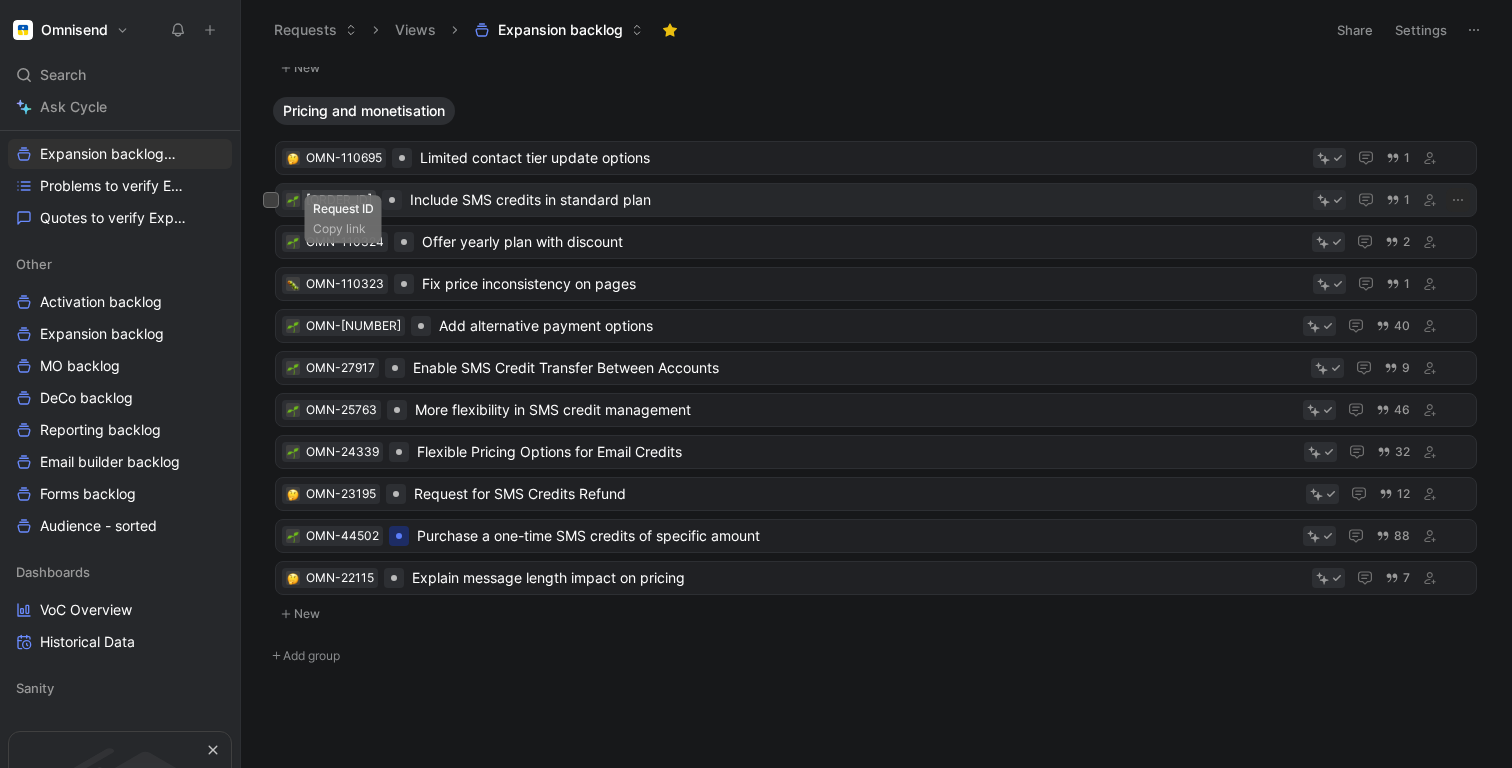 scroll, scrollTop: 0, scrollLeft: 0, axis: both 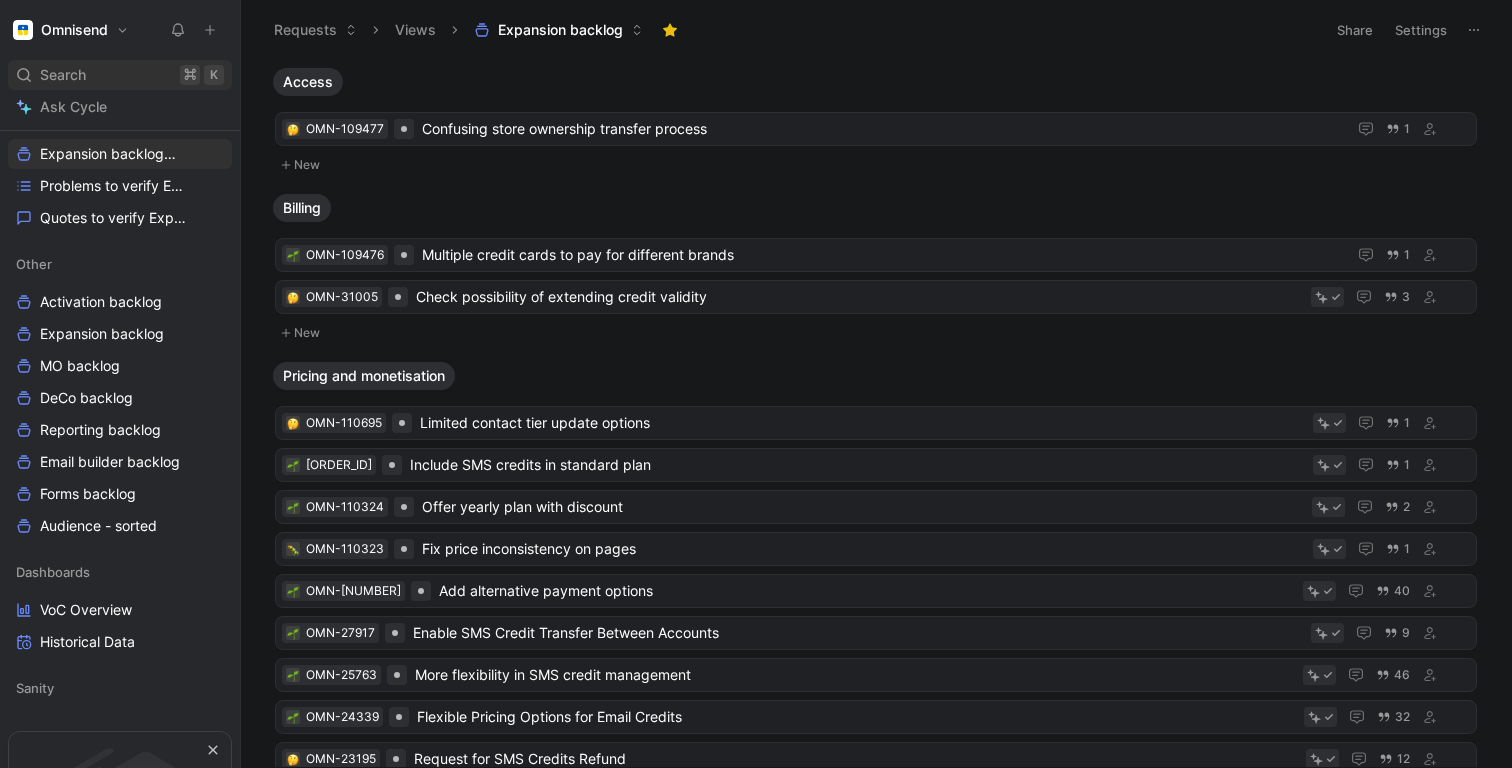 click on "Search ⌘ K" at bounding box center (120, 75) 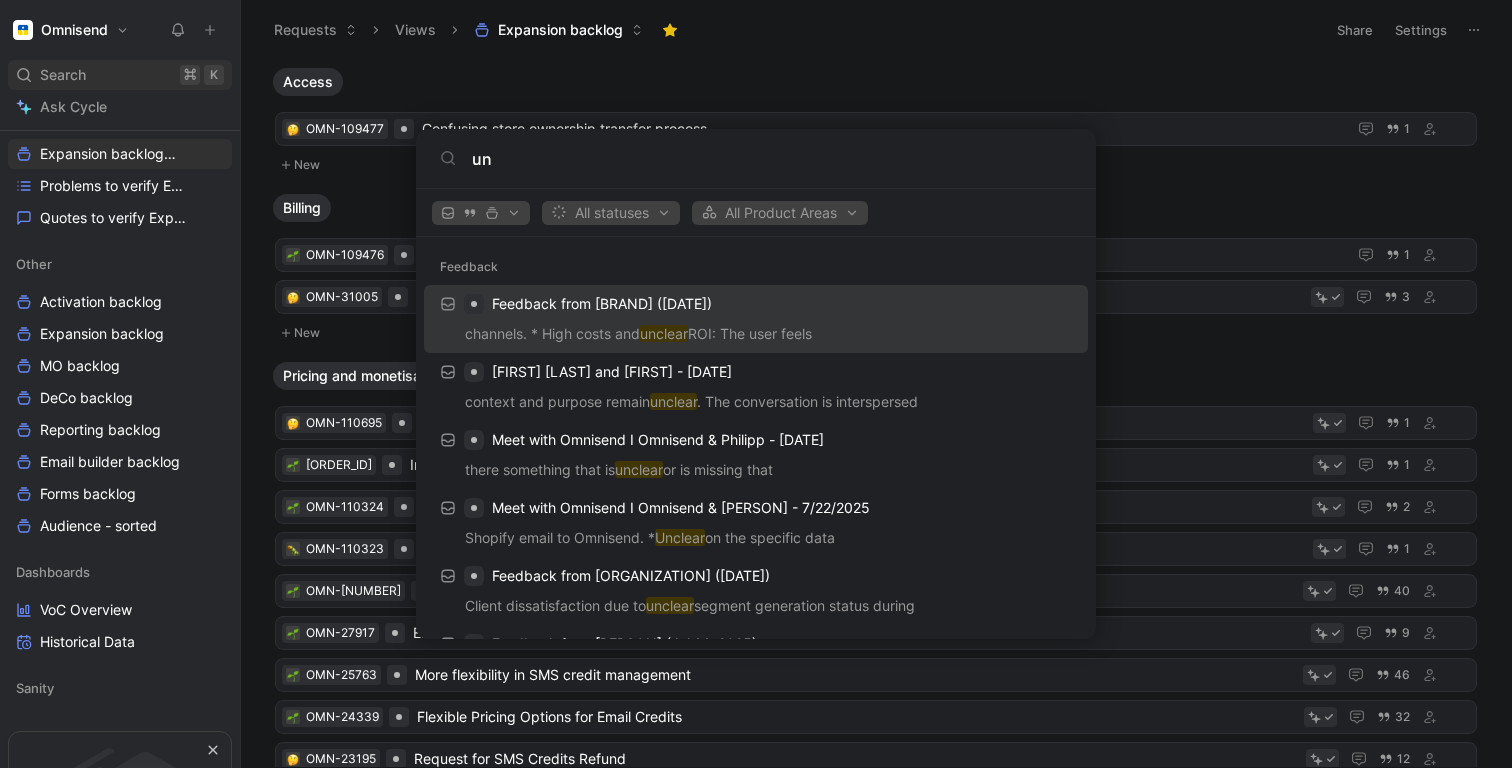 type on "u" 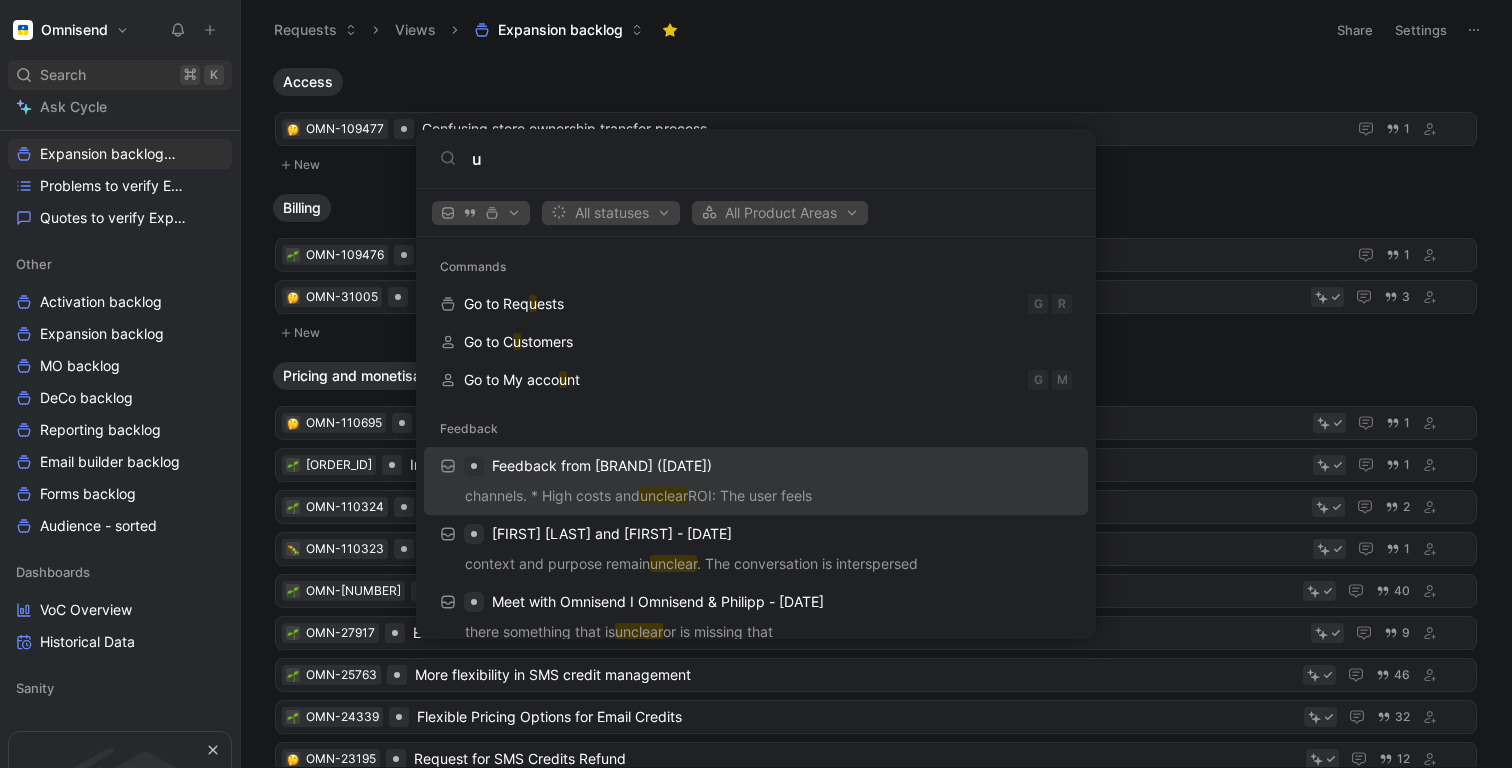 type 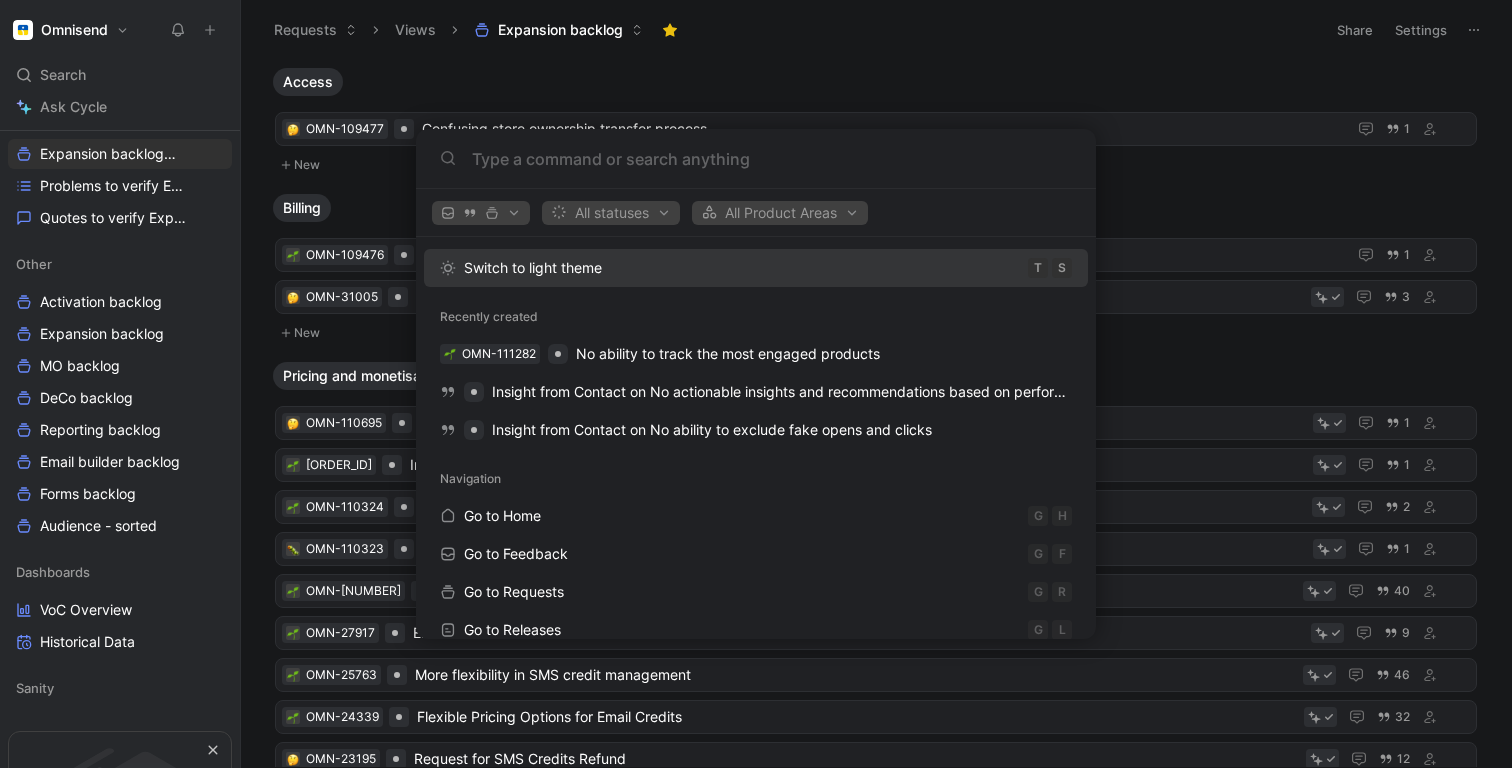 click on "Omnisend Search ⌘ K Ask Cycle Workspace Home G then H Feedback G then F Requests G then R Releases G then L Customers Product Areas Favorites Expansion backlog Other Problems to verify Expansion Quotes to verify Expansion Other Activation backlog Expansion backlog MO backlog DeCo backlog Reporting backlog Email builder backlog Forms backlog Audience - sorted Dashboards VoC Overview Historical Data Sanity
To pick up a draggable item, press the space bar.
While dragging, use the arrow keys to move the item.
Press space again to drop the item in its new position, or press escape to cancel.
Introducing Changelog Enable now Help center Invite member Requests Views Expansion backlog Share Settings Access OMN-[NUMBER] Confusing store ownership transfer process [NUMBER] New Billing OMN-[NUMBER] Multiple credit cards to pay for different brands [NUMBER] OMN-[NUMBER] Check possibility of extending credit validity [NUMBER] New Pricing and monetisation OMN-[NUMBER] Limited contact tier update options [NUMBER] [NUMBER] [NUMBER] [NUMBER]" at bounding box center [756, 384] 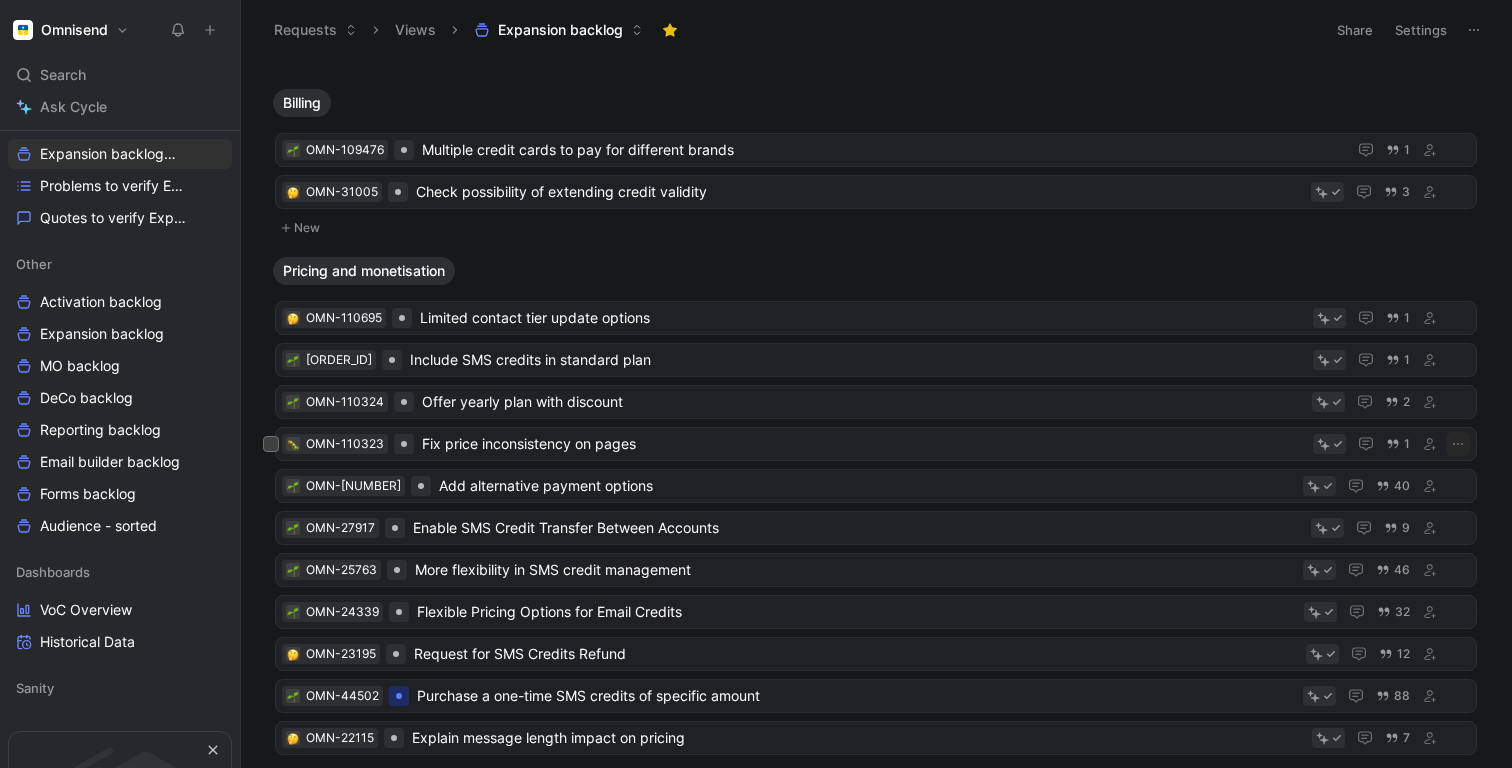 scroll, scrollTop: 265, scrollLeft: 0, axis: vertical 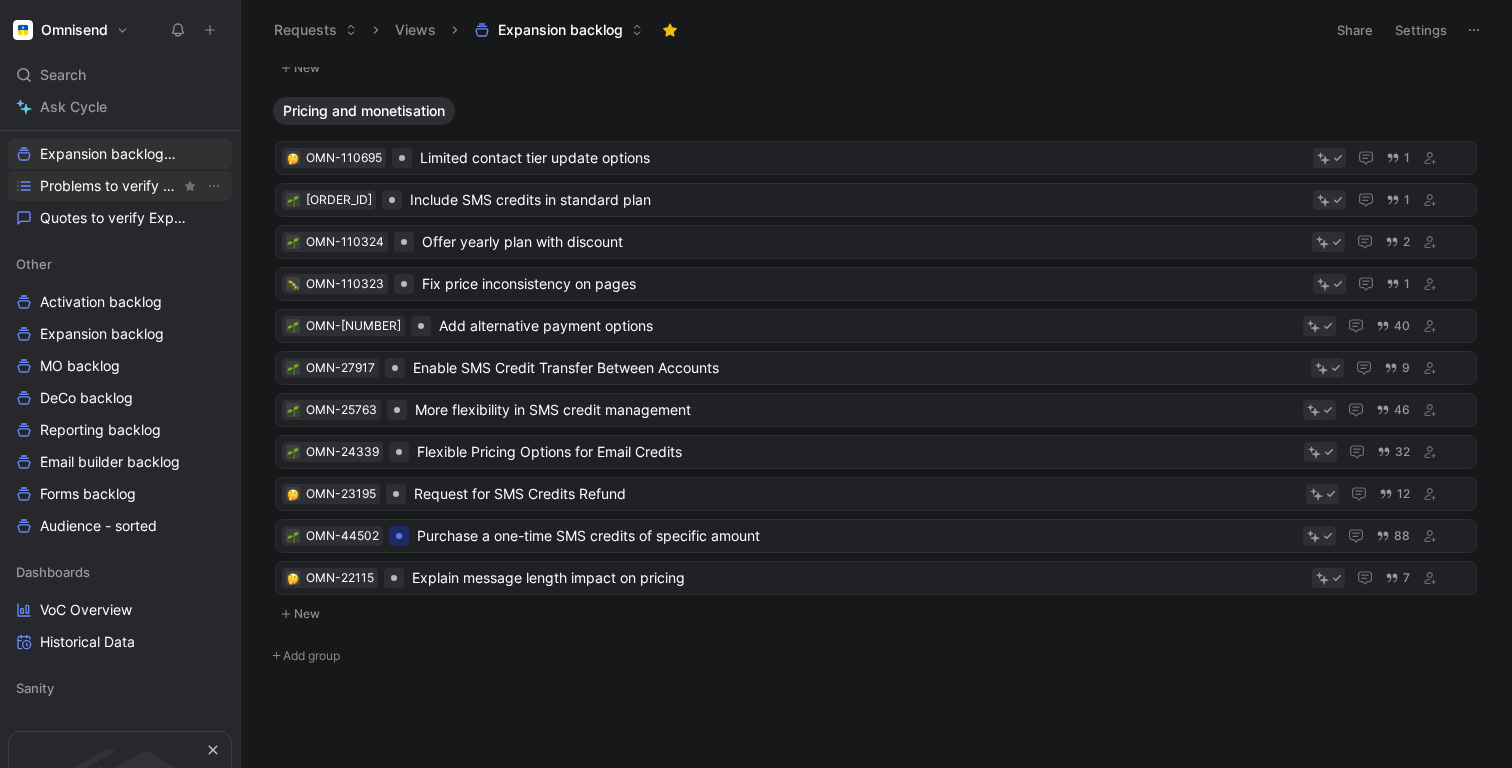 click on "Problems to verify Expansion" at bounding box center (110, 186) 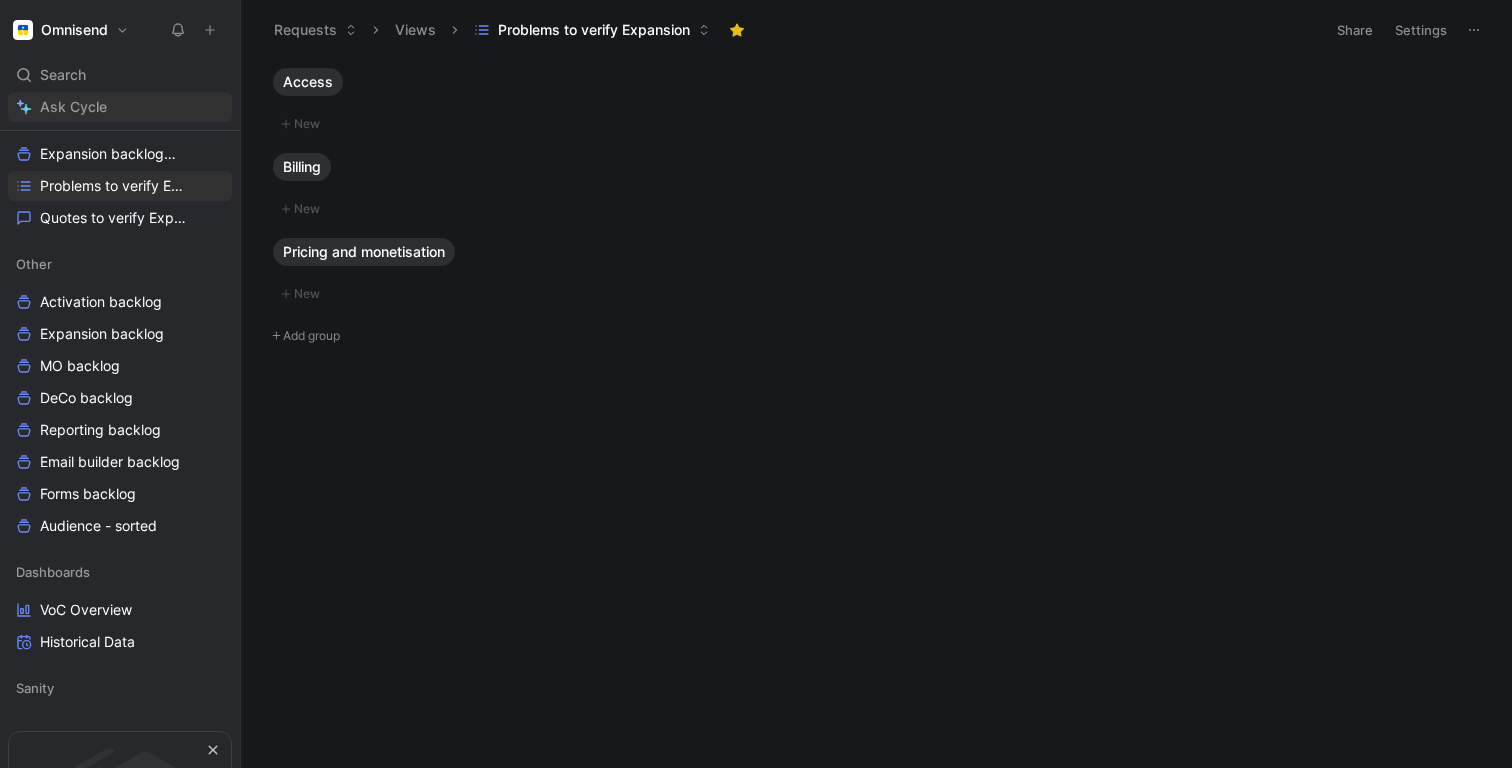 click on "Ask Cycle" at bounding box center [73, 107] 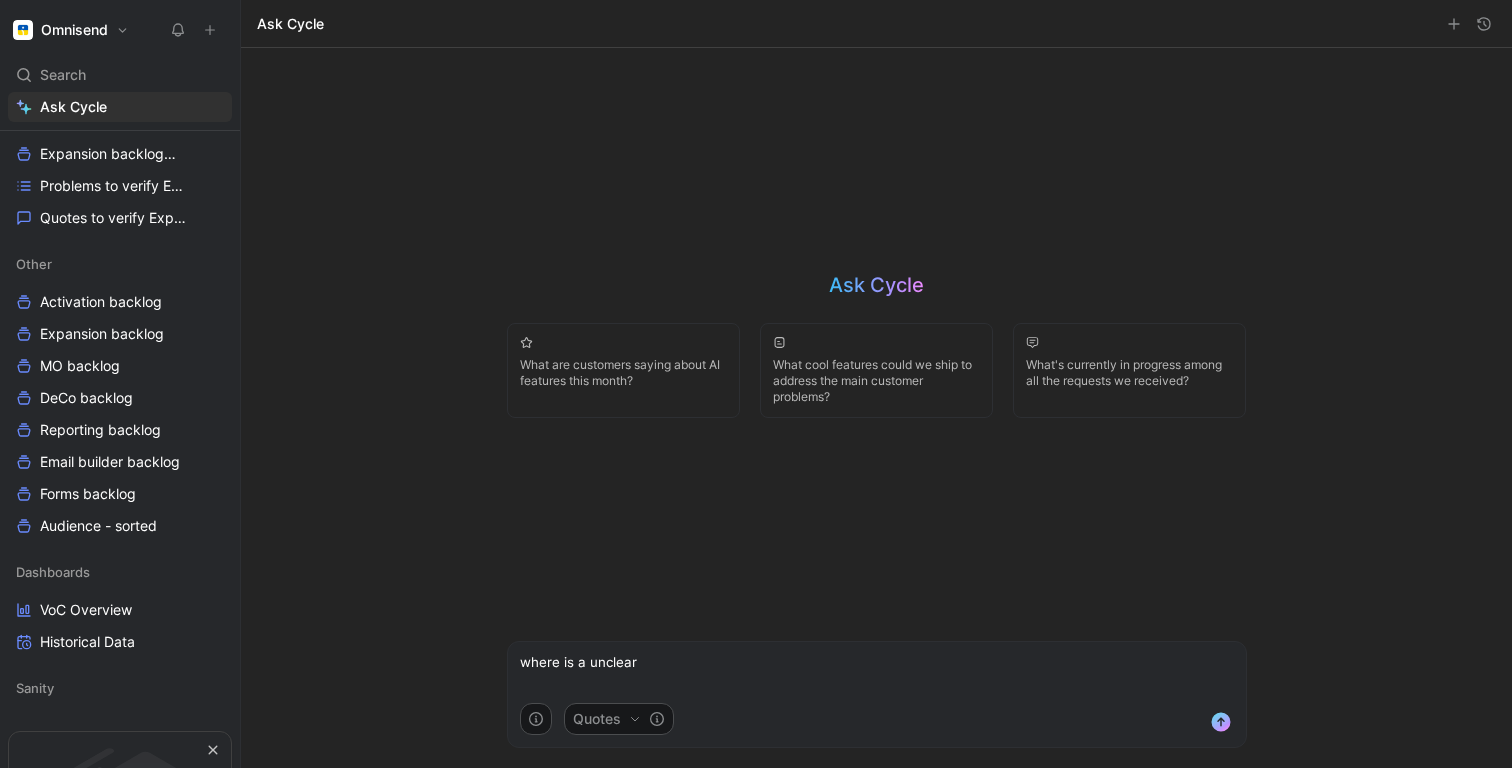type on "where is a unclear" 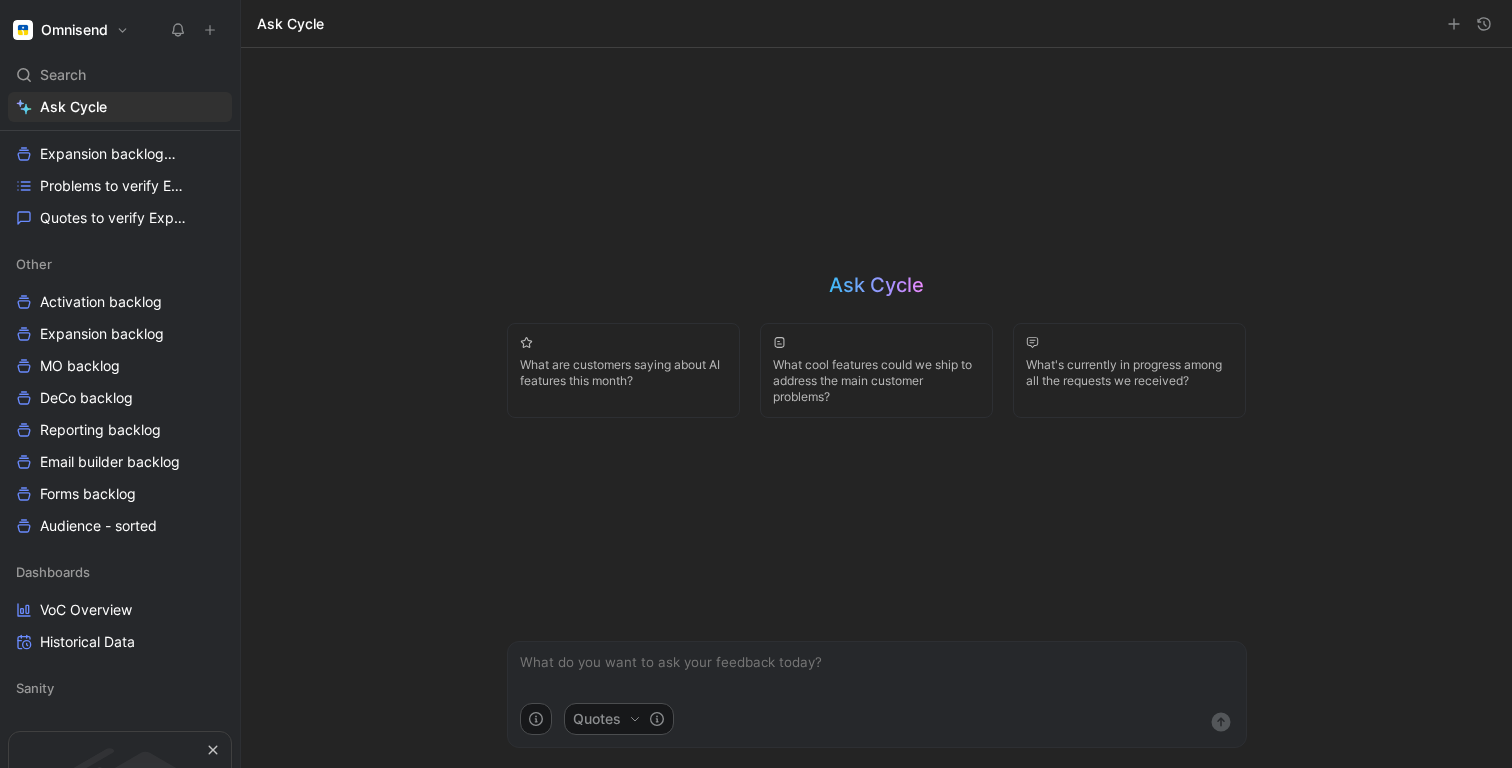 click 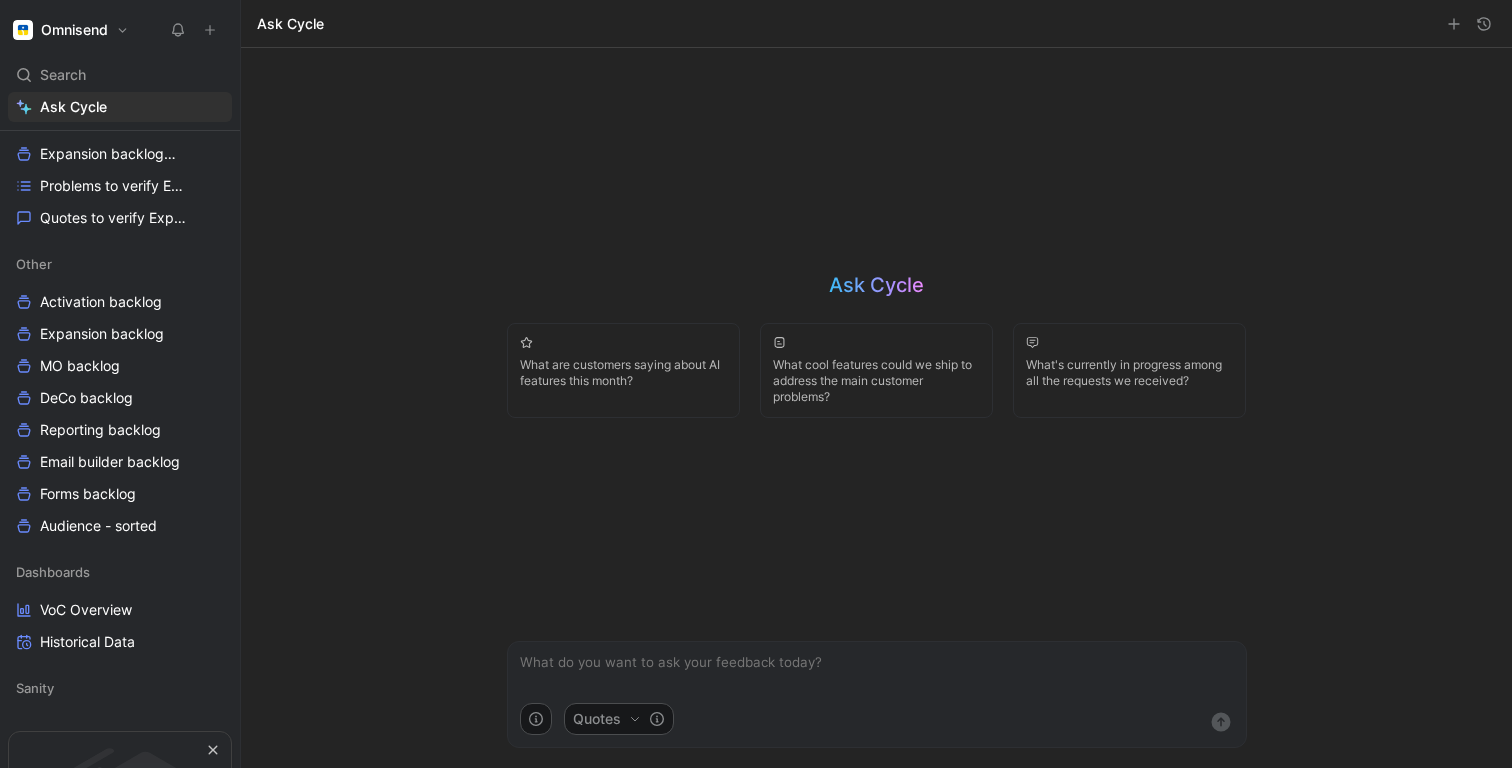 click at bounding box center [877, 672] 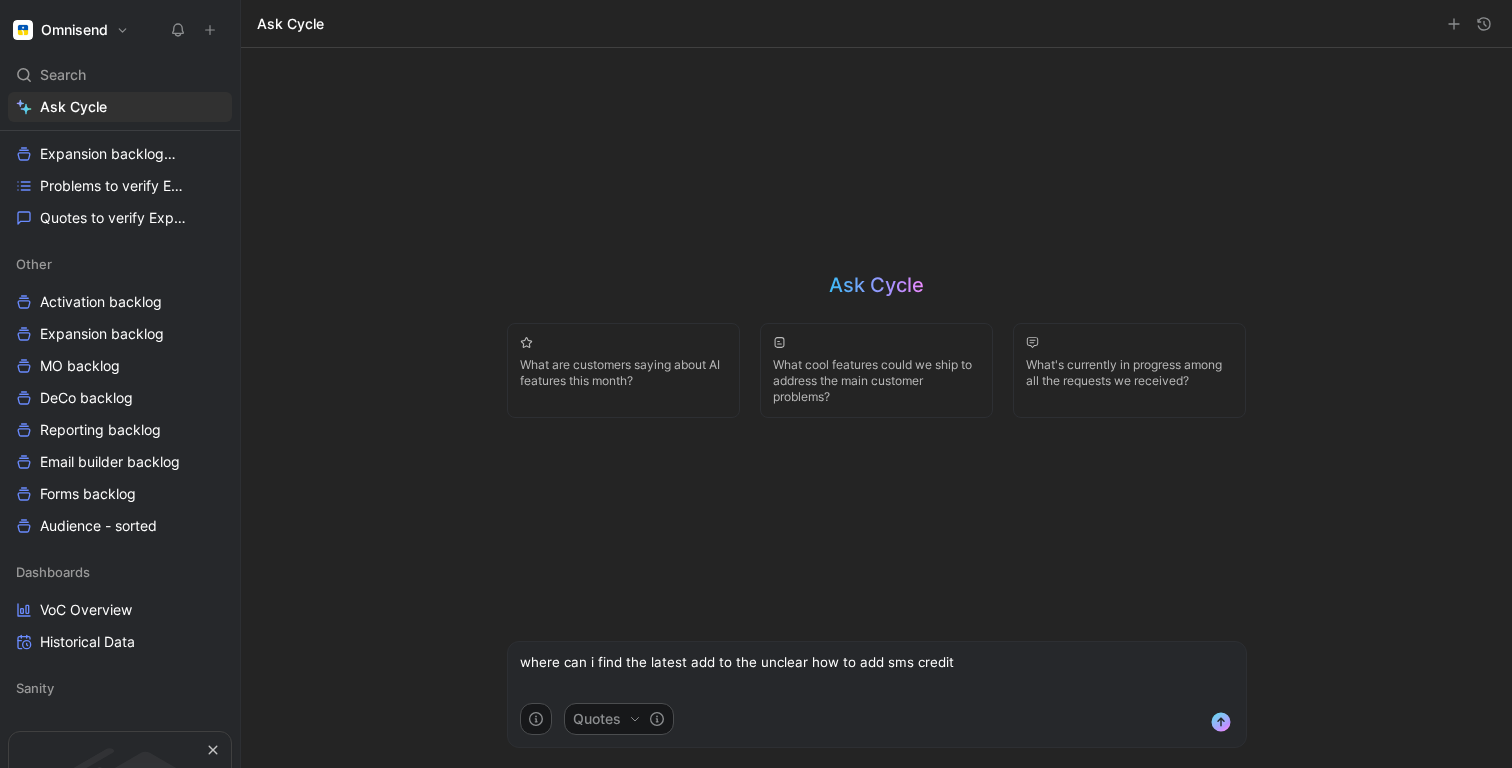 type on "where can i find the latest add to the unclear how to add sms credits" 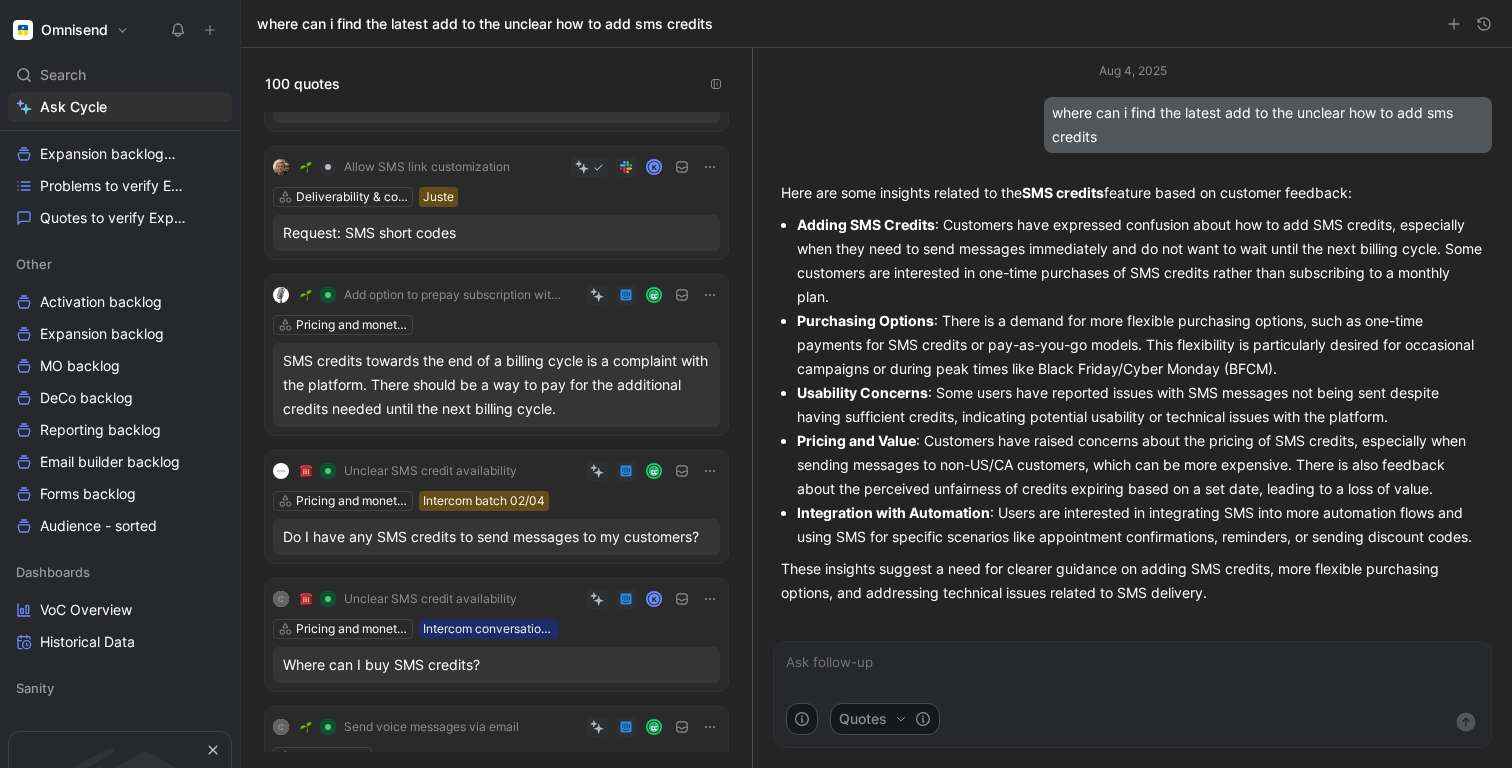 scroll, scrollTop: 239, scrollLeft: 0, axis: vertical 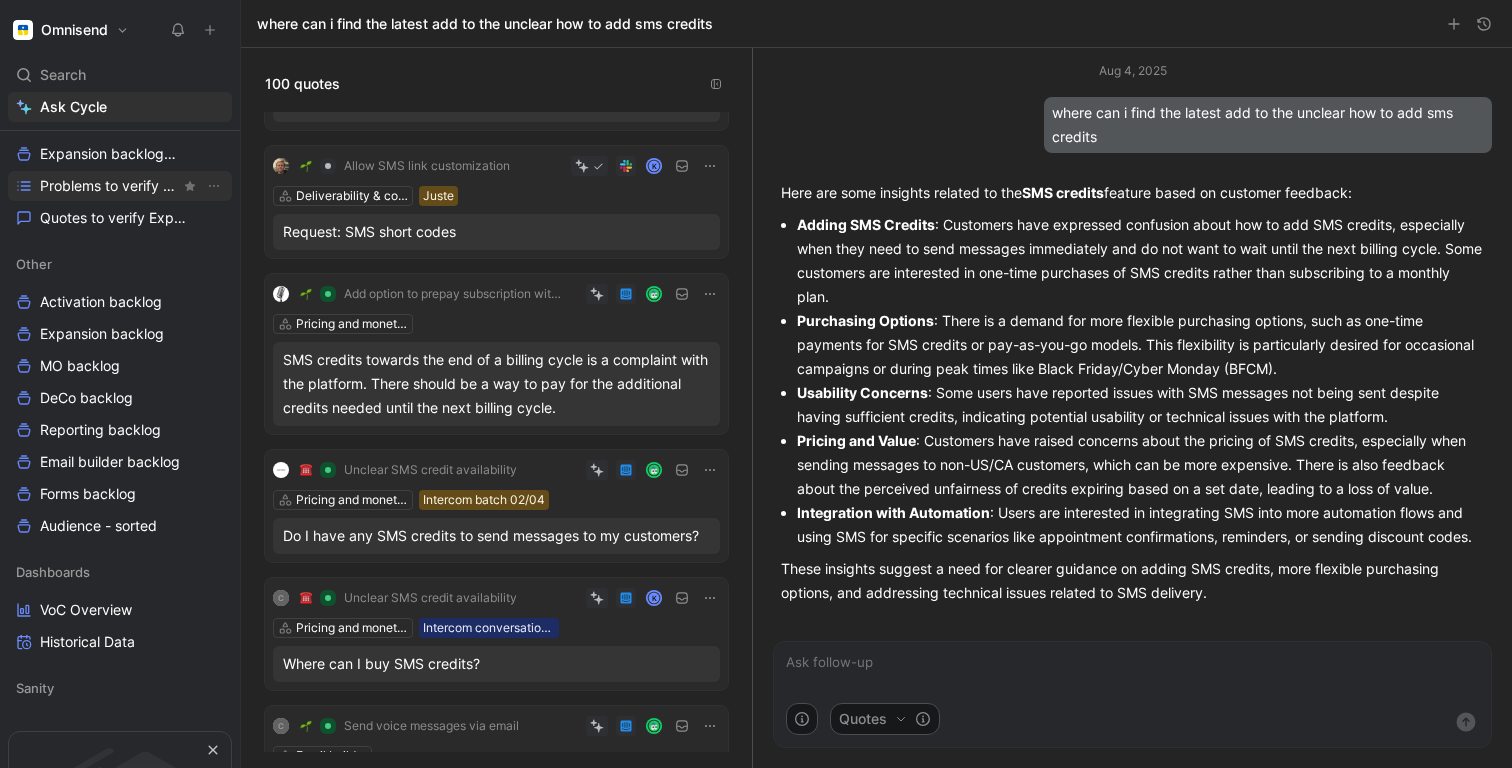 click on "Problems to verify Expansion" at bounding box center [110, 186] 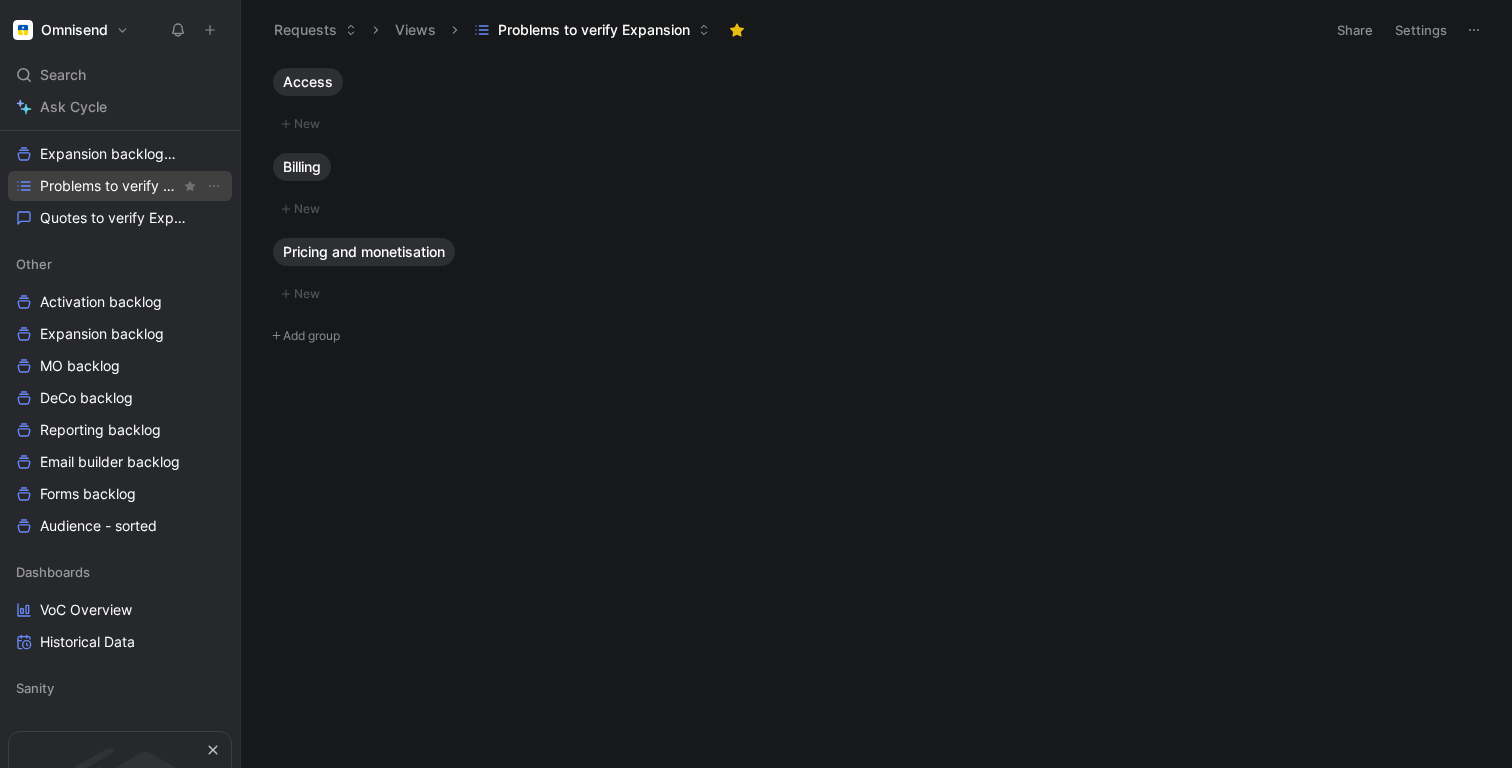 click on "Problems to verify Expansion" at bounding box center (110, 186) 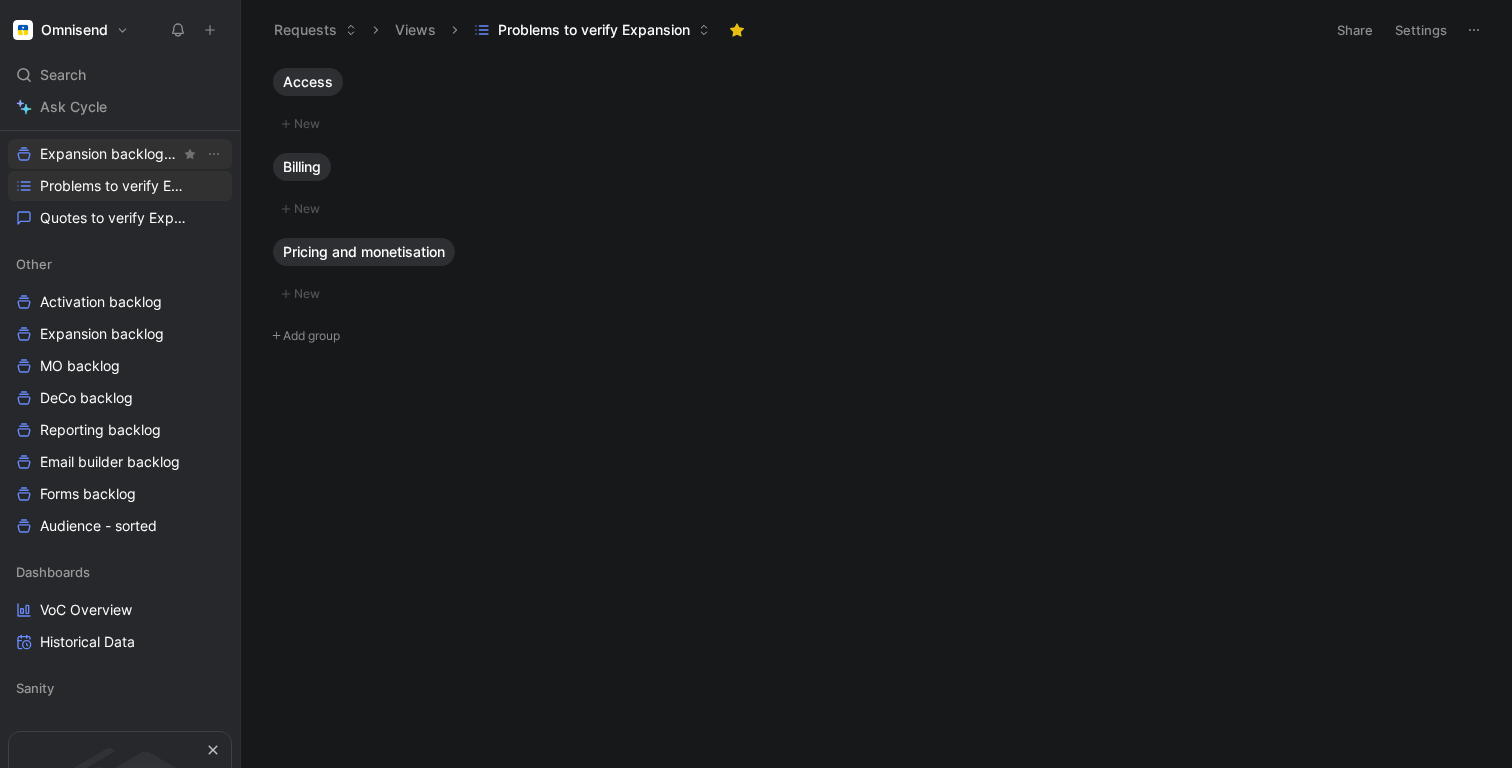 click on "Expansion backlog Other" at bounding box center [110, 154] 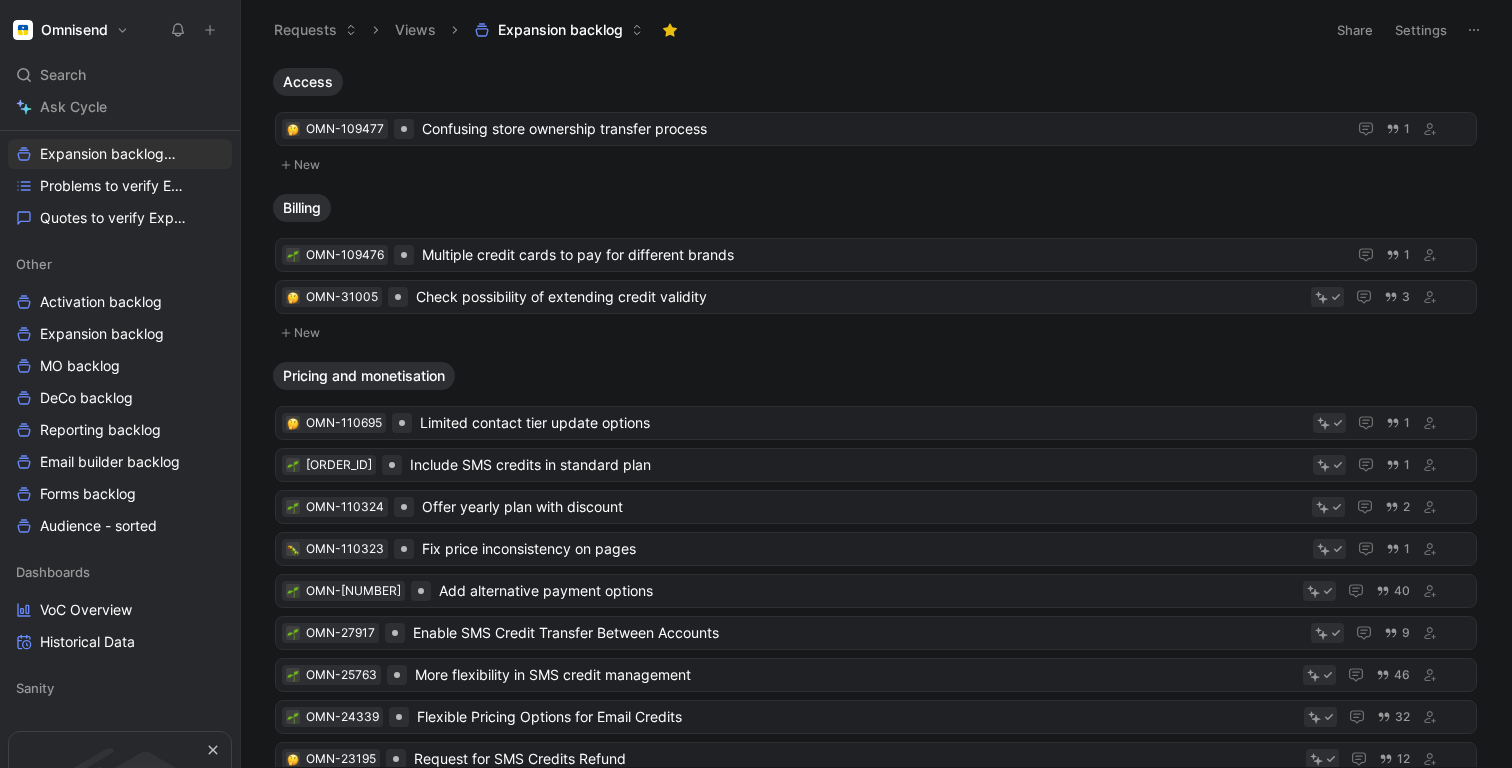 click on "Pricing and monetisation" at bounding box center [364, 376] 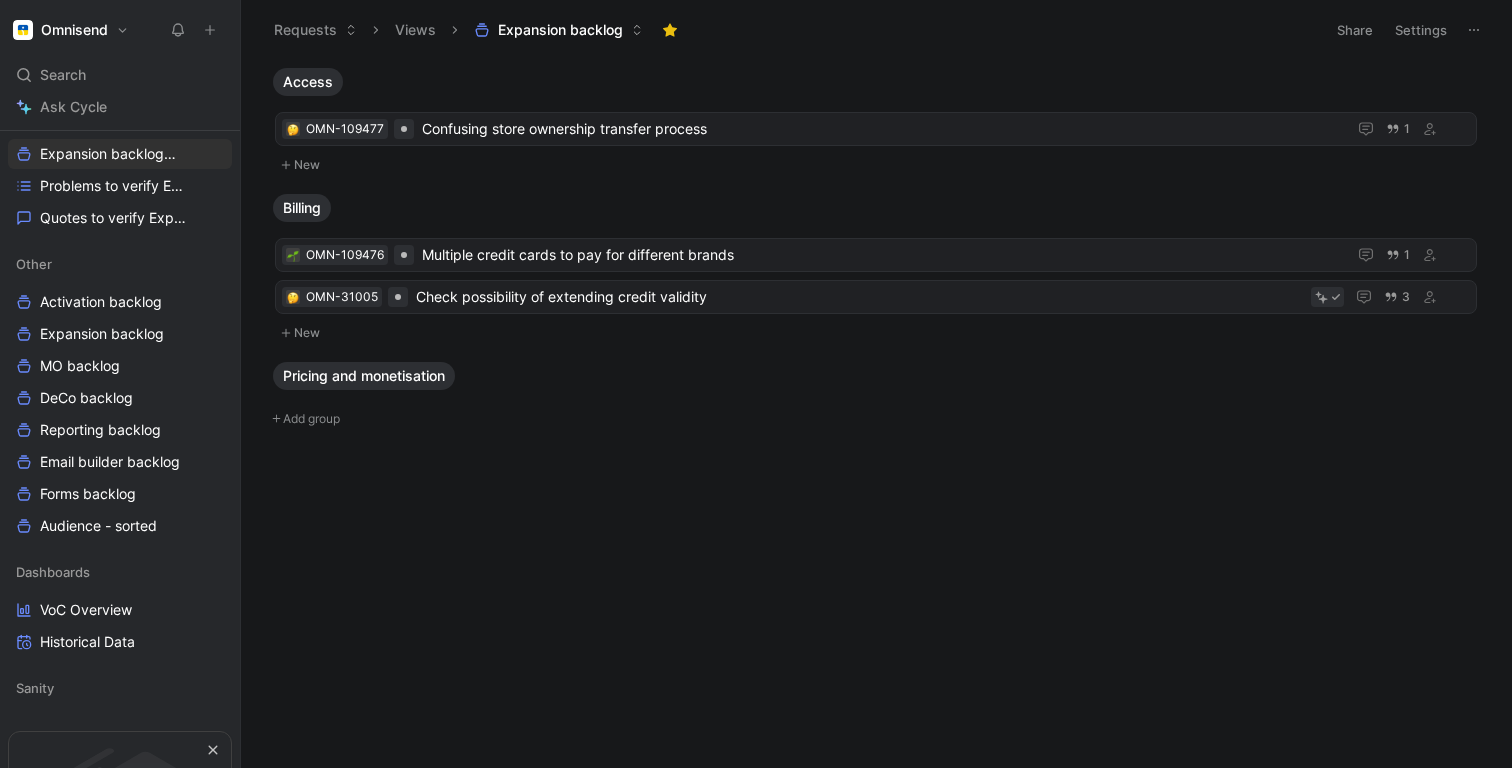 click on "Pricing and monetisation" at bounding box center [364, 376] 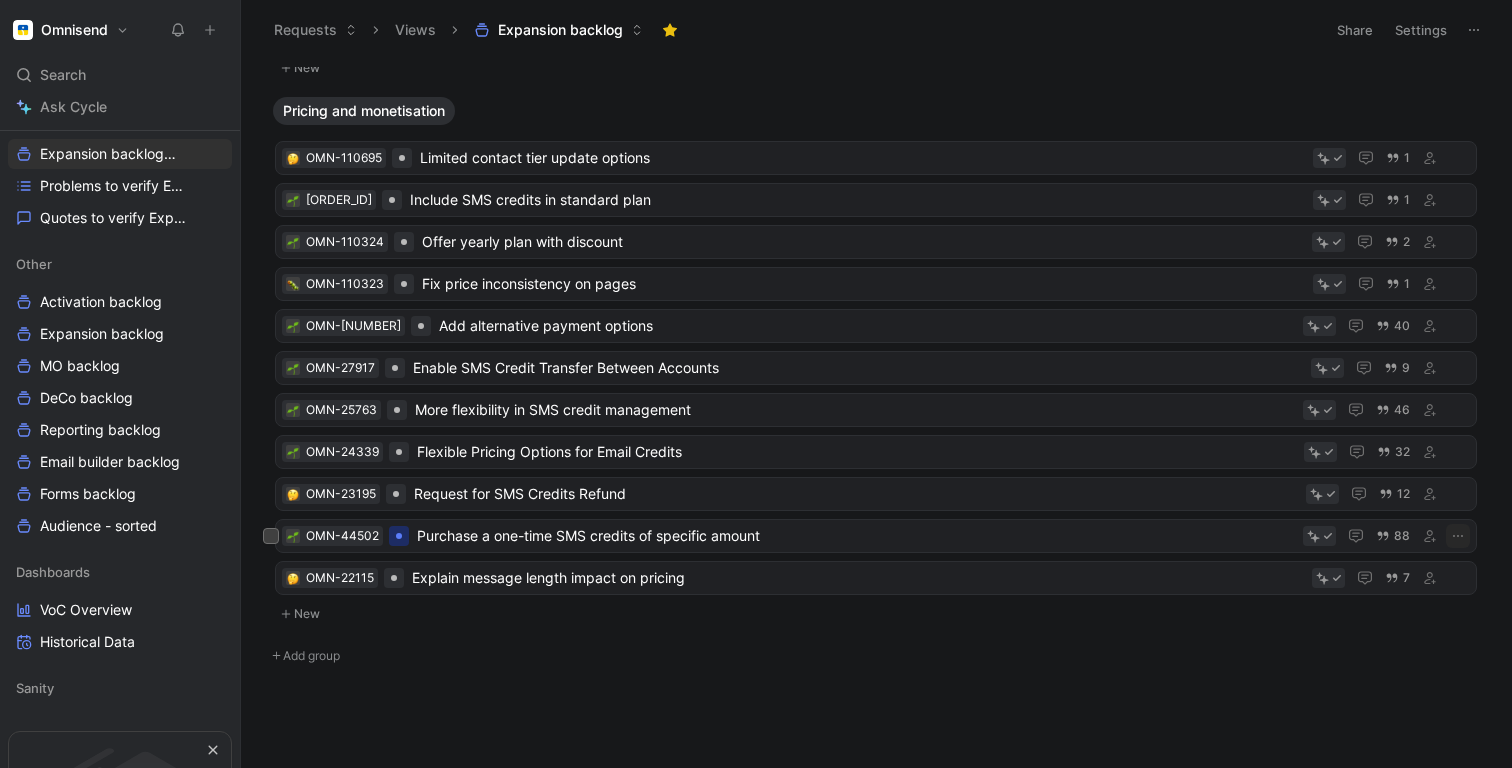 scroll, scrollTop: 265, scrollLeft: 0, axis: vertical 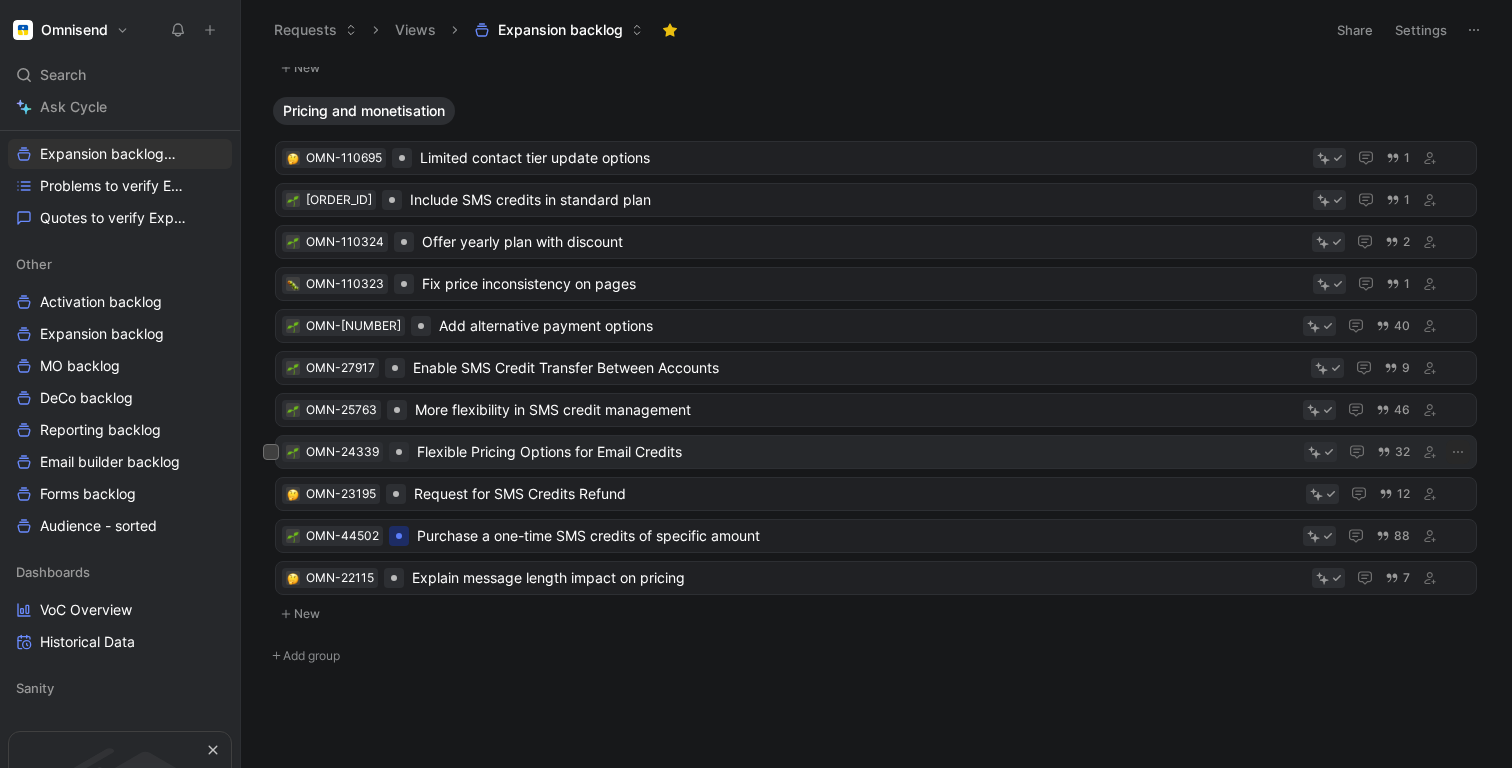 click on "Flexible Pricing Options for Email Credits" at bounding box center [856, 452] 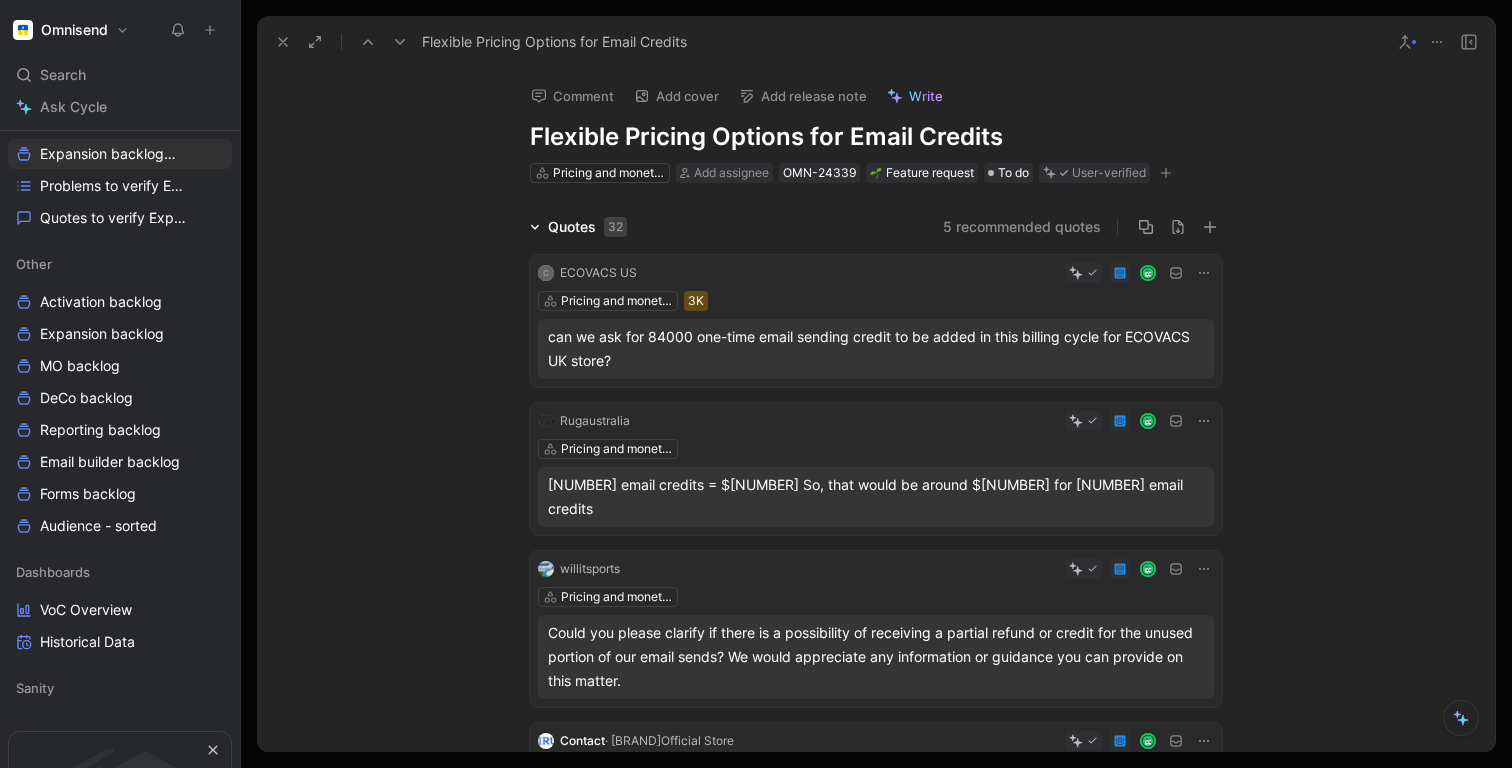 click on "5 recommended quotes" at bounding box center (1022, 227) 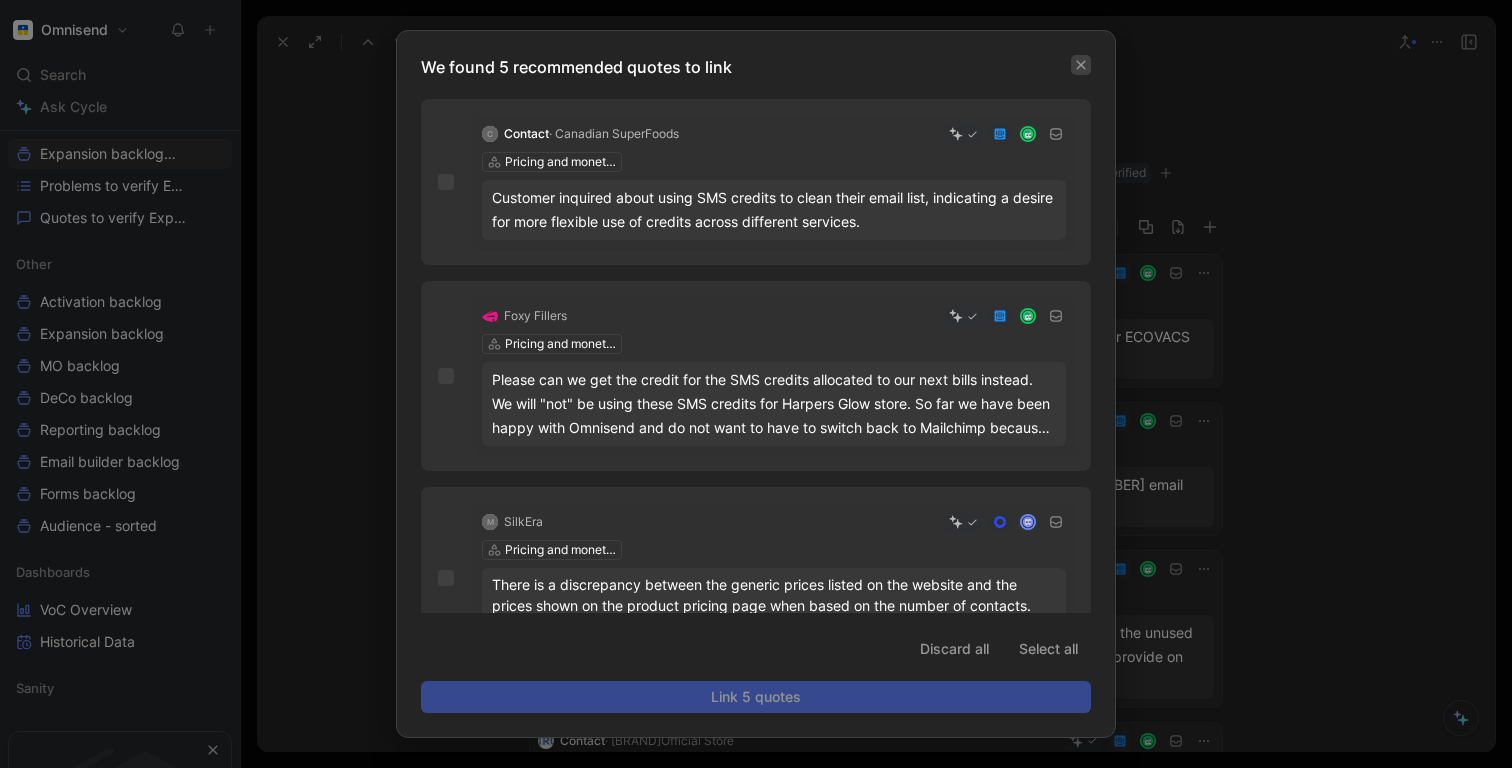 click 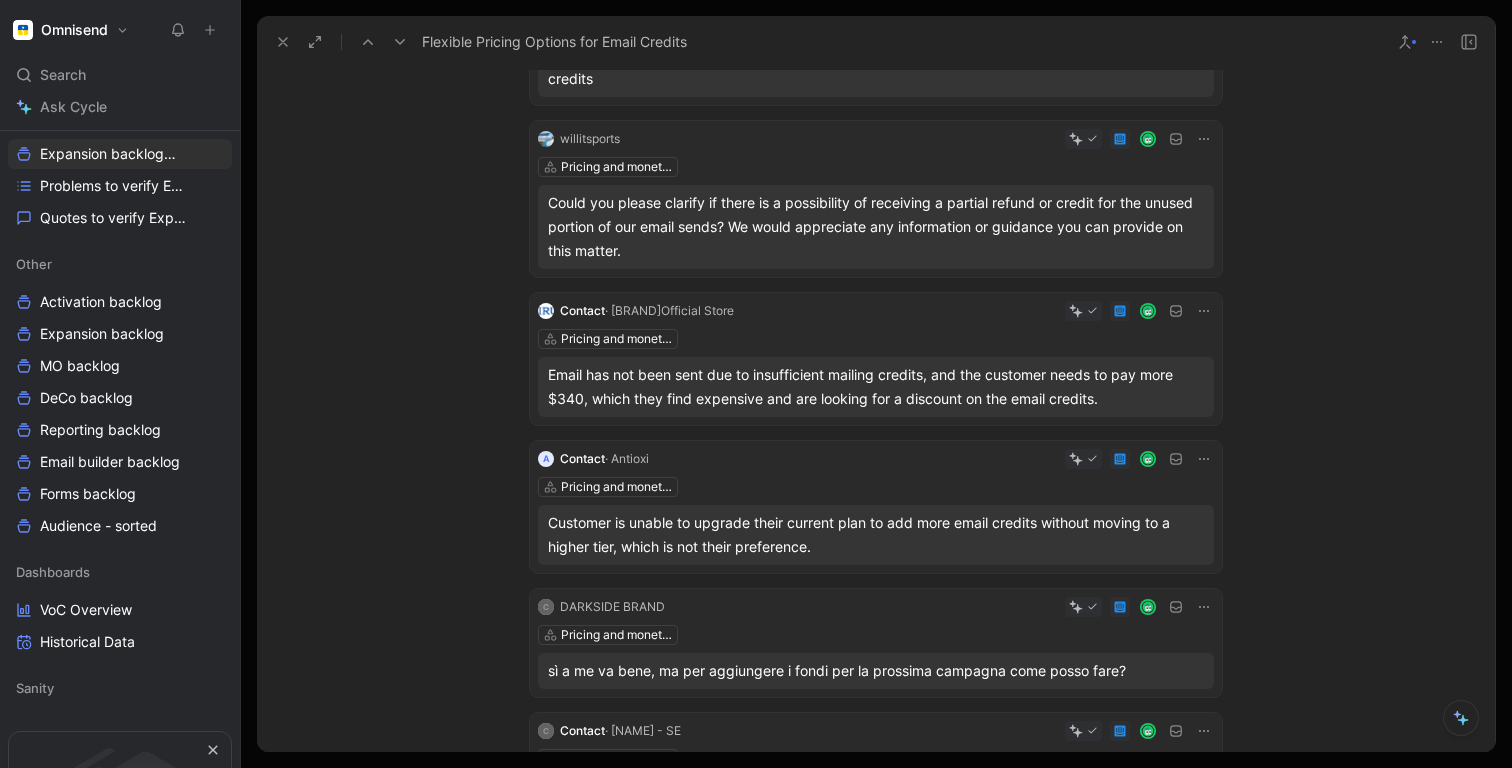 scroll, scrollTop: 0, scrollLeft: 0, axis: both 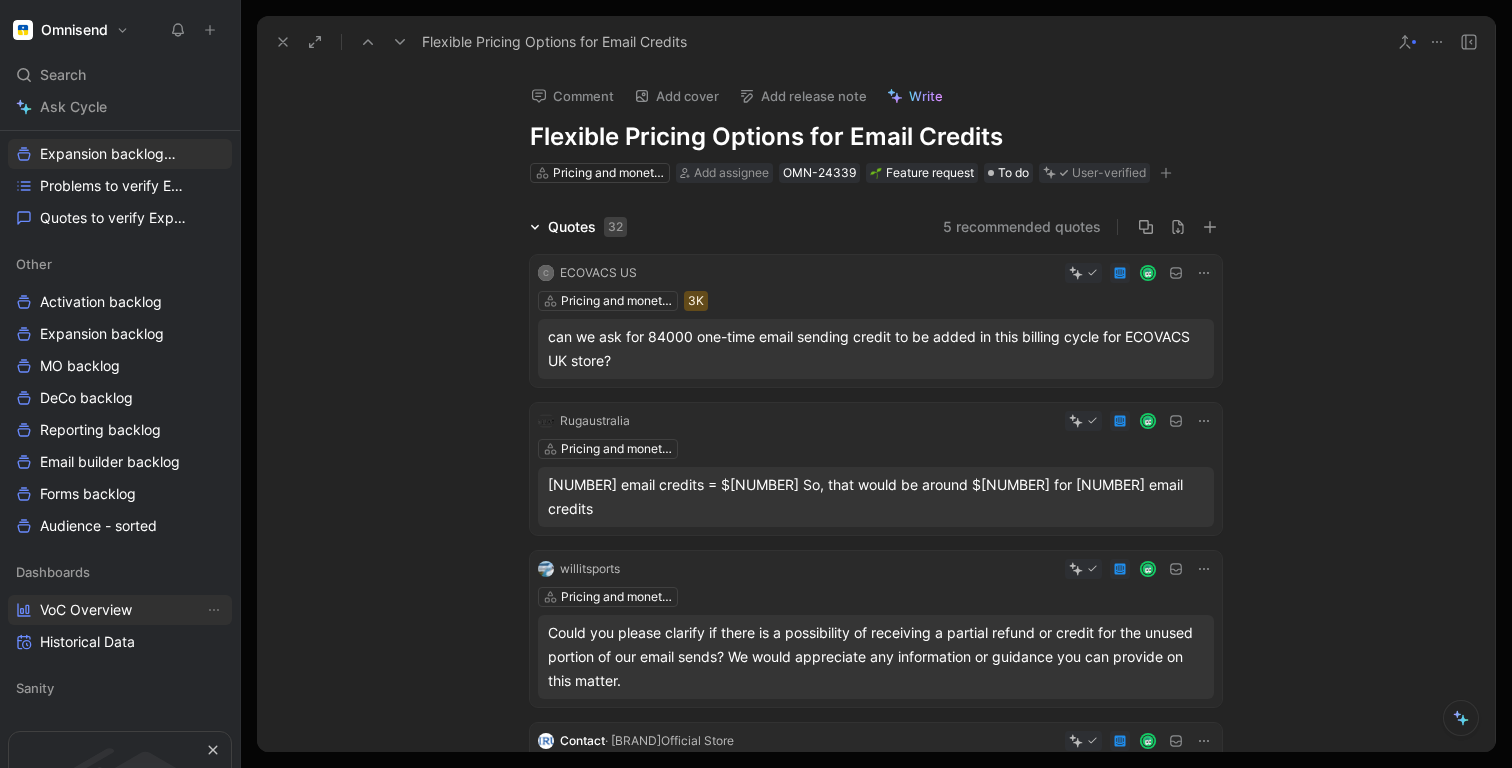 click on "VoC Overview" at bounding box center (86, 610) 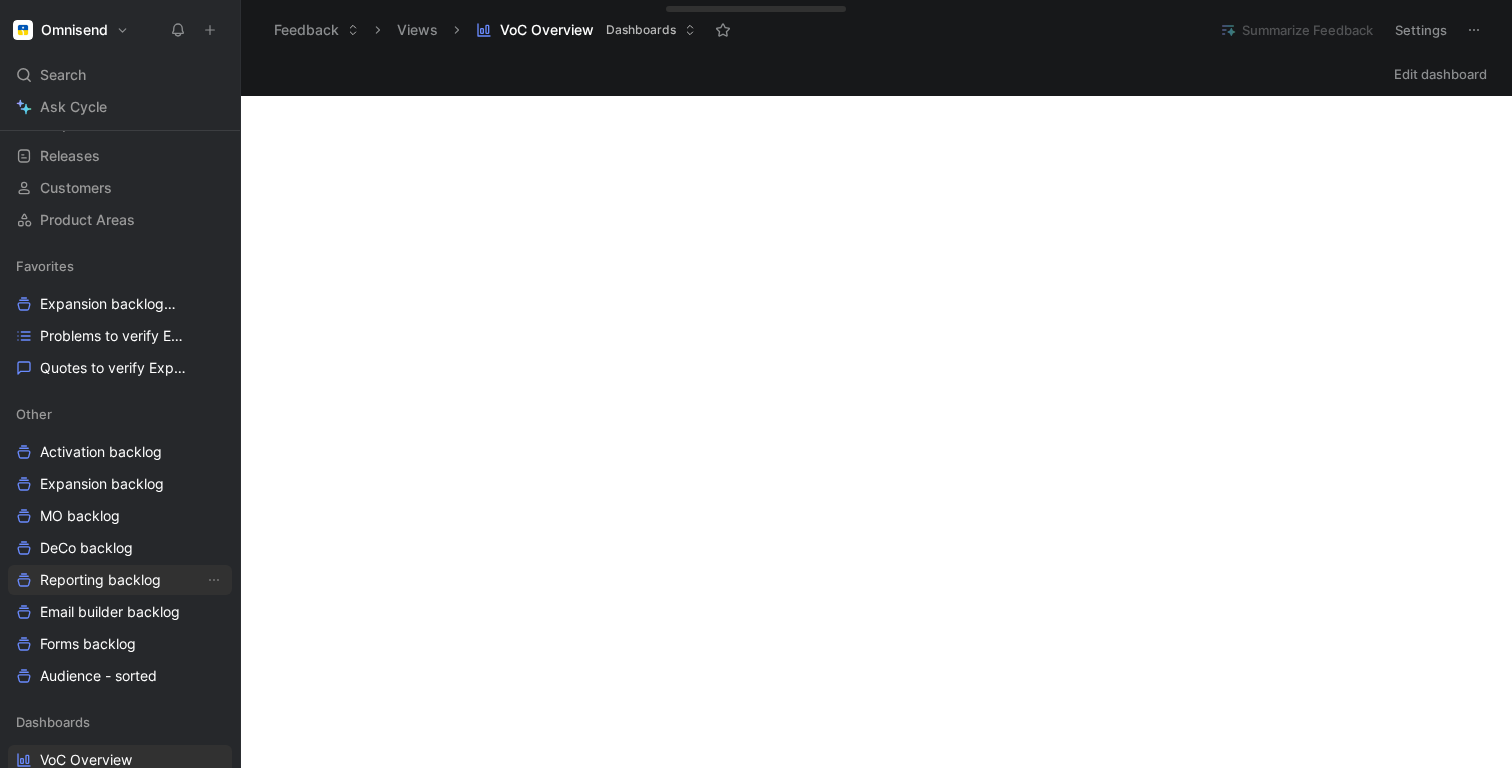 scroll, scrollTop: 0, scrollLeft: 0, axis: both 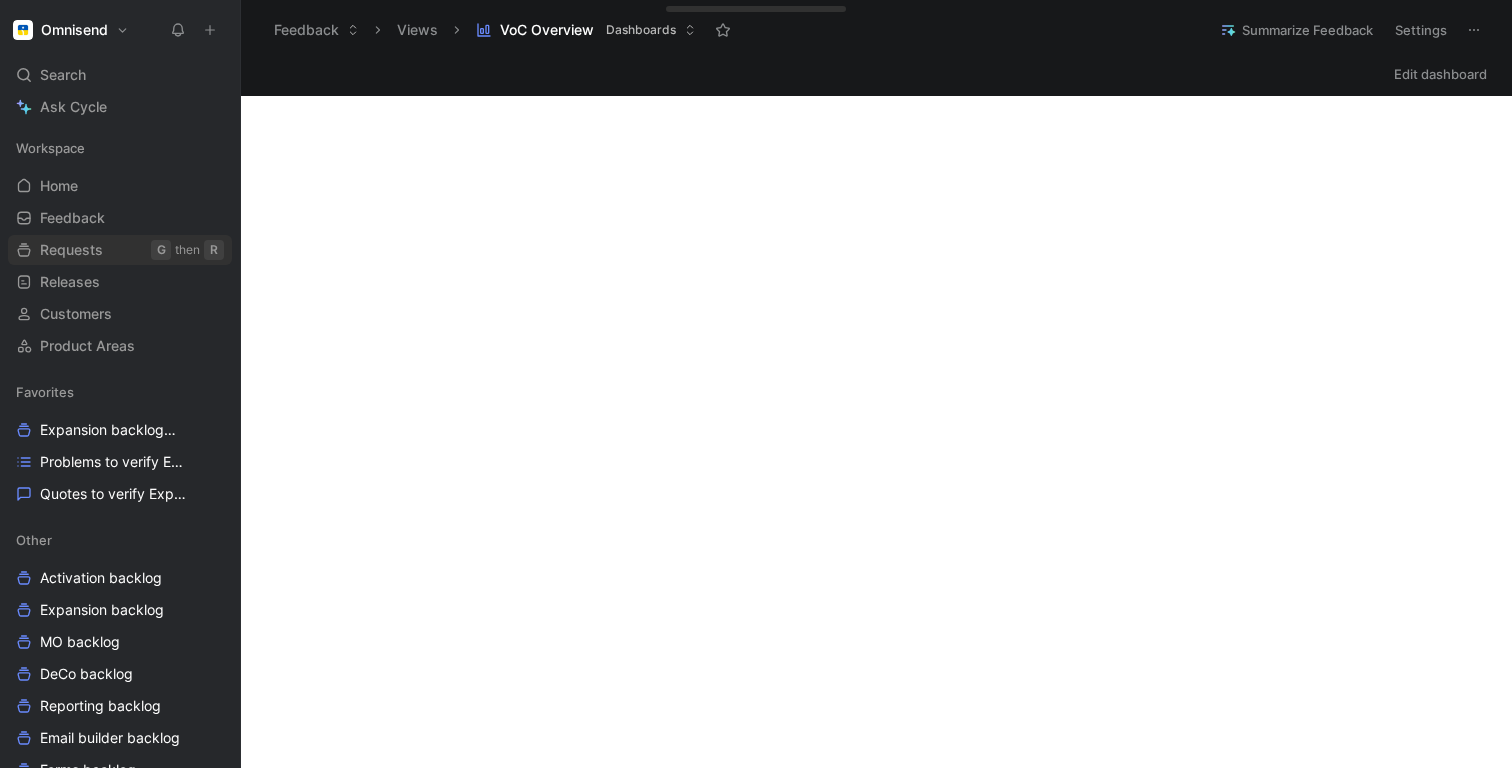click on "Requests" at bounding box center (71, 250) 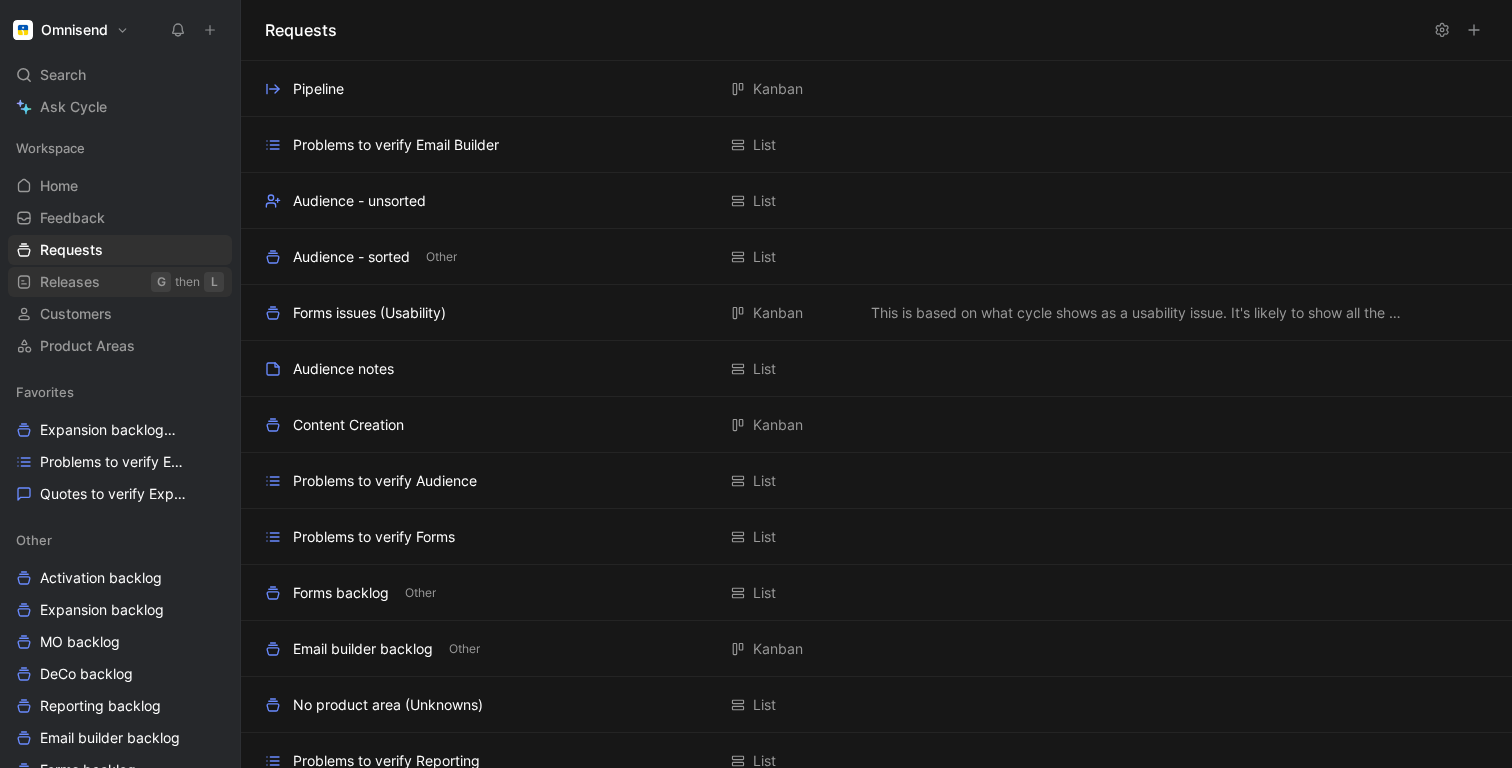 click on "Releases" at bounding box center [70, 282] 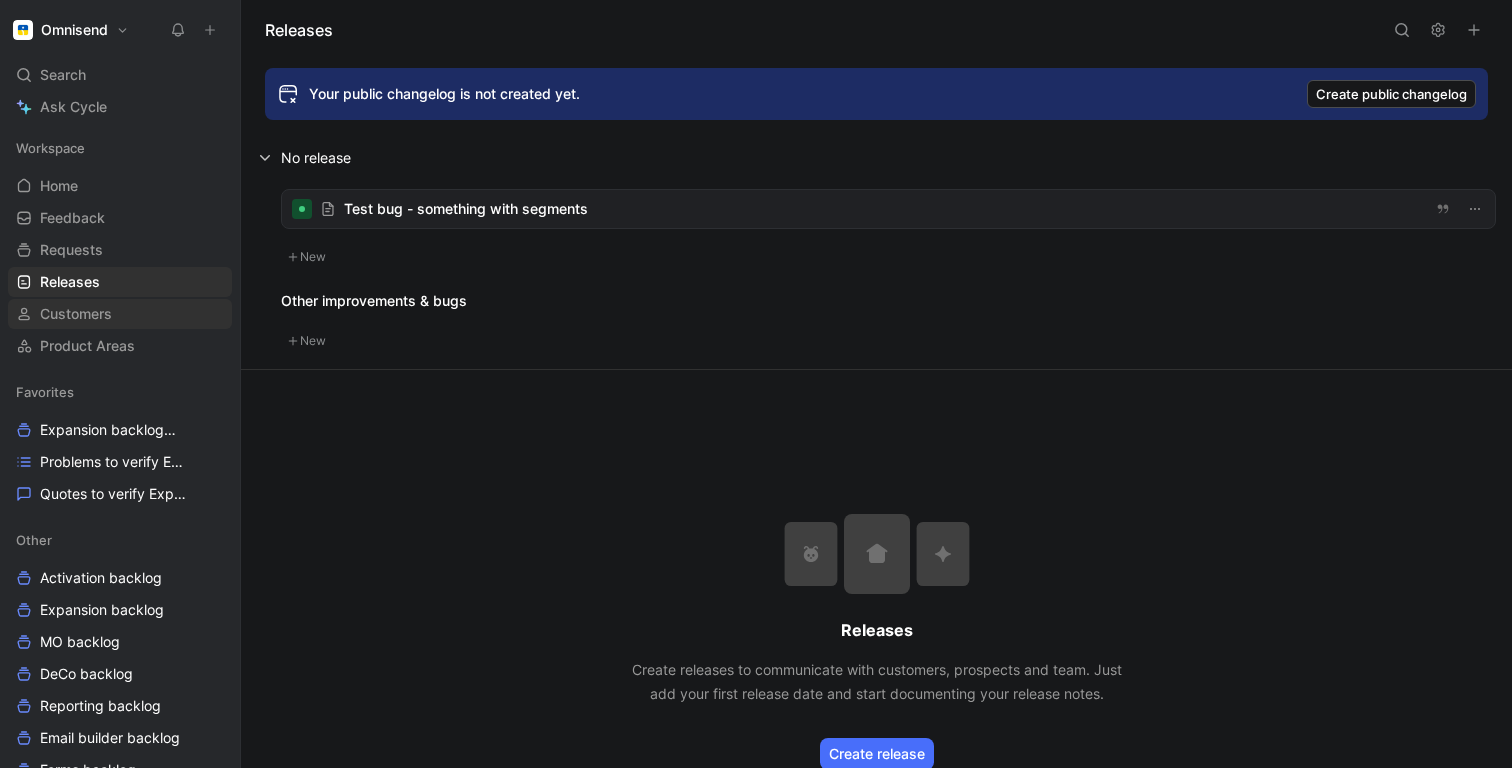 click on "Customers" at bounding box center (76, 314) 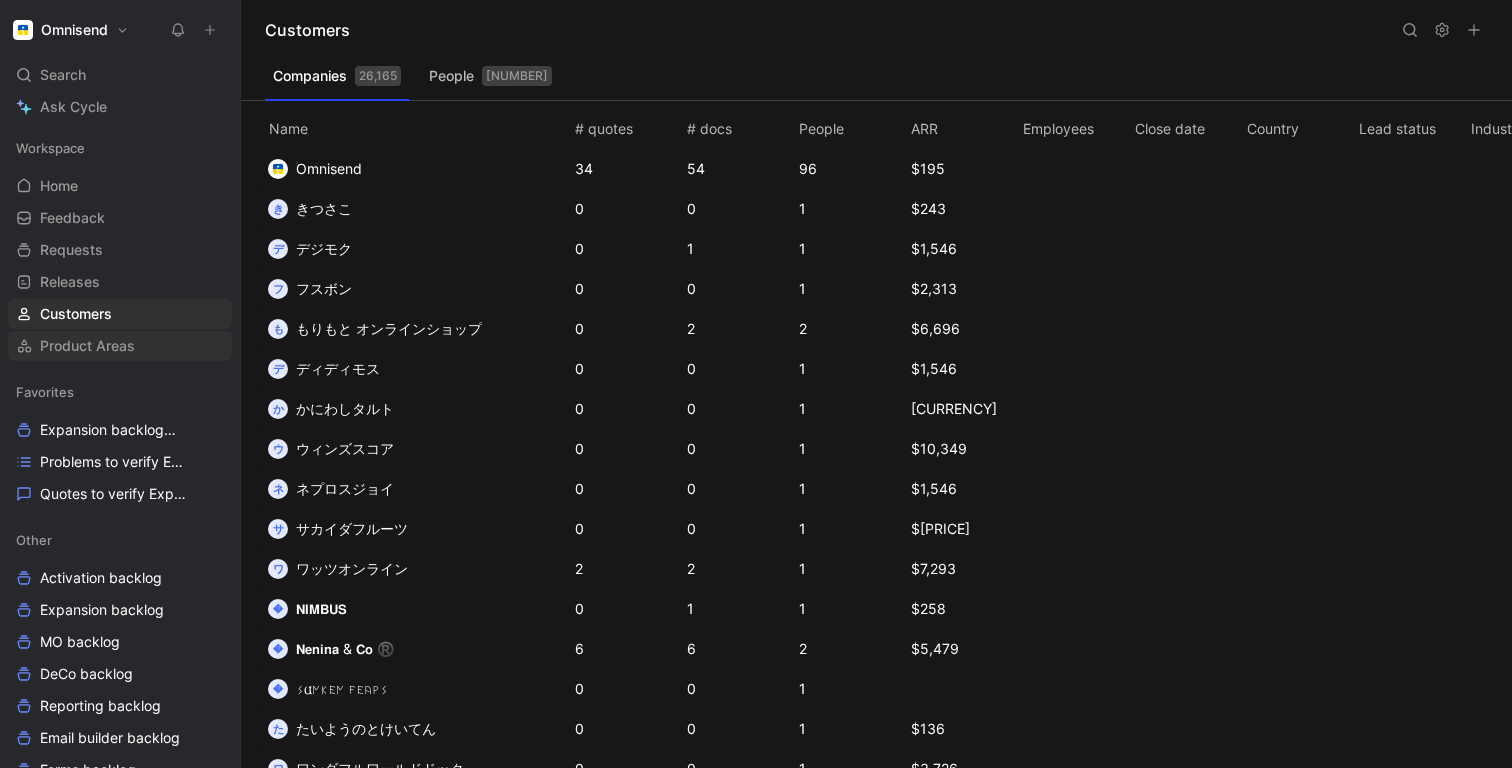 click on "Product Areas" at bounding box center [120, 346] 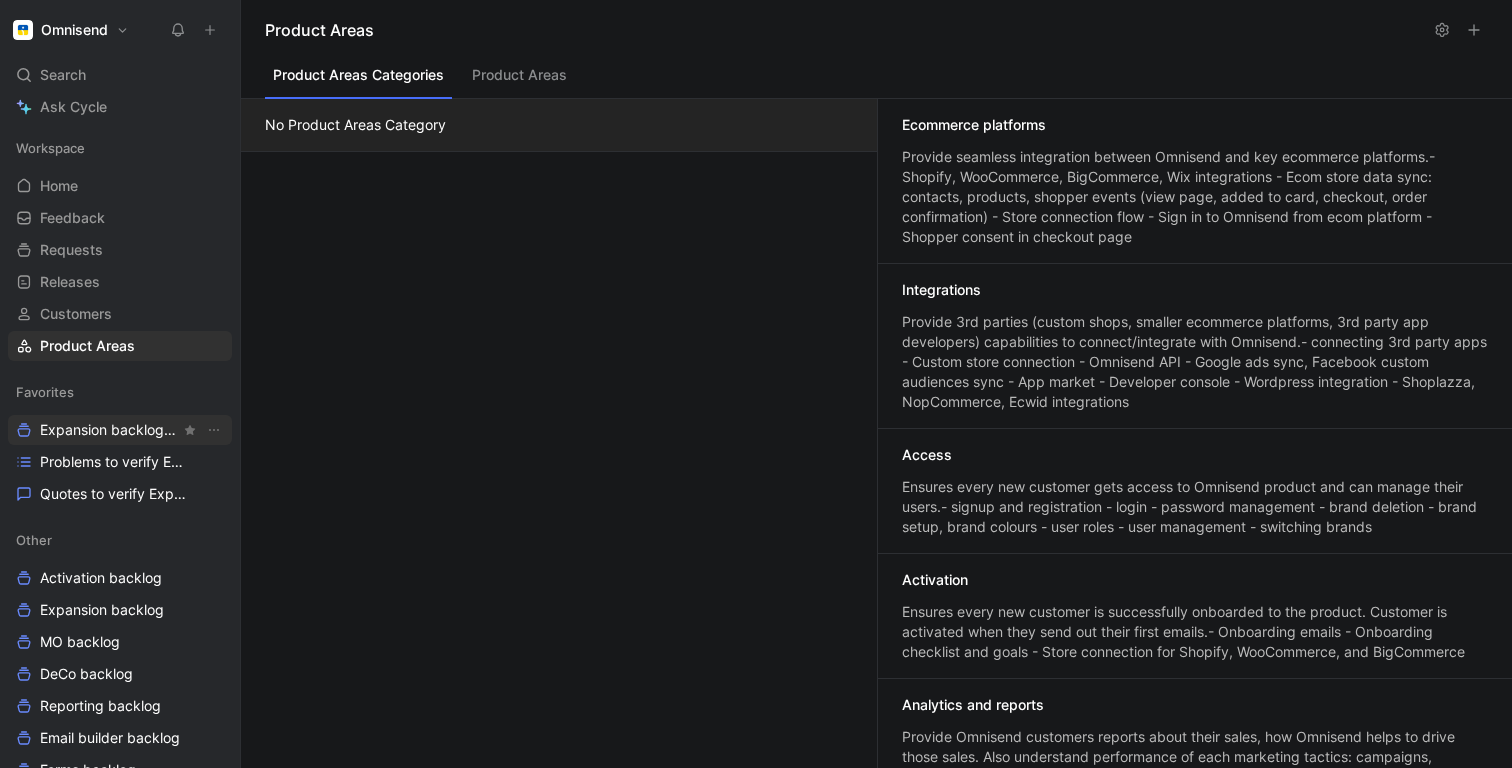 click on "Expansion backlog Other" at bounding box center [110, 430] 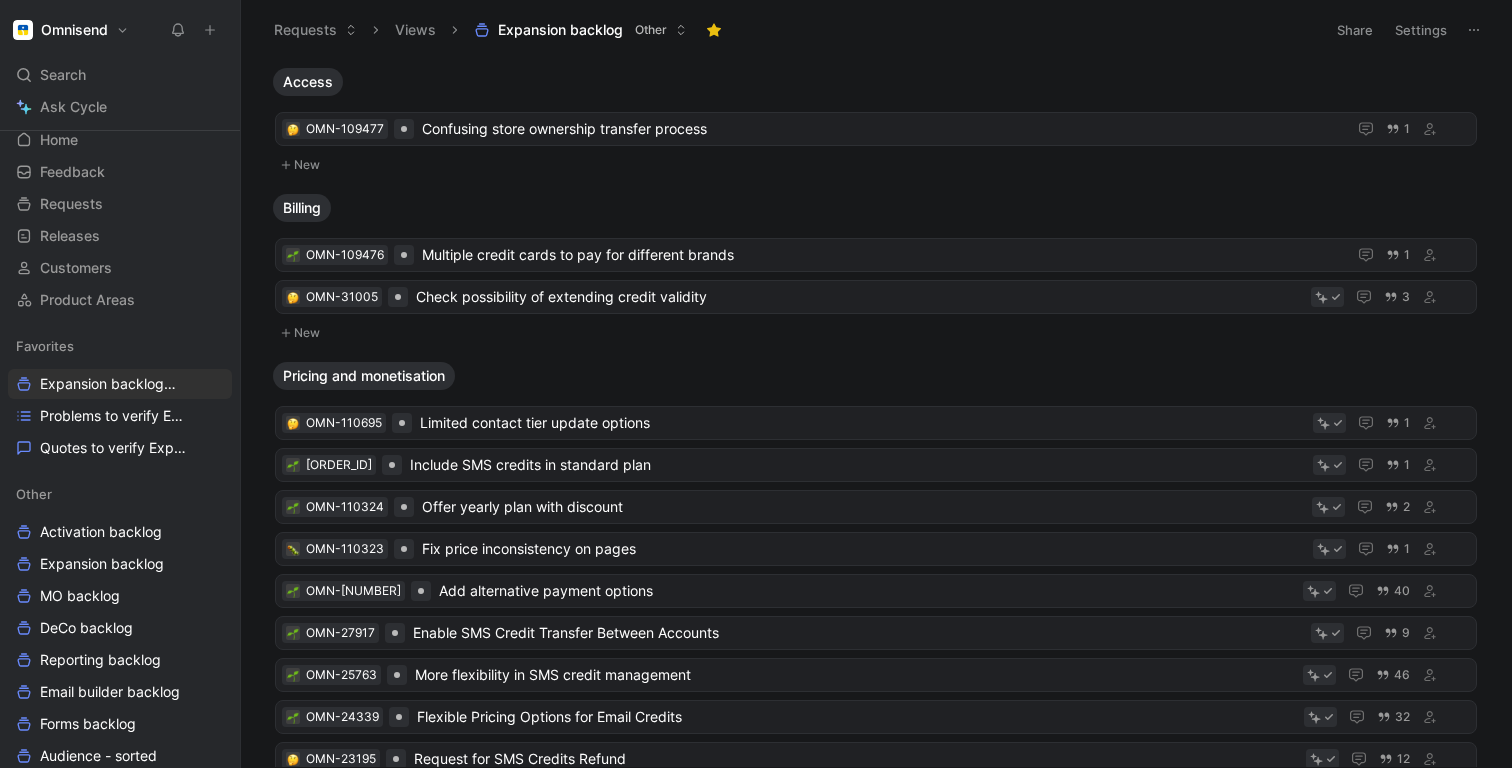 scroll, scrollTop: 0, scrollLeft: 0, axis: both 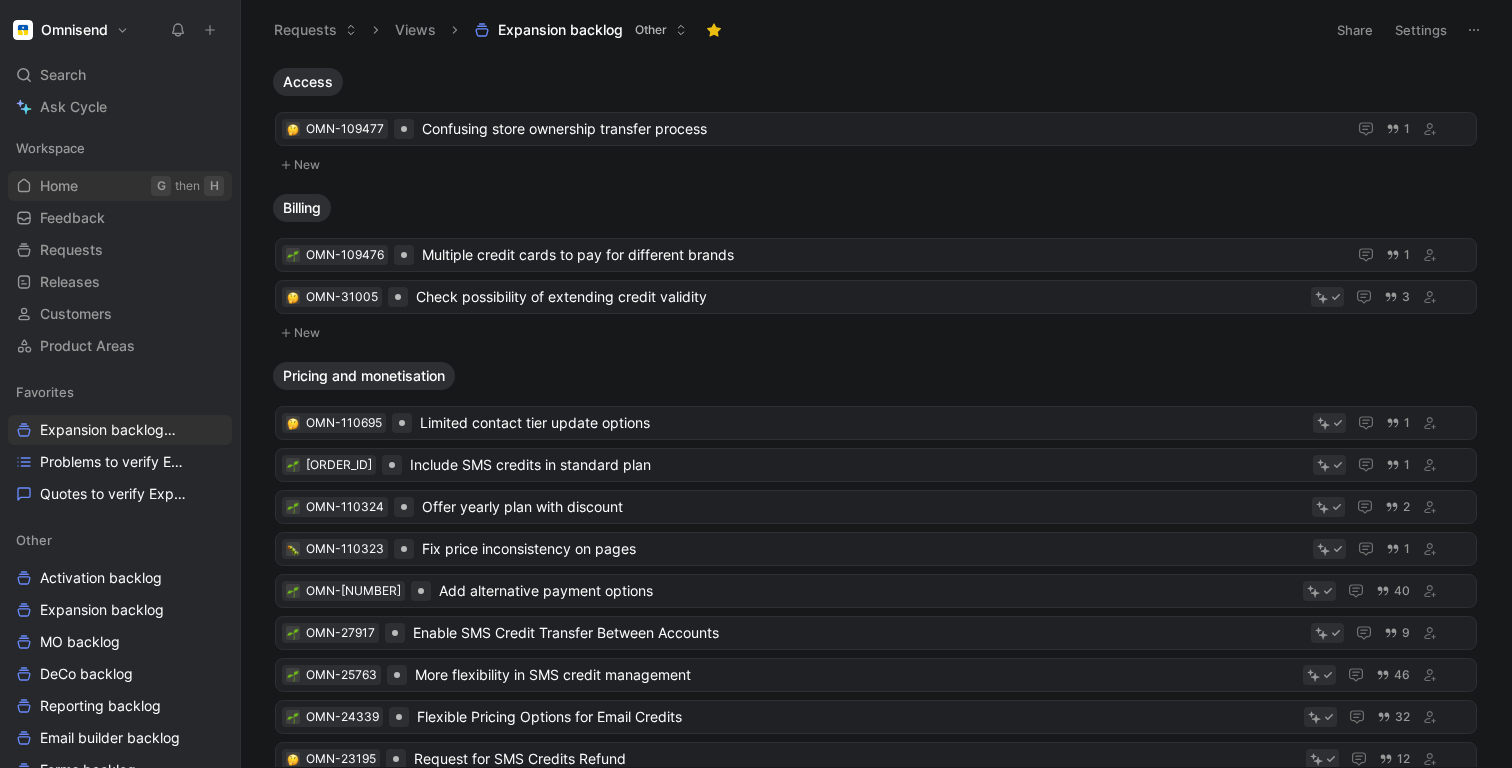 click on "Home" at bounding box center (59, 186) 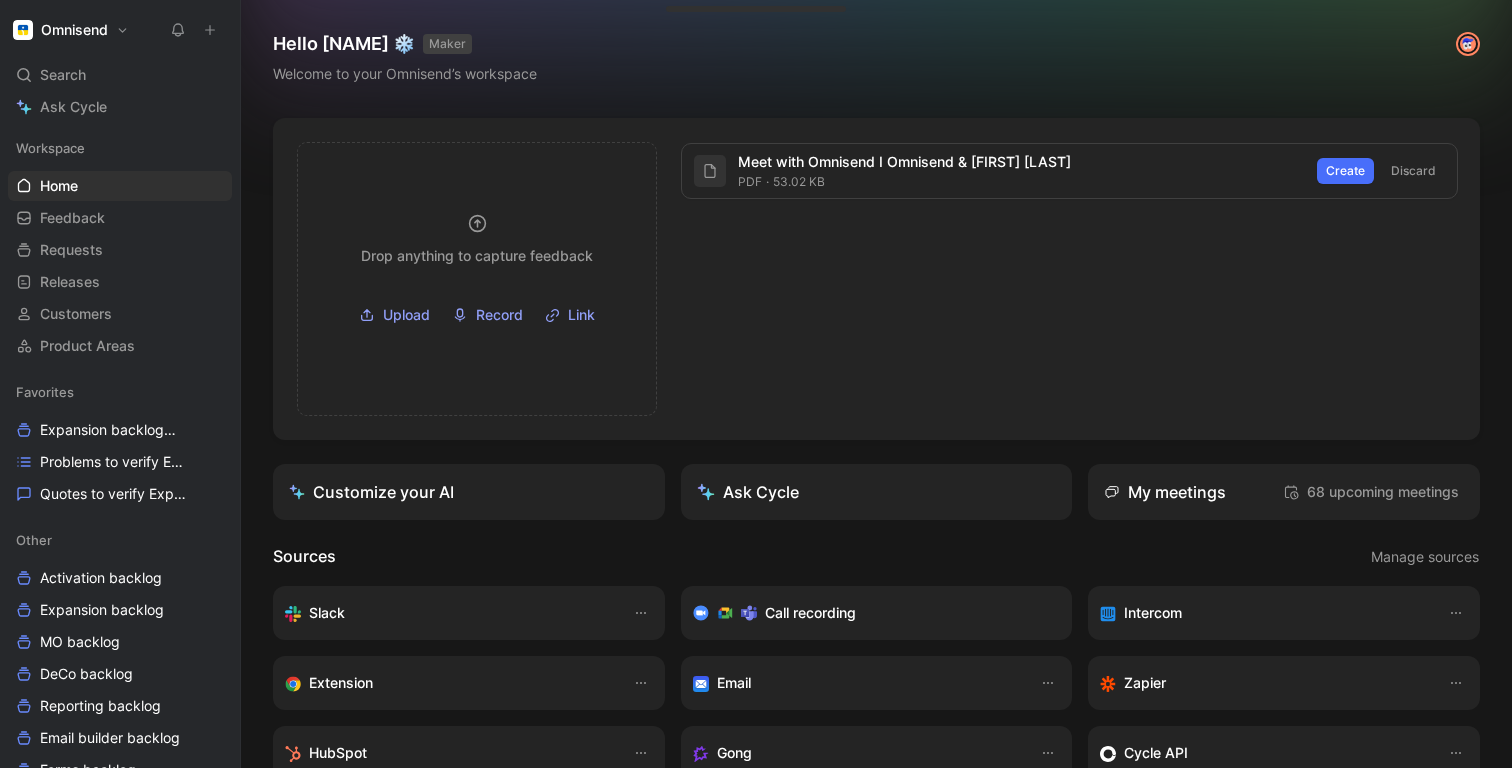 click on "Meet with Omnisend I Omnisend & Samara Oster pdf 53.02 KB Create Discard" at bounding box center [1074, 279] 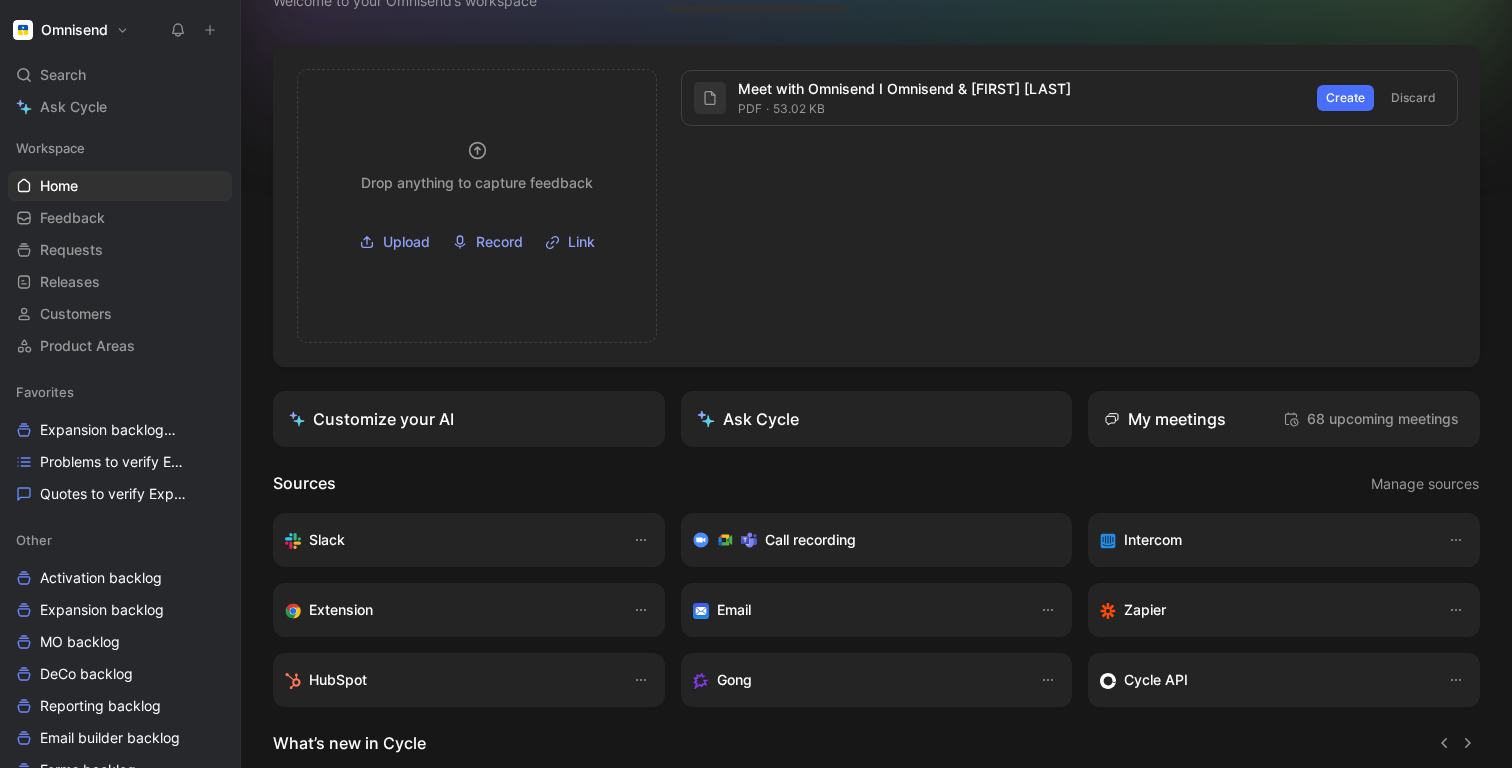 scroll, scrollTop: 0, scrollLeft: 0, axis: both 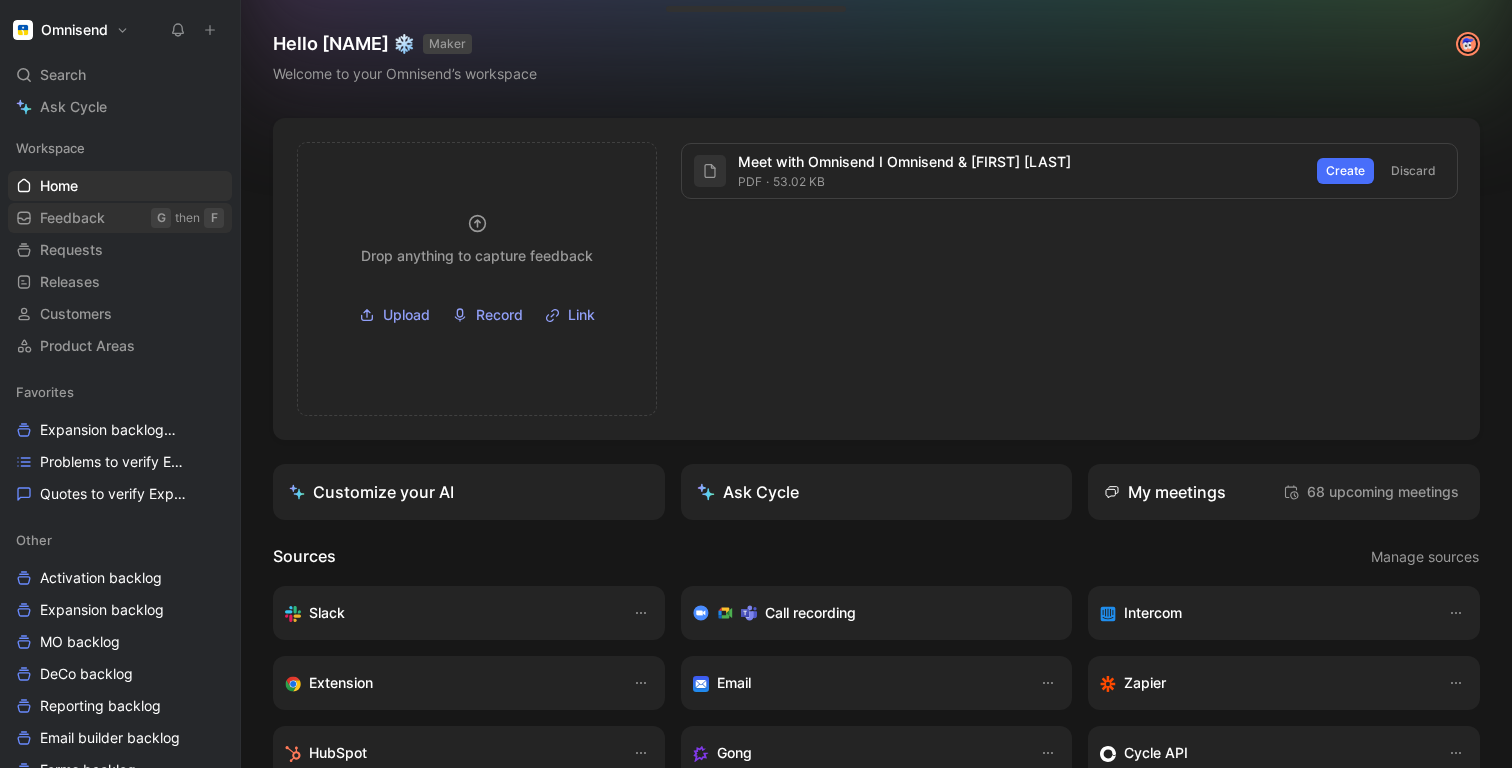 click on "Feedback" at bounding box center [72, 218] 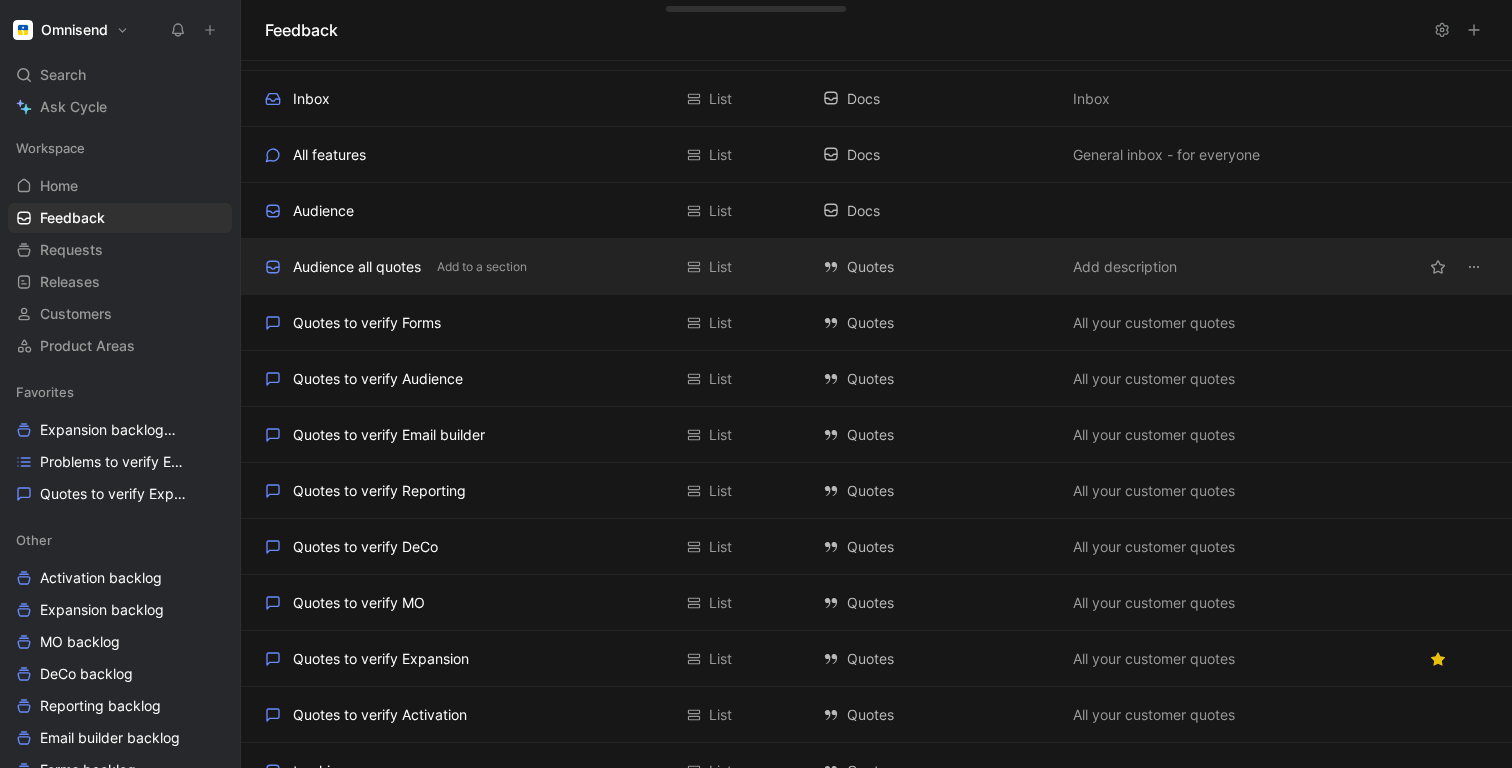scroll, scrollTop: 241, scrollLeft: 0, axis: vertical 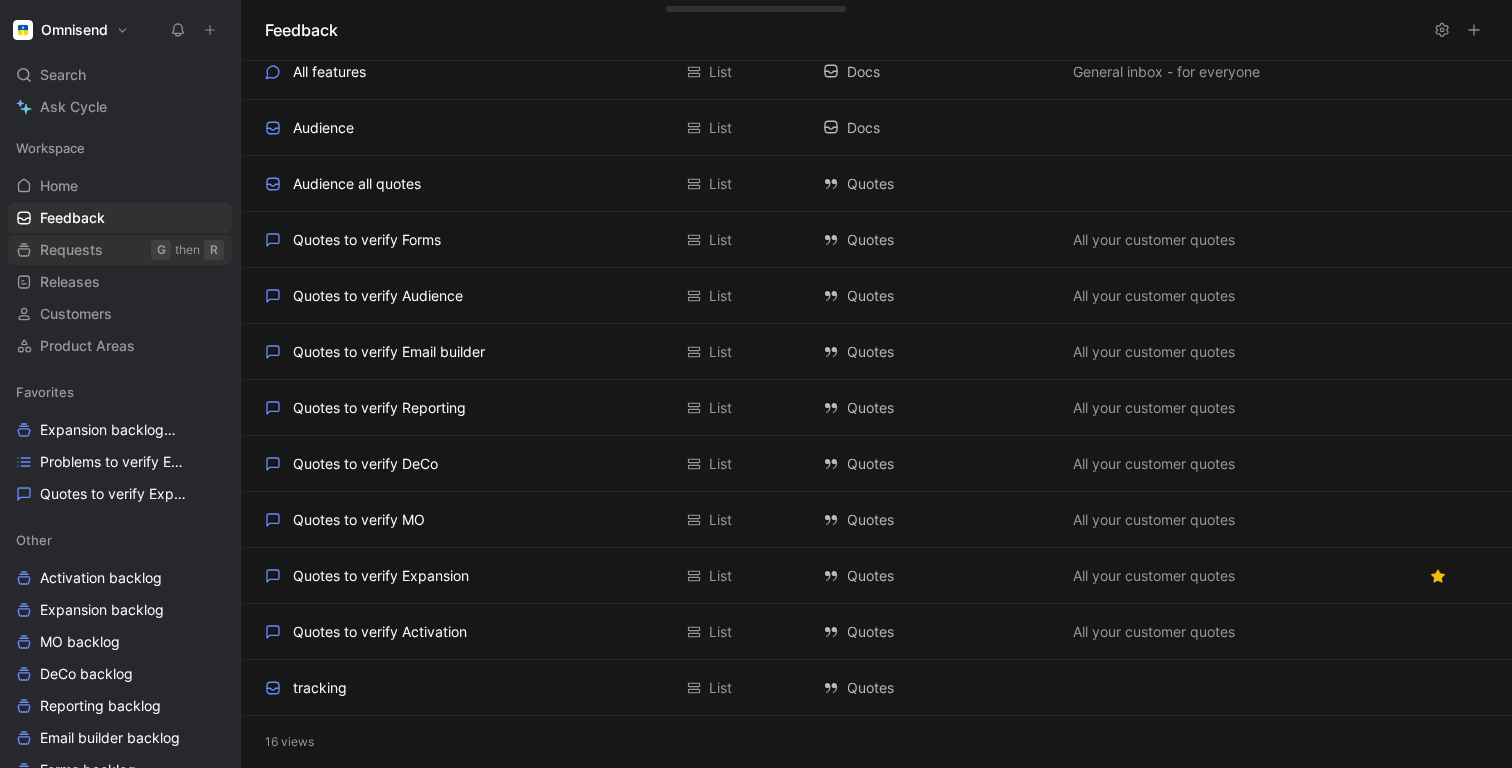 click on "Requests" at bounding box center (71, 250) 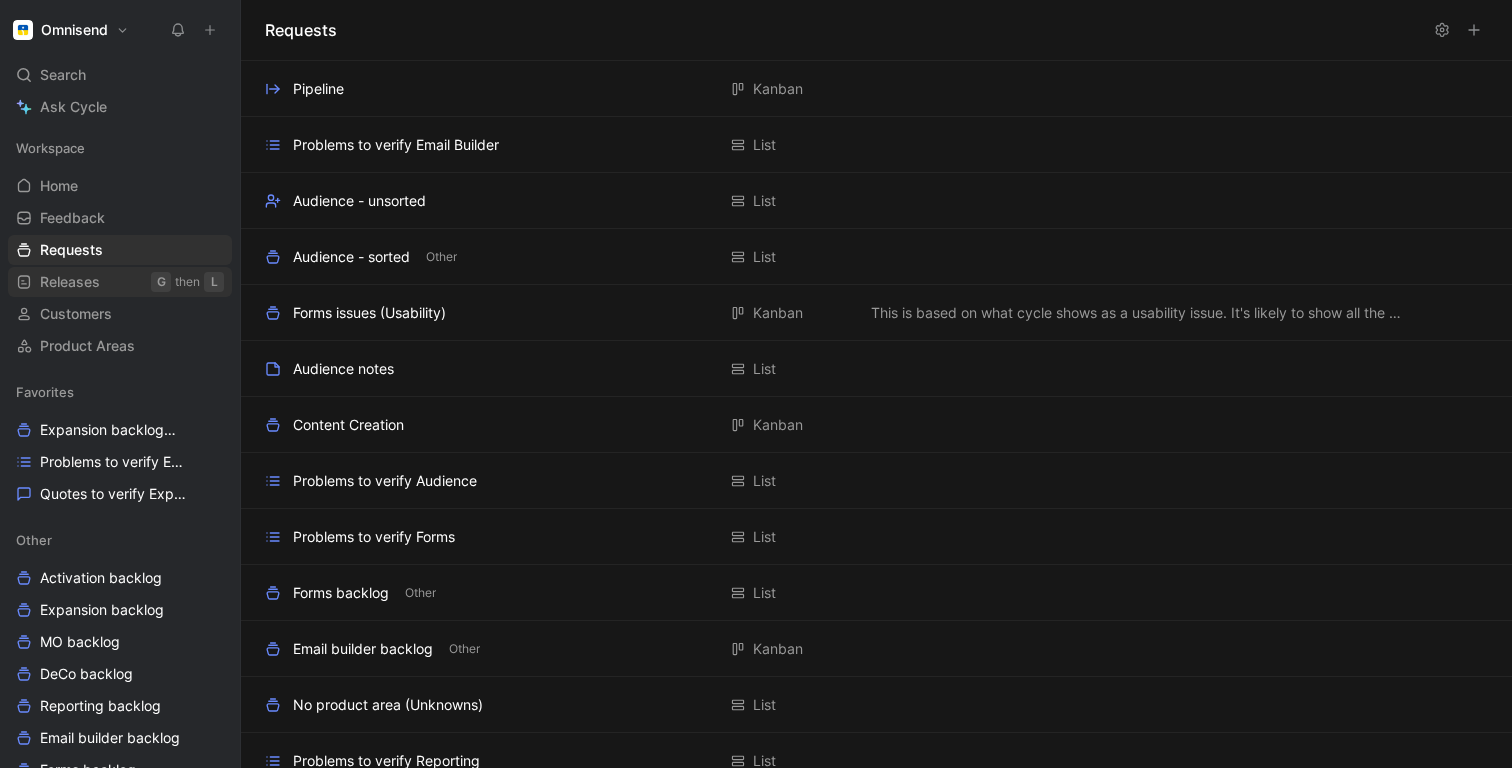 click on "Releases G then L" at bounding box center [120, 282] 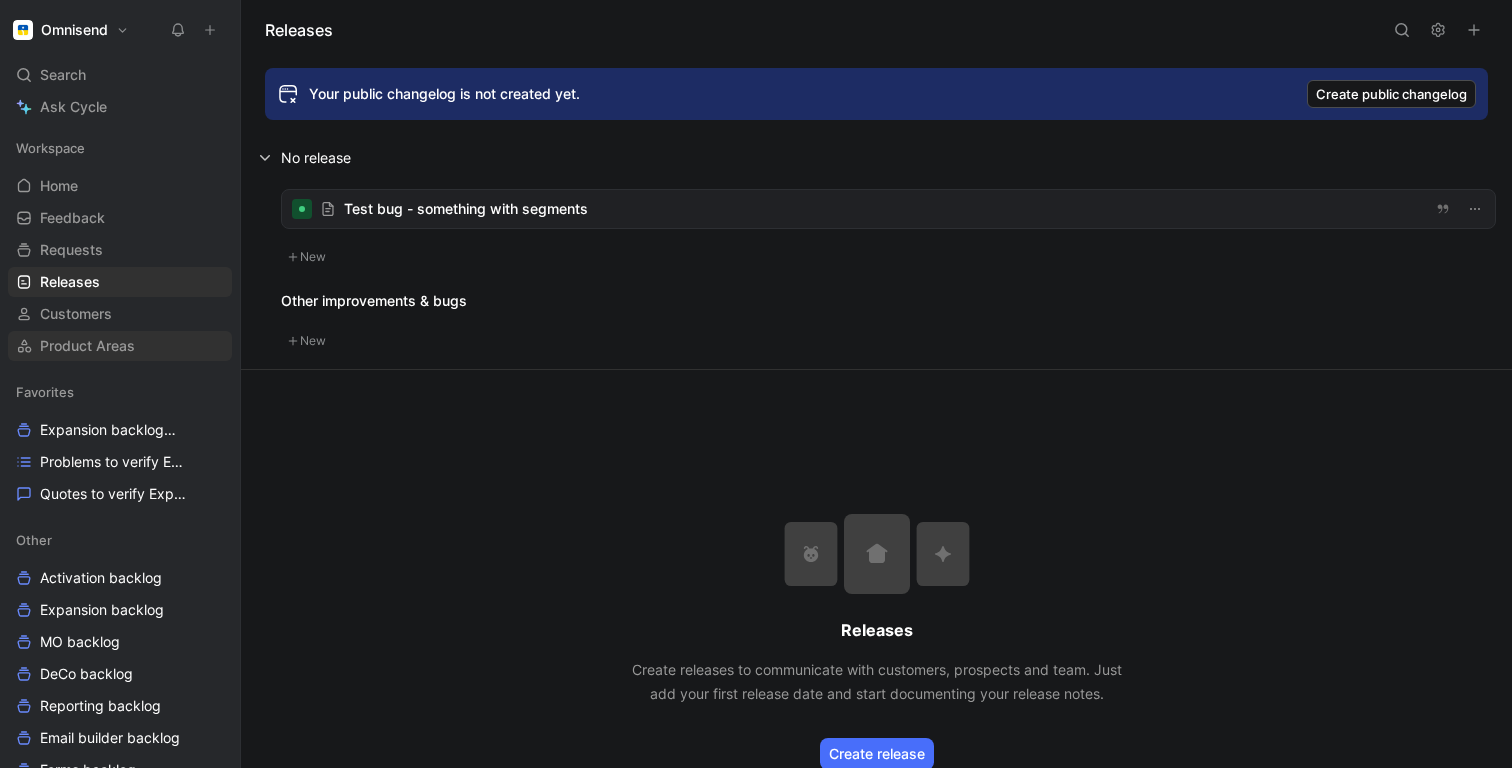 click on "Product Areas" at bounding box center [120, 346] 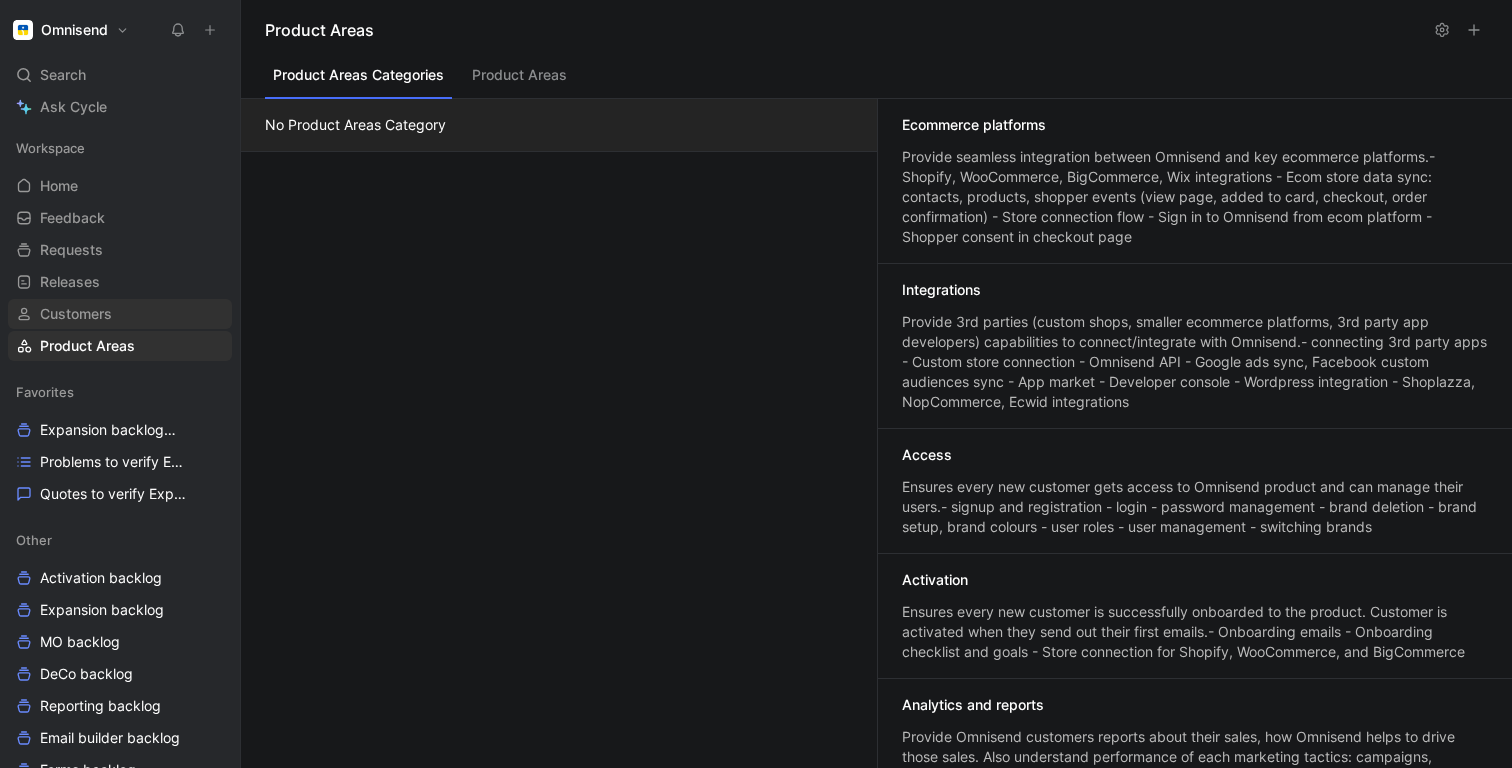 click on "Customers" at bounding box center (76, 314) 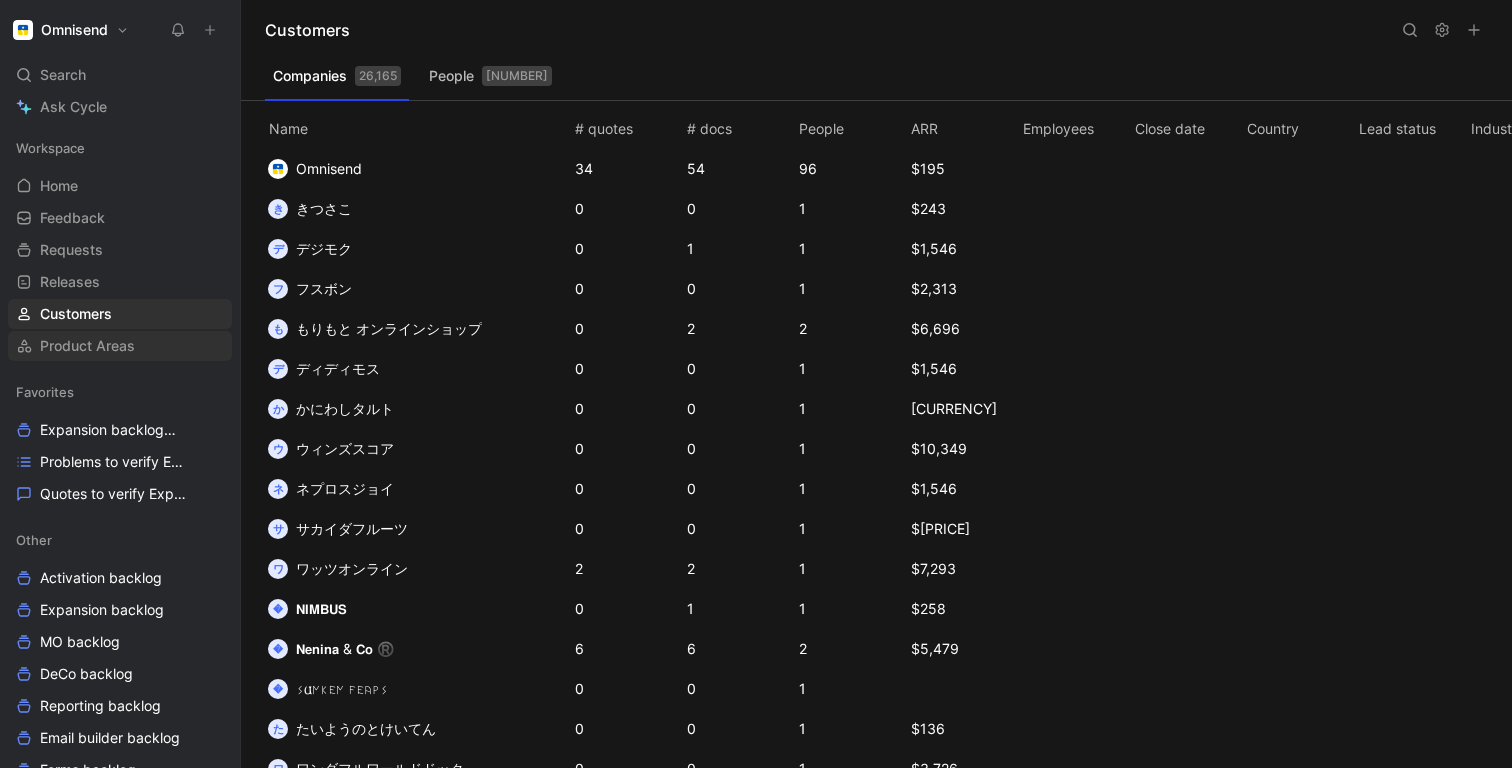 click on "Product Areas" at bounding box center [87, 346] 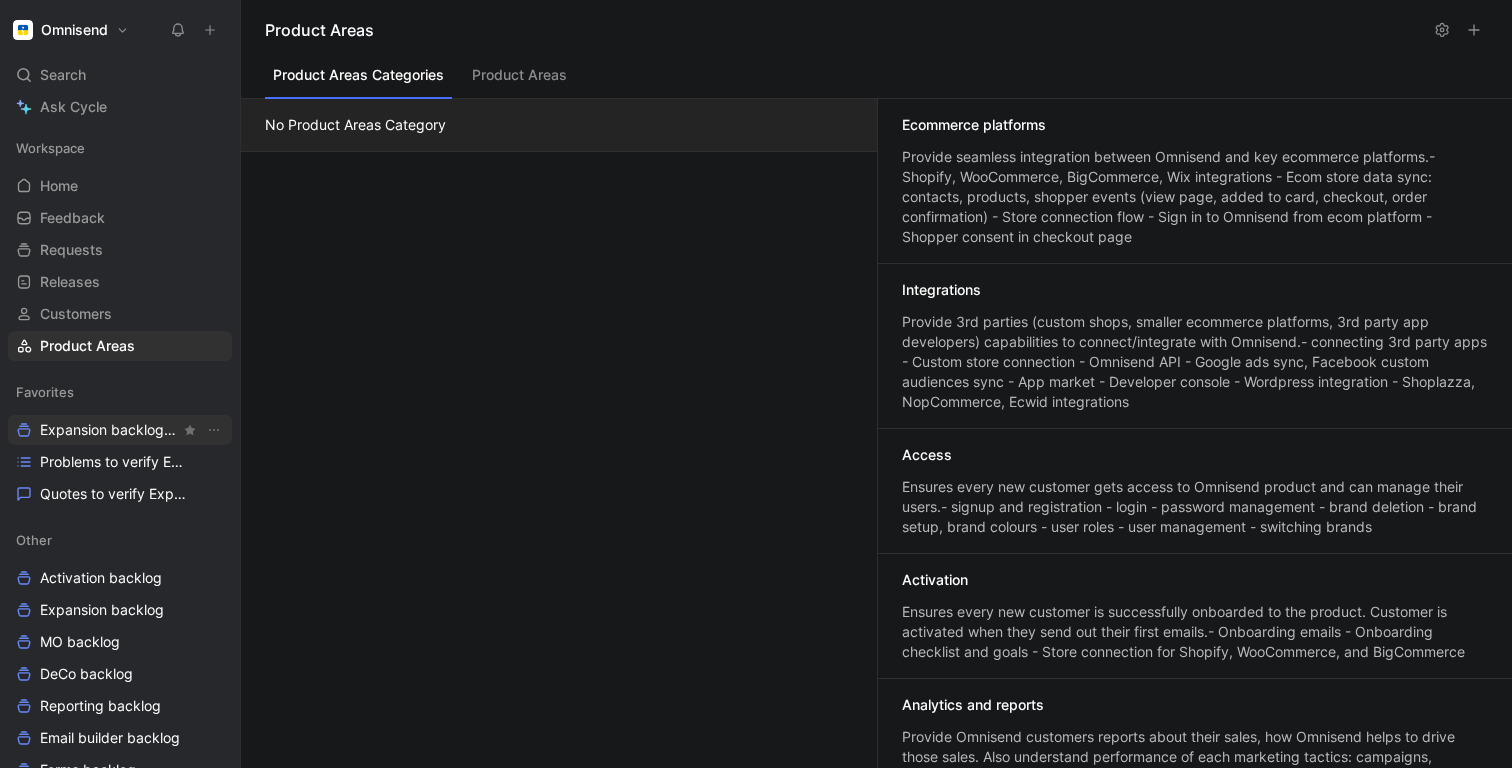 click on "Expansion backlog Other" at bounding box center (110, 430) 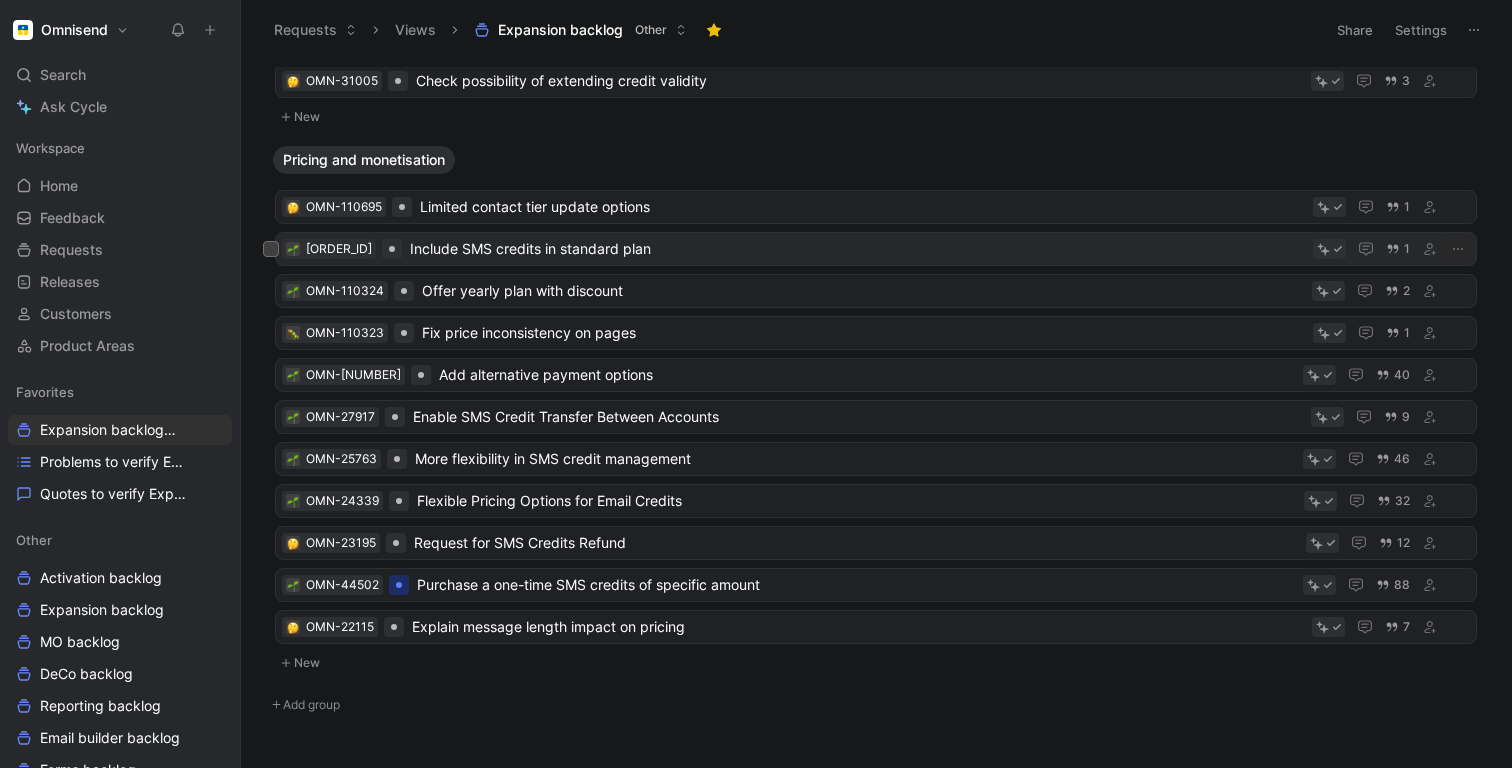 scroll, scrollTop: 265, scrollLeft: 0, axis: vertical 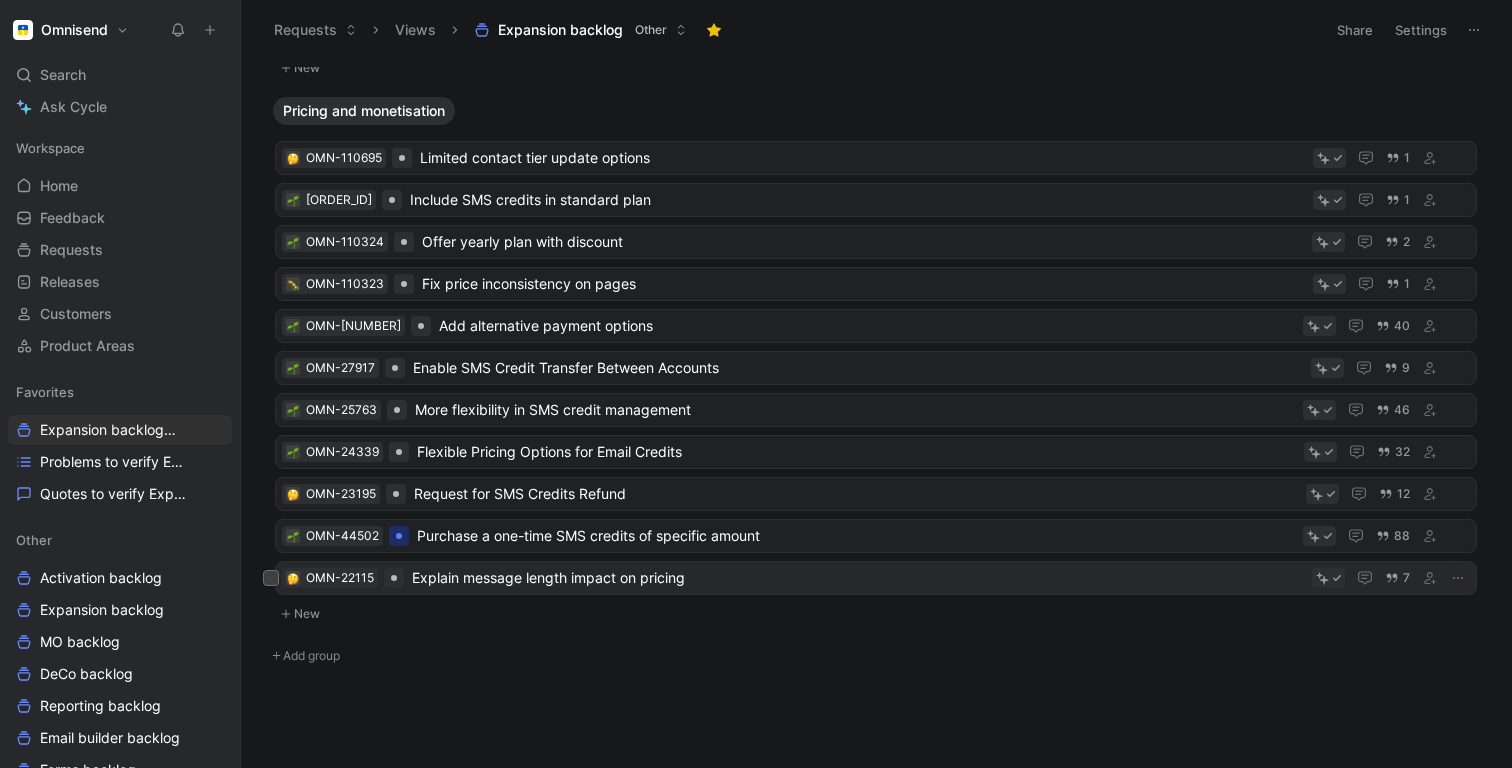 click on "Explain message length impact on pricing" at bounding box center [858, 578] 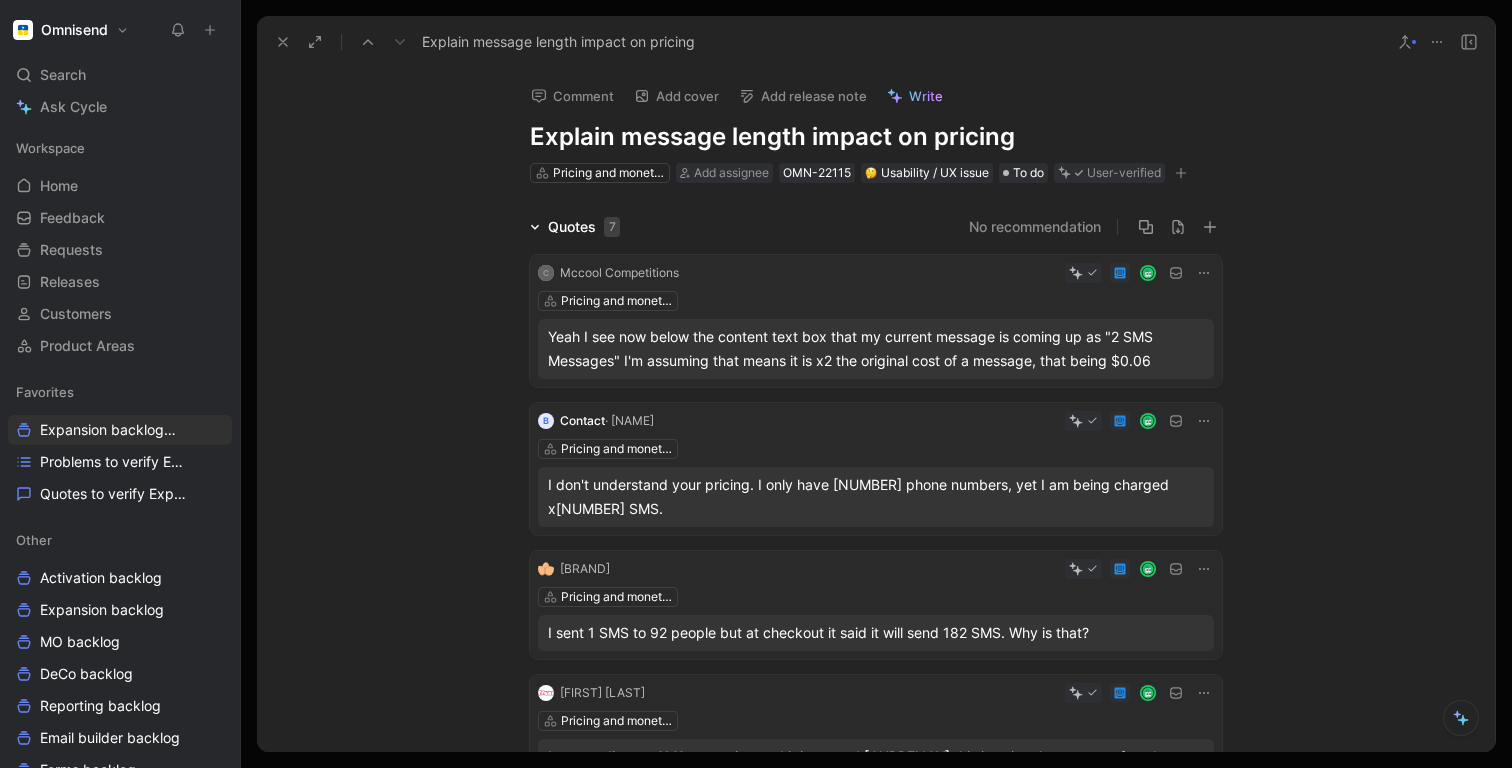 click on "Quotes 7 No recommendation C Mccool Competitions Pricing and monetisation Yeah I see now below the content text box that my current message is coming up as "2 SMS Messages" I'm assuming that means it is x2 the original cost of a message, that being $0.06 B Contact  · Breeze Sway Pricing and monetisation I don't understand your pricing. I only have 171 phone numbers, yet I am being charged x478 SMS. Eggs Delivery Melbourne Pricing and monetisation I sent 1 SMS to 92 people but at checkout it said it will send 182 SMS. Why is that? Treat Beauty Pricing and monetisation I am sending an SMS campaign and it is around $420 this is twice the amount of my last campaign? The length is not any longer? Ionza Pricing and monetisation The campaign that I just recently send I was charge $2.42. Please check the message length, as that increases the price. C RepedeLaTine K Pricing and monetisation Intercom conversation list between 25_06_02-06_09 paying brands 250609 - Conversation data 09-06-2025 11:18 M BUILT ROWDY K" at bounding box center [876, 725] 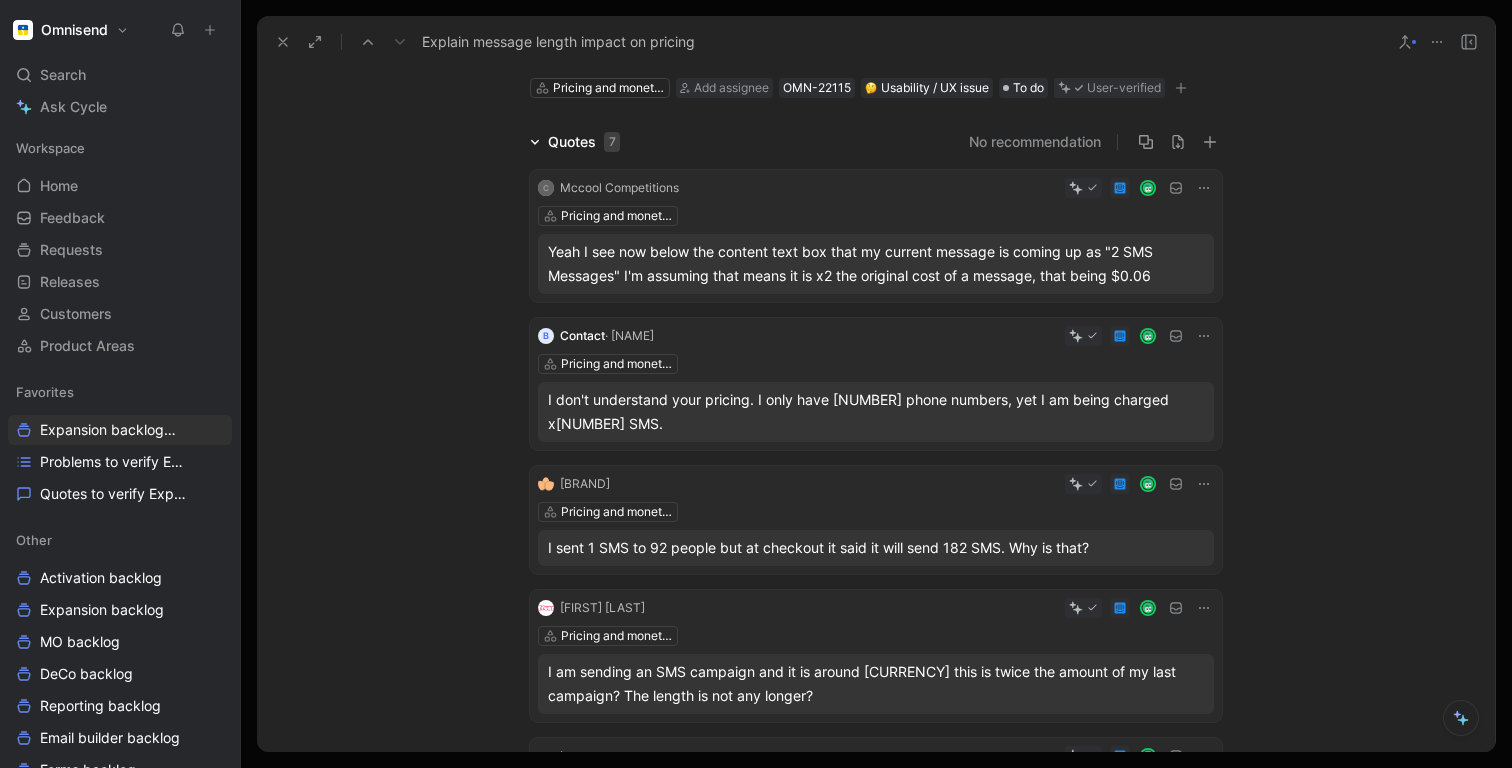 scroll, scrollTop: 0, scrollLeft: 0, axis: both 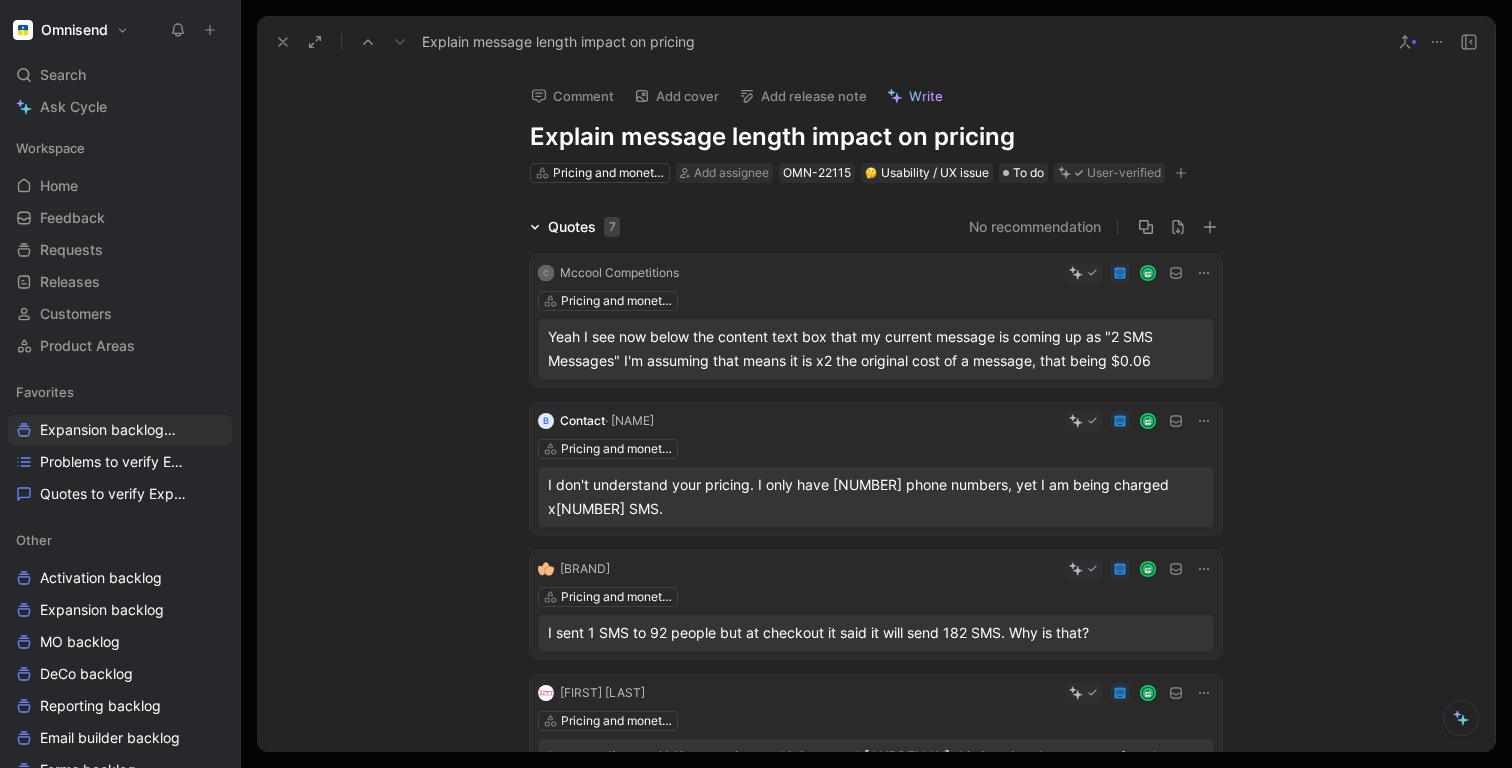 click 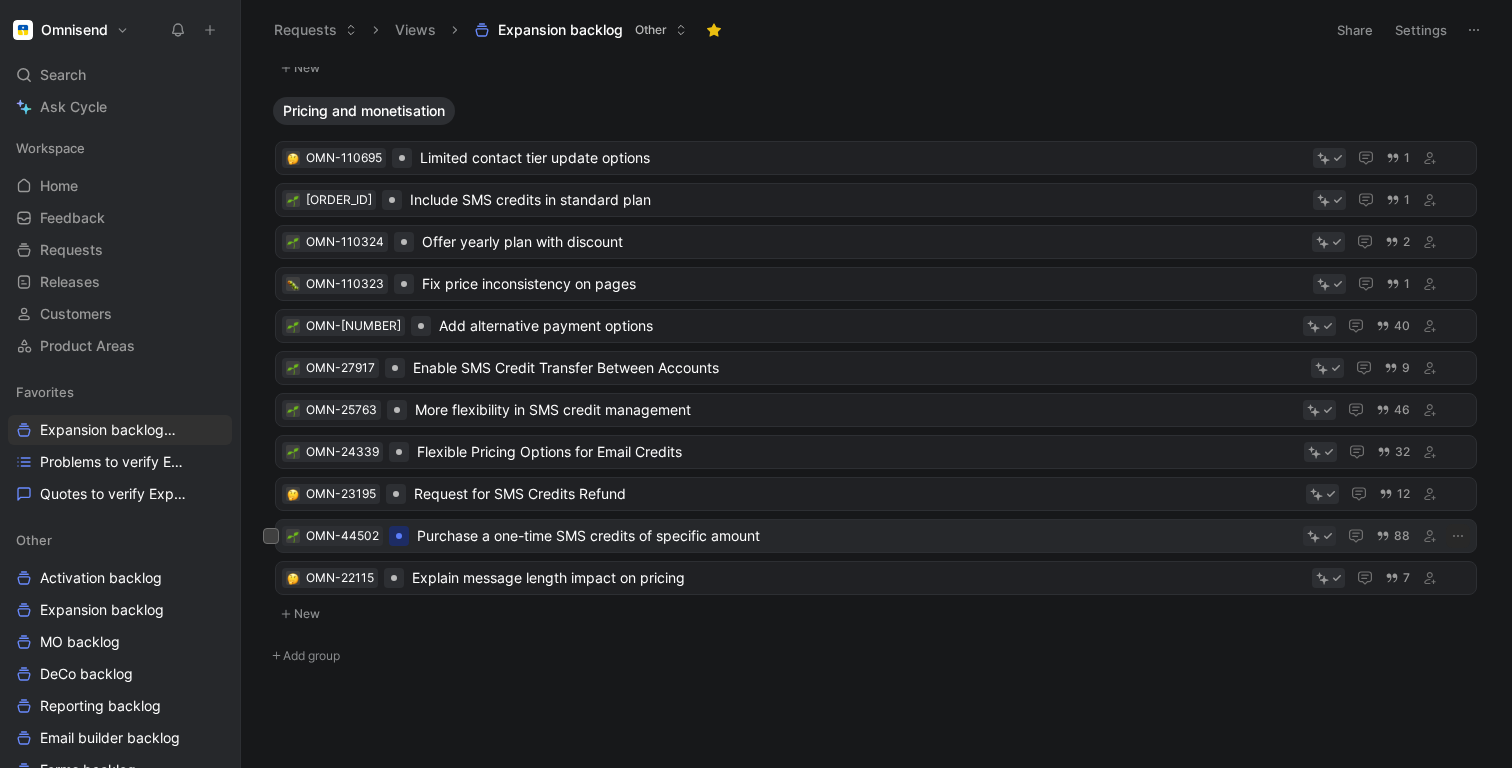 click on "Purchase a one-time SMS credits of specific amount" at bounding box center [856, 536] 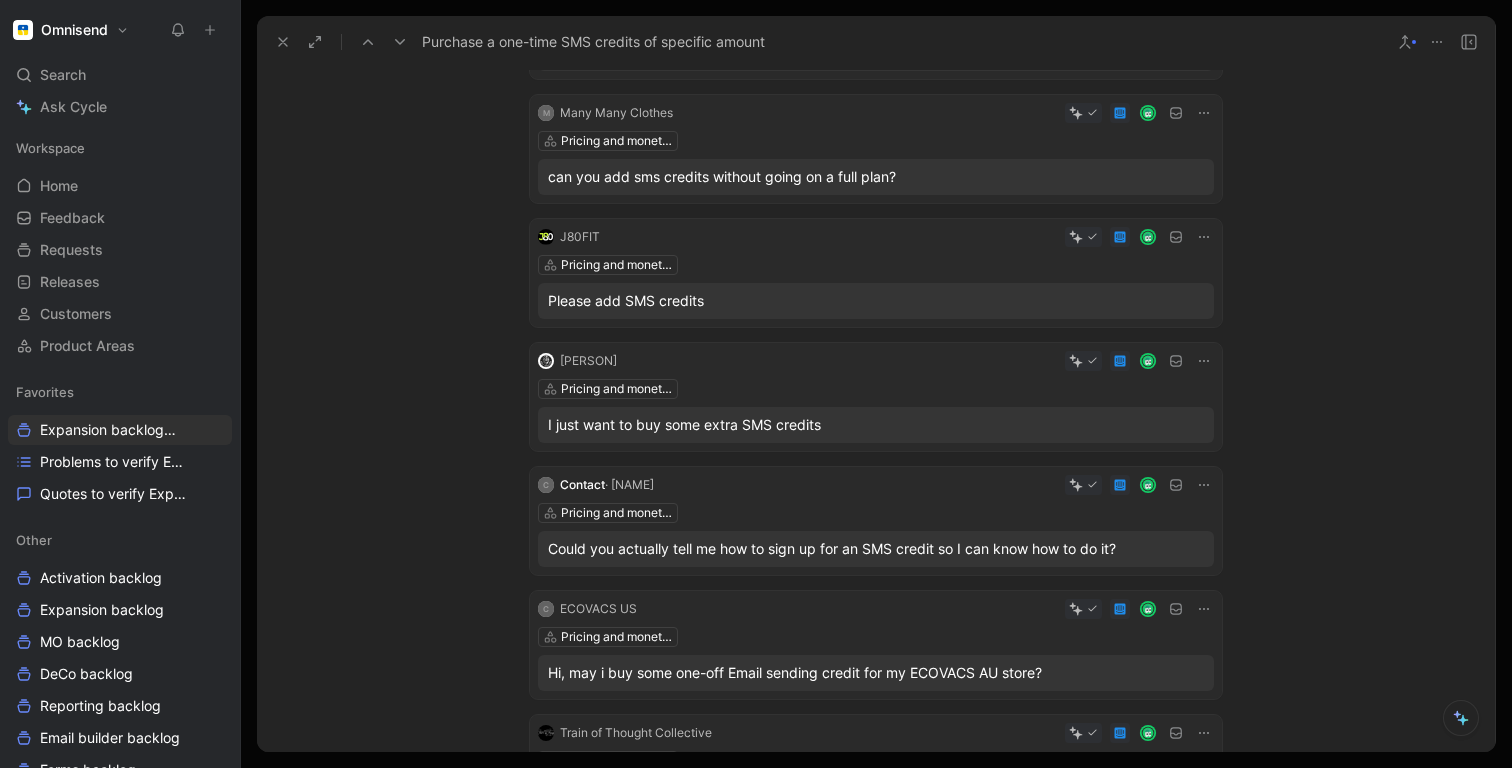 scroll, scrollTop: 0, scrollLeft: 0, axis: both 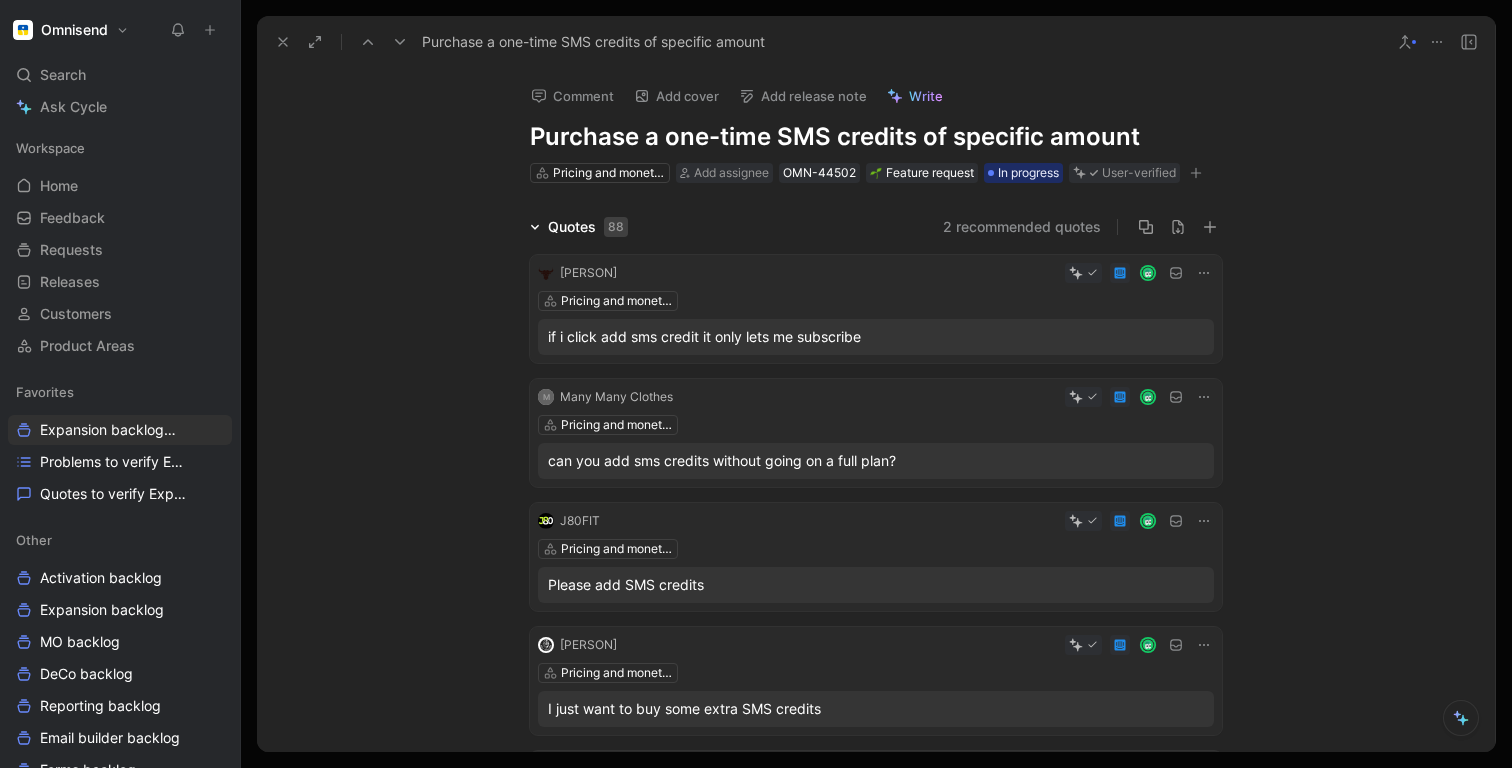 click 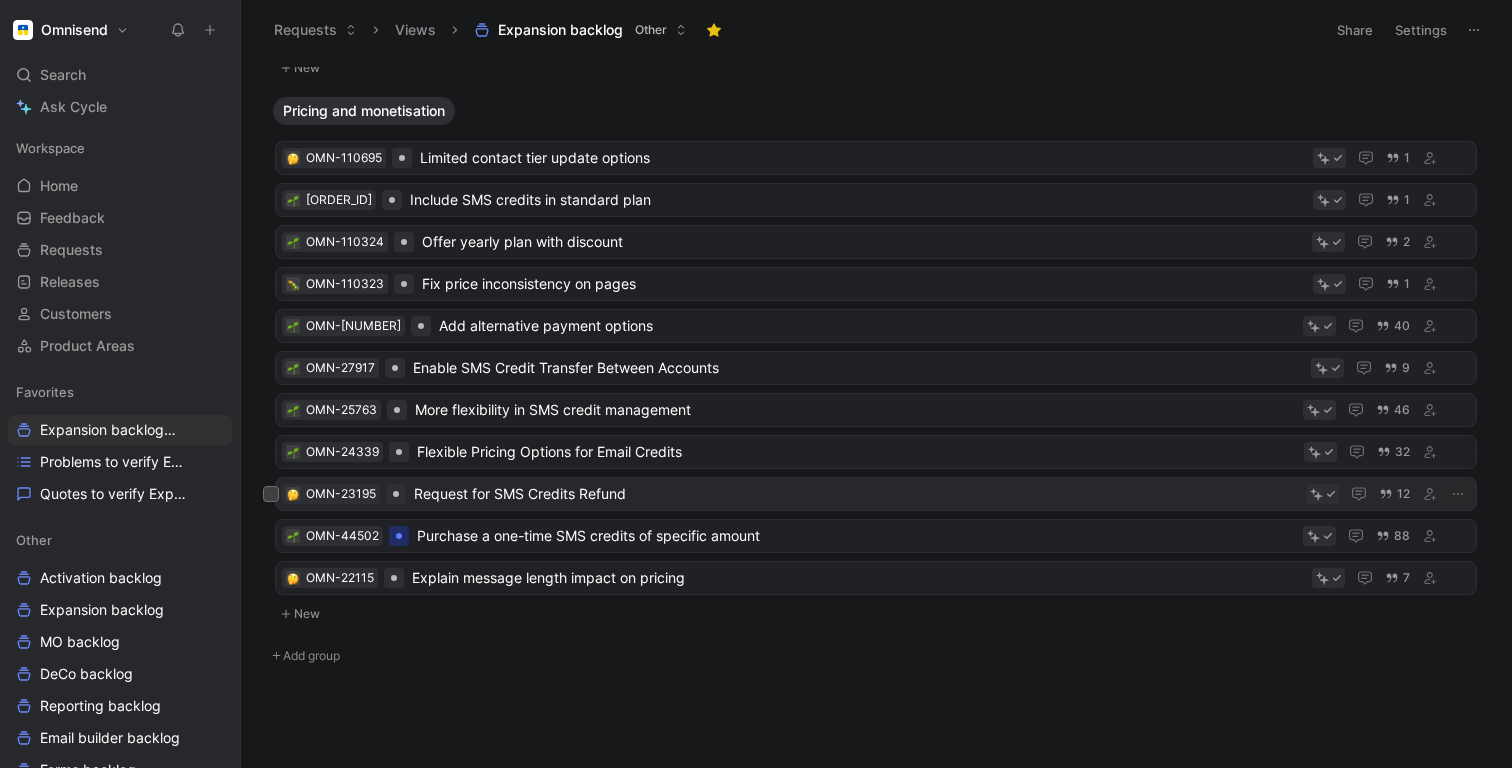 click on "Request for SMS Credits Refund" at bounding box center (856, 494) 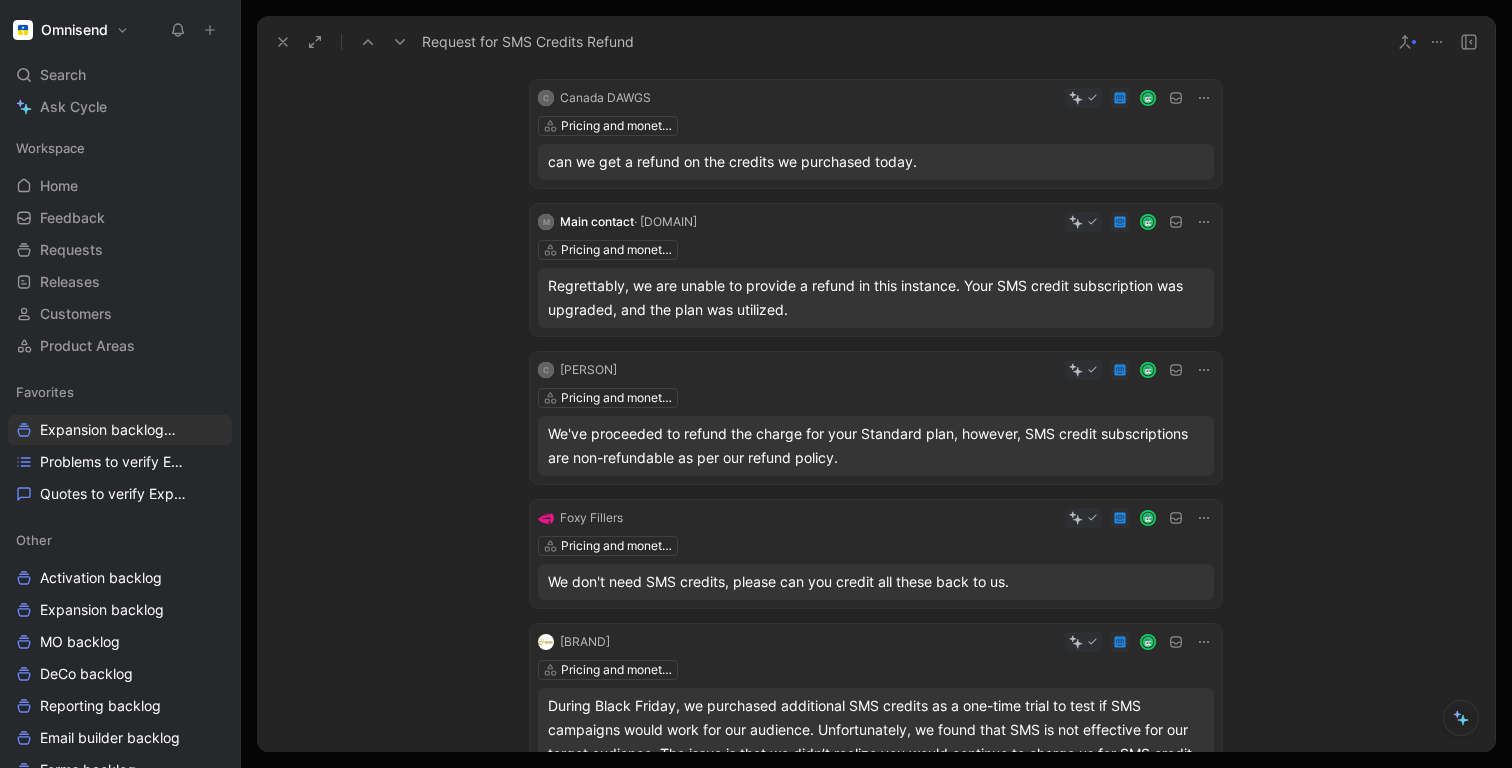 scroll, scrollTop: 0, scrollLeft: 0, axis: both 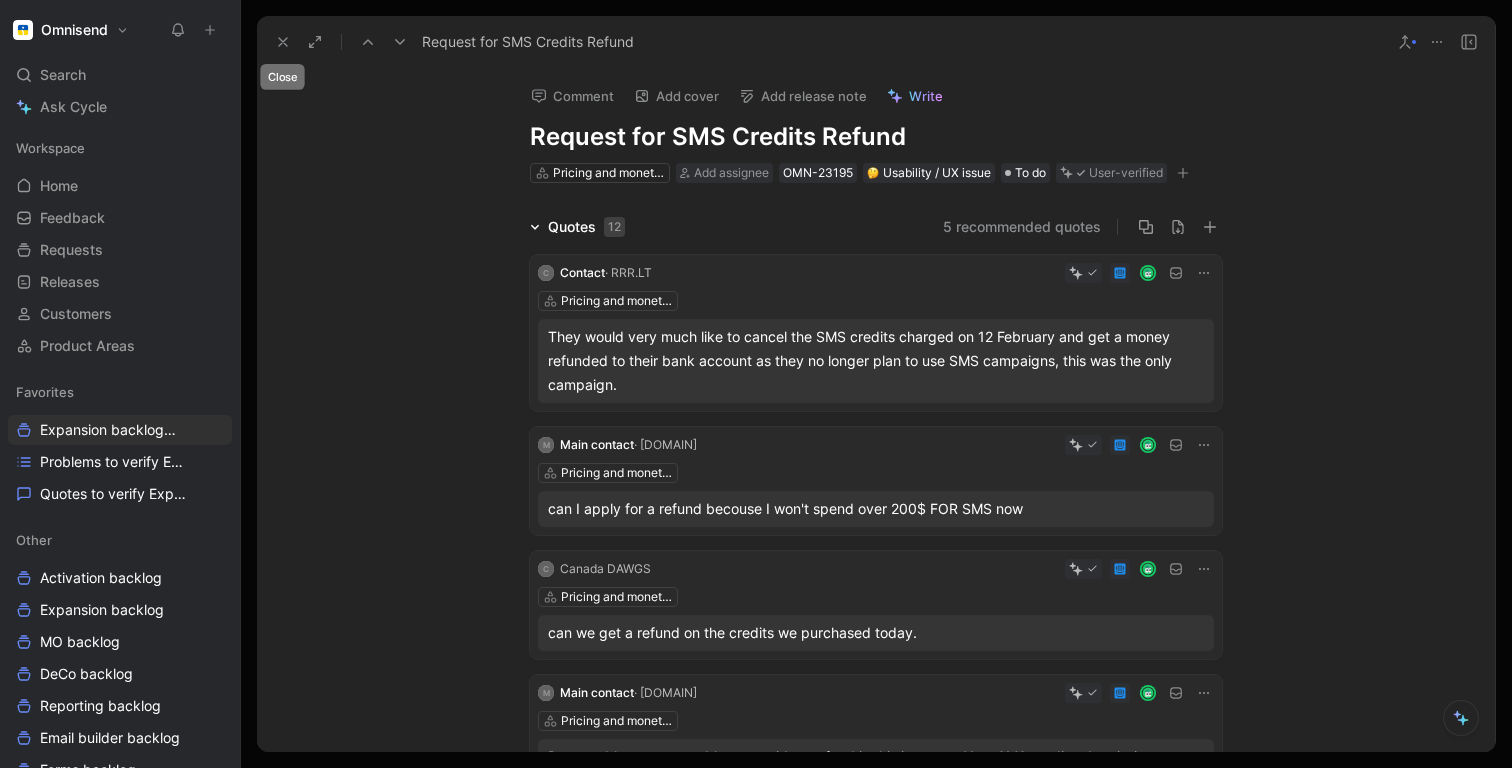 click 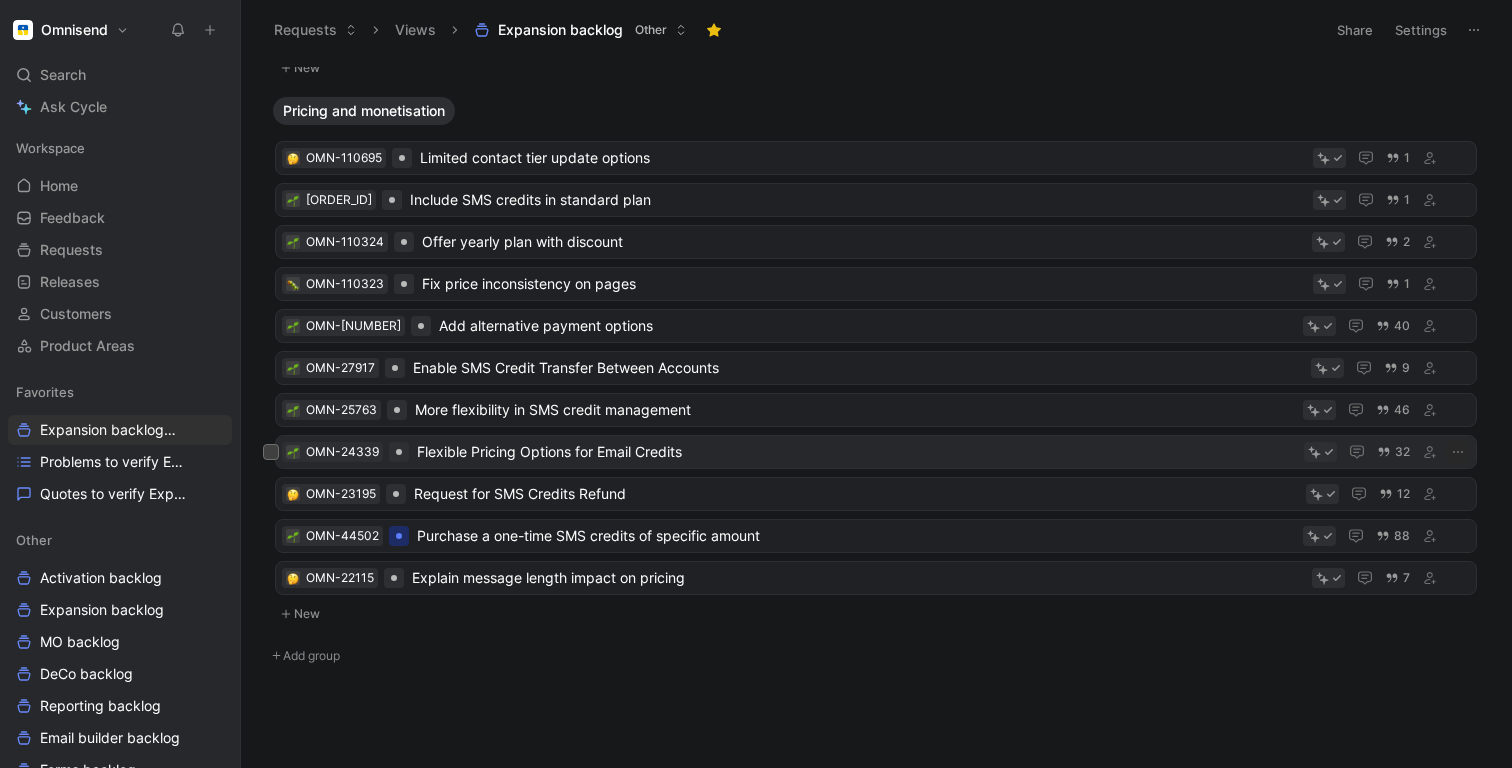 click on "Flexible Pricing Options for Email Credits" at bounding box center [856, 452] 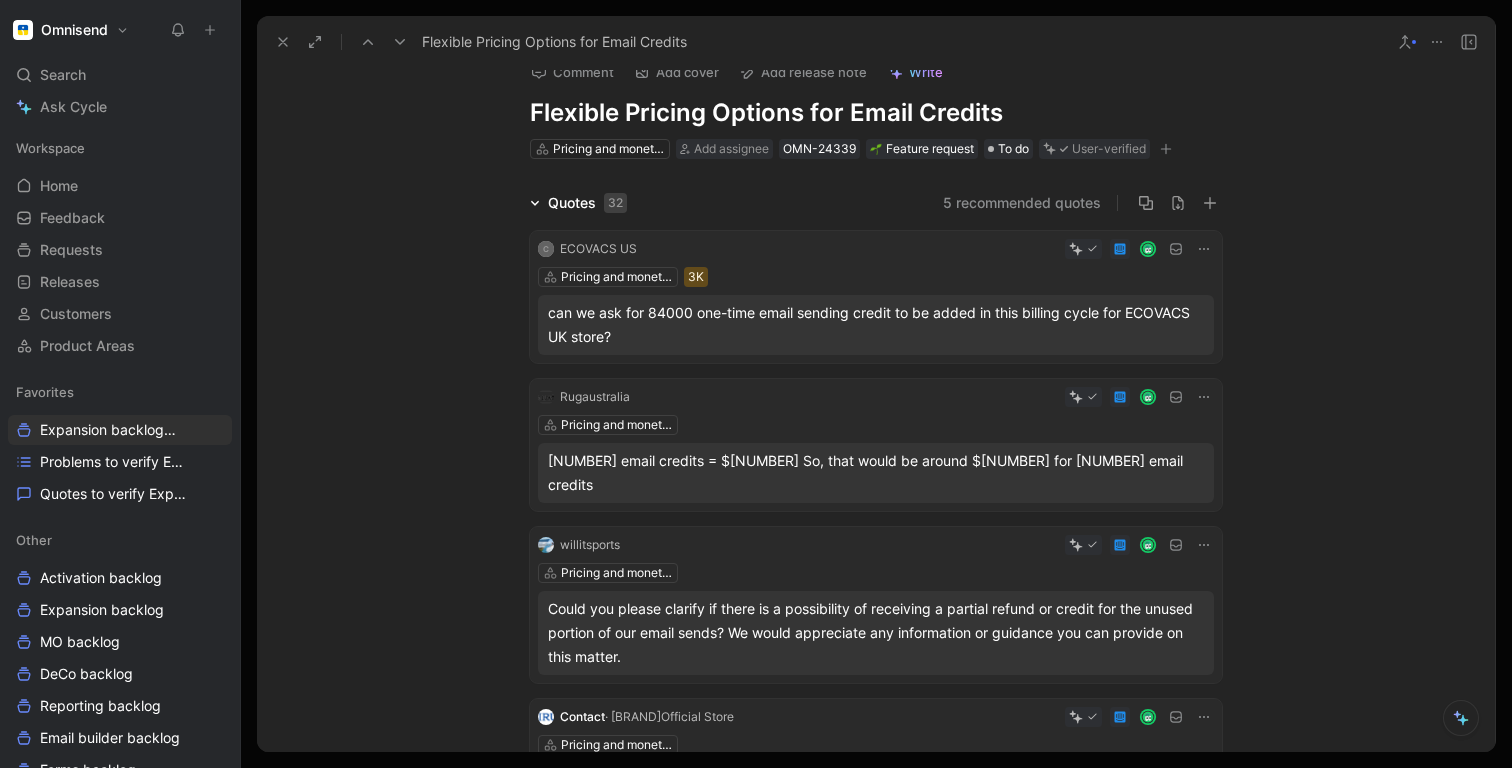 scroll, scrollTop: 0, scrollLeft: 0, axis: both 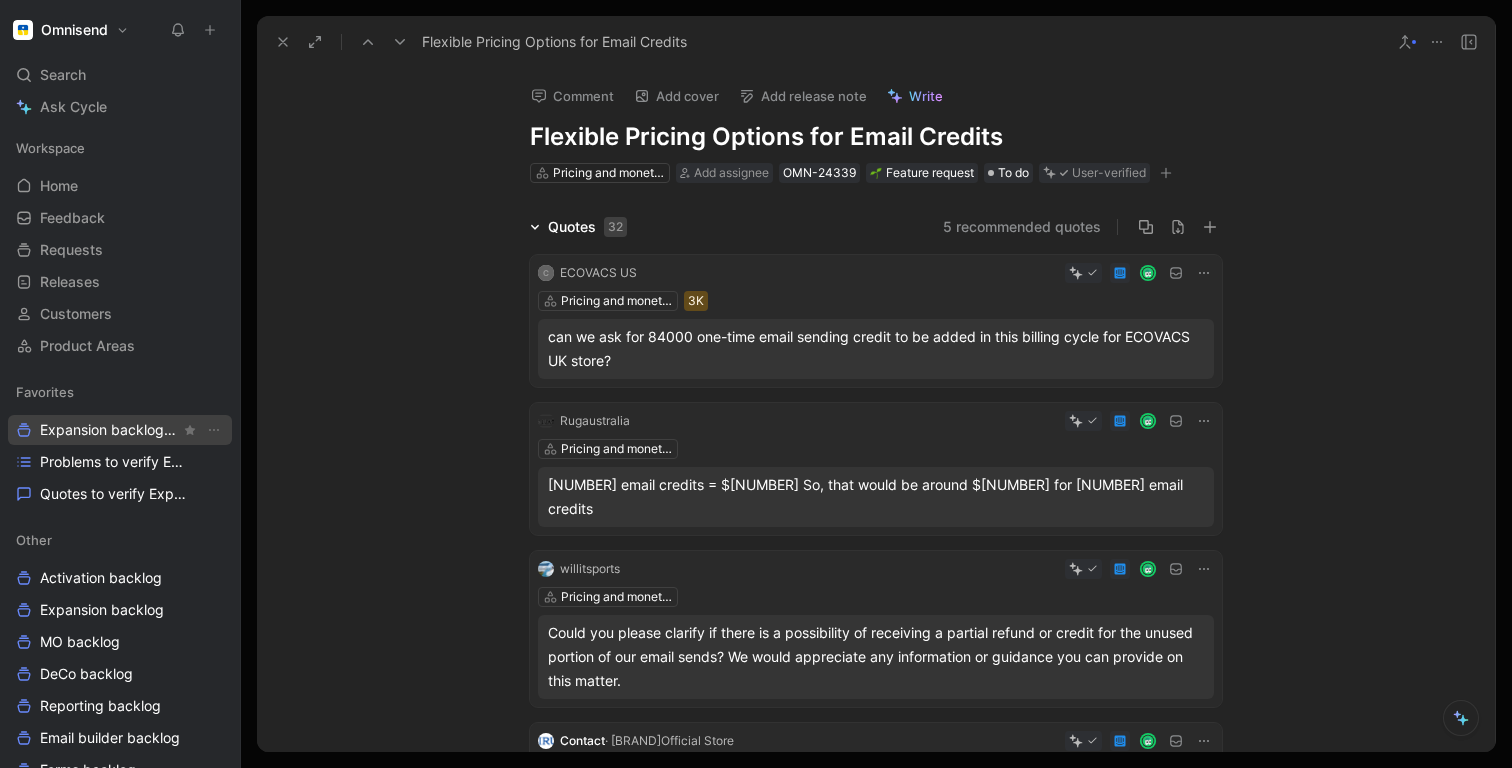 click on "Expansion backlog Other" at bounding box center (110, 430) 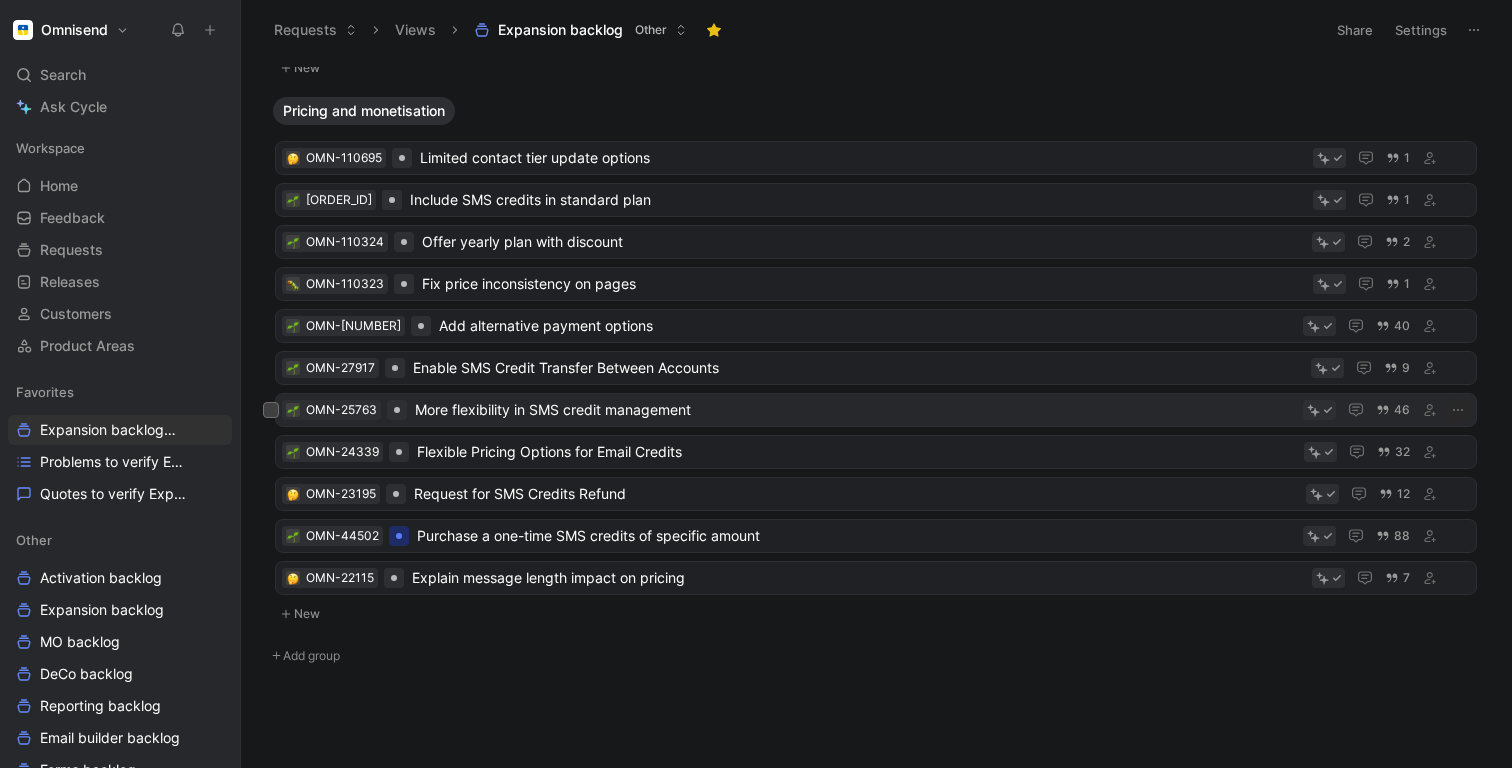 click on "More flexibility in SMS credit management" at bounding box center [855, 410] 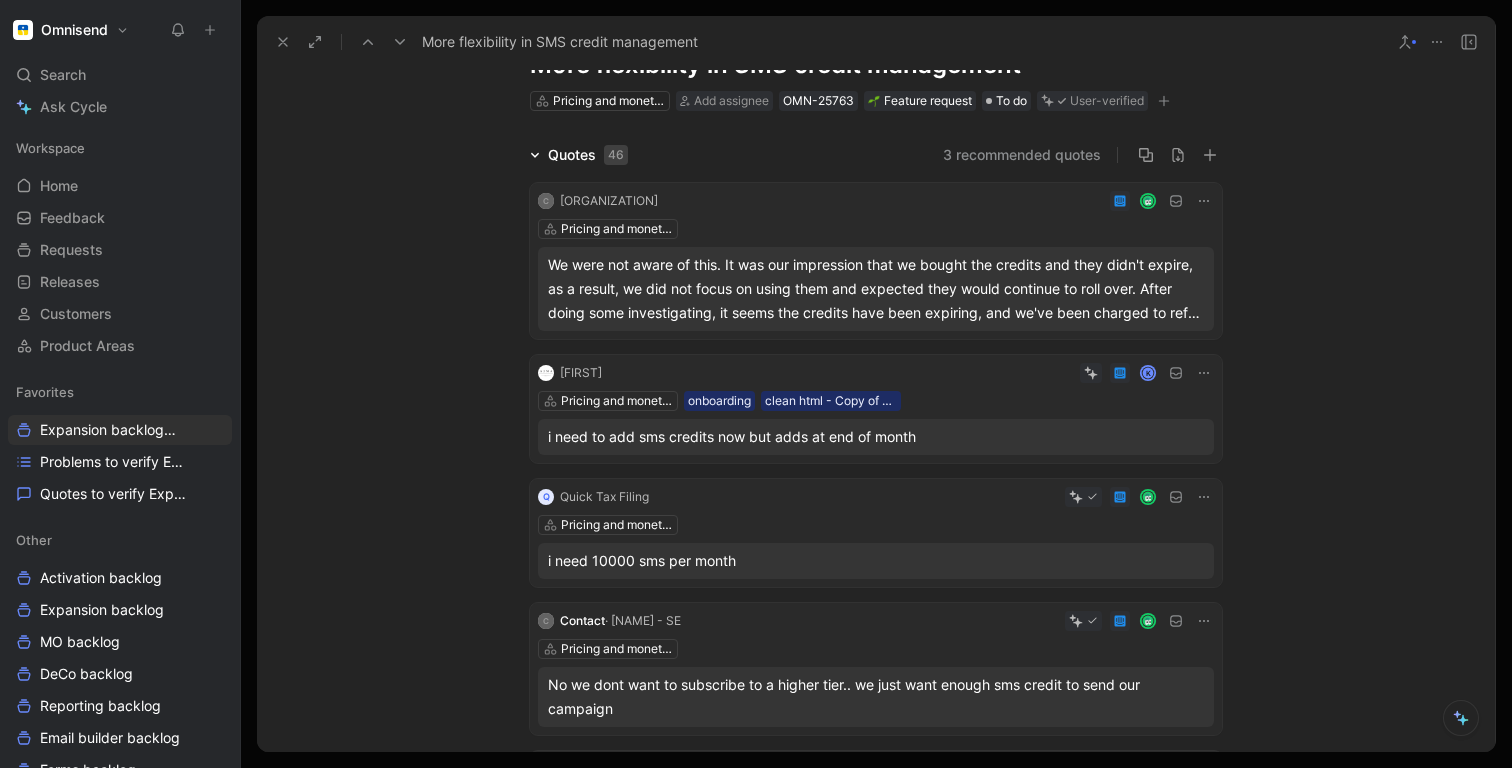 scroll, scrollTop: 75, scrollLeft: 0, axis: vertical 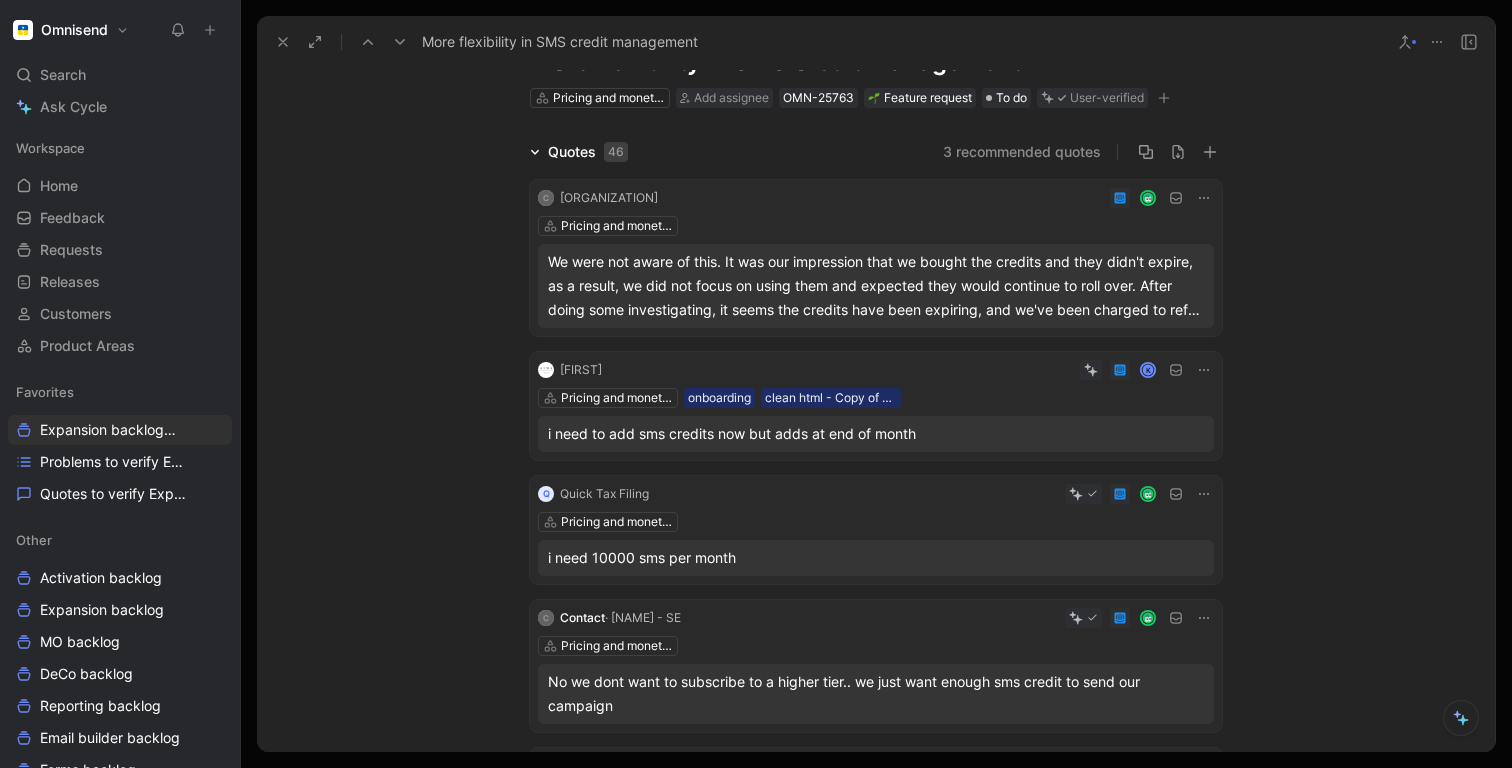 click on "Pricing and monetisation onboarding clean html - Copy of Conversation import pt2 22-04-2025 16:32" at bounding box center (876, 398) 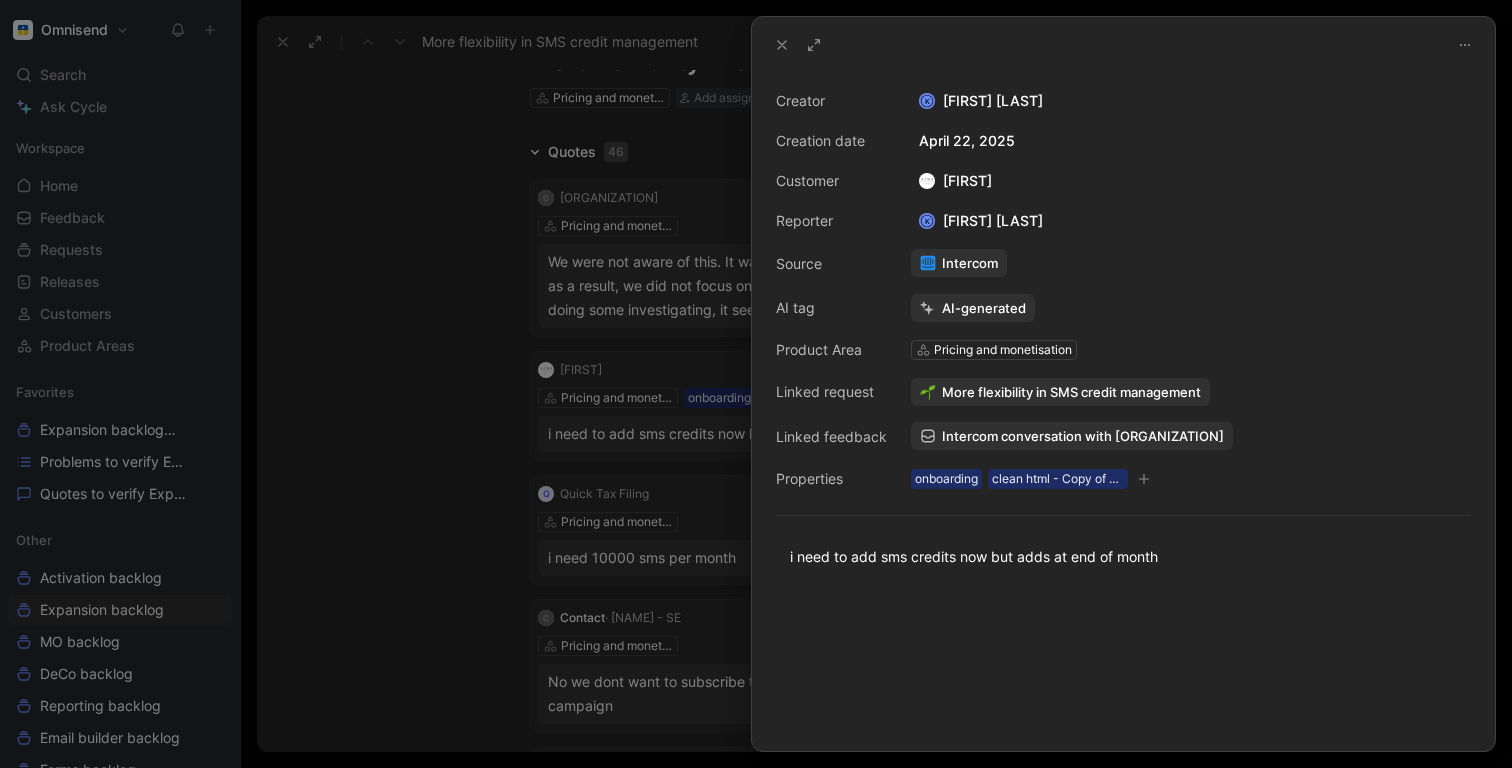 click at bounding box center (928, 392) 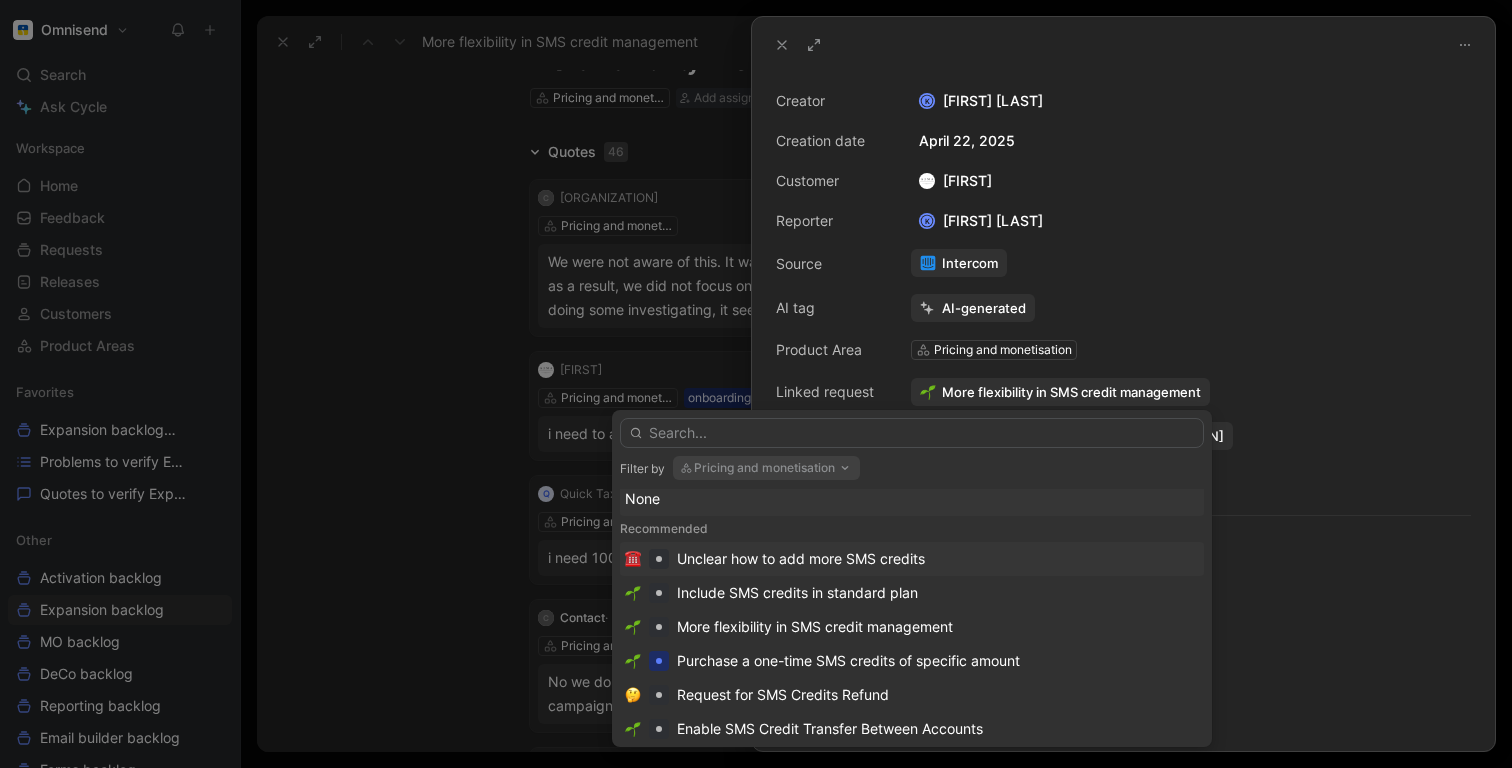 scroll, scrollTop: 0, scrollLeft: 0, axis: both 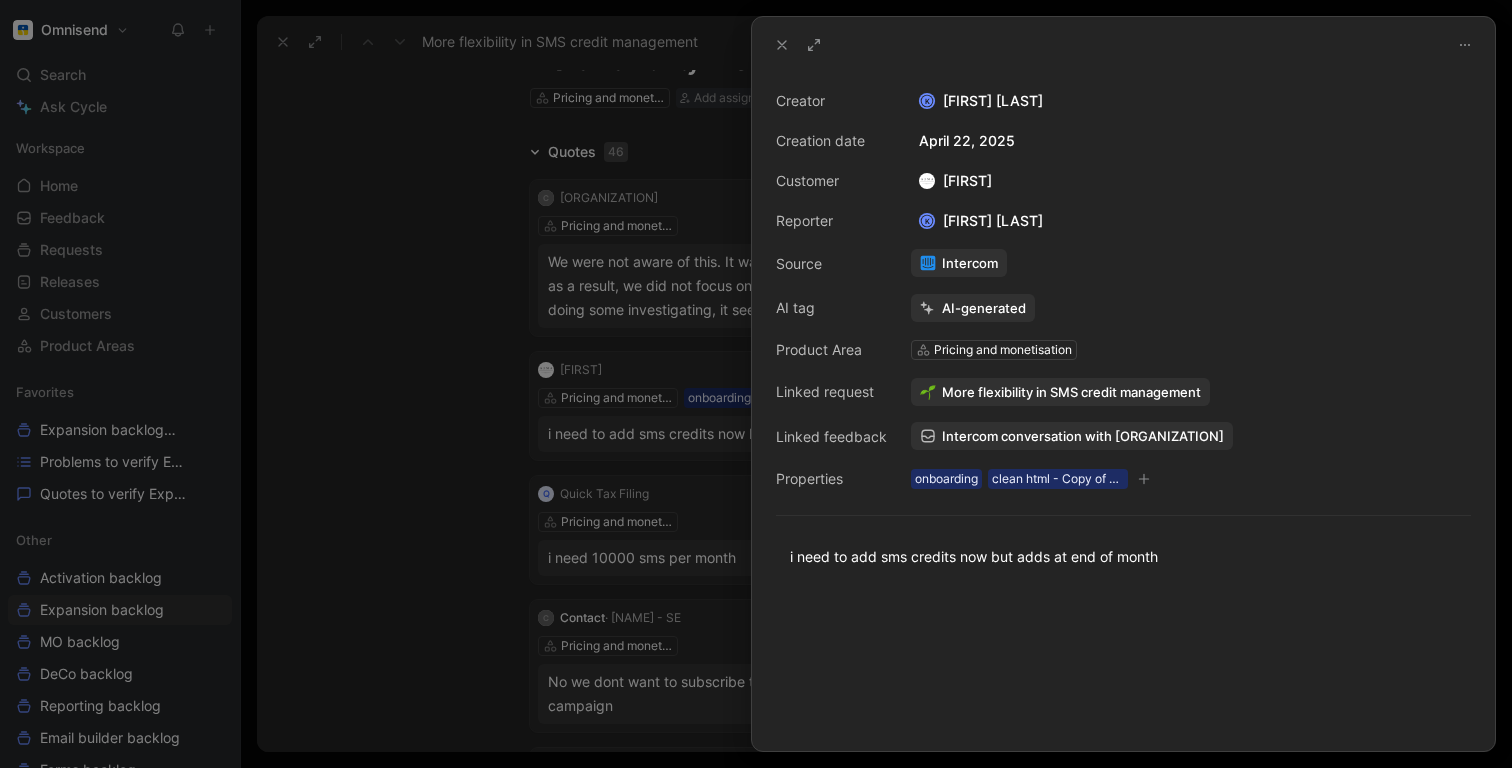 click at bounding box center (756, 384) 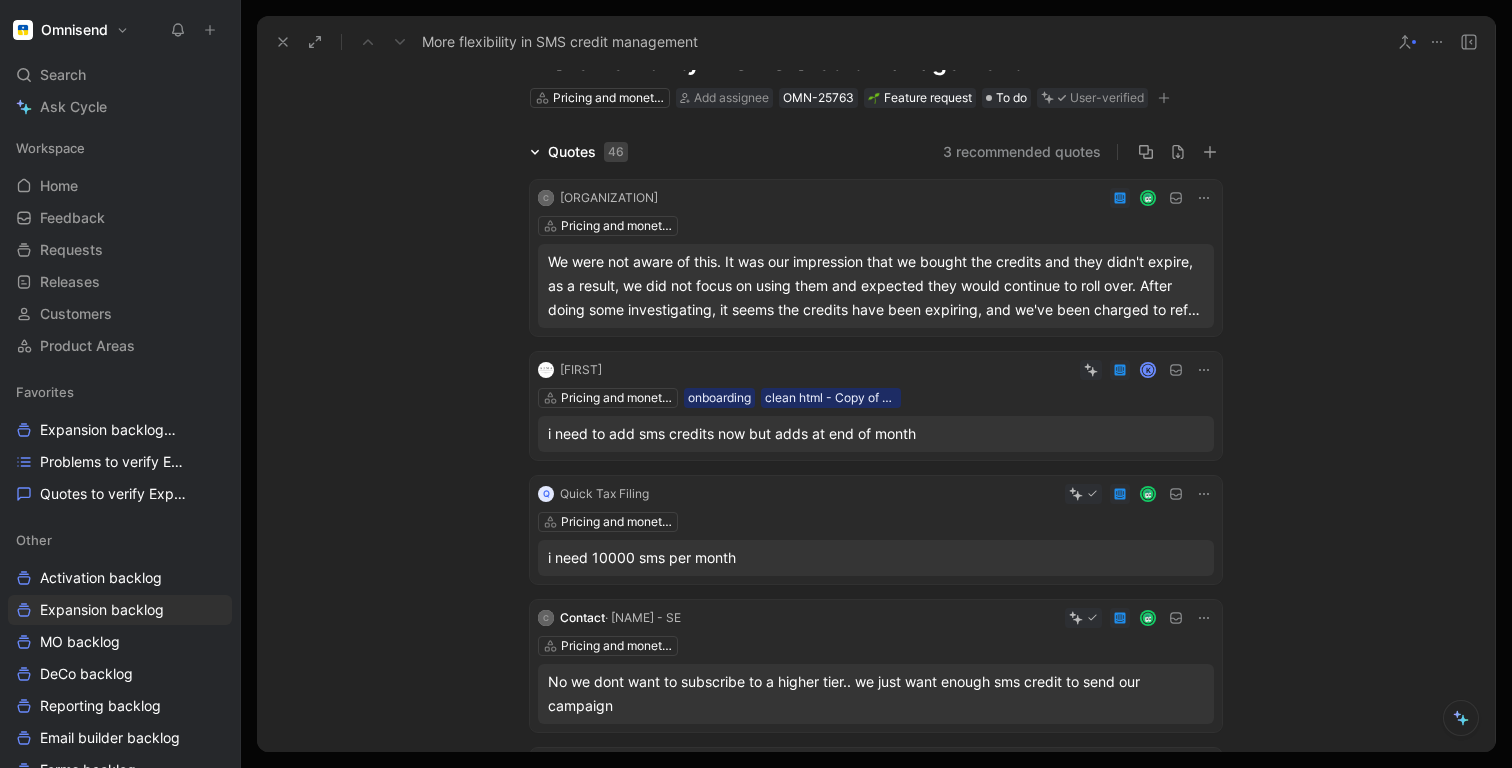 click on "Quotes 46 3 recommended quotes C Haven Sleep Co. Pricing and monetisation We were not aware of this. It was our impression that we bought the credits and they didn't expire, as a result, we did not focus on using them and expected they would continue to roll over. After doing some investigating, it seems the credits have been expiring, and we've been charged to refull them every month which represents a big cost, but since we haven't been using them we feel we didn't get a fair benefit from them, so we are hoping Omnisend will assist us in recovering the costs AJMA K Pricing and monetisation onboarding clean html - Copy of Conversation import pt2 22-04-2025 16:32 i need to add sms credits now but adds at end of month Q Quick Tax Filing Pricing and monetisation i need 10000 sms per month C Contact · [PERSON] - SE Pricing and monetisation No we dont want to subscribe to a higher tier.. we just want enough sms credit to send our campaign[BRAND] Pricing and monetisation Contact · Bedroommood C Contact" at bounding box center (876, 880) 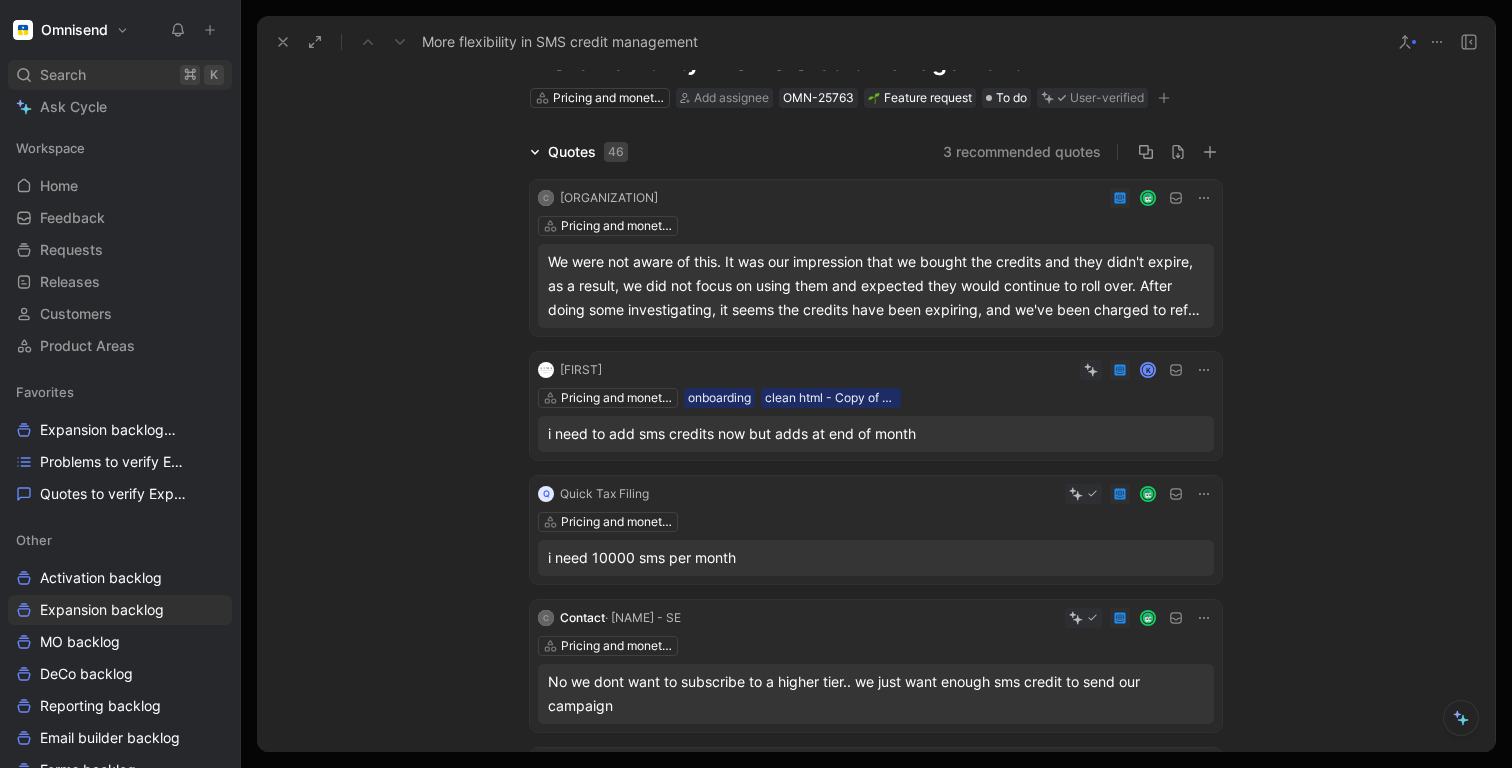 click on "Search" at bounding box center (63, 75) 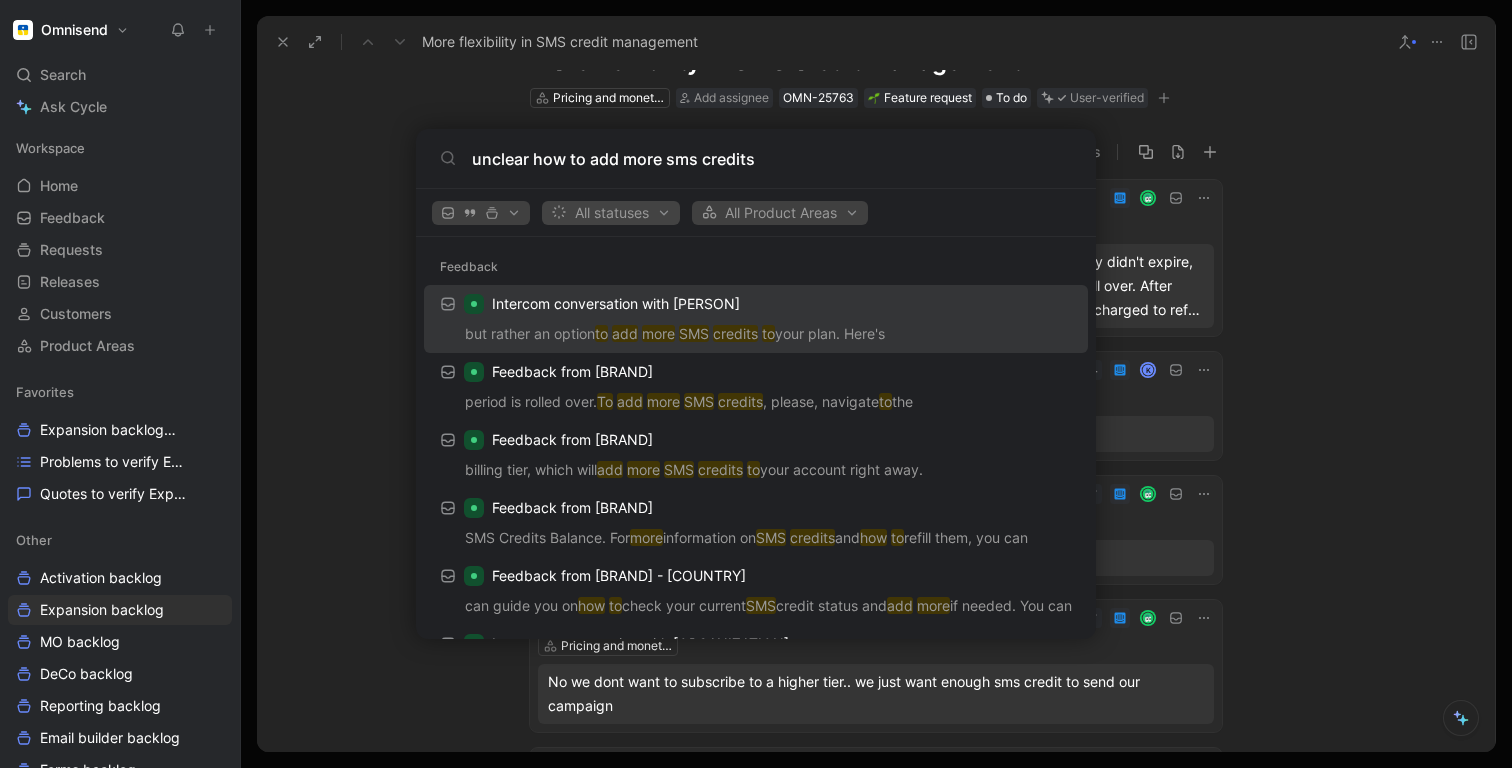type on "unclear how to add more sms credits" 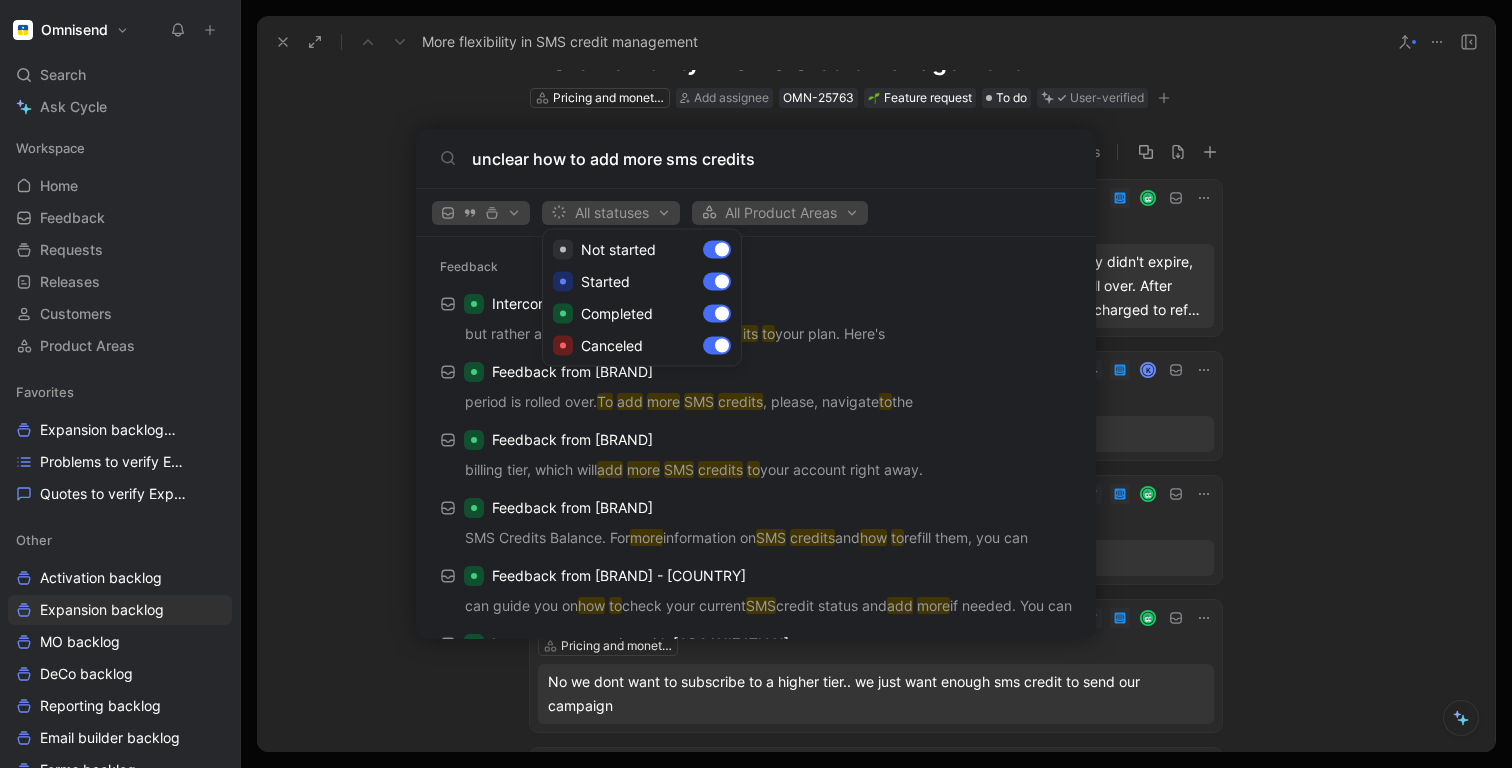 click at bounding box center [756, 384] 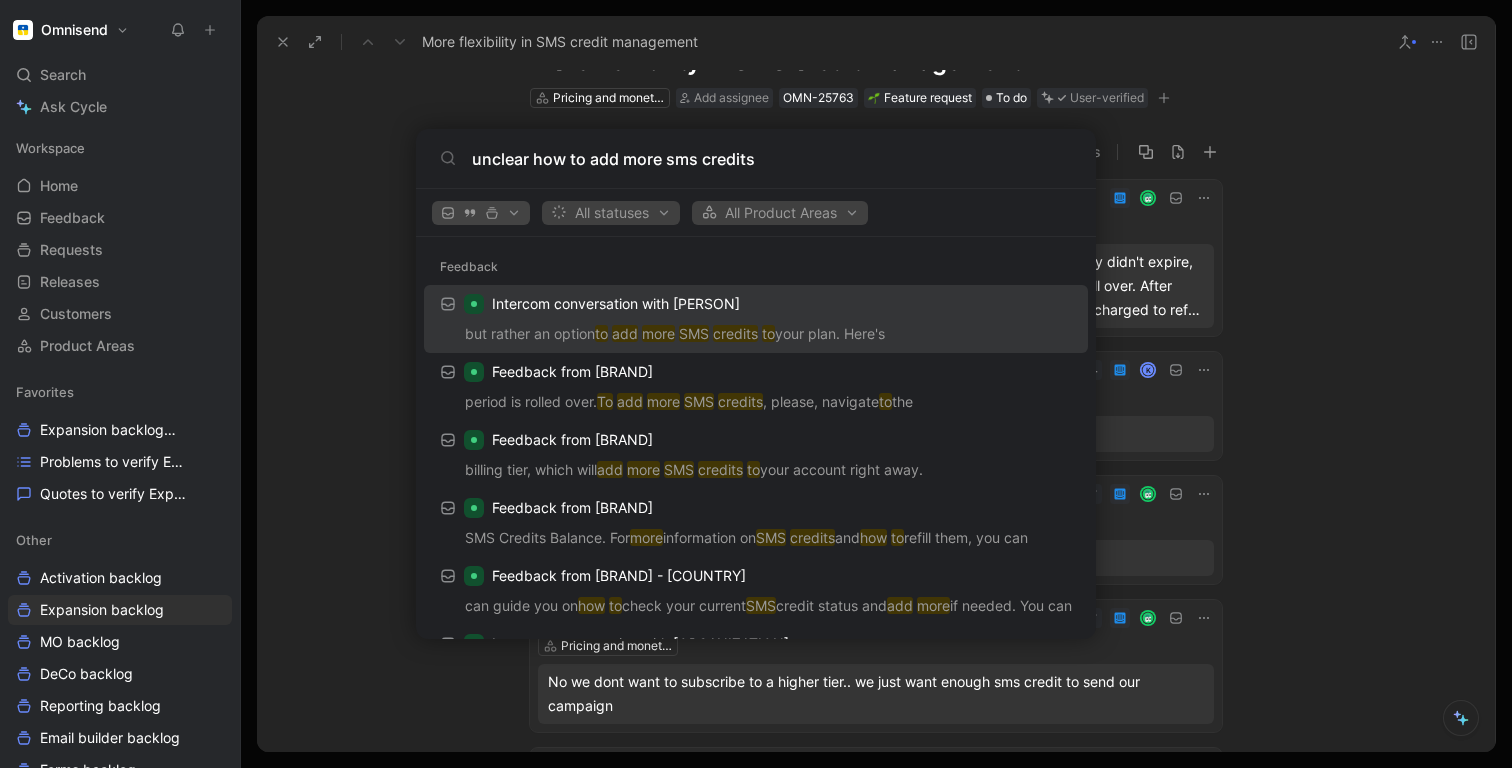 click at bounding box center [481, 213] 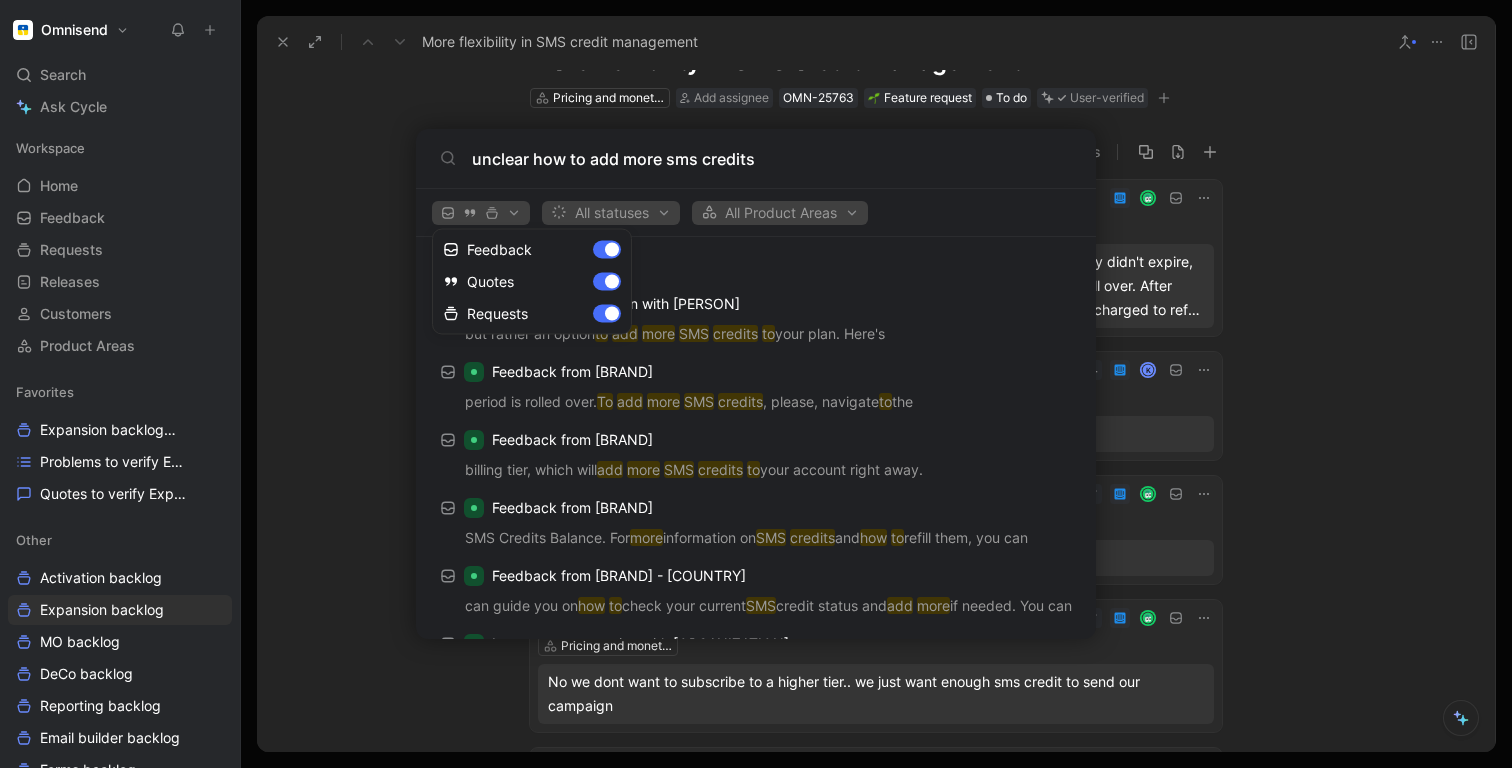 click at bounding box center (756, 384) 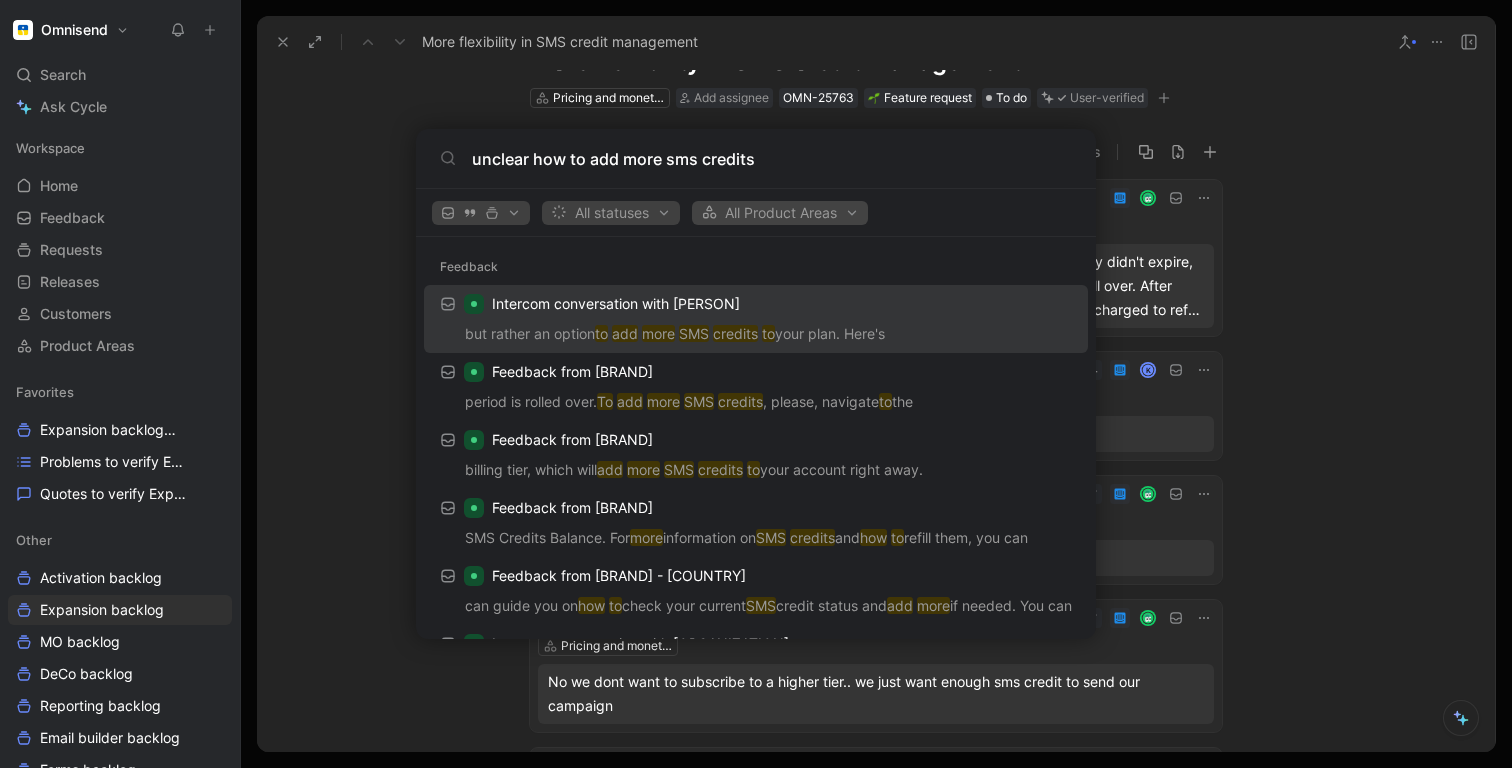 click on "All   Product Areas" at bounding box center [780, 213] 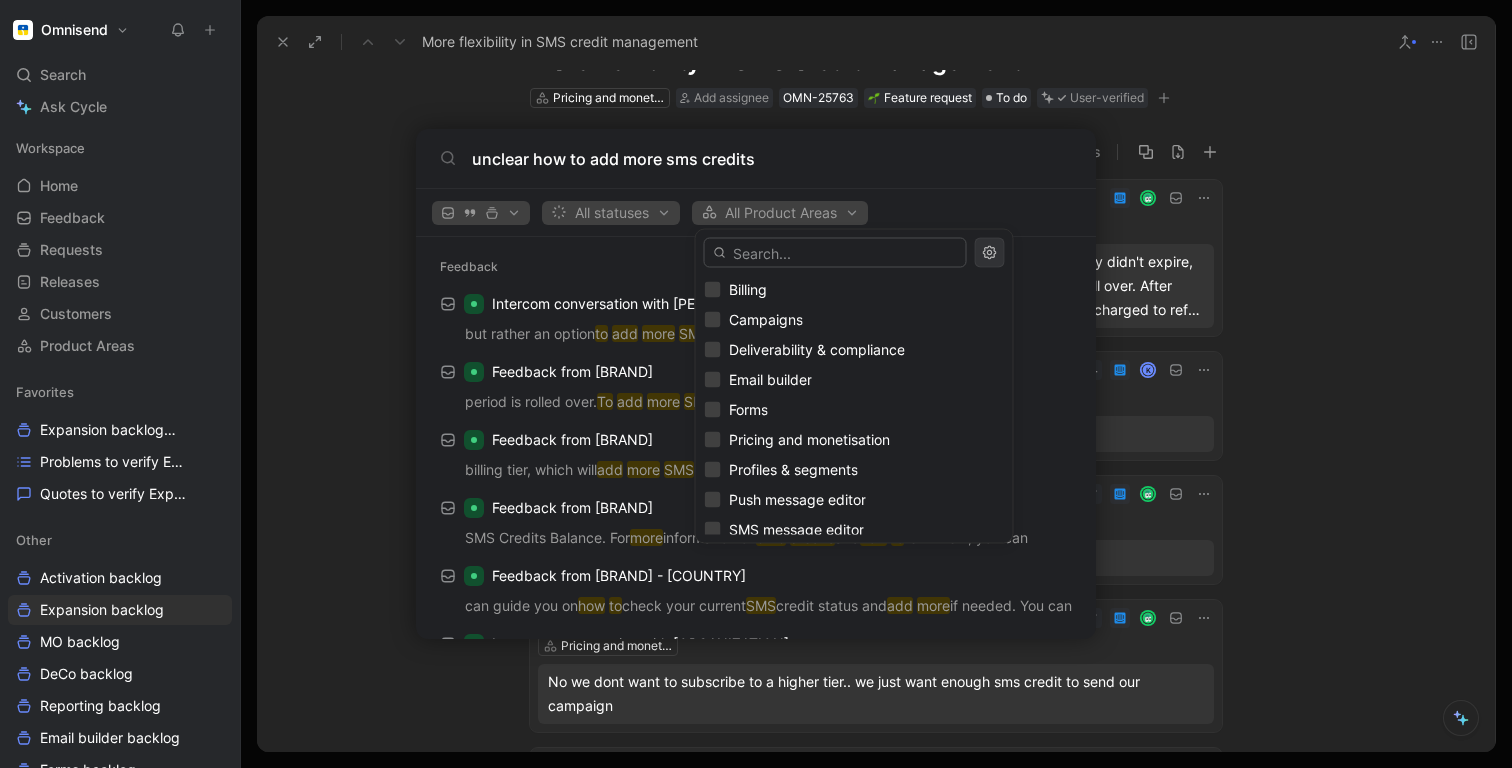 scroll, scrollTop: 221, scrollLeft: 0, axis: vertical 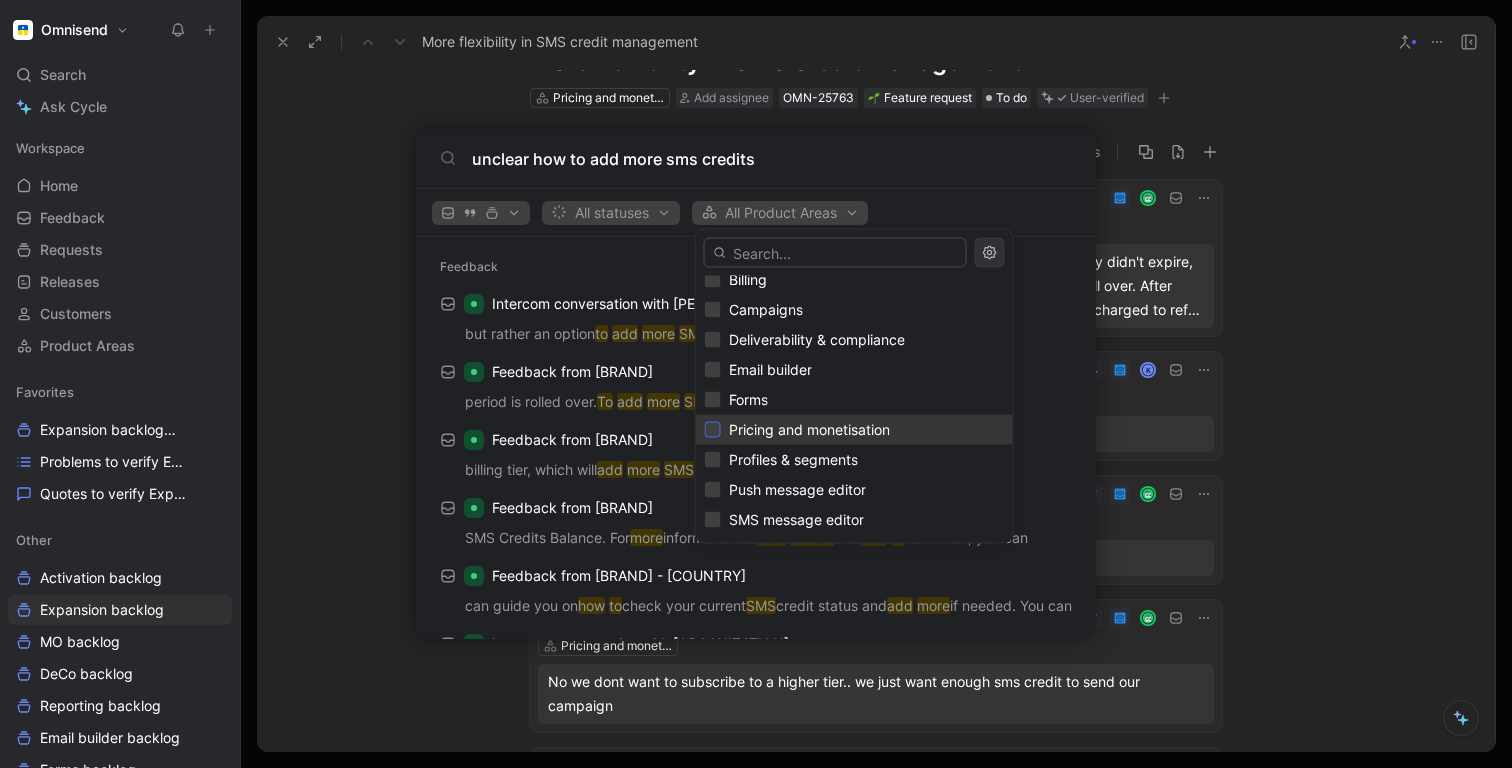 click 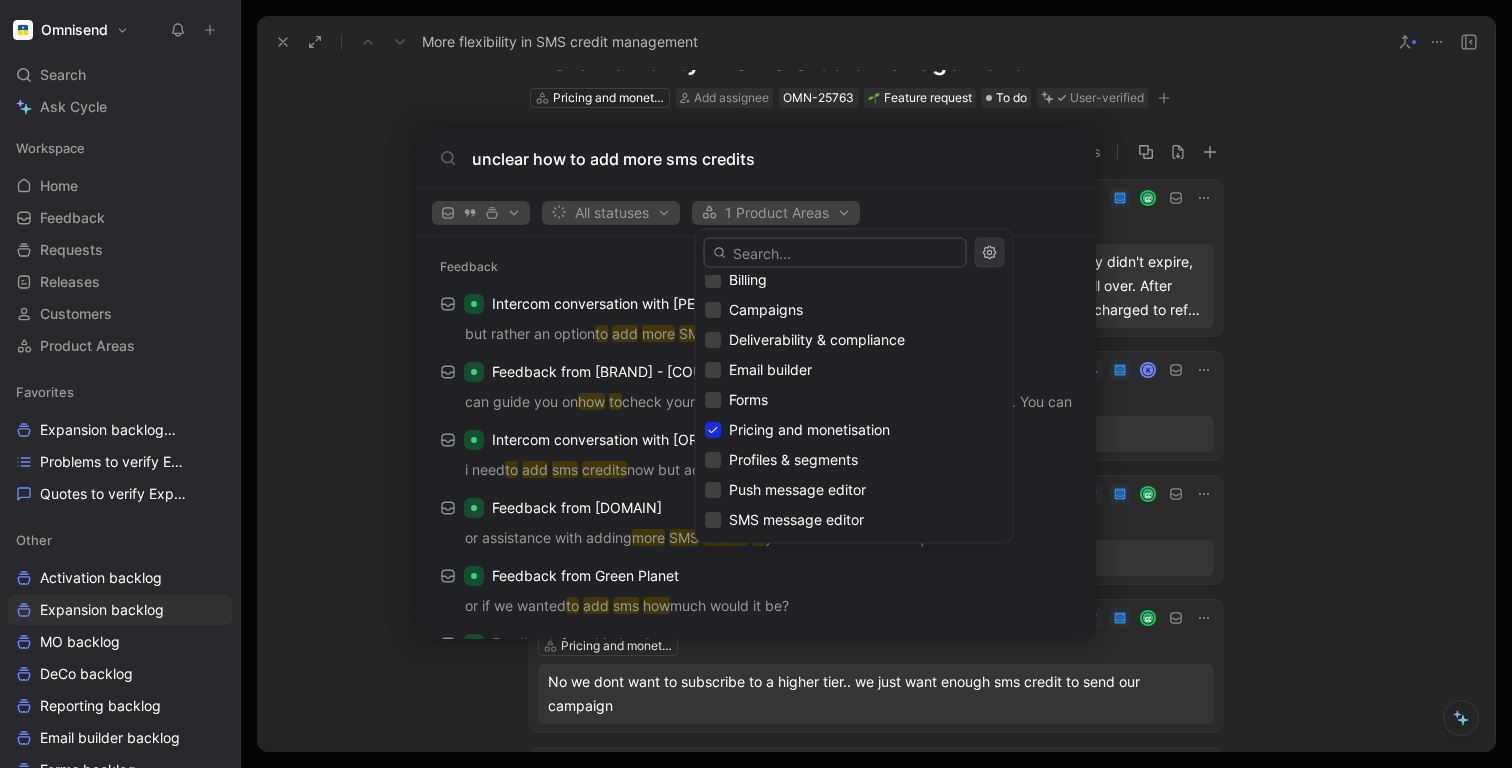 click at bounding box center [756, 384] 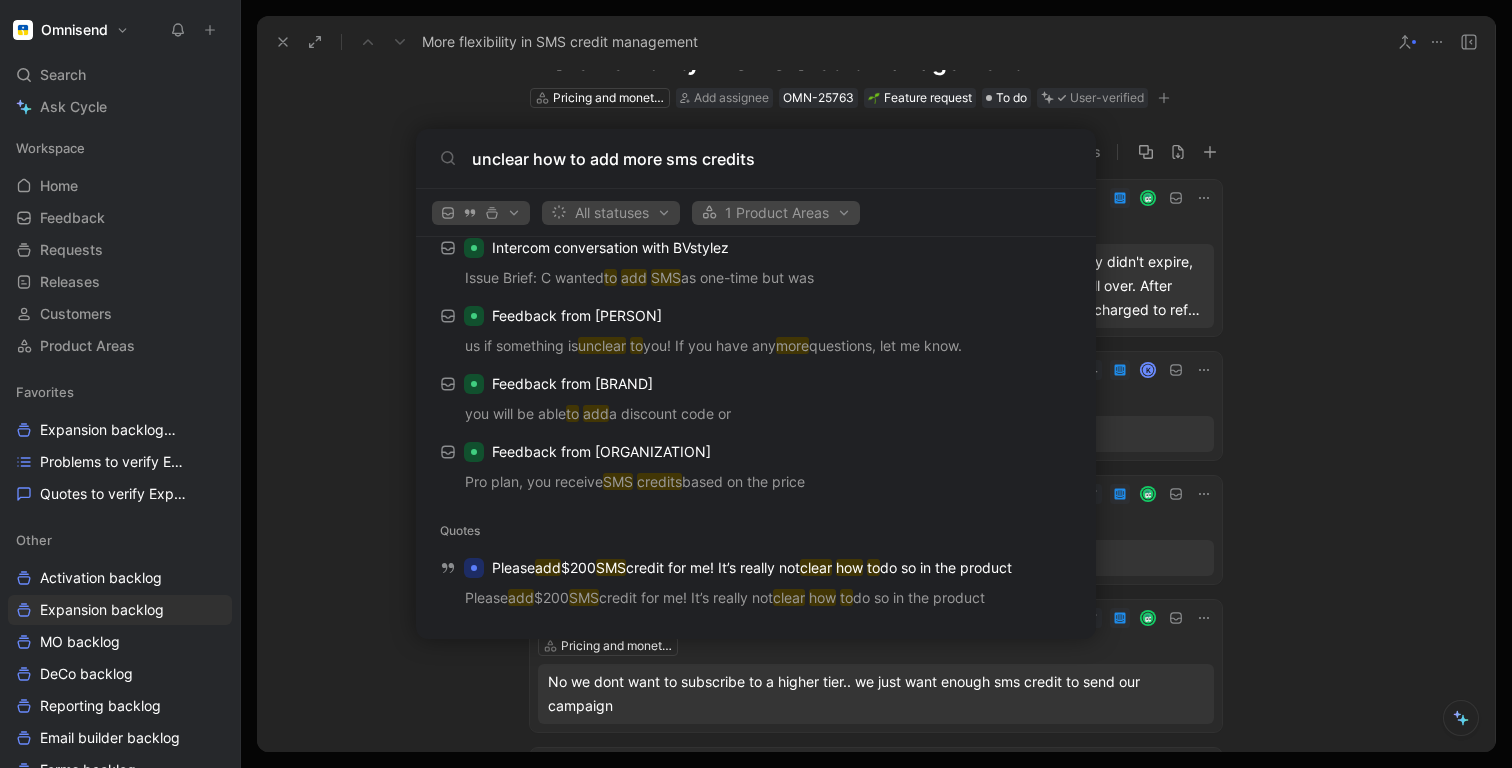 scroll, scrollTop: 612, scrollLeft: 0, axis: vertical 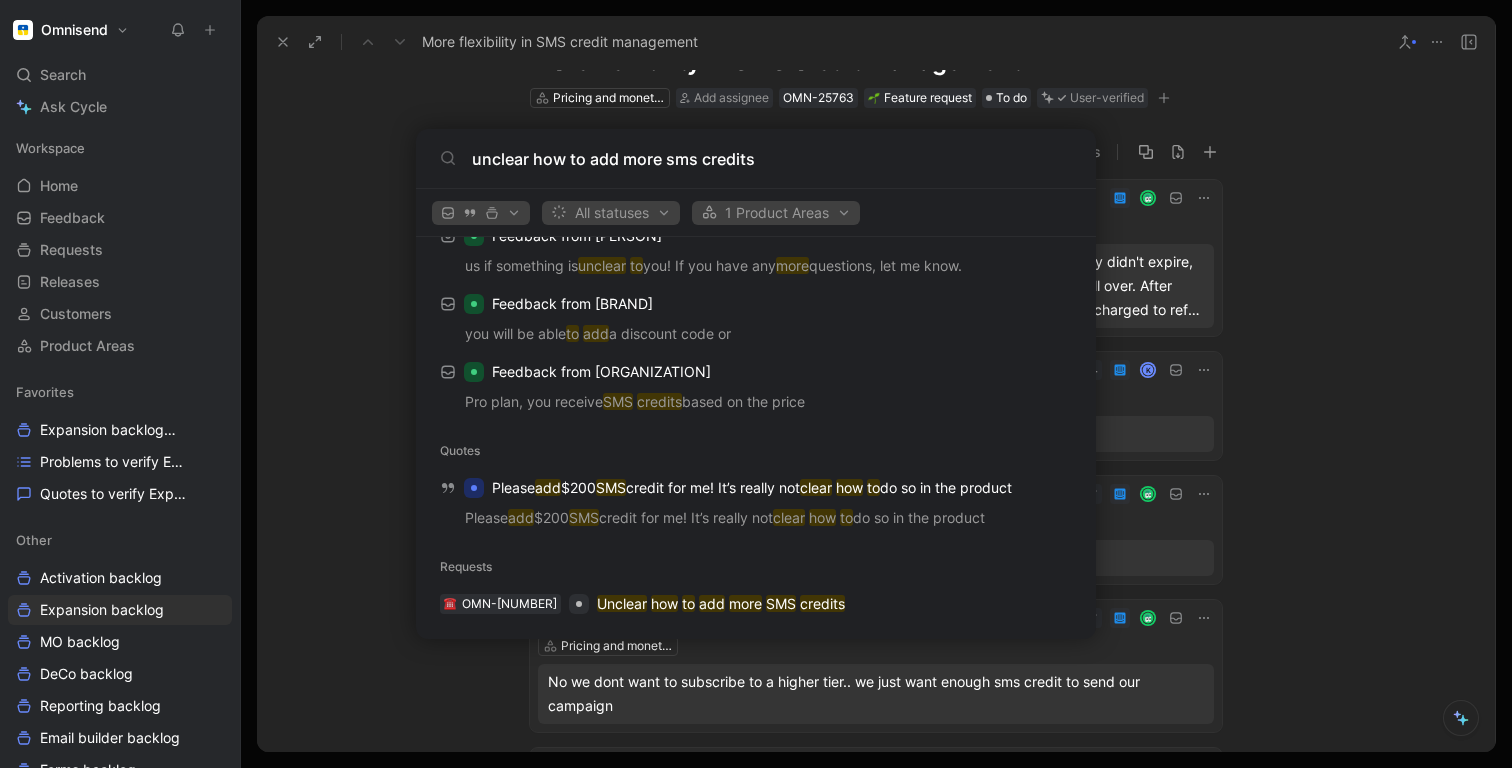 click on "Requests" at bounding box center (756, 567) 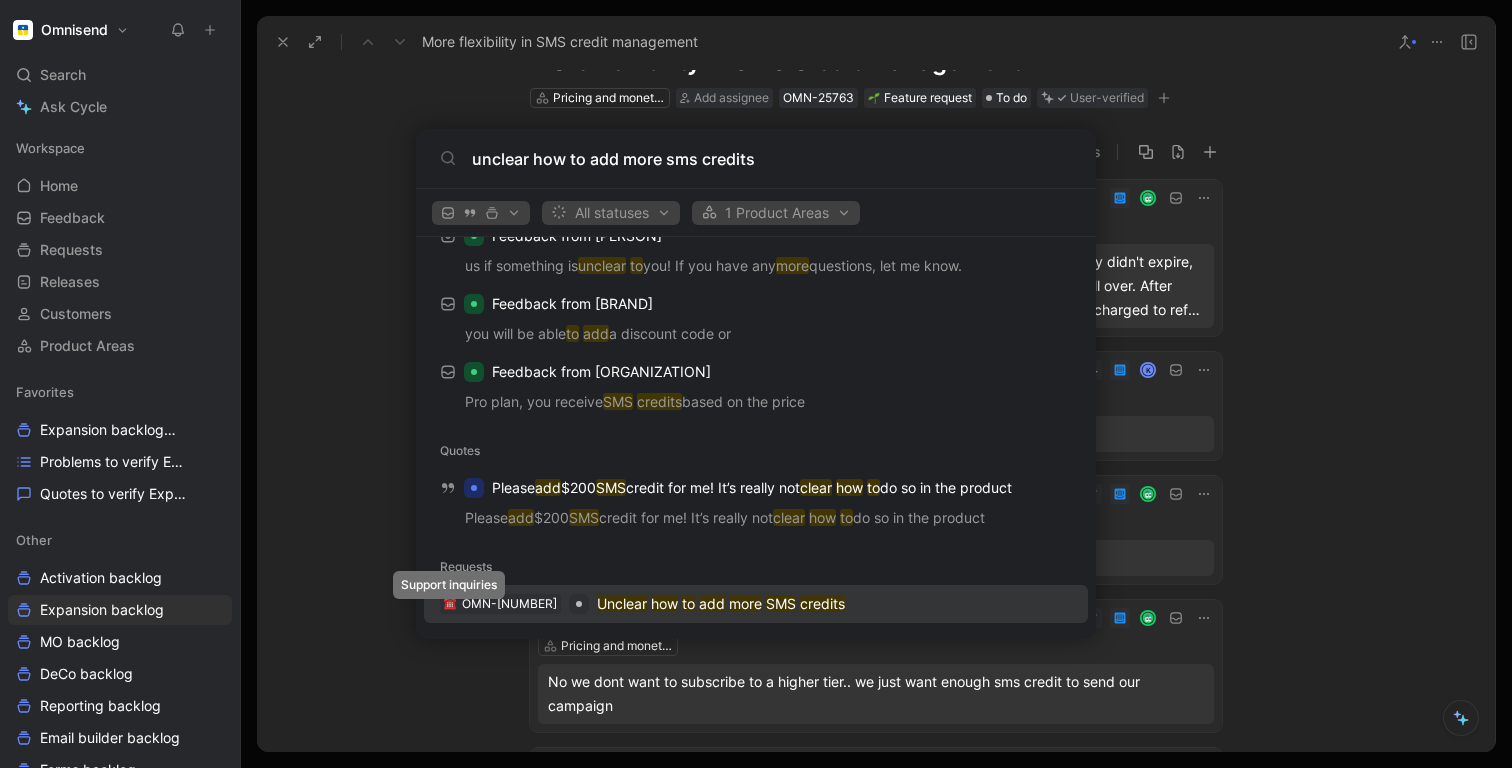 click at bounding box center (450, 604) 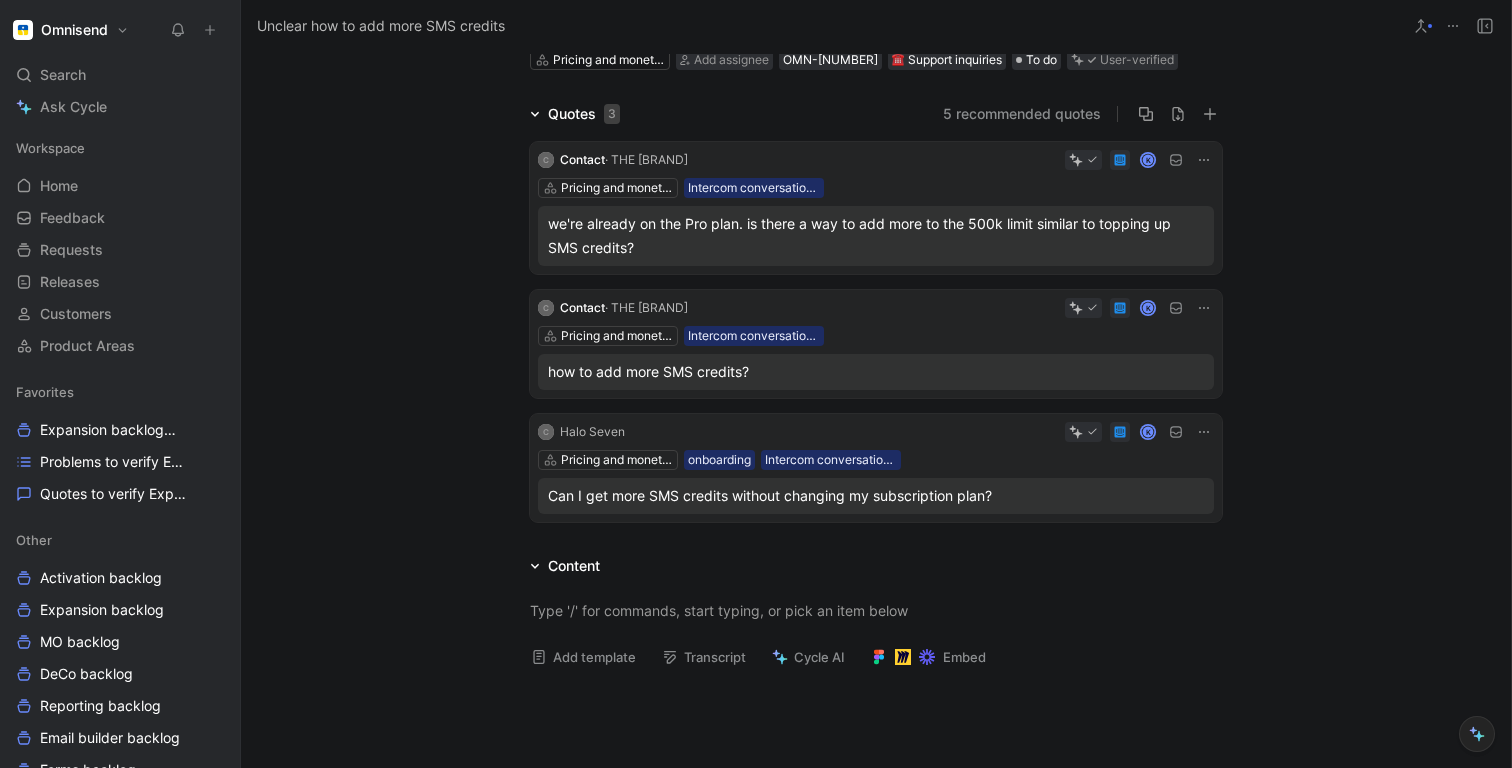 scroll, scrollTop: 0, scrollLeft: 0, axis: both 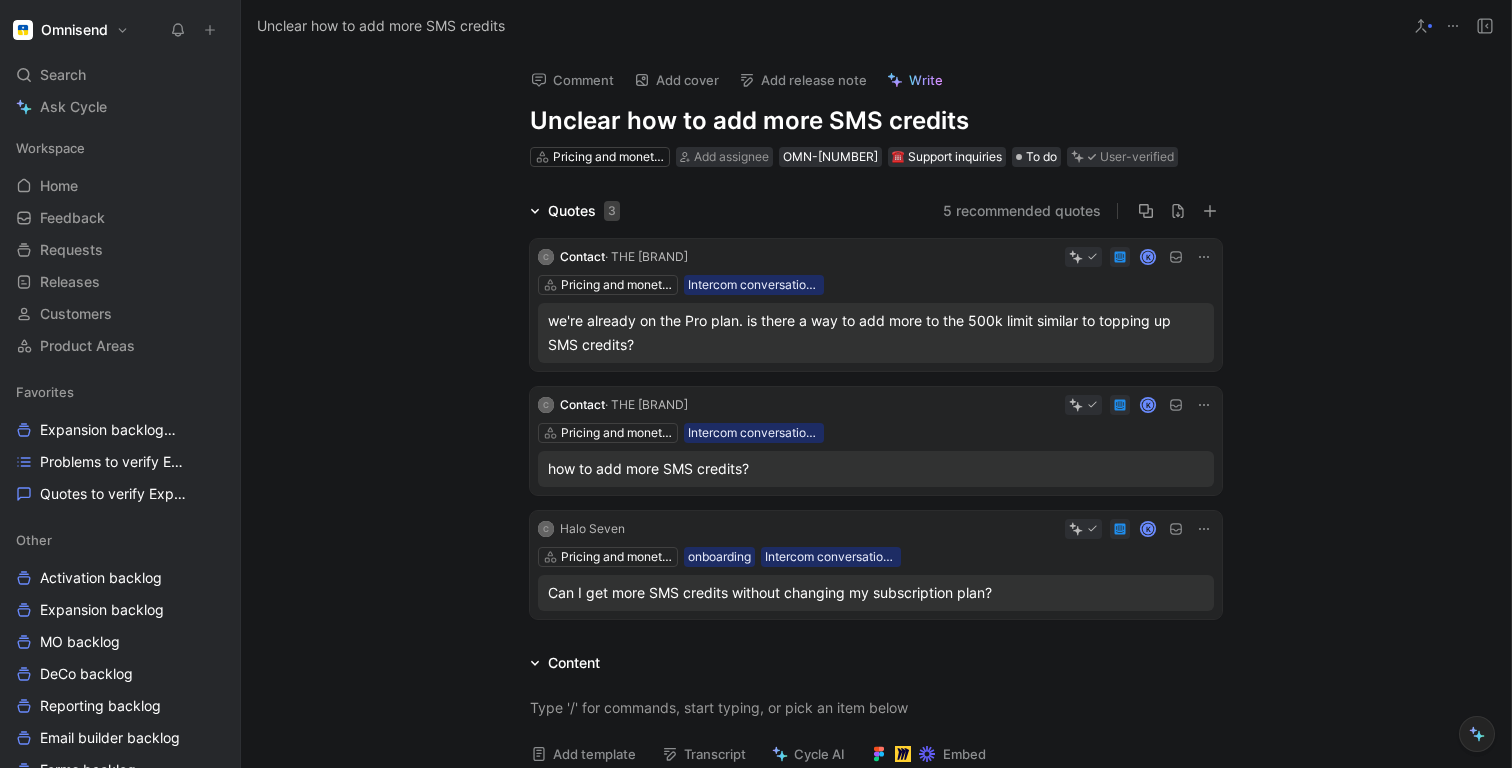 click on "C Contact  · [ORGANIZATION] K Pricing and monetisation Intercom conversation list between 25_06_16-06_24 paying brands 250625 - Conversation data 1 25-06-2025 10:00 we're already on the Pro plan. is there a way to add more to the 500k limit similar to topping up SMS credits?" at bounding box center (876, 305) 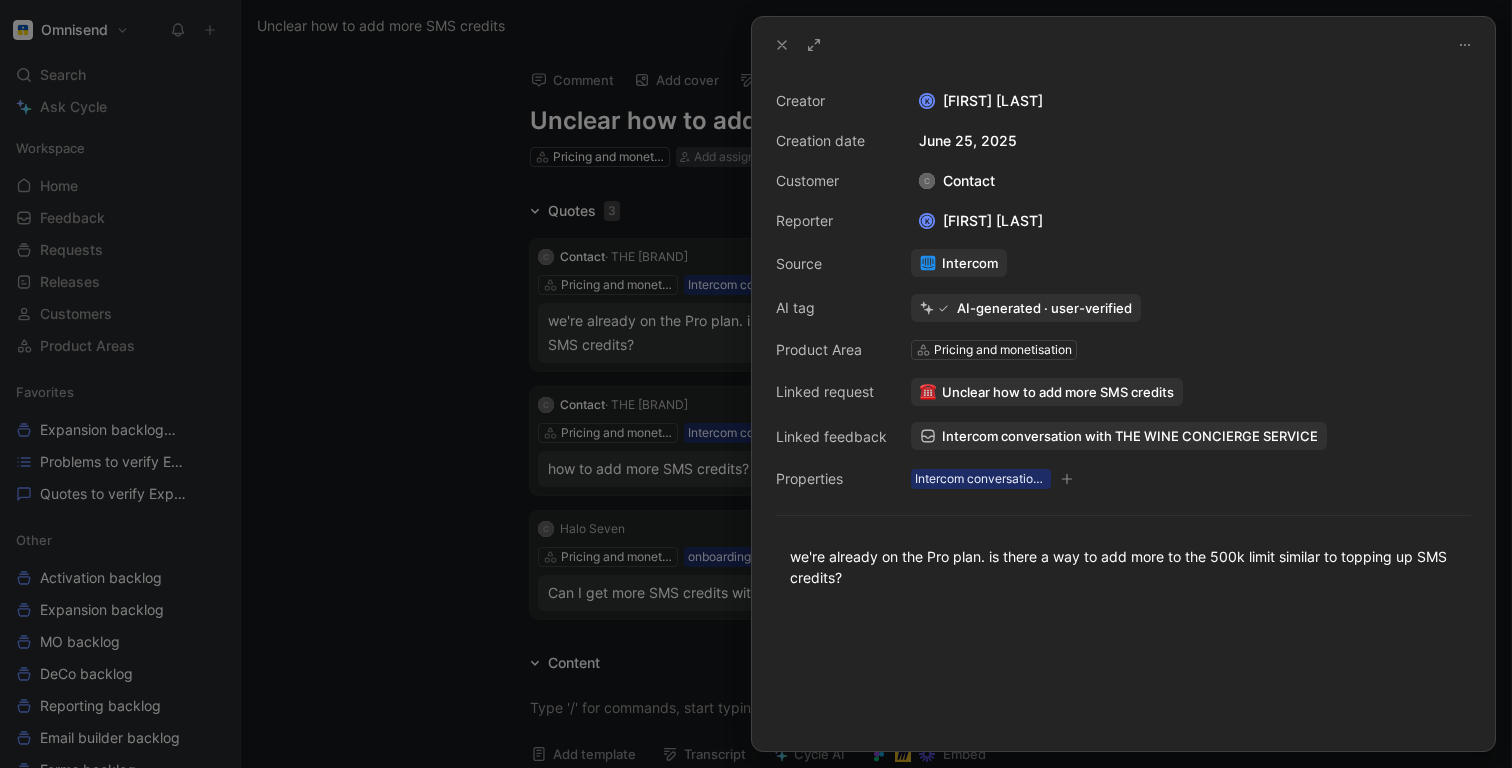click at bounding box center [928, 392] 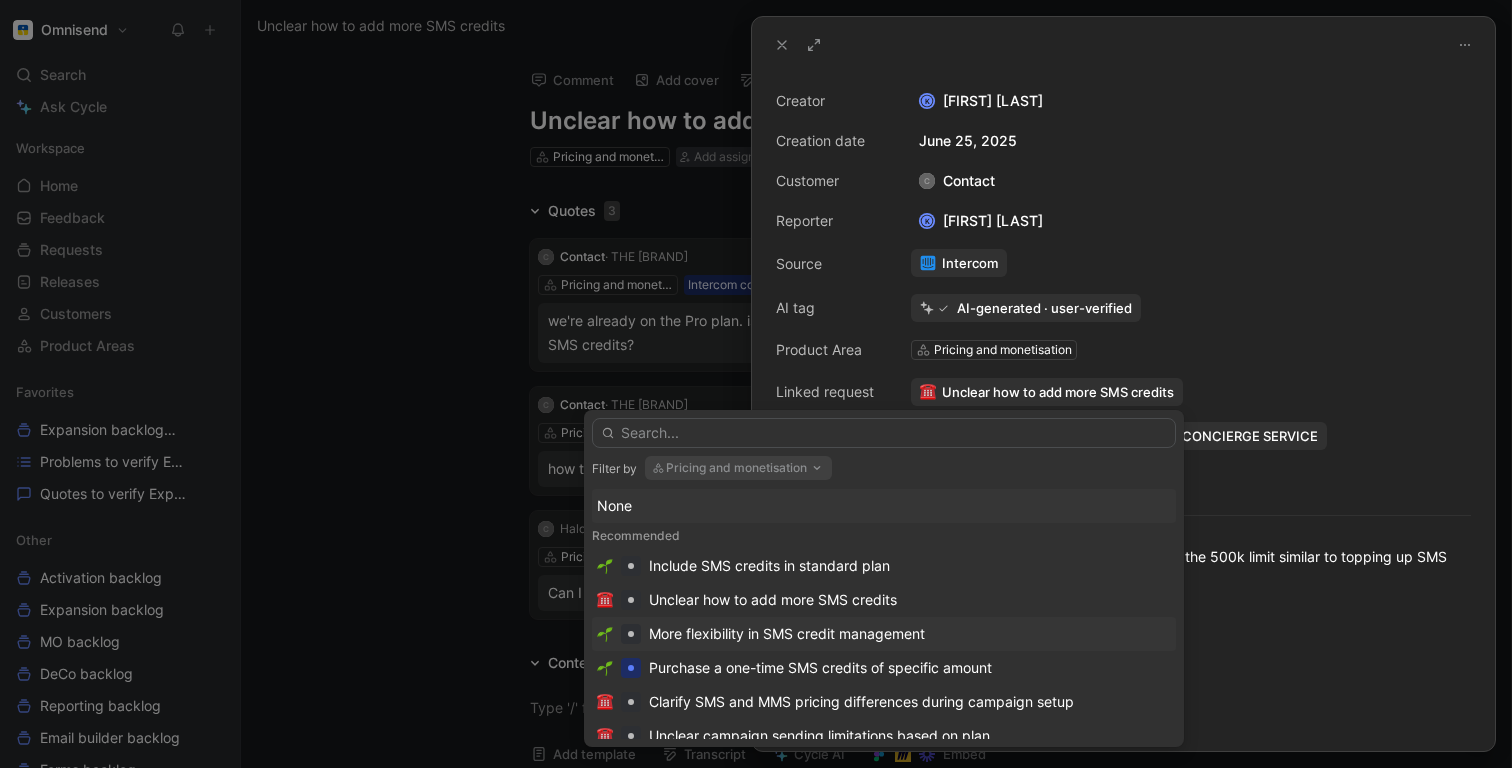 click on "More flexibility in SMS credit management" at bounding box center (787, 634) 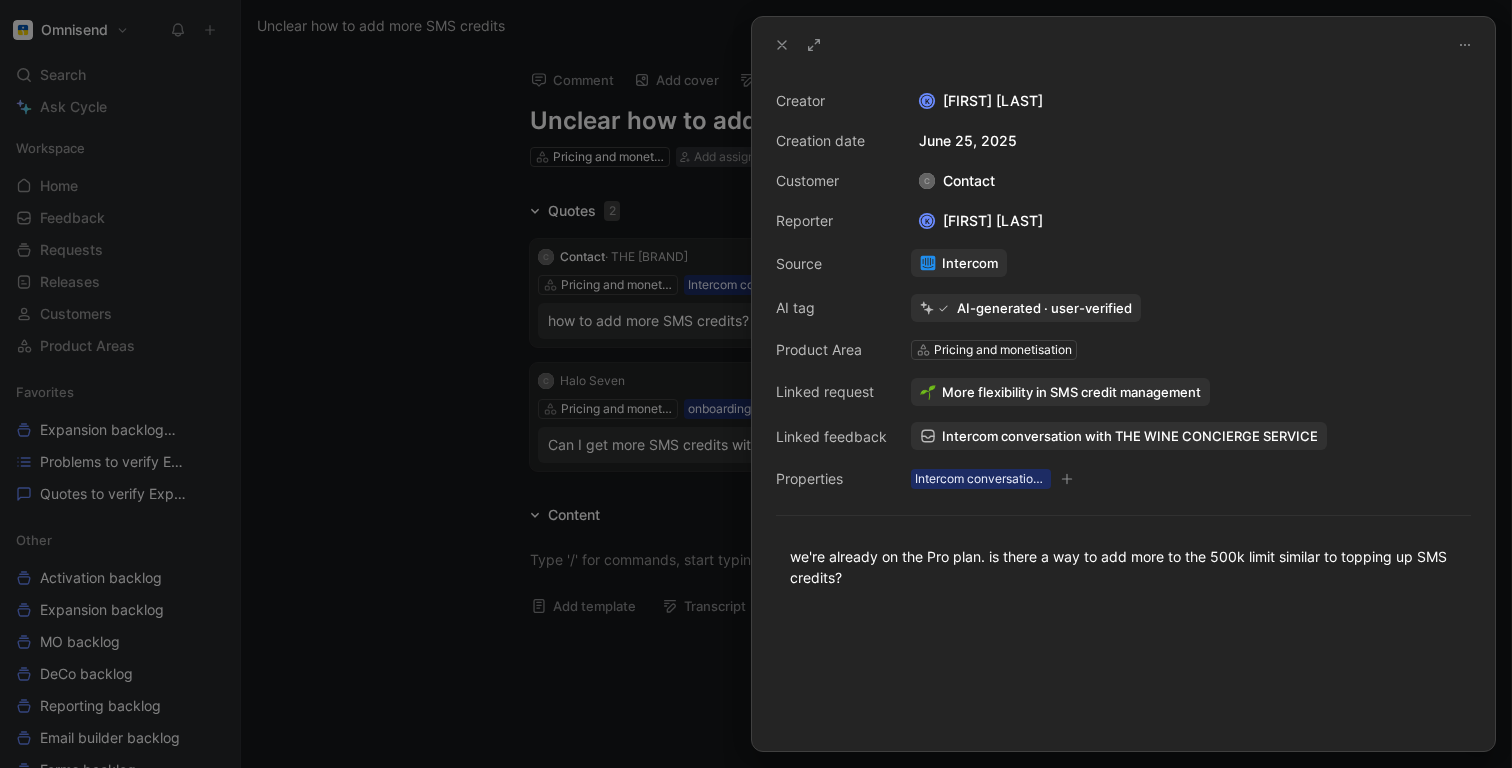 click at bounding box center [756, 384] 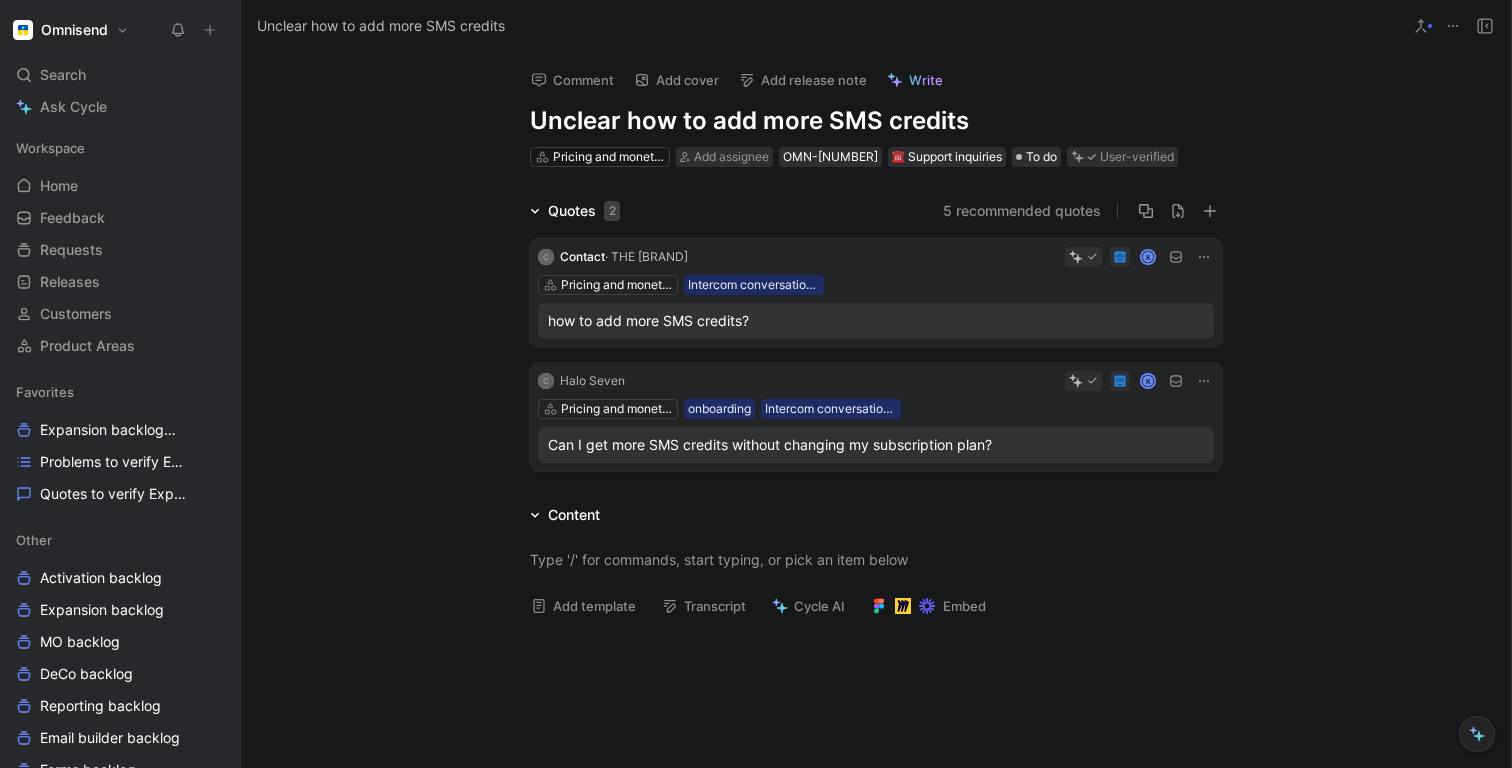 click on "C Halo Seven K Pricing and monetisation onboarding Intercom conversation list between 25_06_16-06_24 paying brands 250625 - Conversation data 2 25-06-2025 10:02 Can I get more SMS credits without changing my subscription plan?" at bounding box center [876, 417] 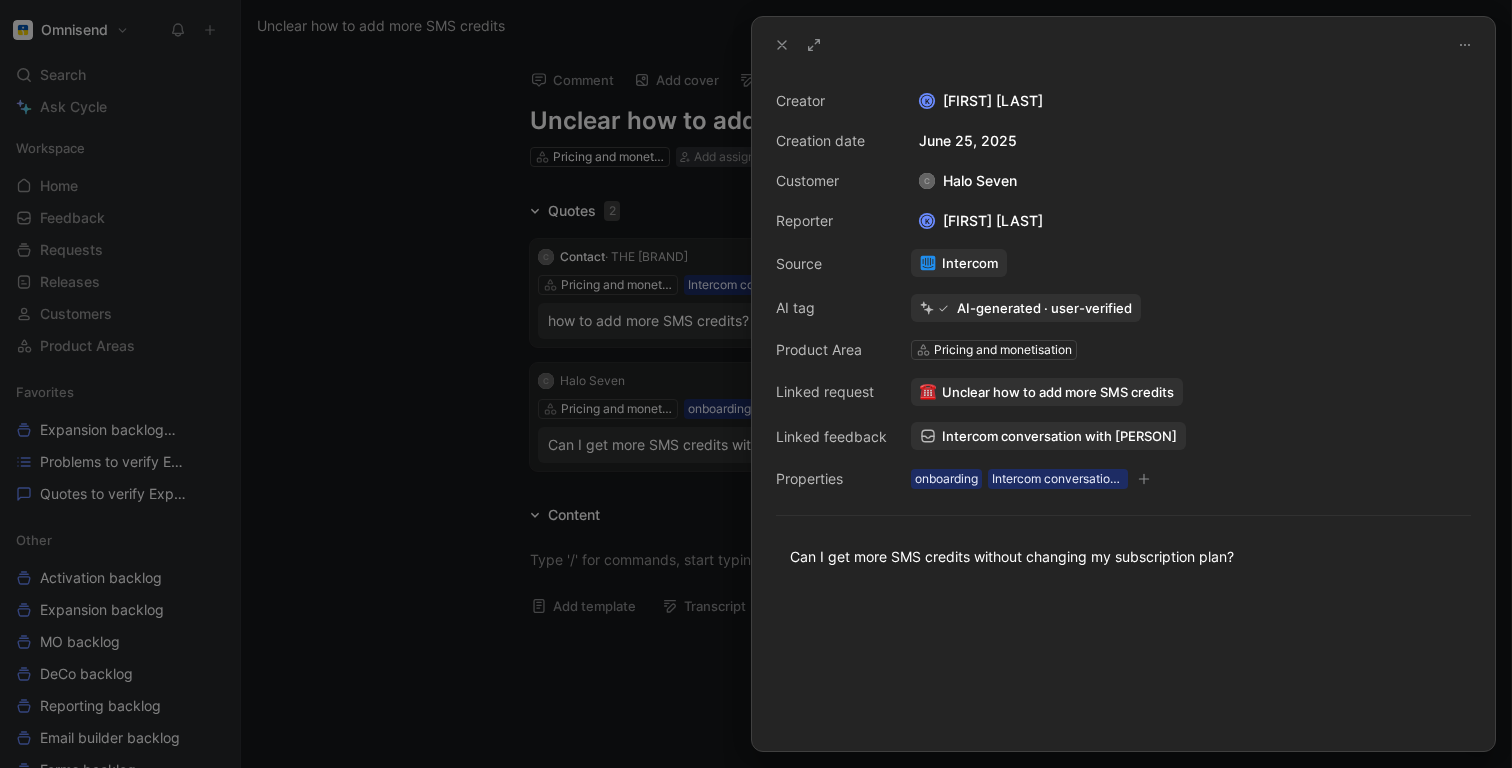 click 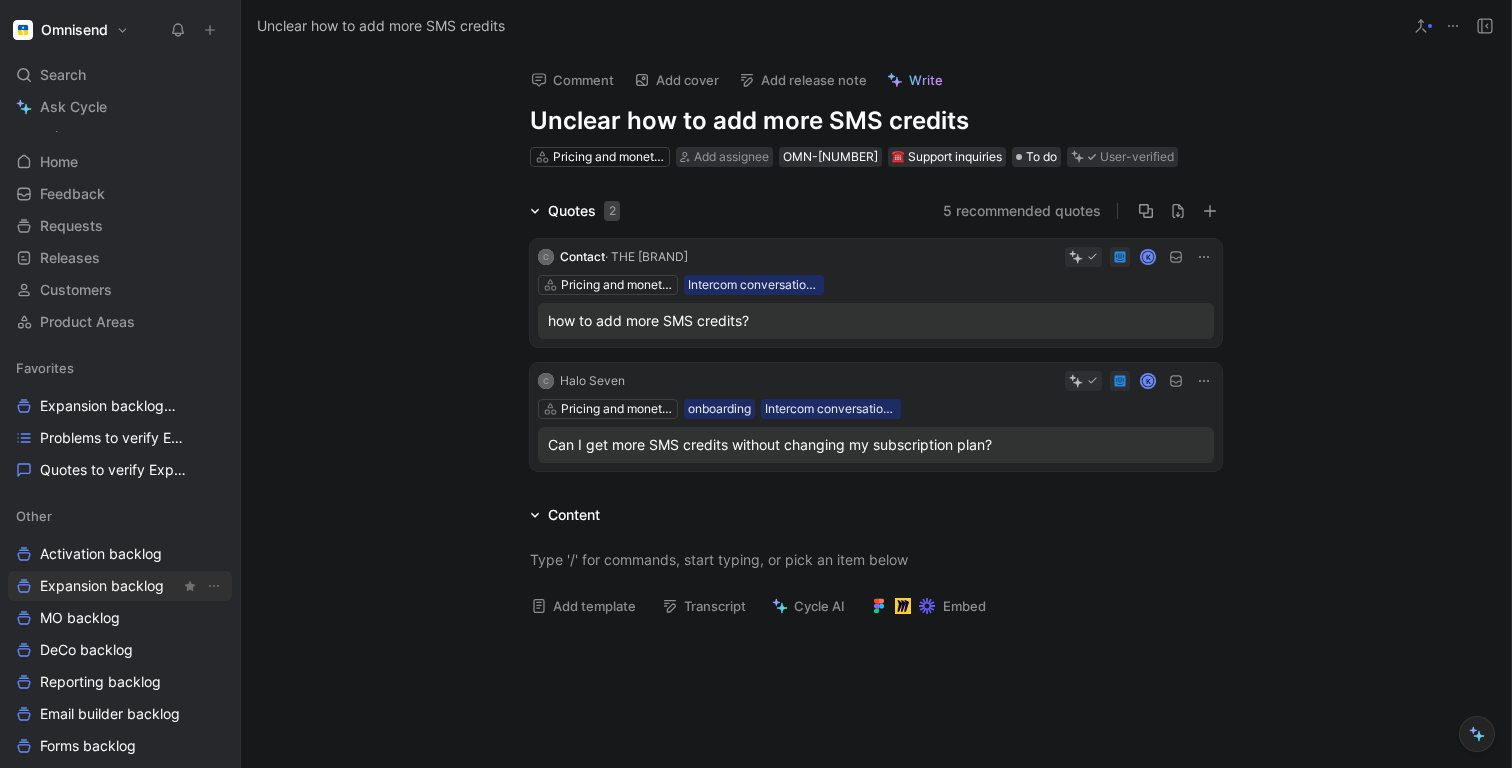 scroll, scrollTop: 23, scrollLeft: 0, axis: vertical 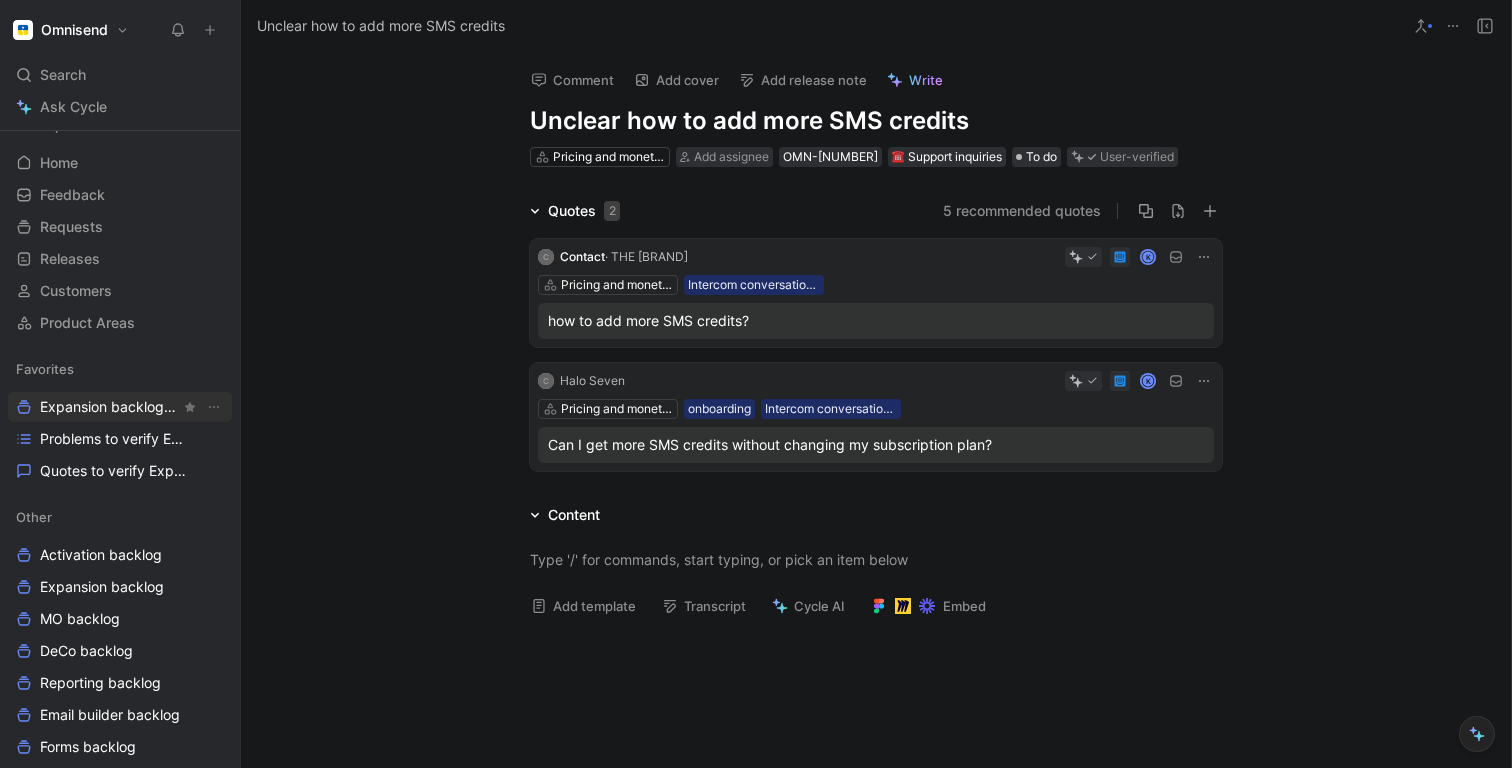 click on "Expansion backlog Other" at bounding box center [110, 407] 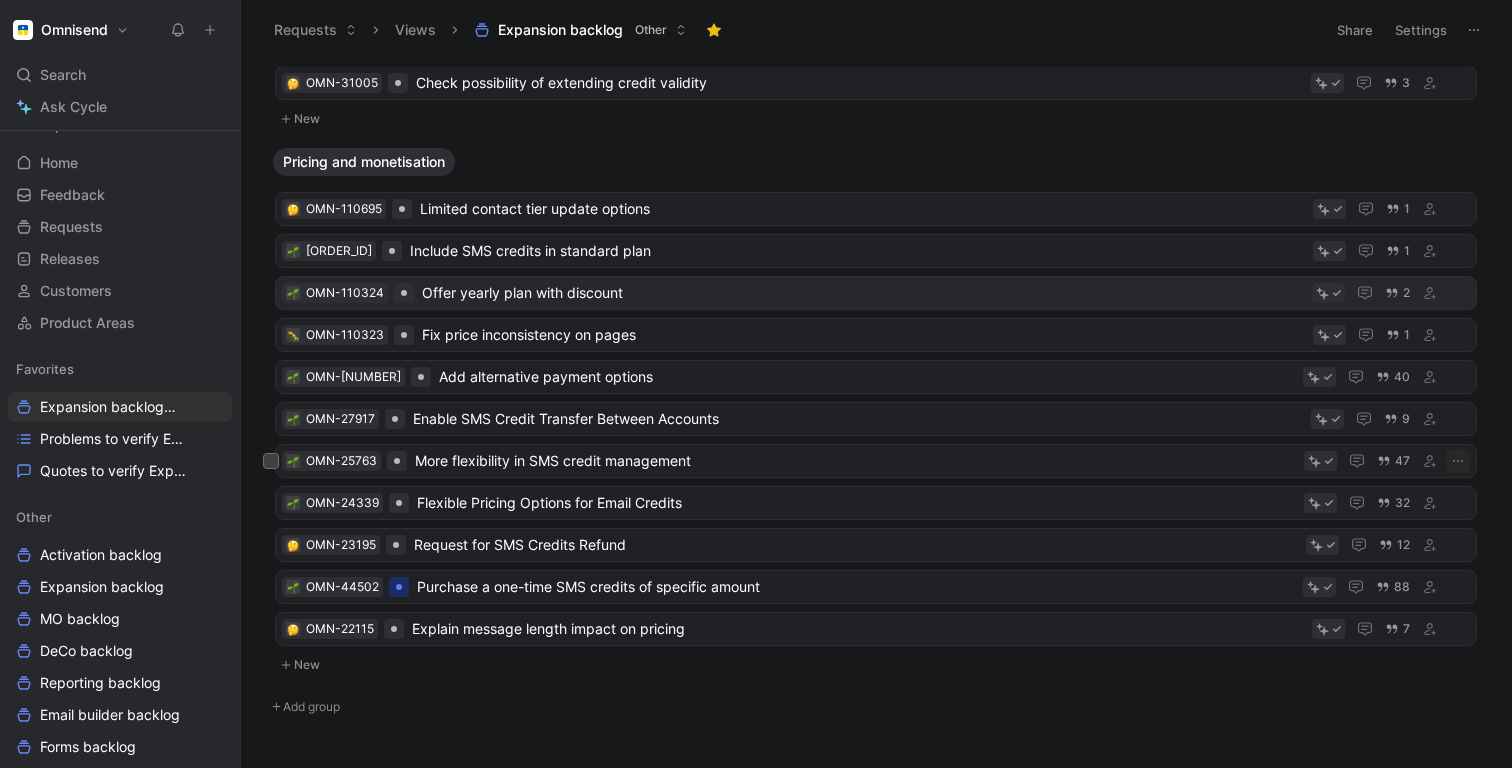 scroll, scrollTop: 215, scrollLeft: 0, axis: vertical 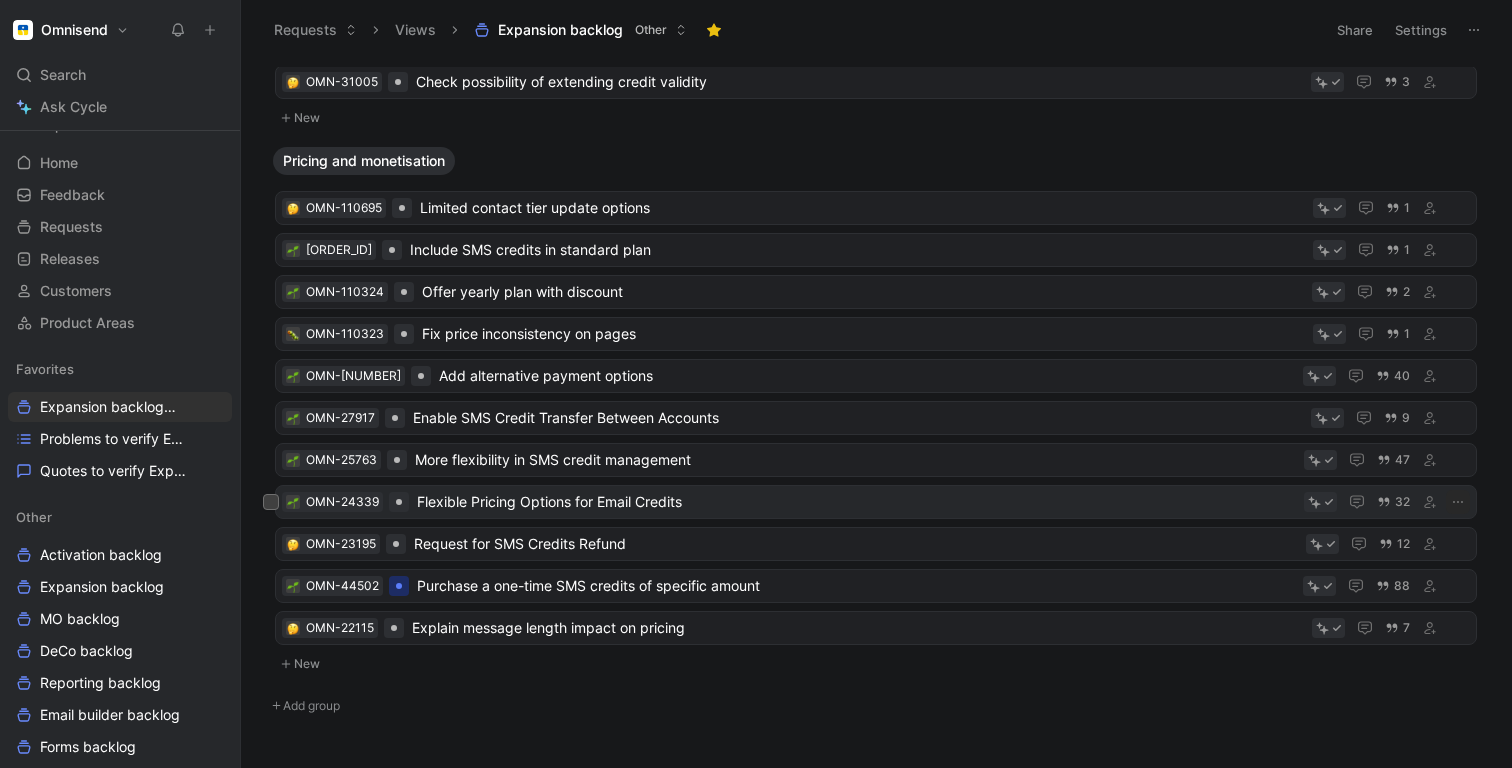 click on "Flexible Pricing Options for Email Credits" at bounding box center [856, 502] 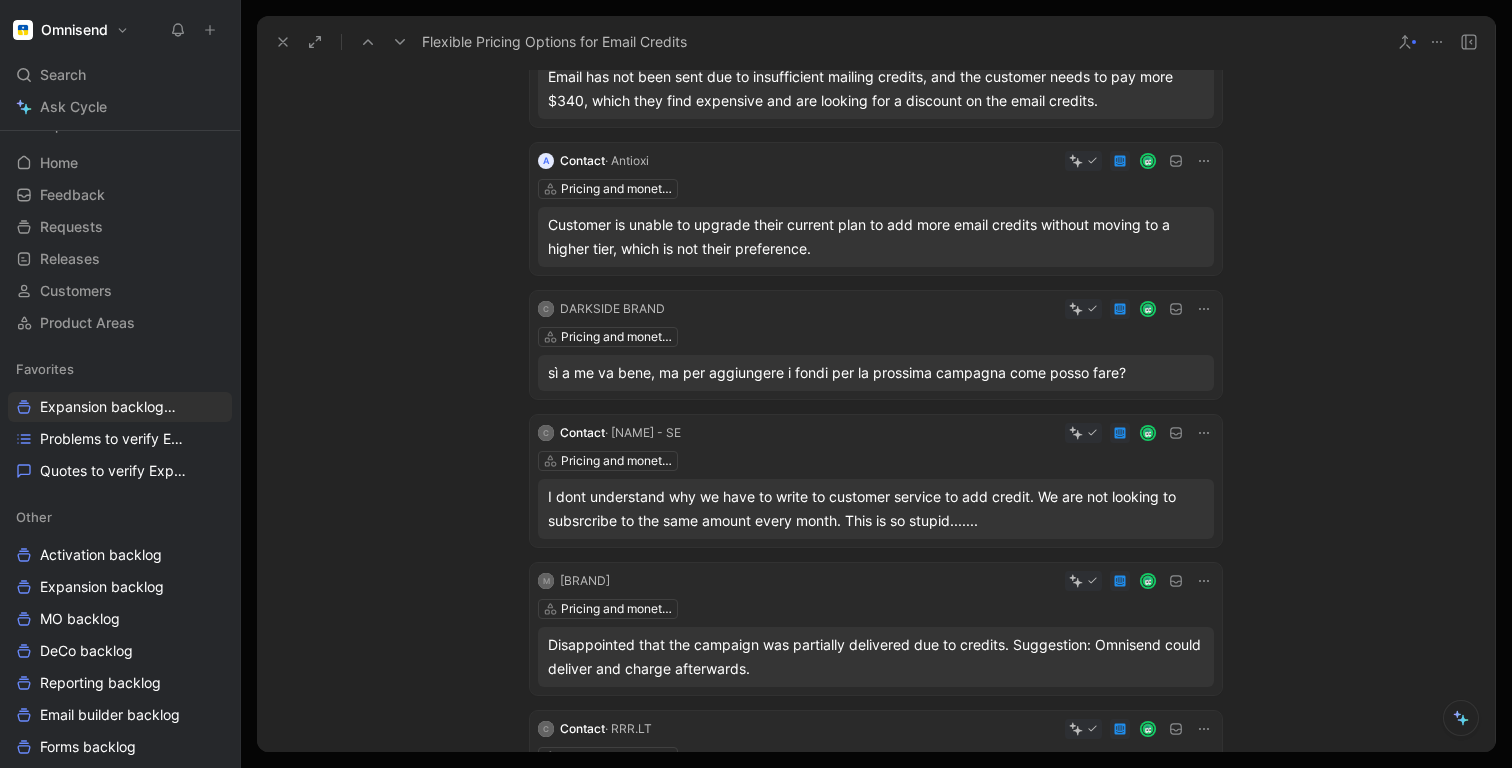 scroll, scrollTop: 133, scrollLeft: 0, axis: vertical 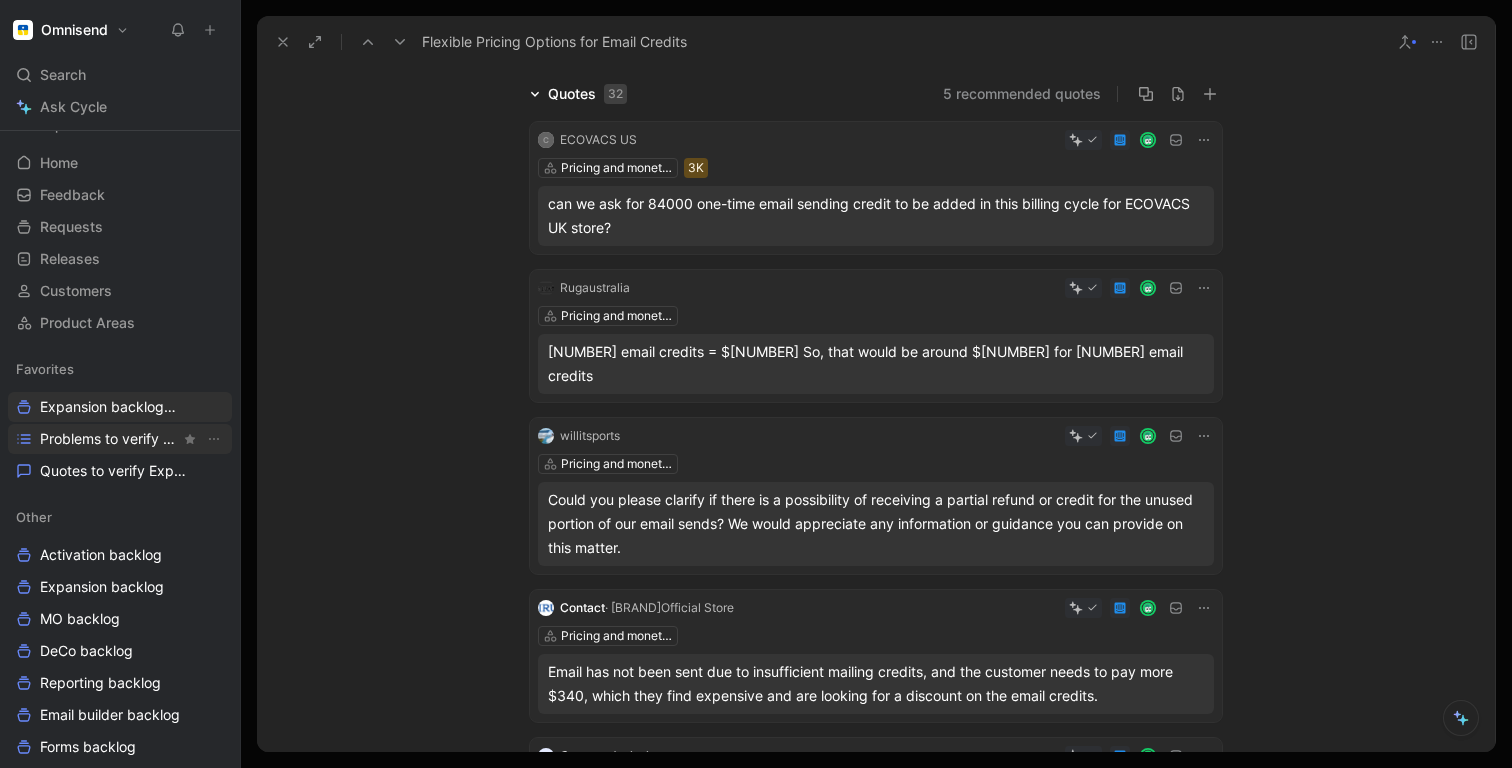 click on "Problems to verify Expansion" at bounding box center (110, 439) 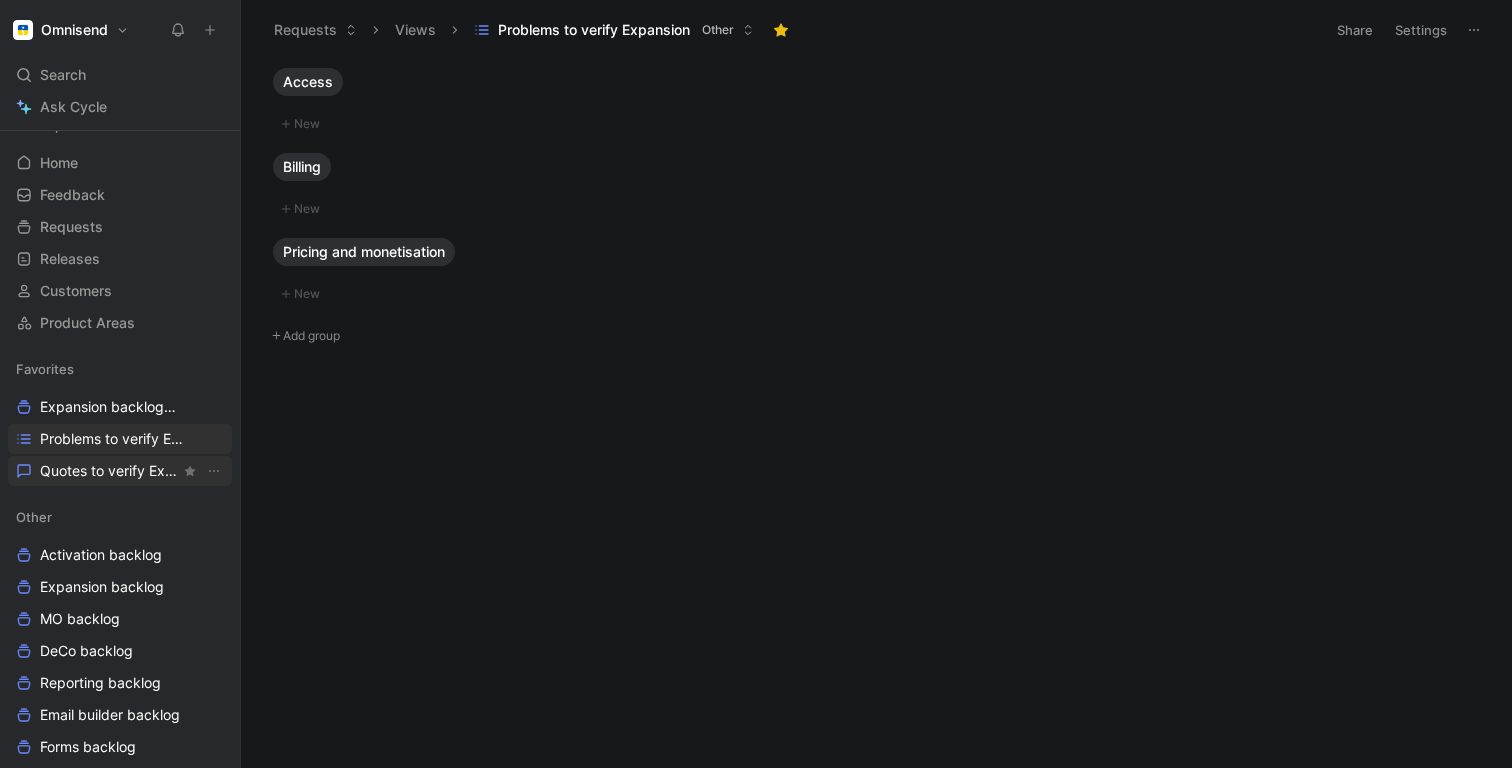 click on "Quotes to verify Expansion" at bounding box center (110, 471) 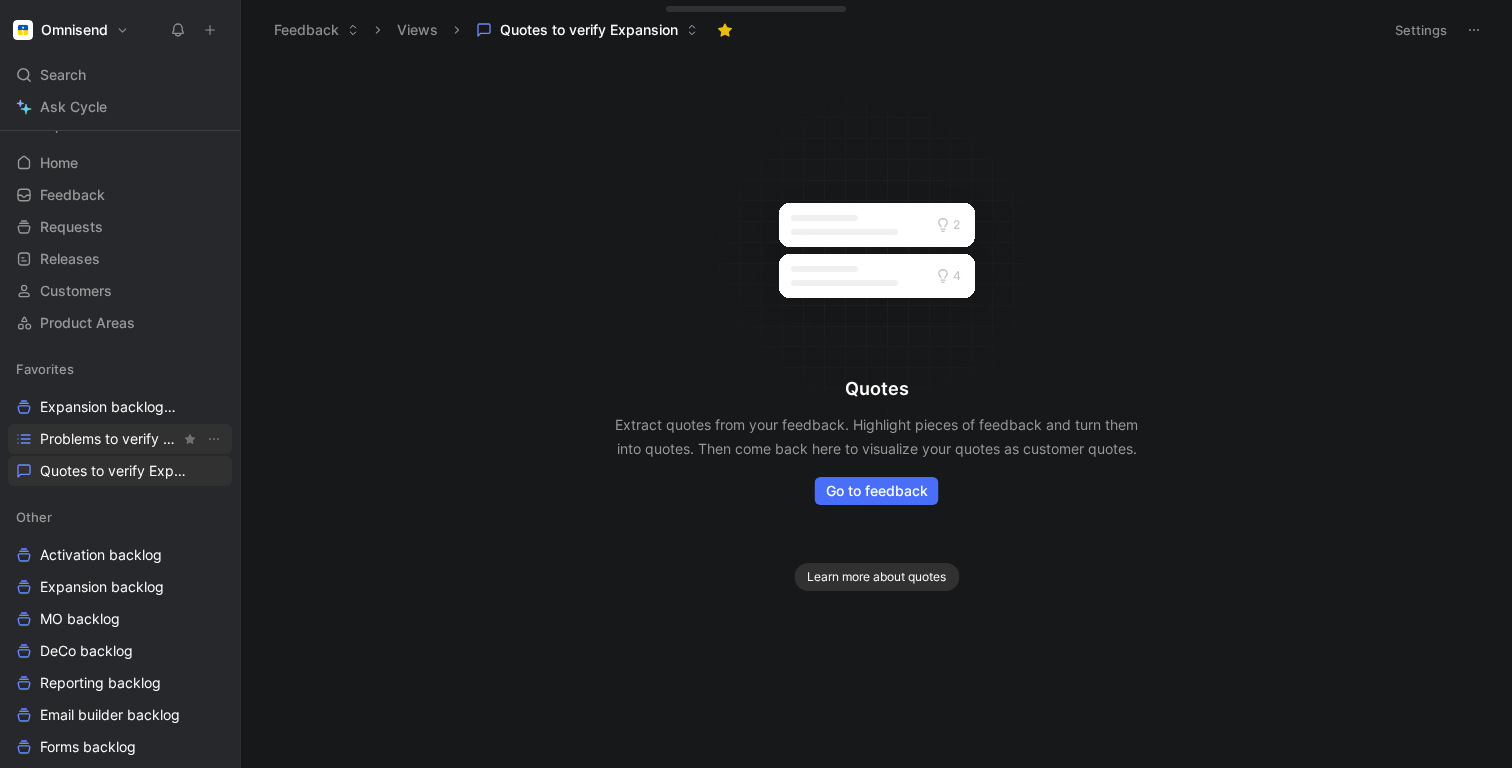 click on "Problems to verify Expansion" at bounding box center [110, 439] 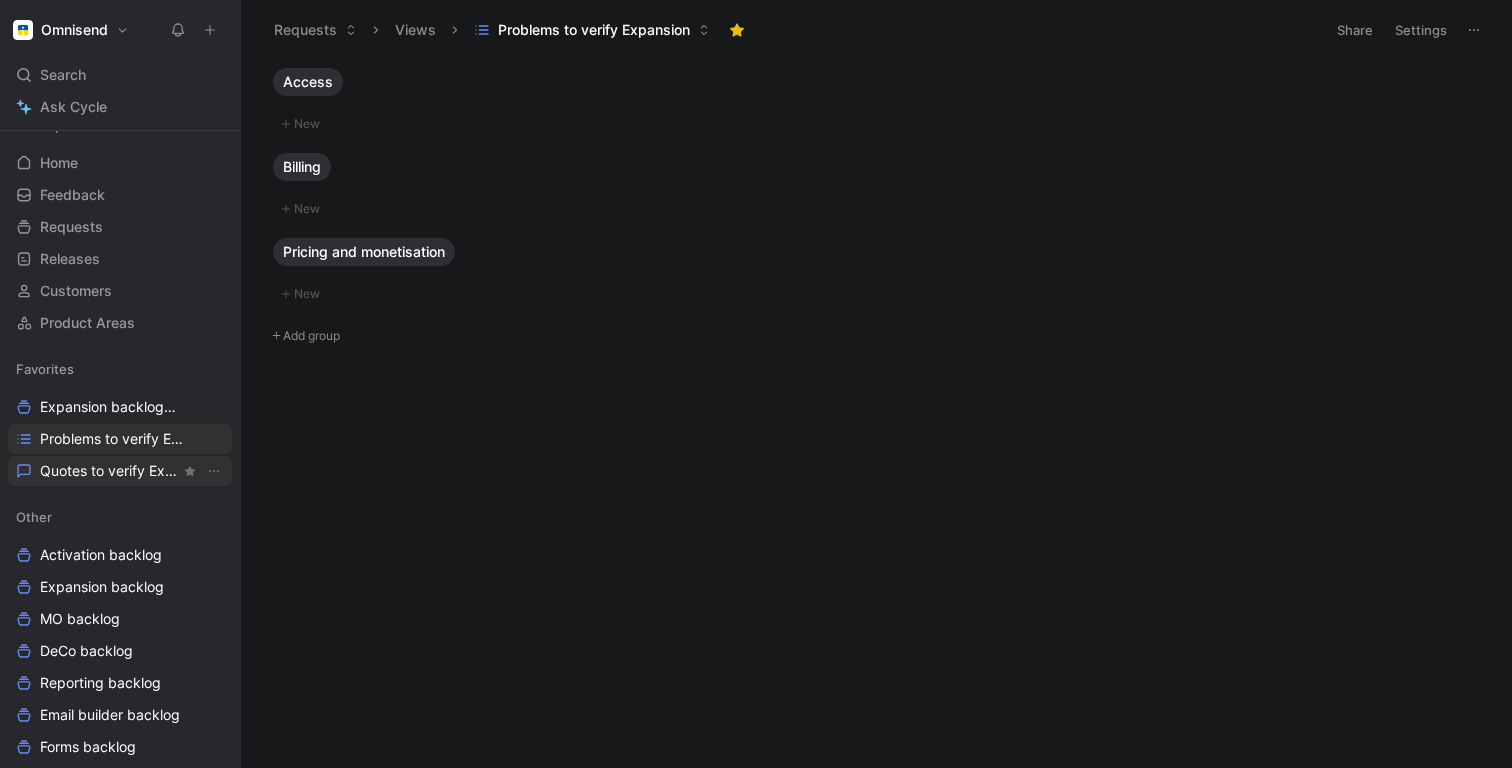 click on "Quotes to verify Expansion" at bounding box center (120, 471) 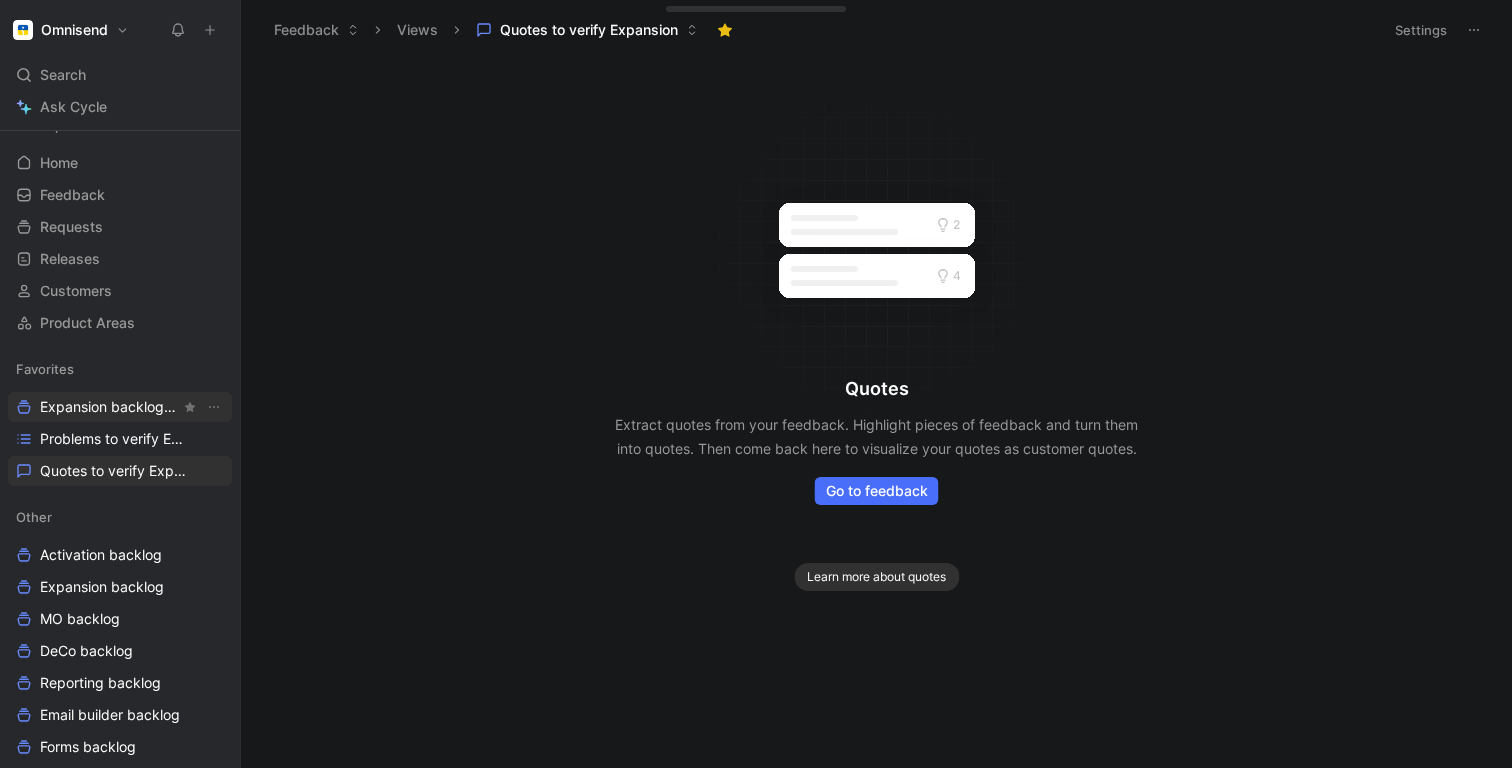 click on "Expansion backlog Other" at bounding box center [110, 407] 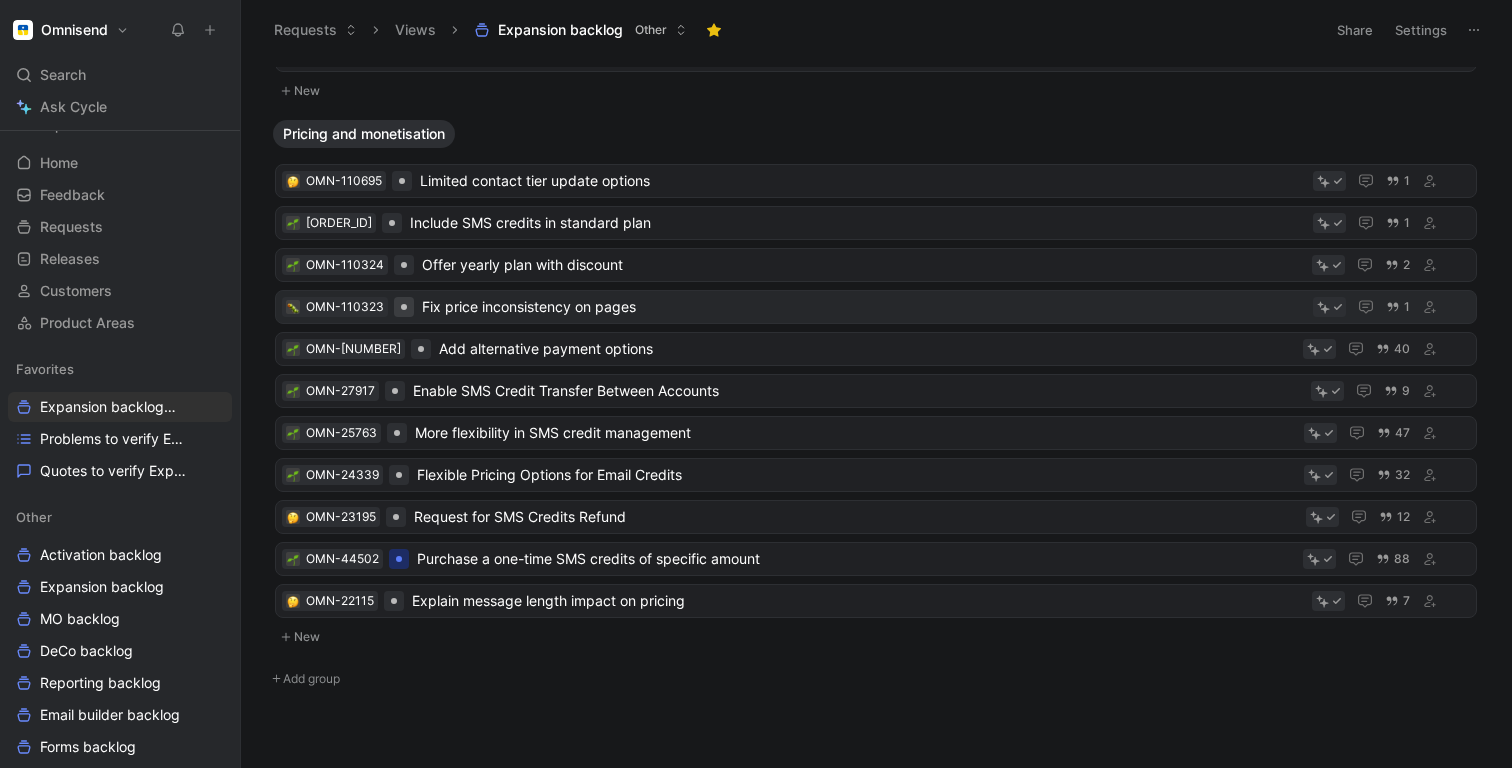 scroll, scrollTop: 254, scrollLeft: 0, axis: vertical 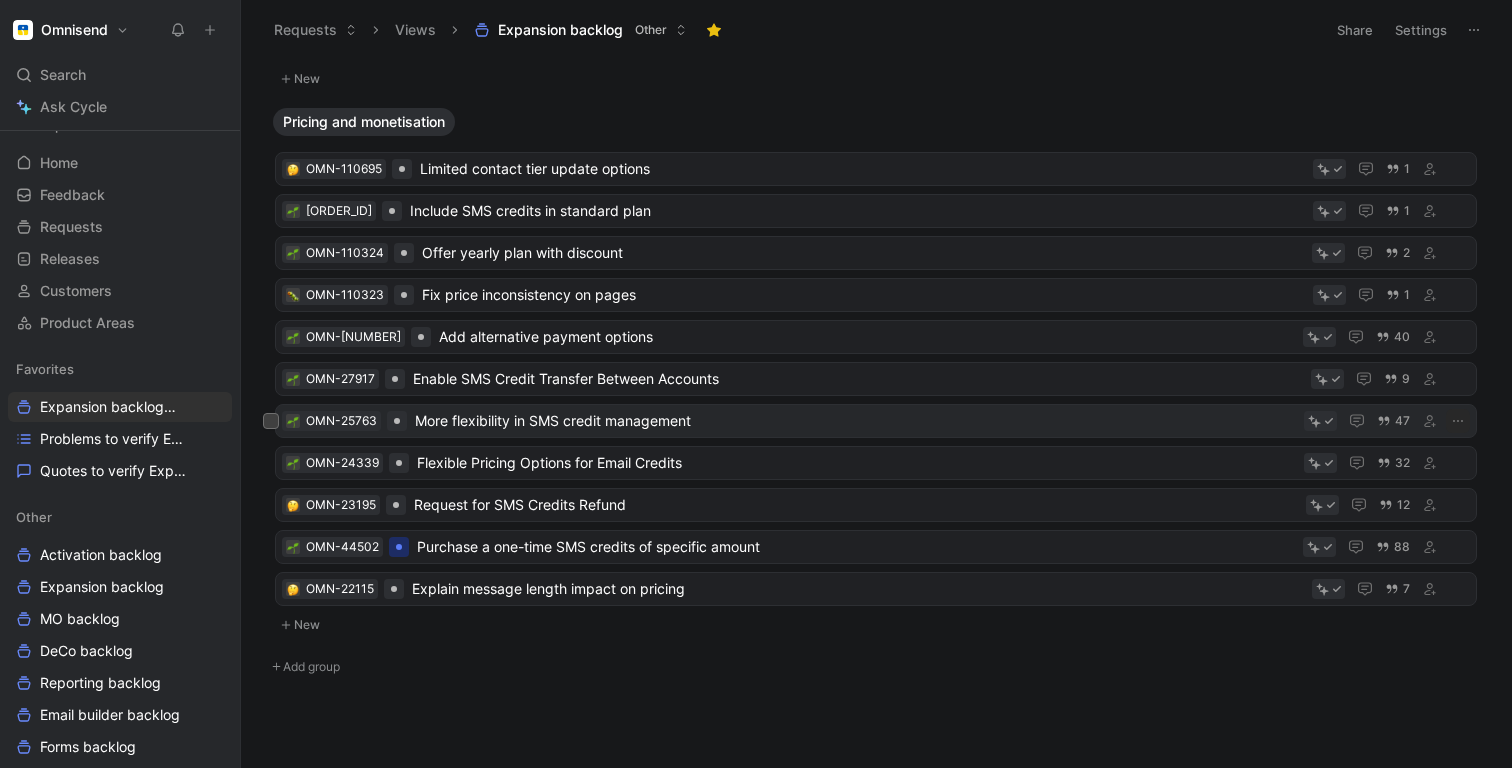 click on "More flexibility in SMS credit management" at bounding box center [855, 421] 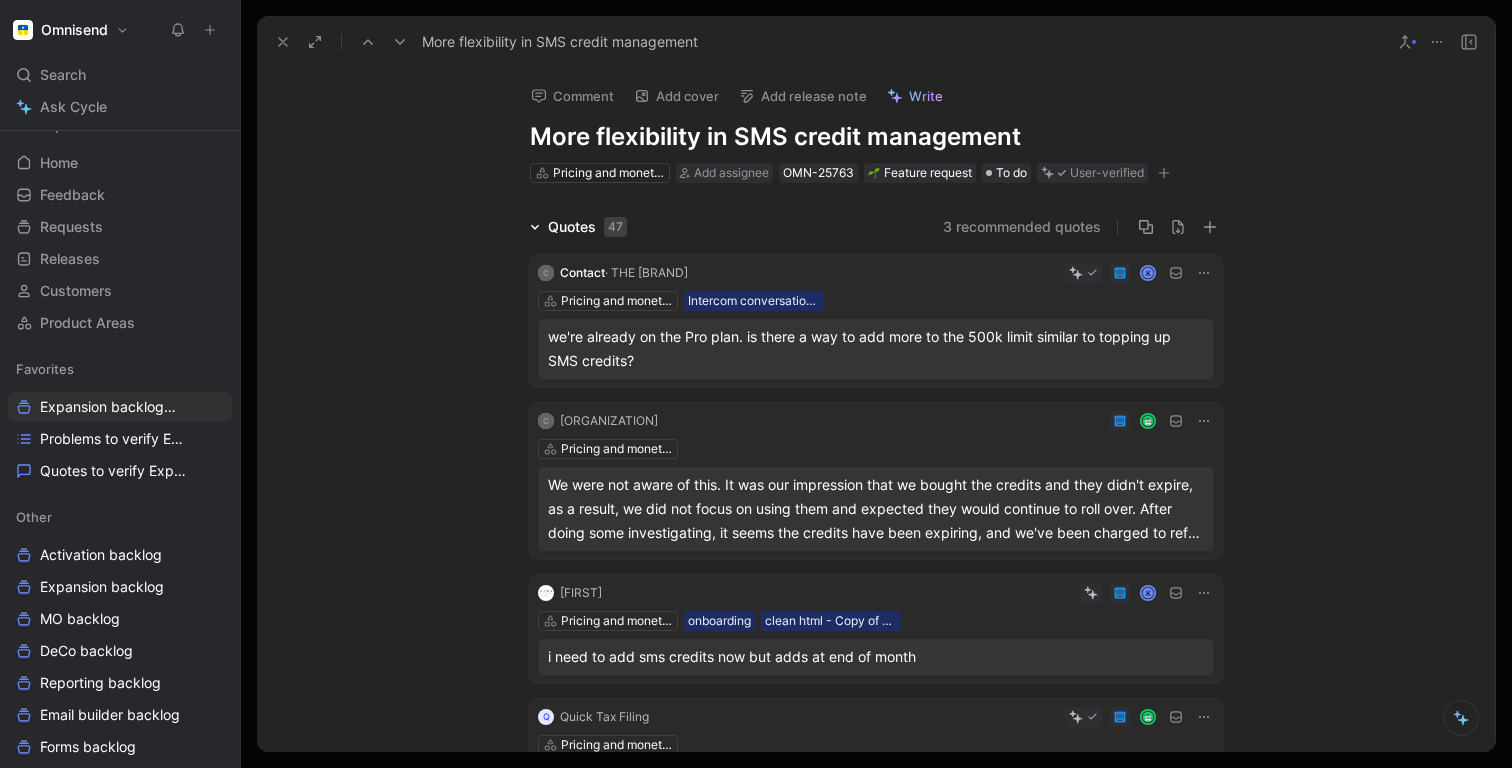 click on "C Contact  · [ORGANIZATION] K Pricing and monetisation Intercom conversation list between 25_06_16-06_24 paying brands 250625 - Conversation data 1 25-06-2025 10:00 we're already on the Pro plan. is there a way to add more to the 500k limit similar to topping up SMS credits?" at bounding box center (876, 321) 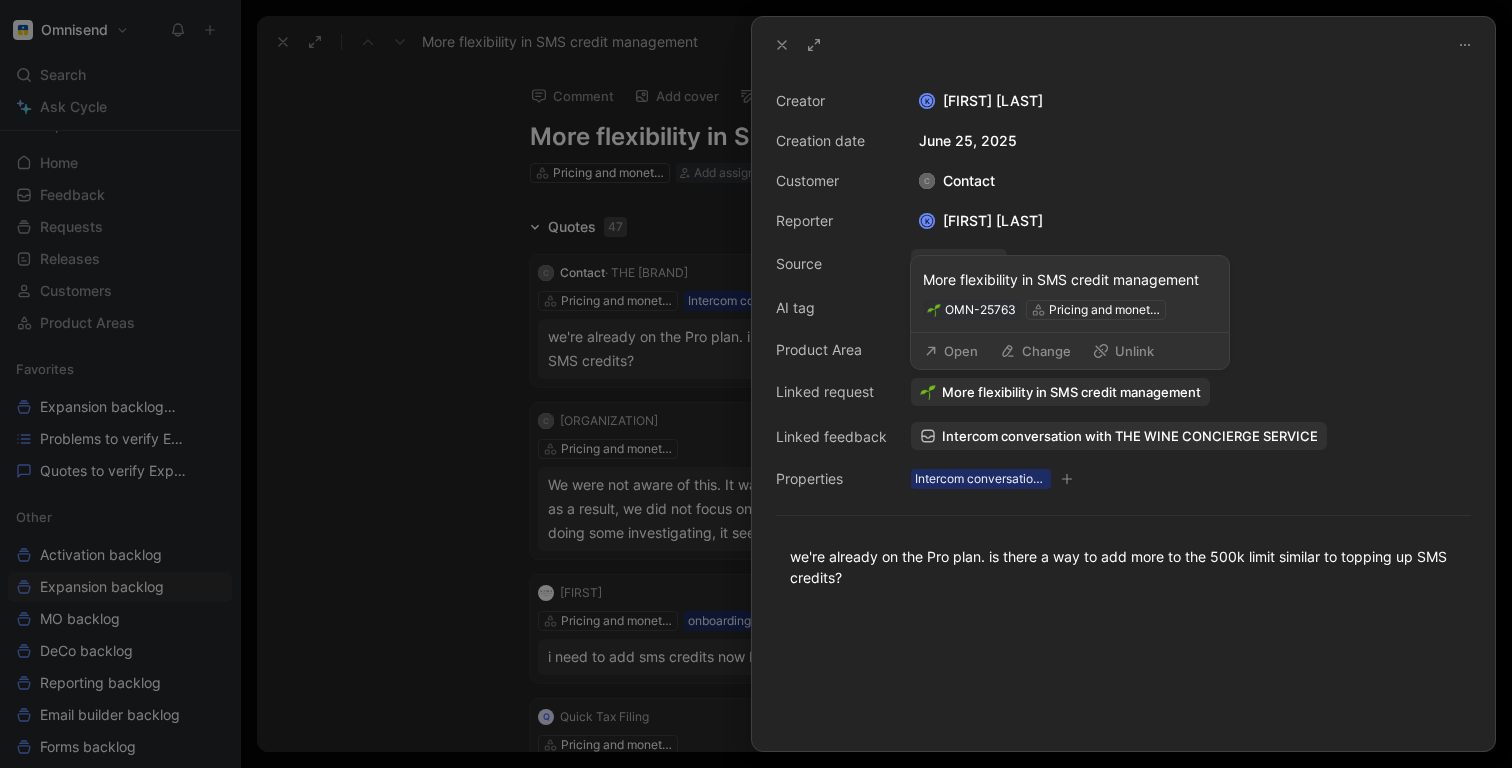 click at bounding box center (928, 392) 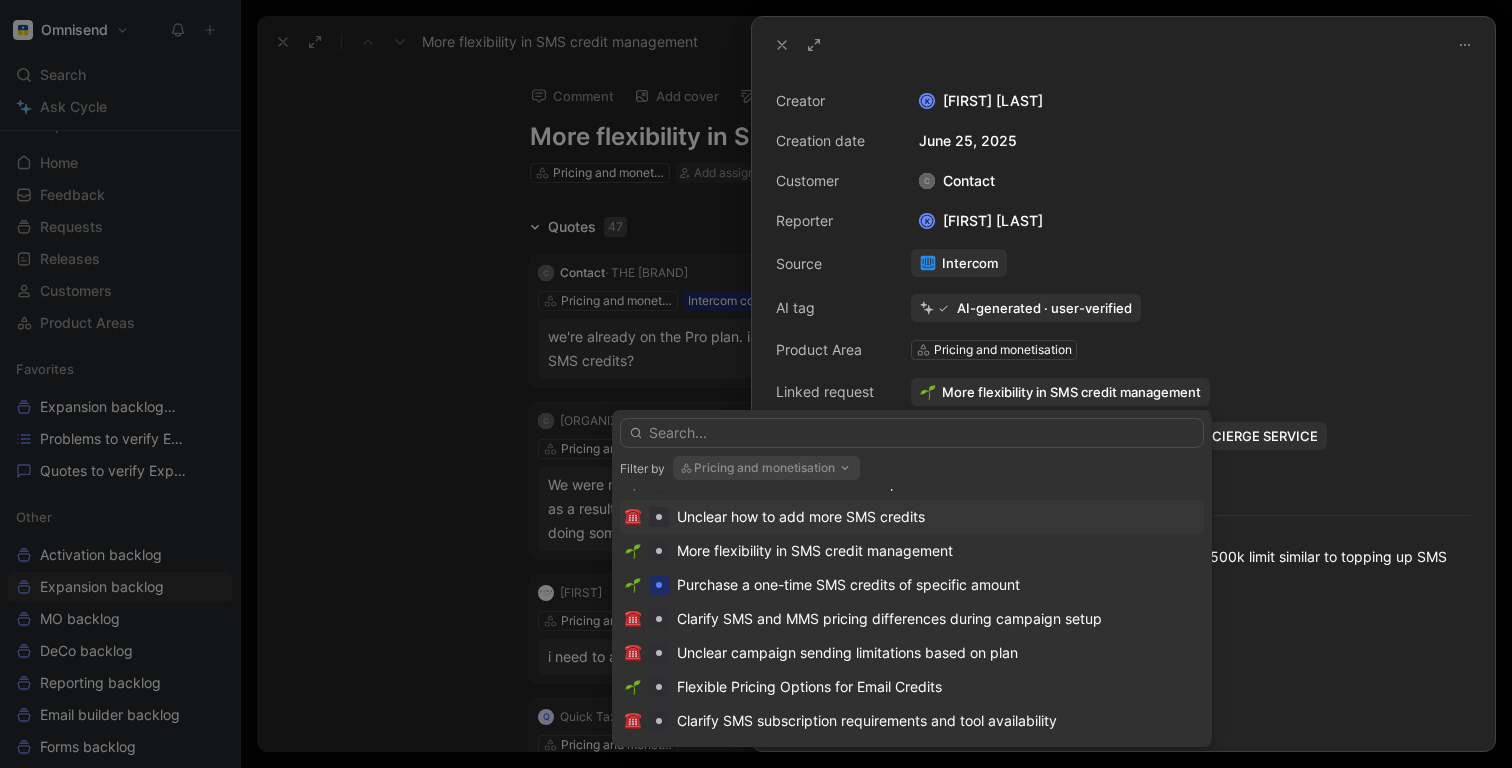 scroll, scrollTop: 0, scrollLeft: 0, axis: both 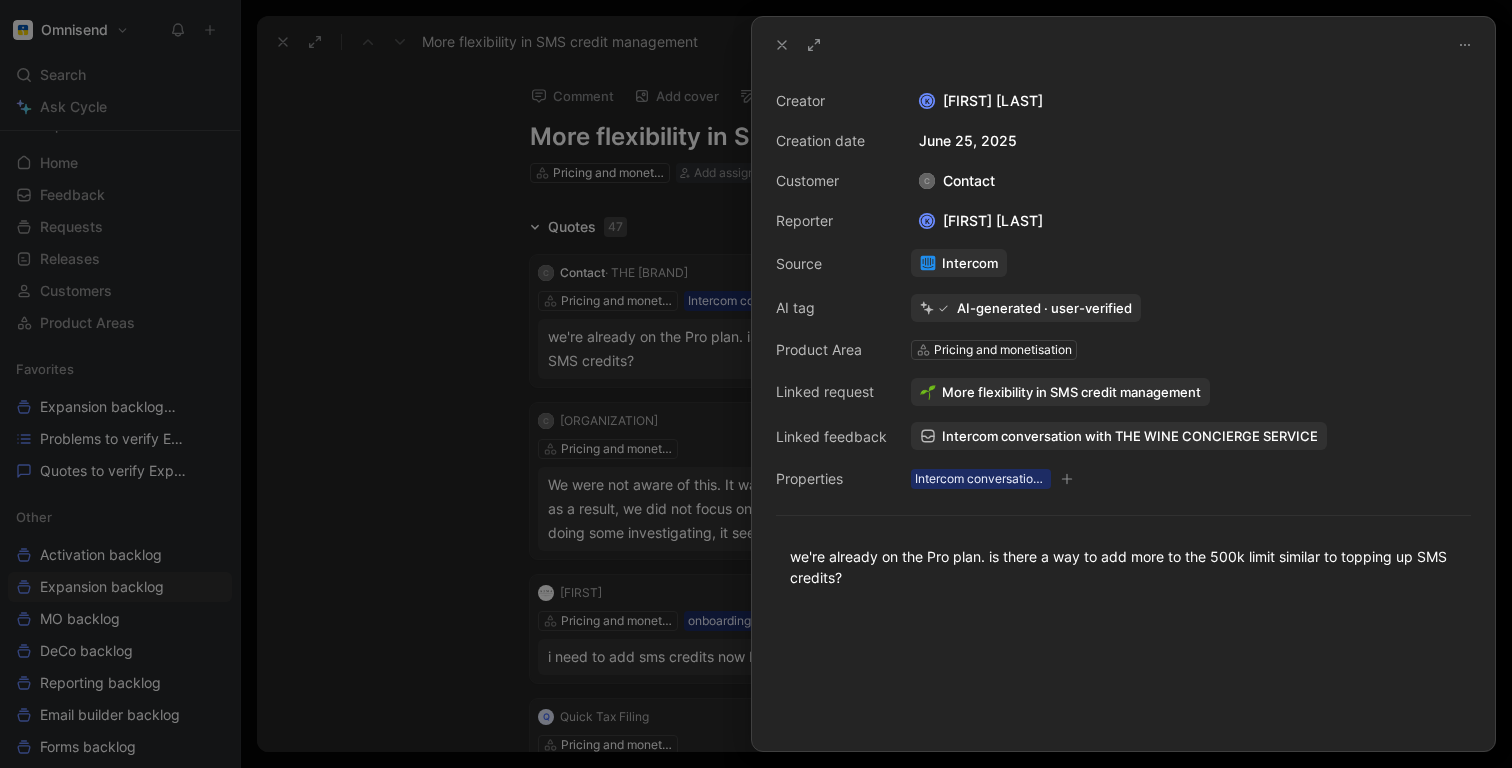 click at bounding box center [756, 384] 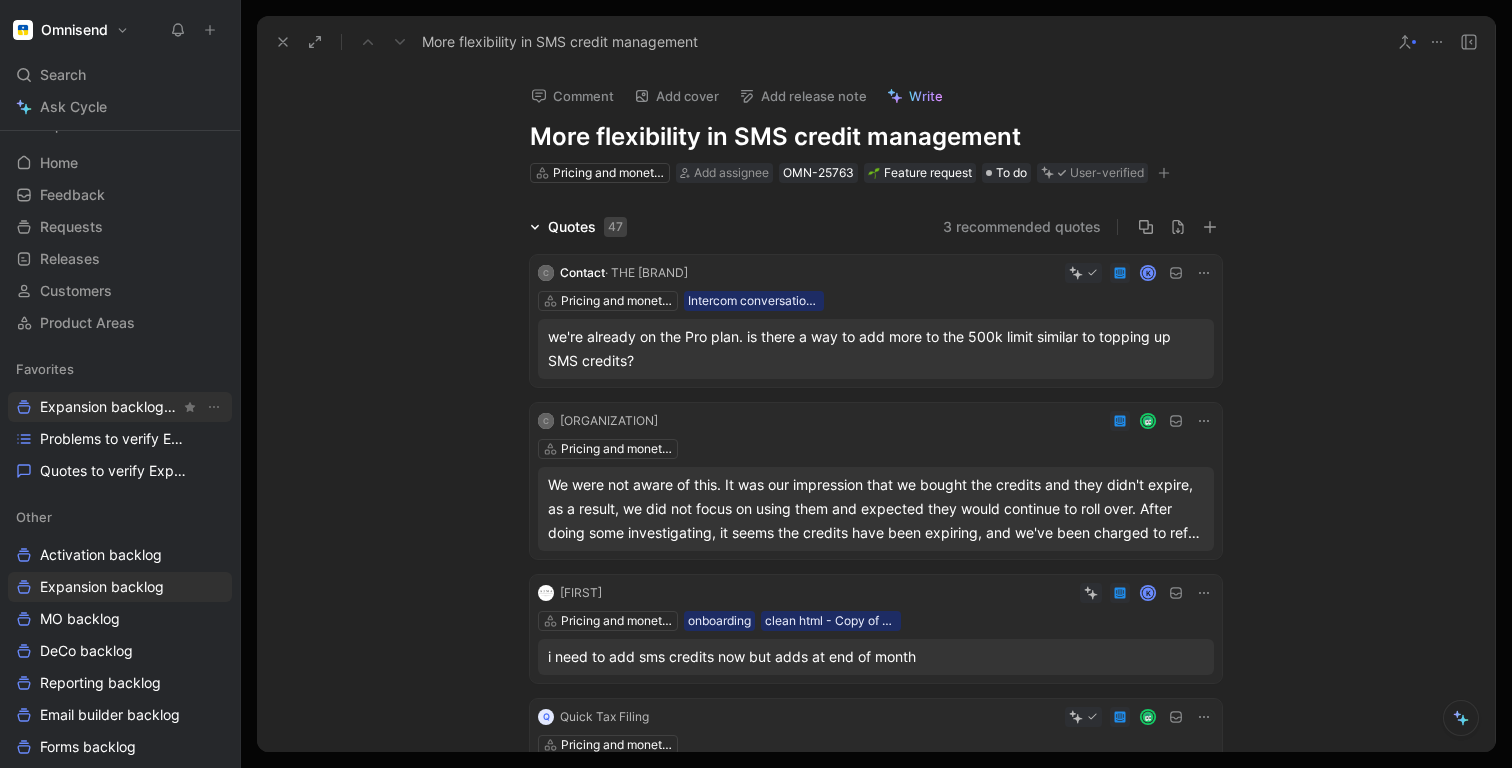 click on "Expansion backlog Other" at bounding box center (110, 407) 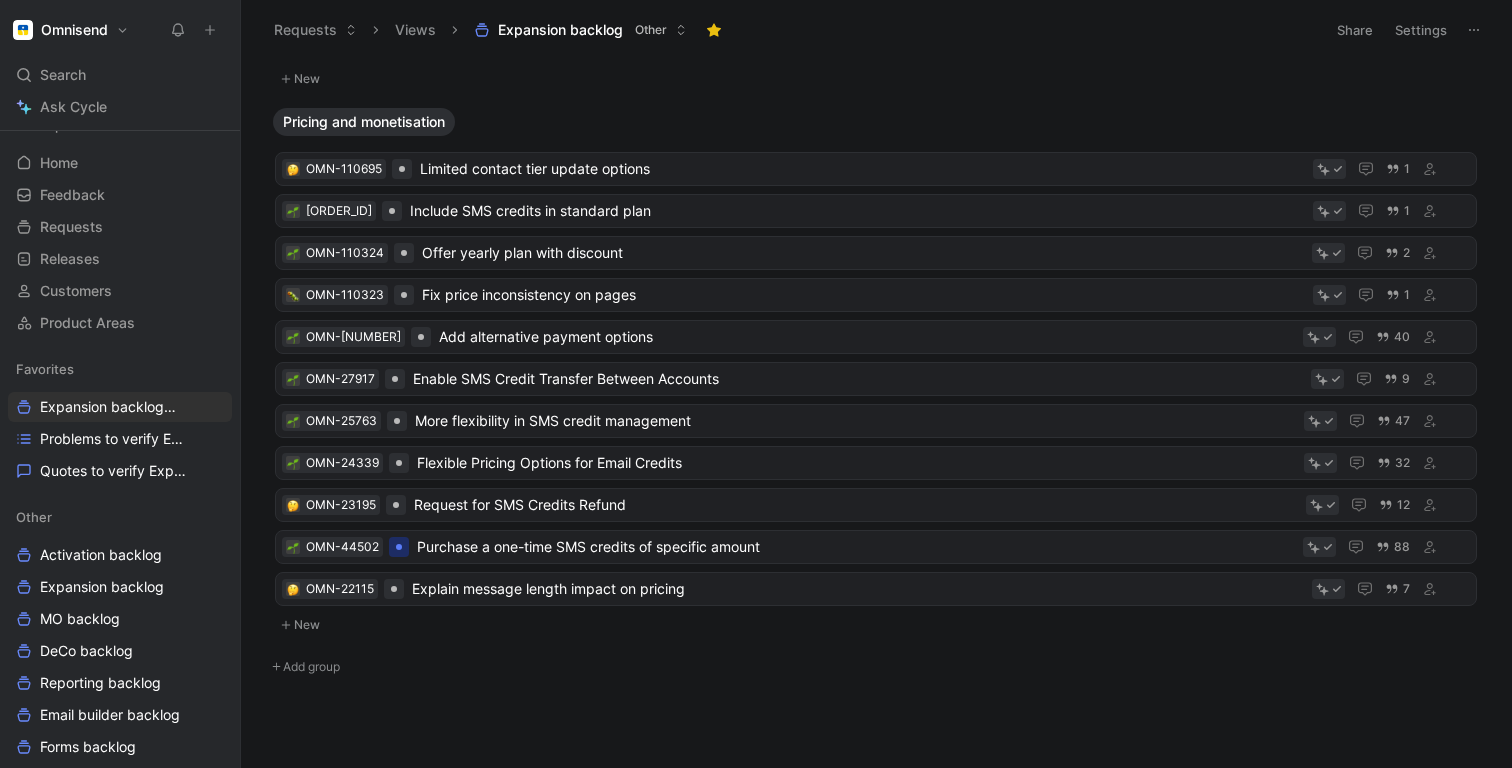 click on "New" at bounding box center (876, 625) 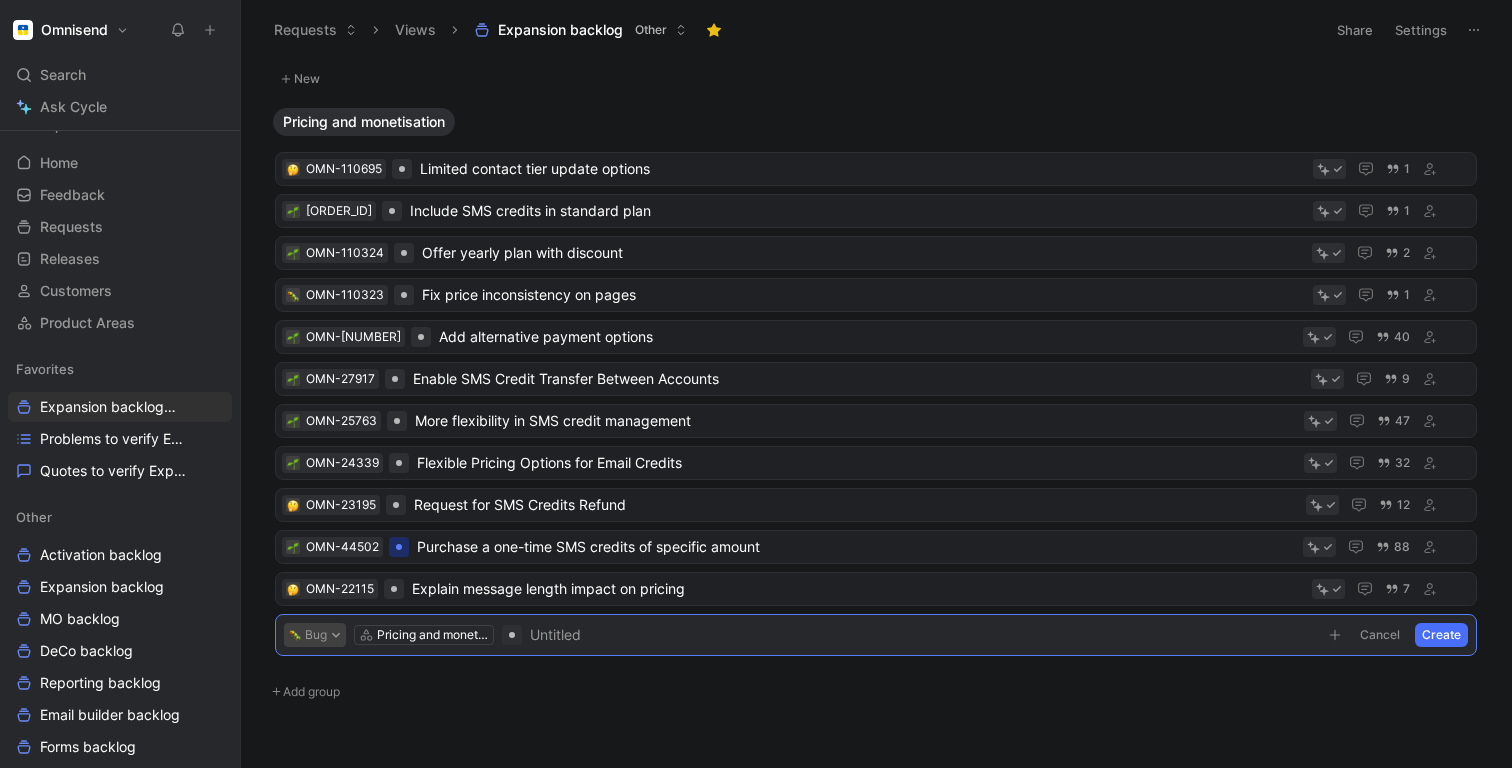 click 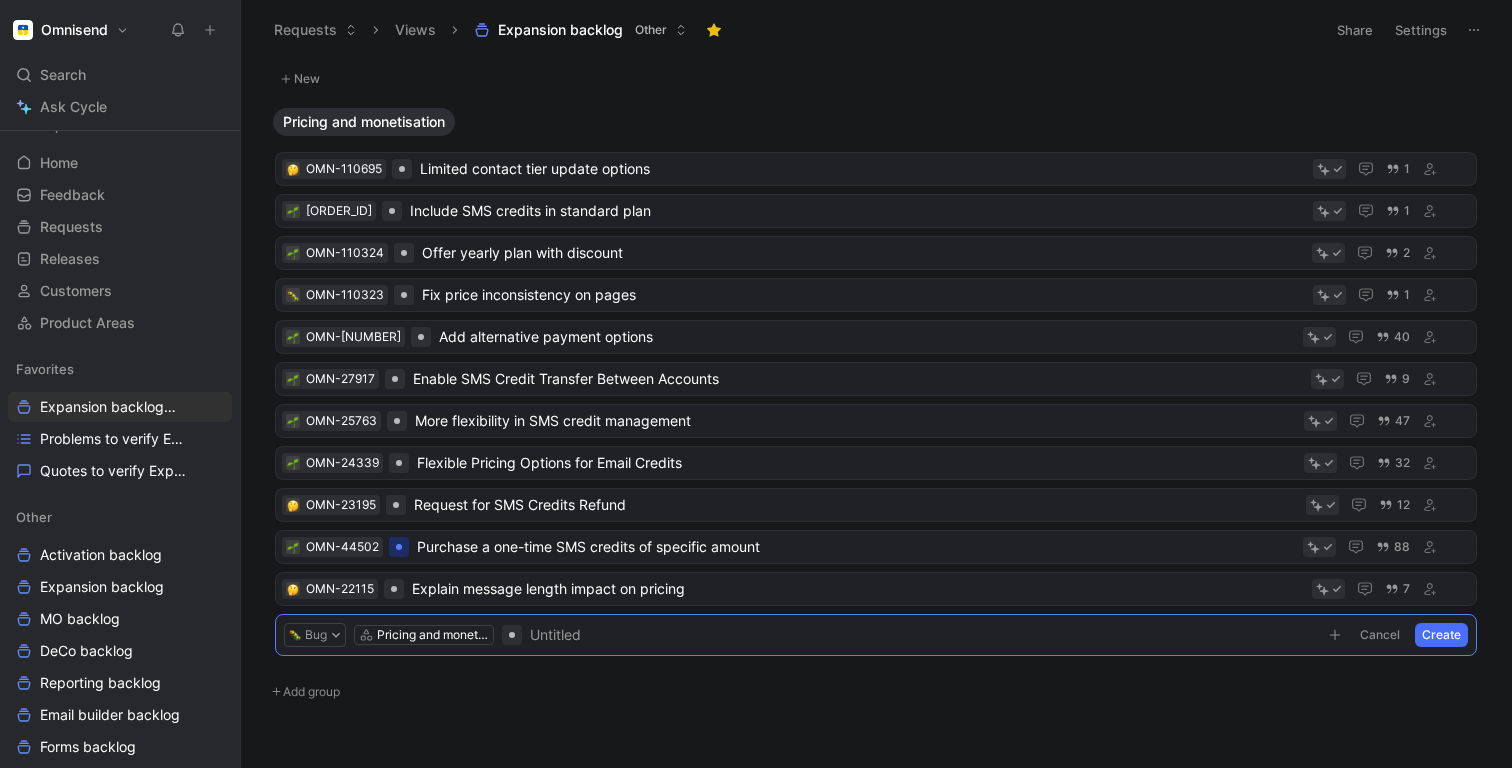 click on "Access OMN-[NUMBER] Confusing store ownership transfer process [NUMBER] New Billing OMN-[NUMBER] Multiple credit cards to pay for different brands [NUMBER] OMN-[NUMBER] Check possibility of extending credit validity [NUMBER] New Pricing and monetisation OMN-[NUMBER] Limited contact tier update options [NUMBER] OMN-[NUMBER] [NUMBER] [NUMBER] [NUMBER] [NUMBER] OMN-[NUMBER] Add alternative payment options [NUMBER] OMN-[NUMBER] Enable SMS Credit Transfer Between Accounts [NUMBER] OMN-[NUMBER] More flexibility in SMS credit management [NUMBER] OMN-[NUMBER] Flexible Pricing Options for Email Credits [NUMBER] OMN-[NUMBER] Request for SMS Credits Refund [NUMBER] OMN-[NUMBER] Purchase a one-time SMS credits of specific amount [NUMBER] OMN-[NUMBER] Explain message length impact on pricing [NUMBER] Bug Pricing and monetisation Untitled Cancel Create Add group" at bounding box center [874, 417] 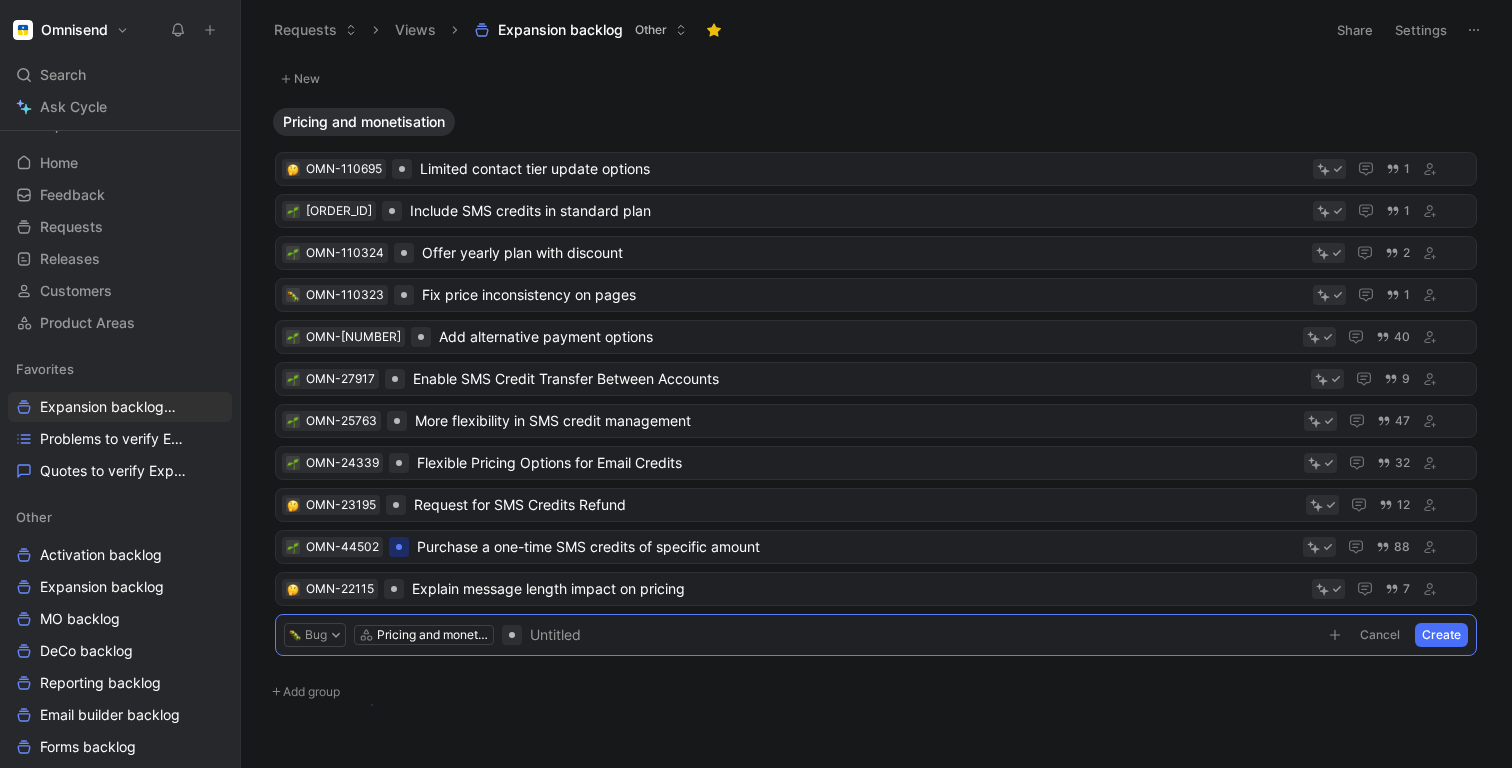 click on "Omnisend Search ⌘ K Ask Cycle Workspace Home G then H Feedback G then F Requests G then R Releases G then L Customers Product Areas Favorites Expansion backlog Other Problems to verify Expansion Quotes to verify Expansion Other Activation backlog Expansion backlog MO backlog DeCo backlog Reporting backlog Email builder backlog Forms backlog Audience - sorted Dashboards VoC Overview Historical Data Sanity
To pick up a draggable item, press the space bar.
While dragging, use the arrow keys to move the item.
Press space again to drop the item in its new position, or press escape to cancel.
Introducing Changelog Enable now Help center Invite member Requests Views Expansion backlog Other Share Settings Access OMN-109477 Confusing store ownership transfer process 1 New Billing OMN-109476 Multiple credit cards to pay for different brands 1 OMN-31005 Check possibility of extending credit validity 3 New Pricing and monetisation OMN-110695 Limited contact tier update options 1 OMN-110359 1" at bounding box center [756, 384] 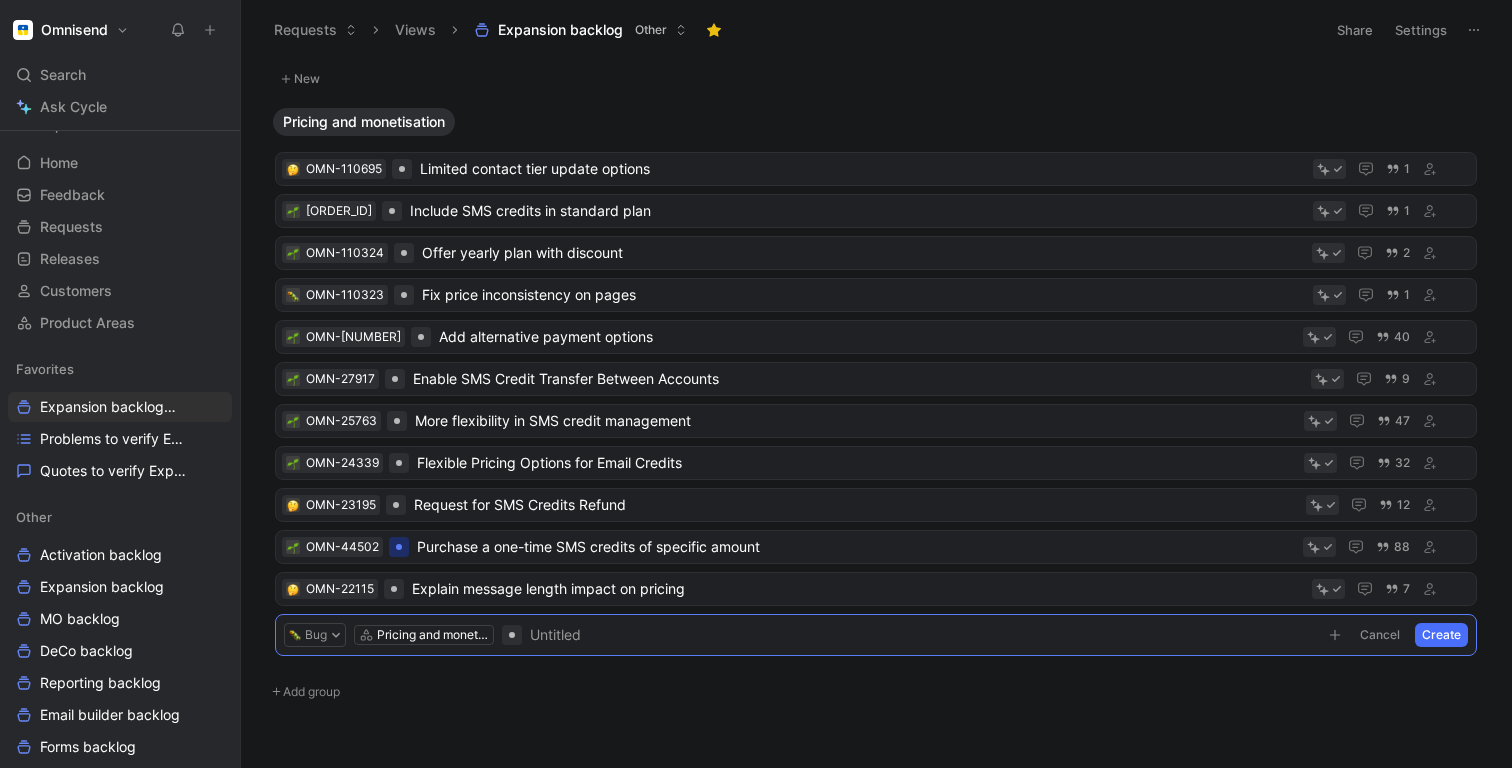 click on "Omnisend Search ⌘ K Ask Cycle Workspace Home G then H Feedback G then F Requests G then R Releases G then L Customers Product Areas Favorites Expansion backlog Other Problems to verify Expansion Quotes to verify Expansion Other Activation backlog Expansion backlog MO backlog DeCo backlog Reporting backlog Email builder backlog Forms backlog Audience - sorted Dashboards VoC Overview Historical Data Sanity
To pick up a draggable item, press the space bar.
While dragging, use the arrow keys to move the item.
Press space again to drop the item in its new position, or press escape to cancel.
Introducing Changelog Enable now Help center Invite member Requests Views Expansion backlog Other Share Settings Access OMN-109477 Confusing store ownership transfer process 1 New Billing OMN-109476 Multiple credit cards to pay for different brands 1 OMN-31005 Check possibility of extending credit validity 3 New Pricing and monetisation OMN-110695 Limited contact tier update options 1 OMN-110359 1" at bounding box center [756, 384] 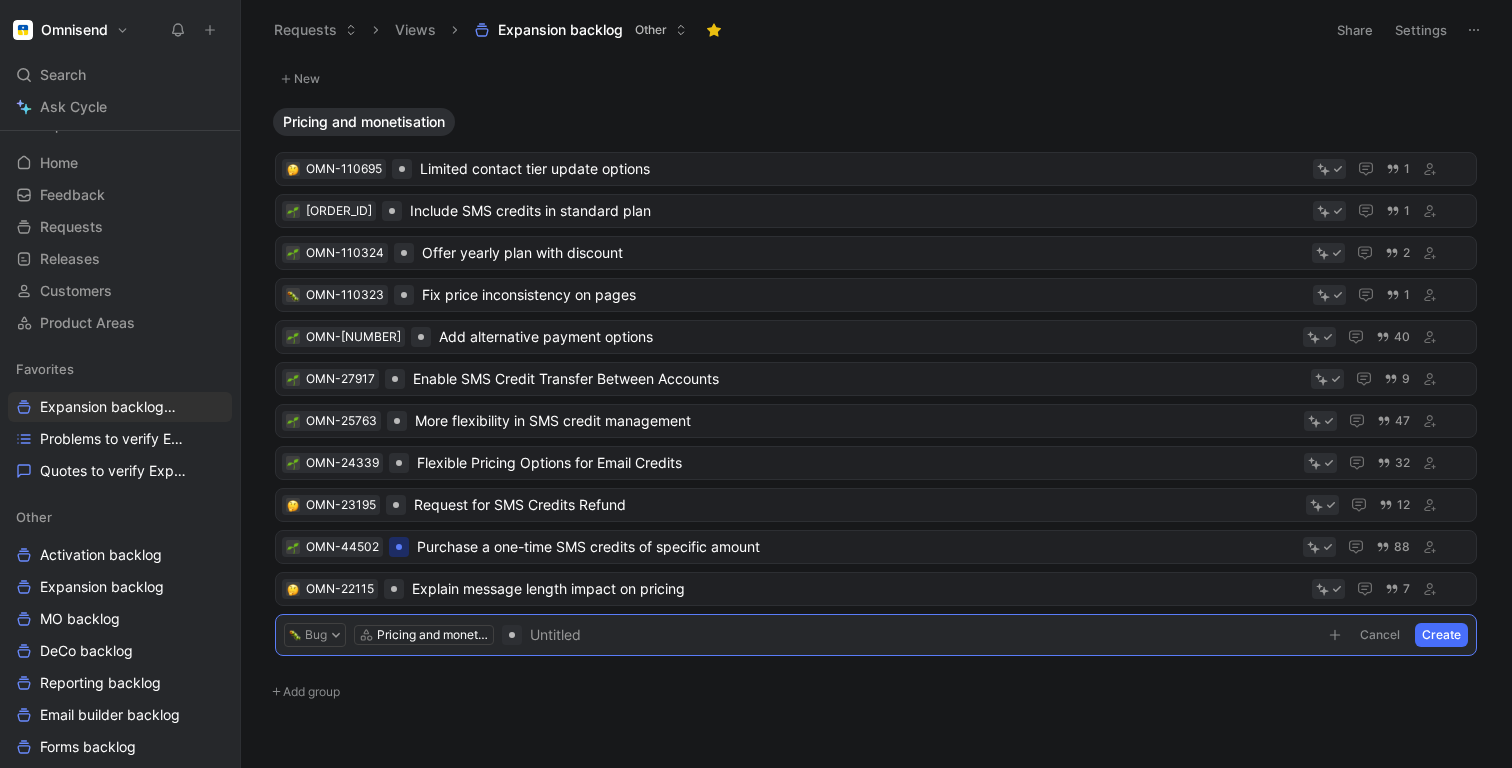 click on "Cancel" at bounding box center (1380, 635) 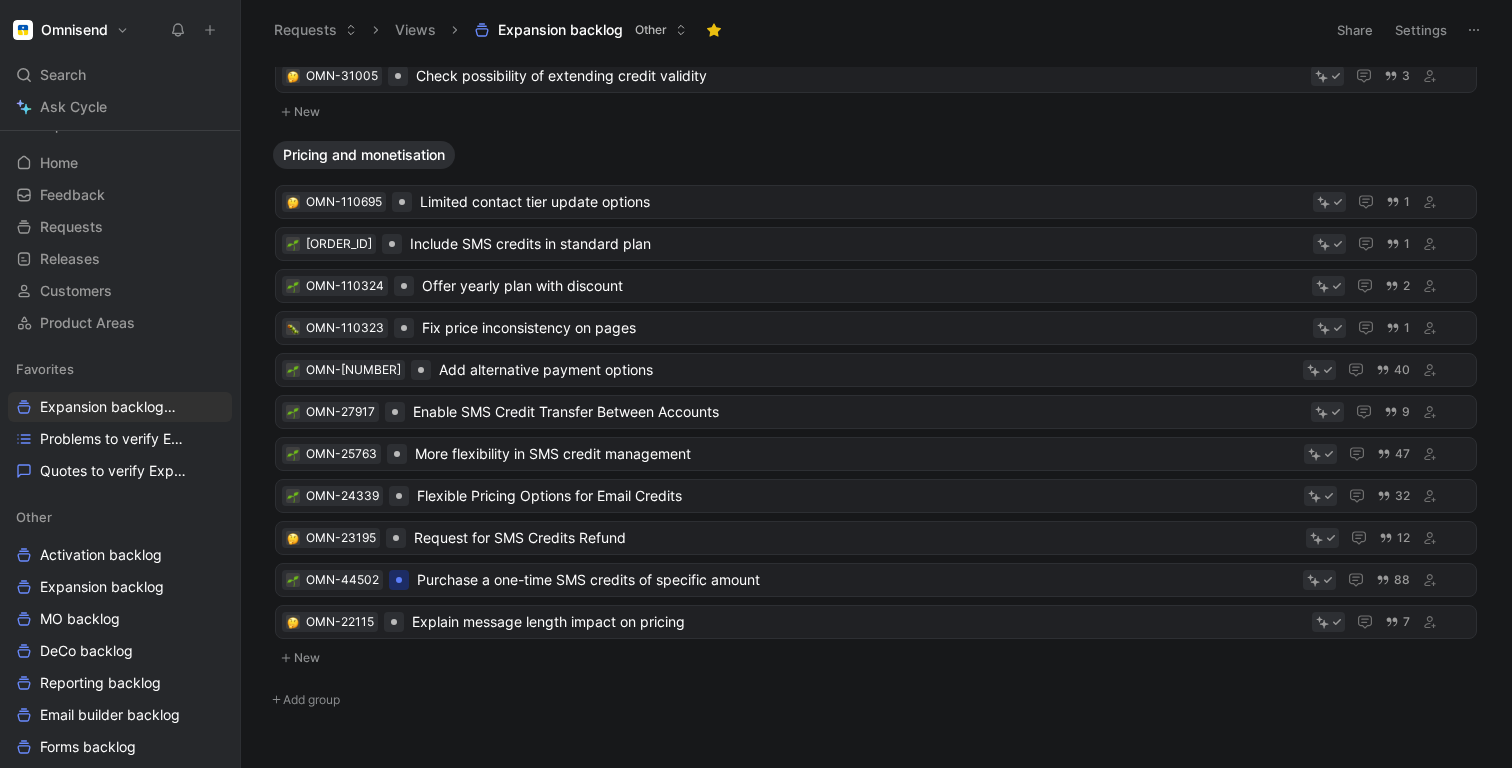 scroll, scrollTop: 198, scrollLeft: 0, axis: vertical 